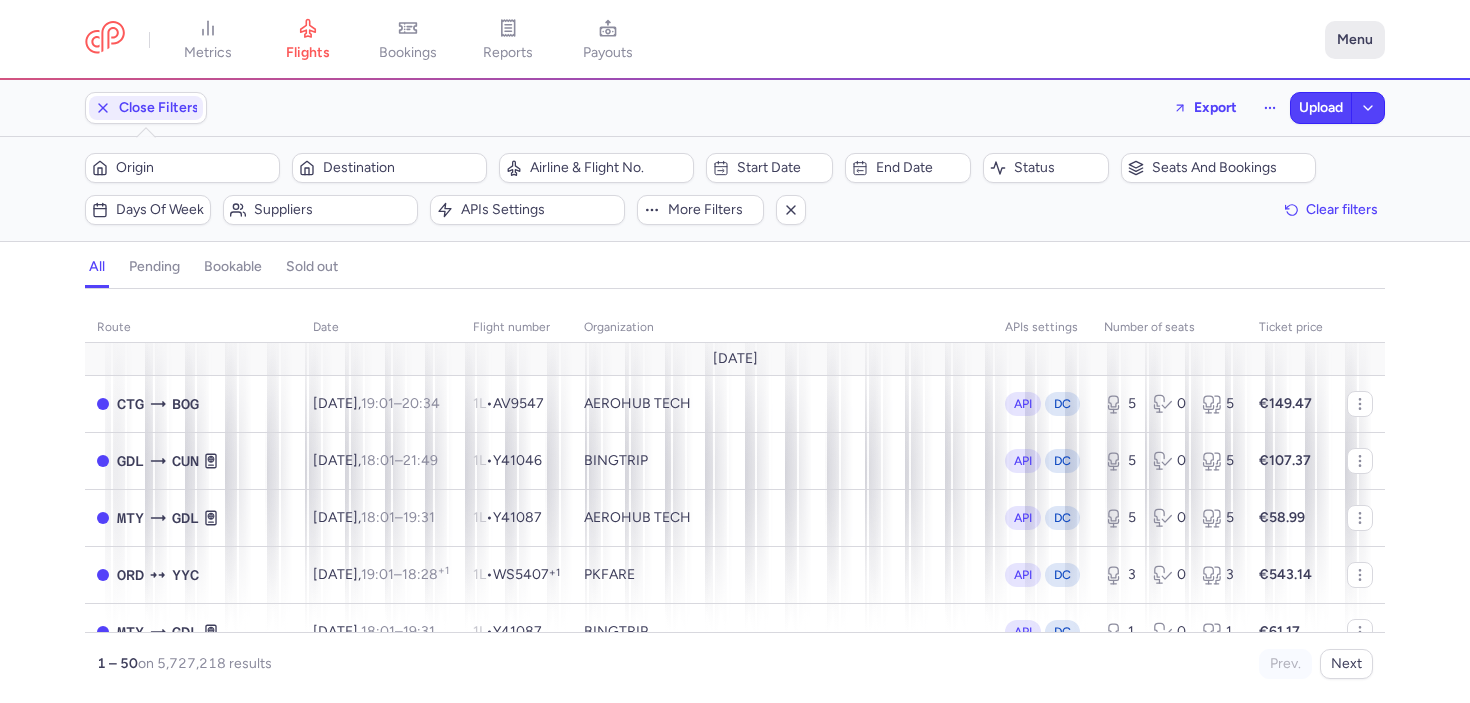 scroll, scrollTop: 0, scrollLeft: 0, axis: both 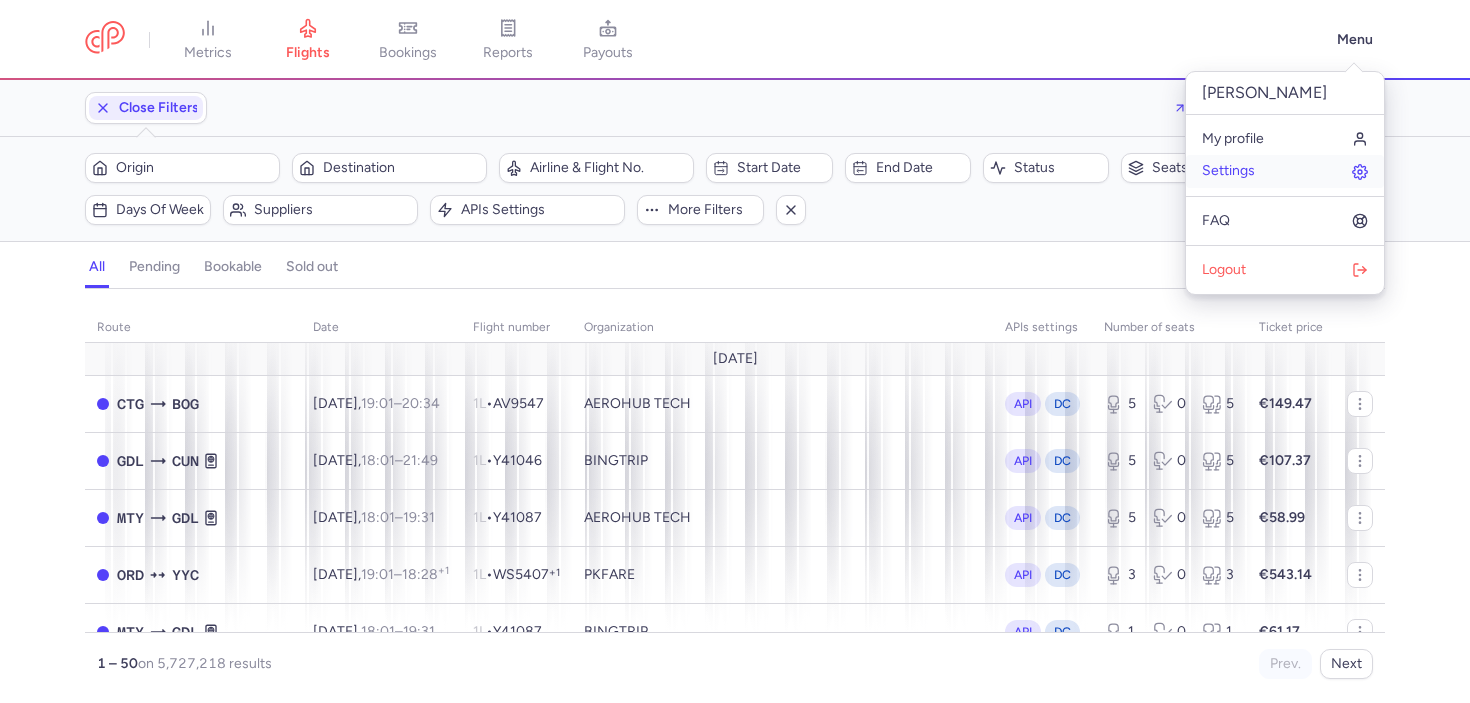 click on "Settings" at bounding box center (1228, 171) 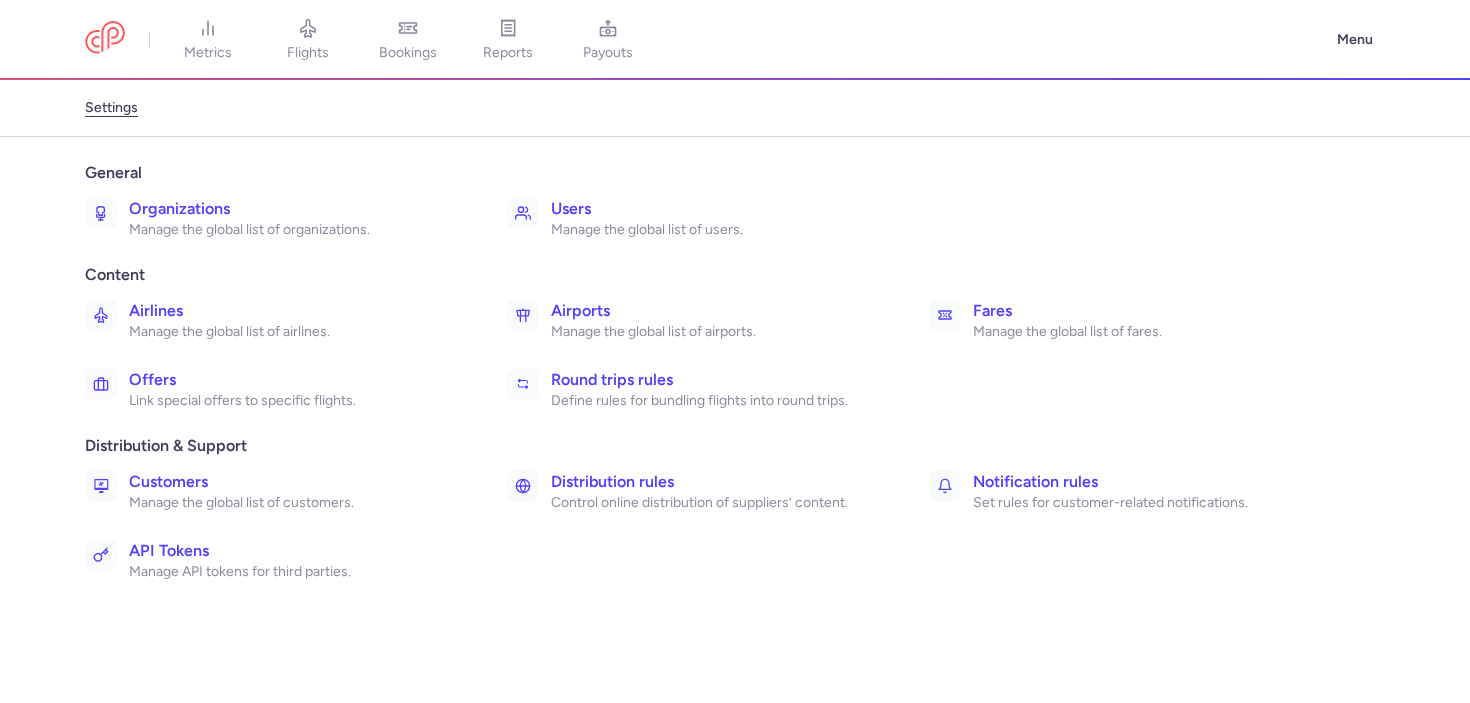 click on "Manage the global list of organizations." at bounding box center [296, 230] 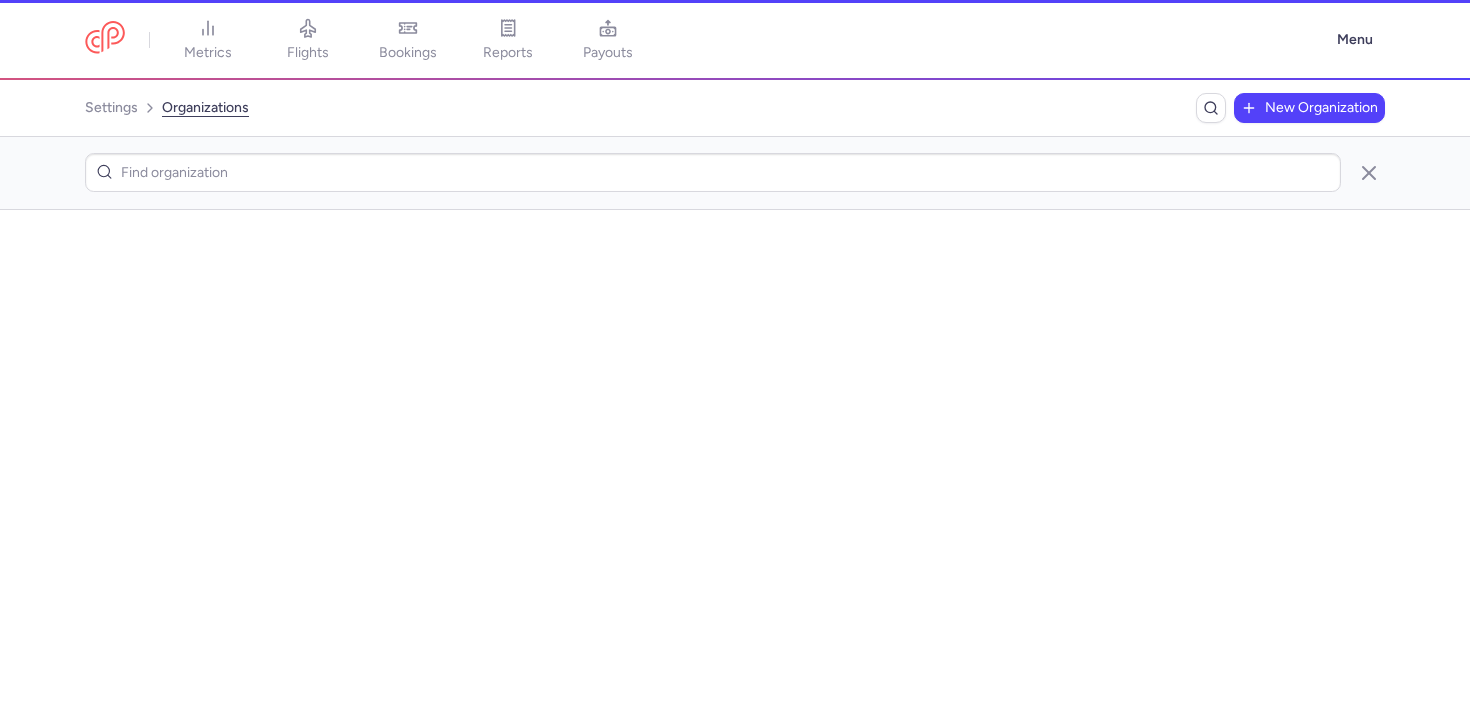 scroll, scrollTop: 0, scrollLeft: 0, axis: both 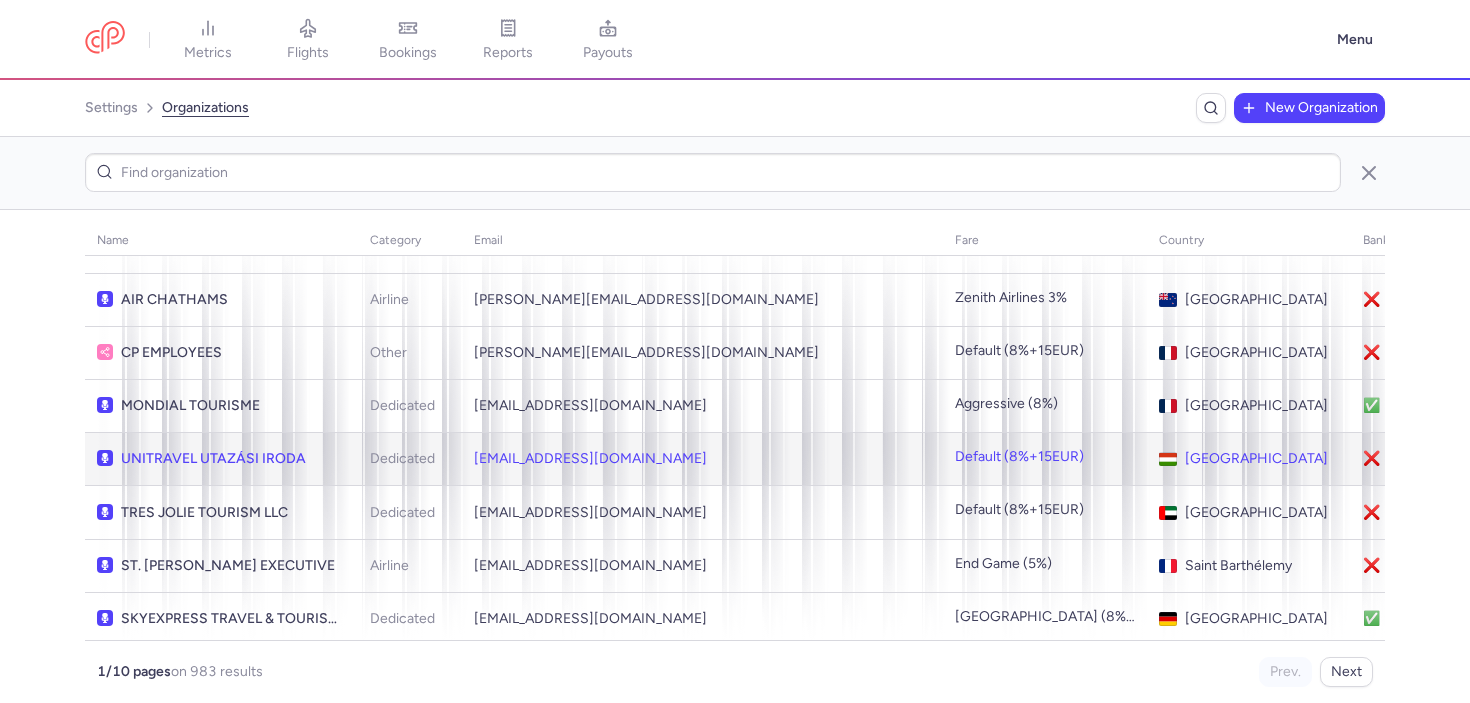 click on "UNITRAVEL UTAZÁSI IRODA" 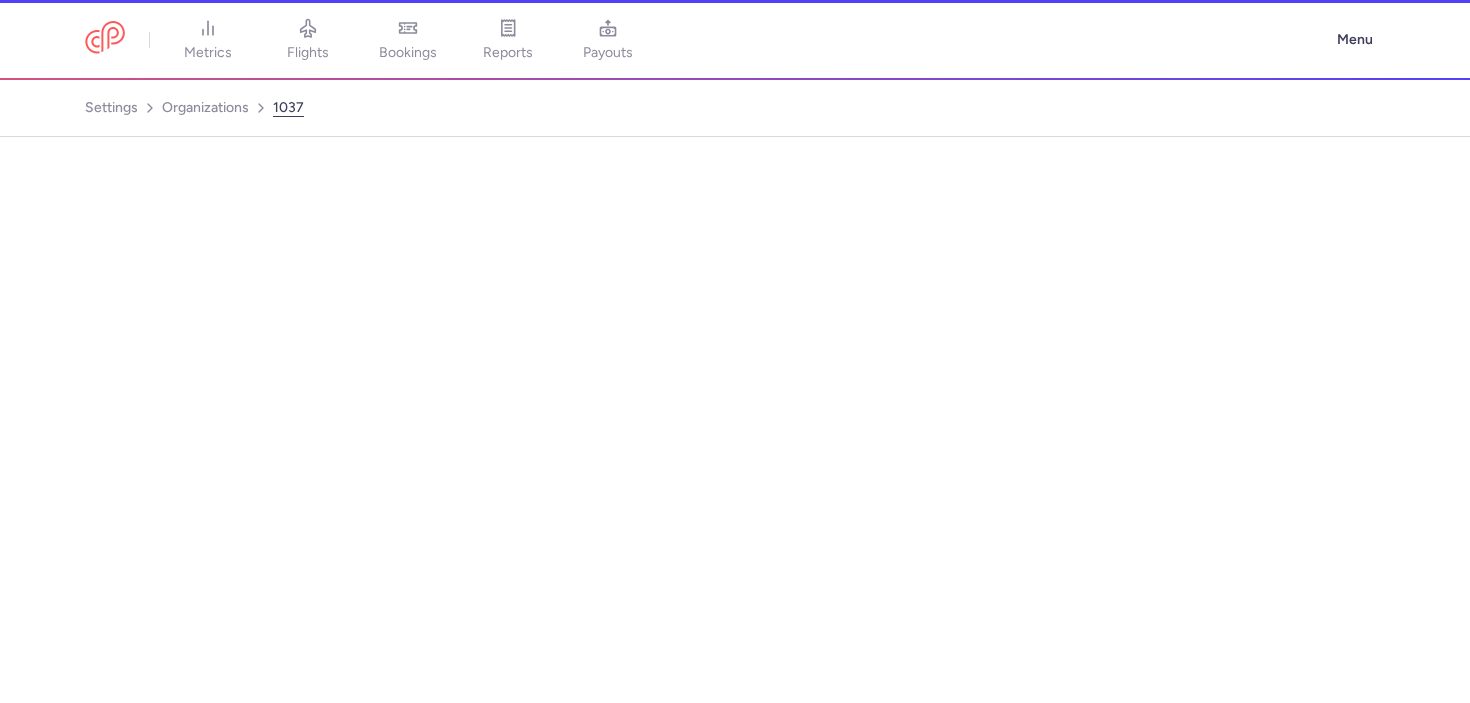 select on "DEDICATED" 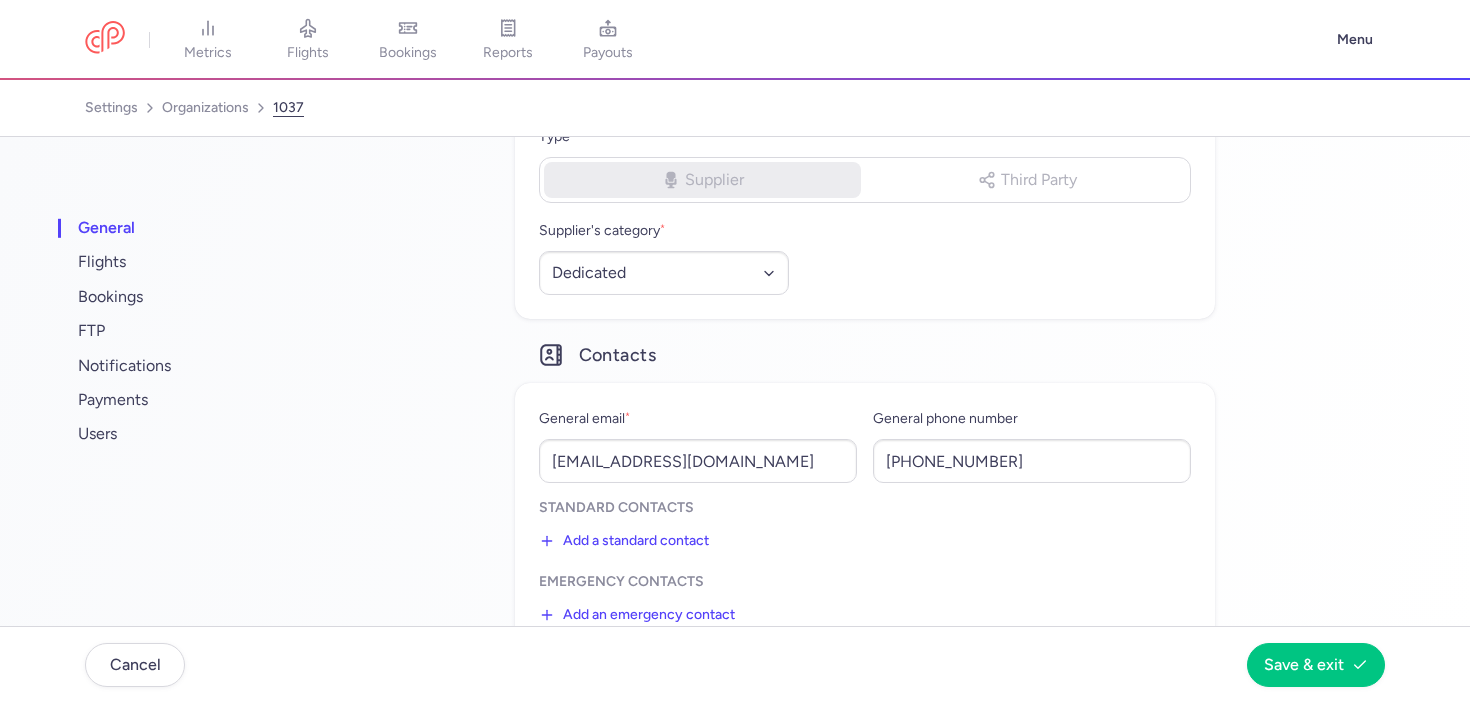 click on "general flights bookings FTP notifications payments users  General information  Name  * UNITRAVEL UTAZÁSI IRODA Legal name  Type  *  Supplier  Third Party Supplier Third Party Supplier's category  * Select an option Aggregator Airline Consolidator Dedicated  Contacts  General email  * [EMAIL_ADDRESS][DOMAIN_NAME] General phone number  [PHONE_NUMBER] Standard contacts  Add a standard contact Emergency contacts  Add an emergency contact Accounting contacts  Add an accounting contact  Company Details  Address  Postal code  City  Country  * Select a country [GEOGRAPHIC_DATA] [GEOGRAPHIC_DATA] [GEOGRAPHIC_DATA] [US_STATE] [GEOGRAPHIC_DATA] [GEOGRAPHIC_DATA] [GEOGRAPHIC_DATA] [GEOGRAPHIC_DATA] [GEOGRAPHIC_DATA] [GEOGRAPHIC_DATA] [GEOGRAPHIC_DATA] [GEOGRAPHIC_DATA] [GEOGRAPHIC_DATA] [GEOGRAPHIC_DATA] [GEOGRAPHIC_DATA] [GEOGRAPHIC_DATA] [GEOGRAPHIC_DATA] [GEOGRAPHIC_DATA] [GEOGRAPHIC_DATA] [GEOGRAPHIC_DATA] [GEOGRAPHIC_DATA] [GEOGRAPHIC_DATA] [GEOGRAPHIC_DATA] [GEOGRAPHIC_DATA] [GEOGRAPHIC_DATA] [GEOGRAPHIC_DATA] [GEOGRAPHIC_DATA] [GEOGRAPHIC_DATA] [GEOGRAPHIC_DATA] [GEOGRAPHIC_DATA] [GEOGRAPHIC_DATA] [GEOGRAPHIC_DATA] [GEOGRAPHIC_DATA] [GEOGRAPHIC_DATA] [GEOGRAPHIC_DATA] [GEOGRAPHIC_DATA] [GEOGRAPHIC_DATA] [GEOGRAPHIC_DATA] [GEOGRAPHIC_DATA] [GEOGRAPHIC_DATA] [GEOGRAPHIC_DATA] [GEOGRAPHIC_DATA] [GEOGRAPHIC_DATA] [GEOGRAPHIC_DATA]" at bounding box center (728, 999) 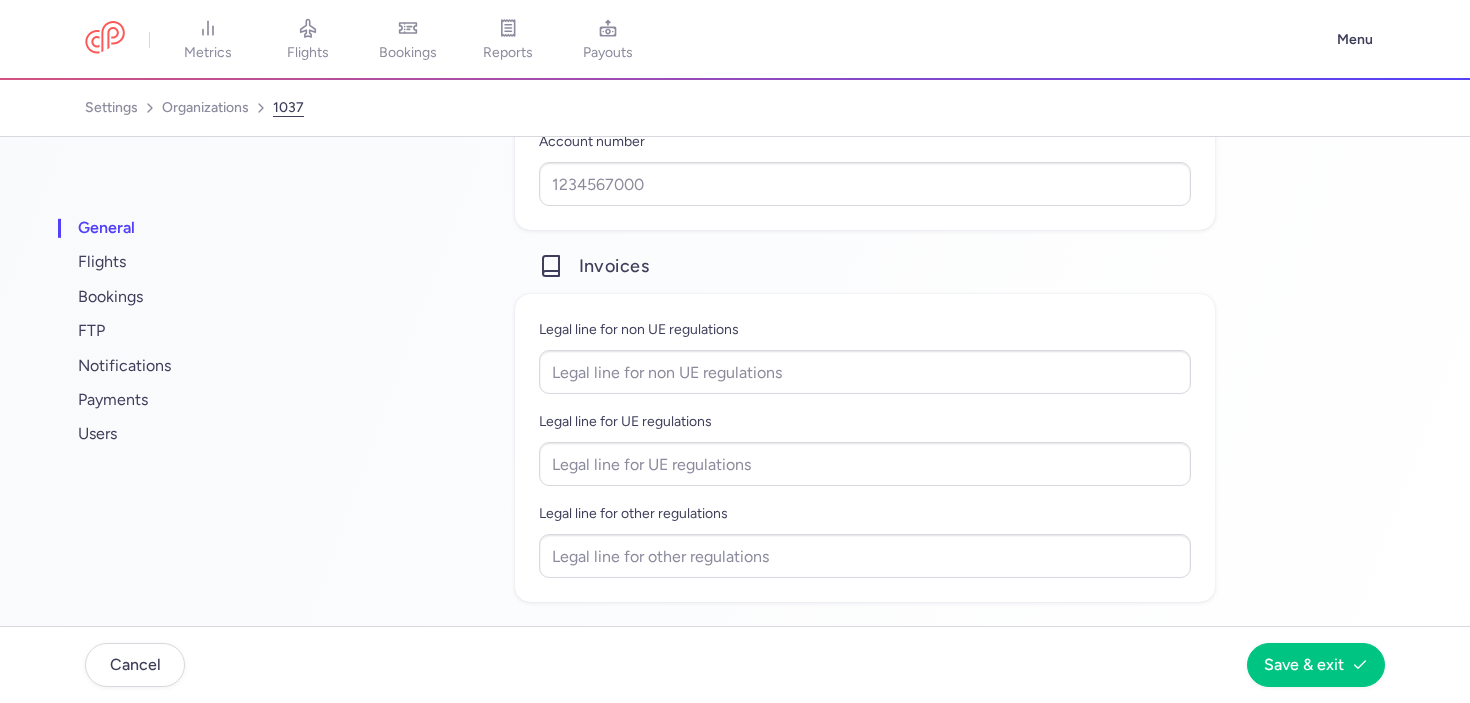scroll, scrollTop: 0, scrollLeft: 0, axis: both 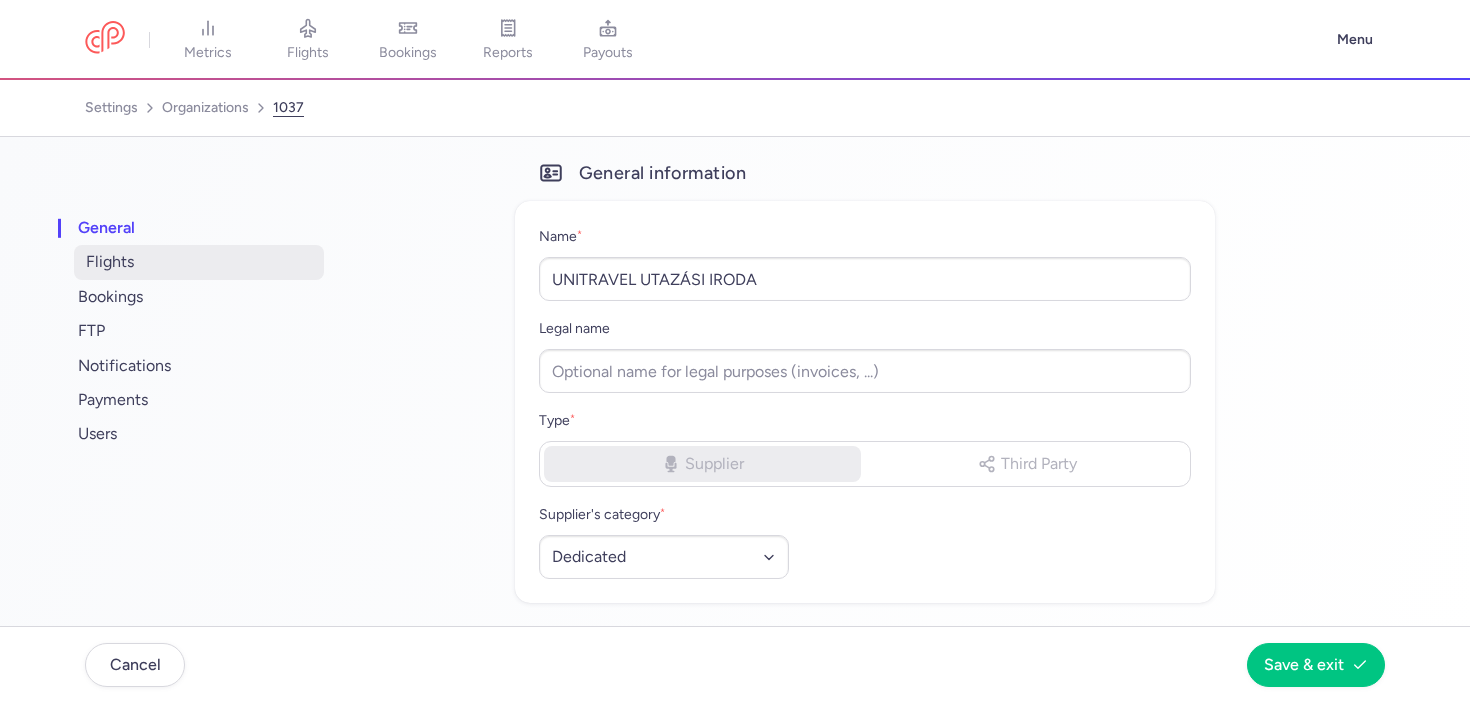 click on "flights" at bounding box center (199, 262) 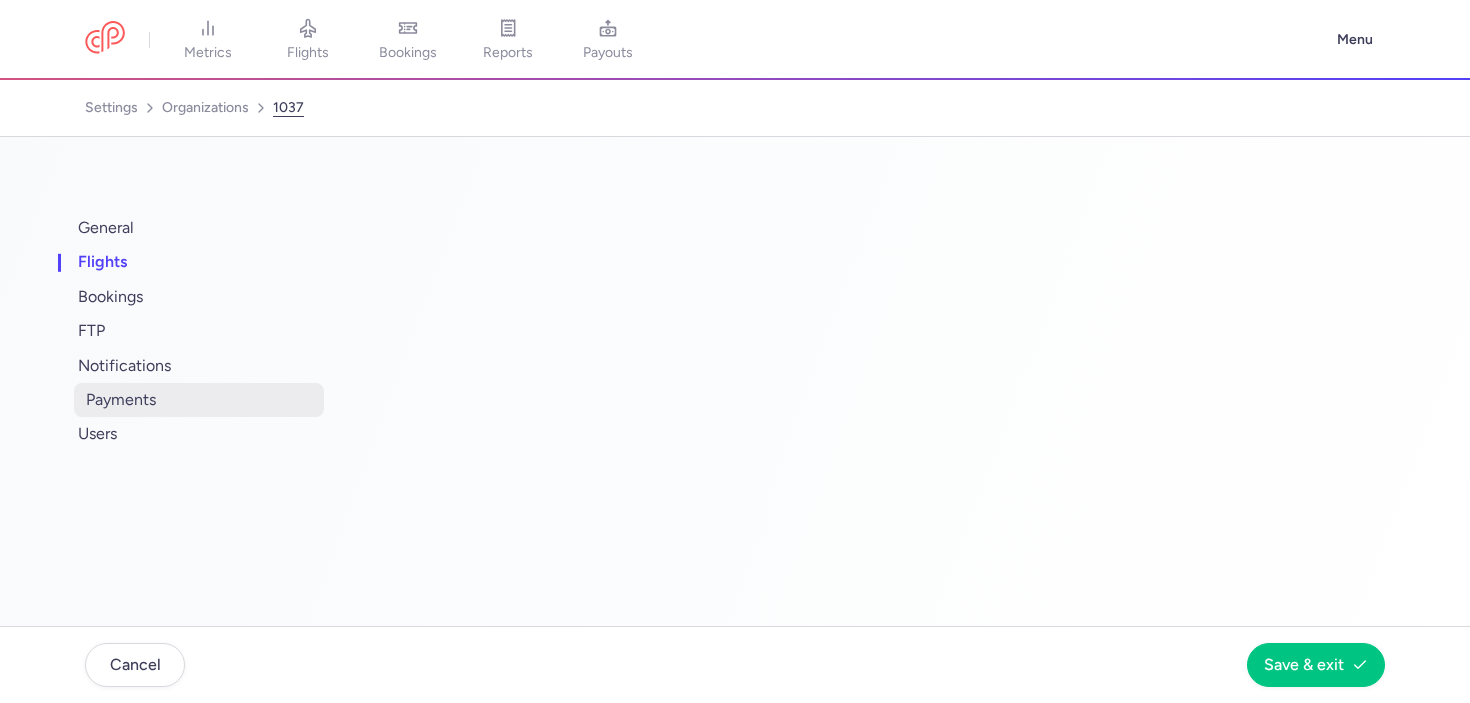 select on "days" 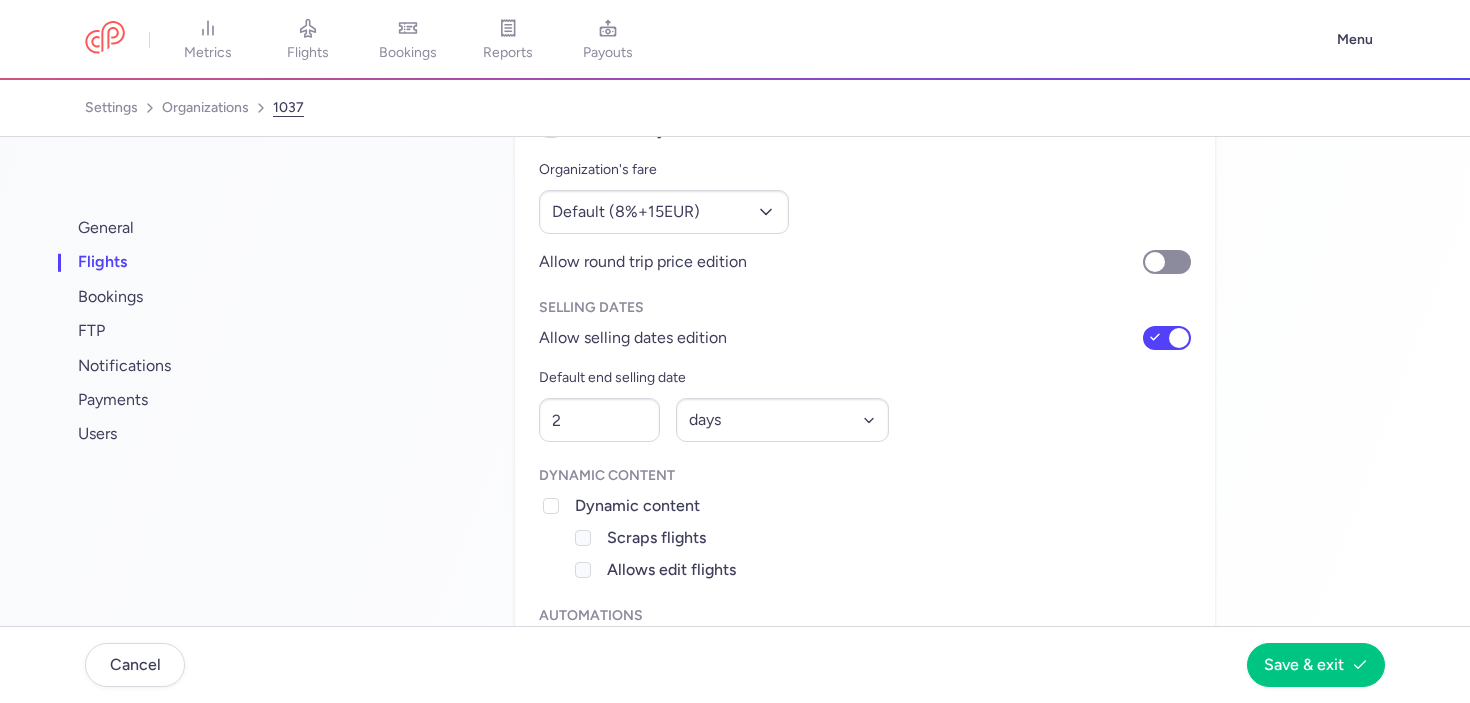 scroll, scrollTop: 249, scrollLeft: 0, axis: vertical 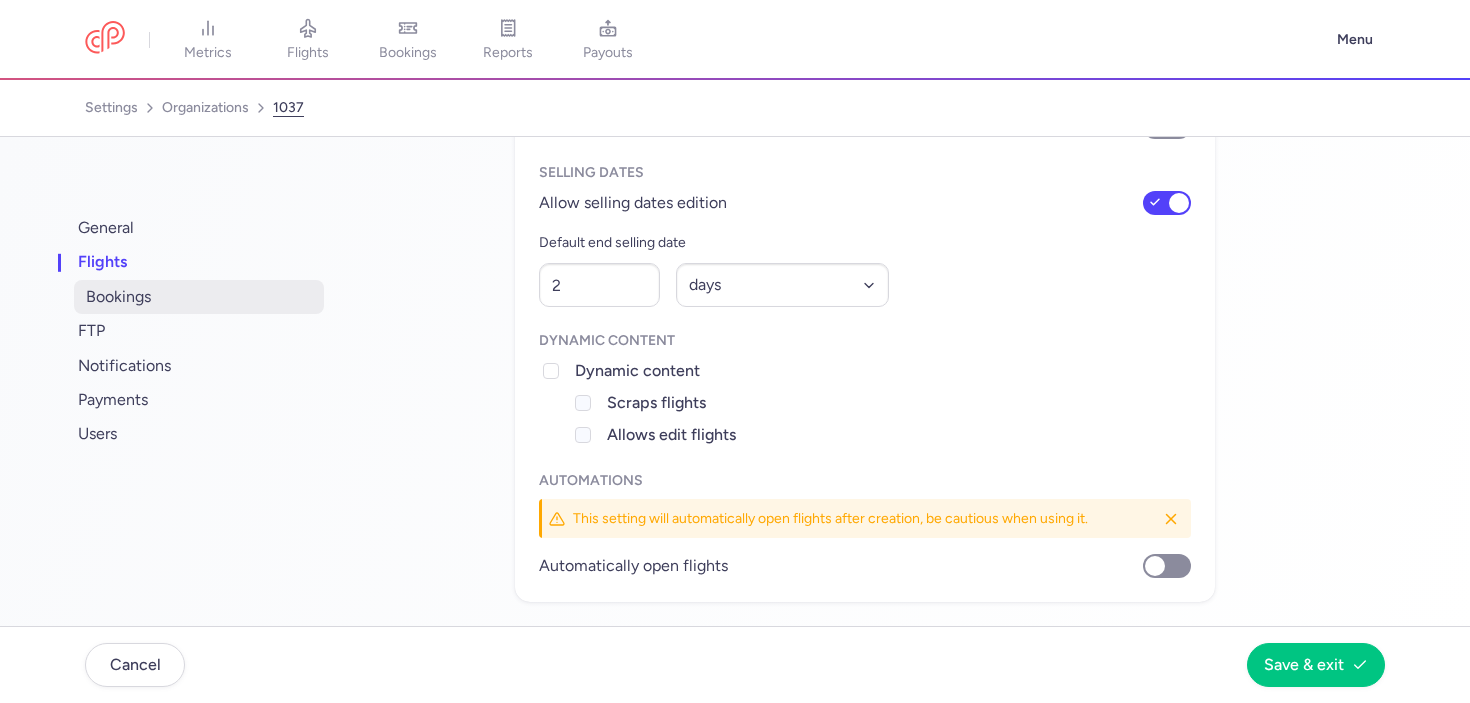 click on "bookings" at bounding box center [199, 297] 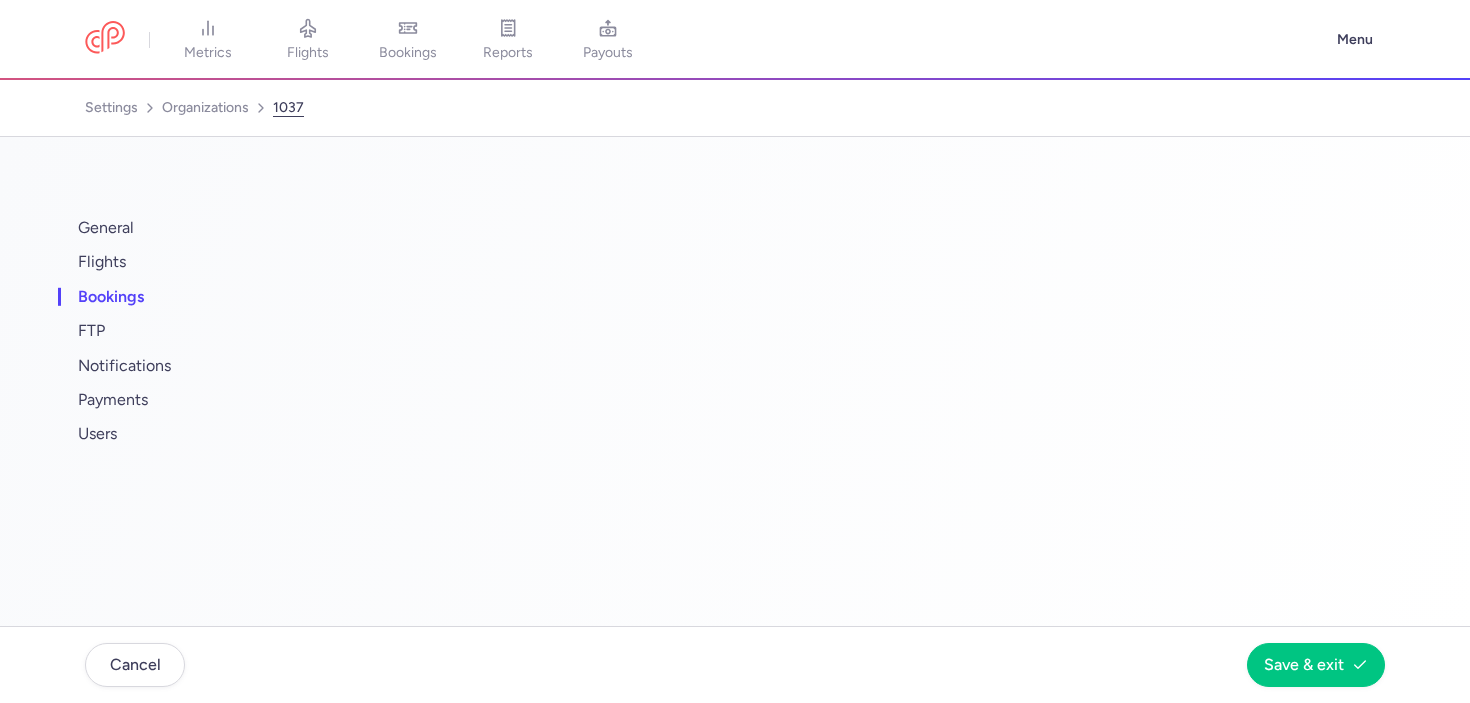 select on "2" 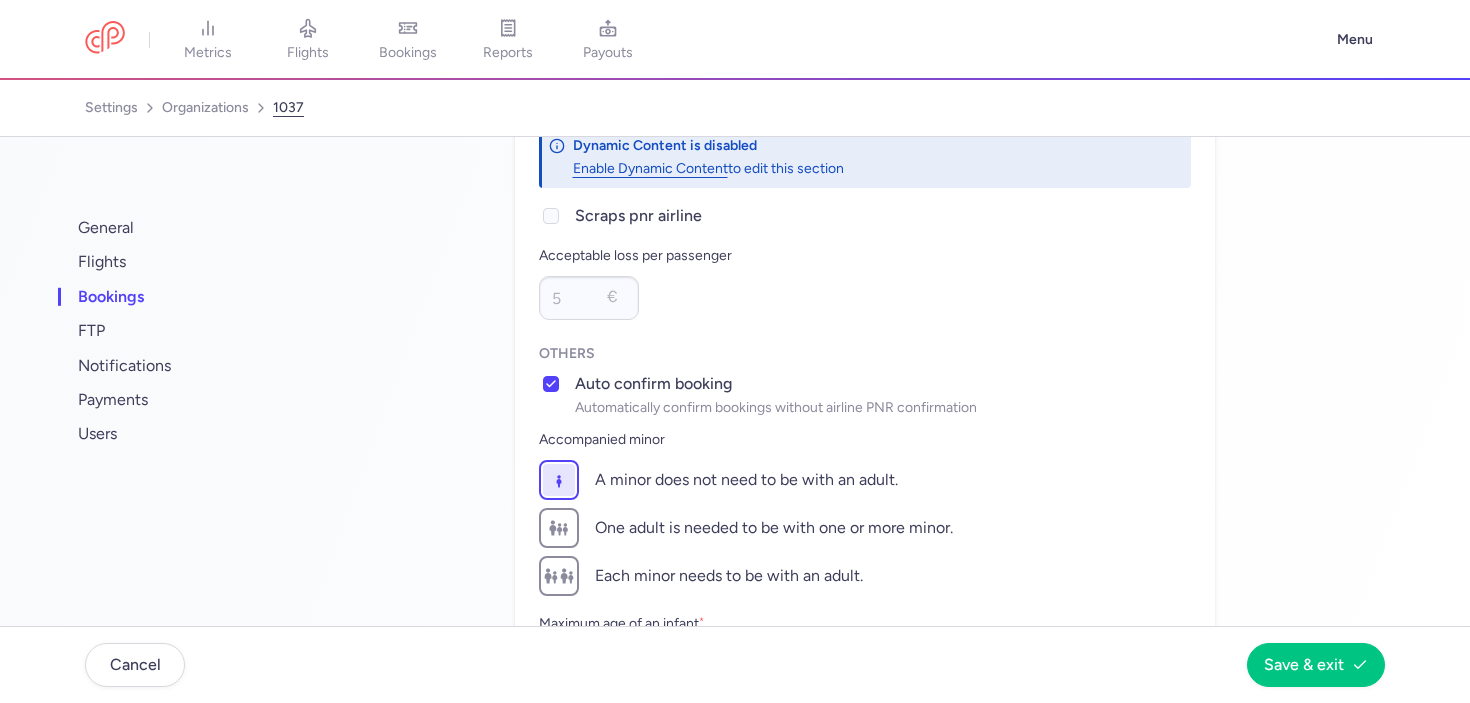scroll, scrollTop: 0, scrollLeft: 0, axis: both 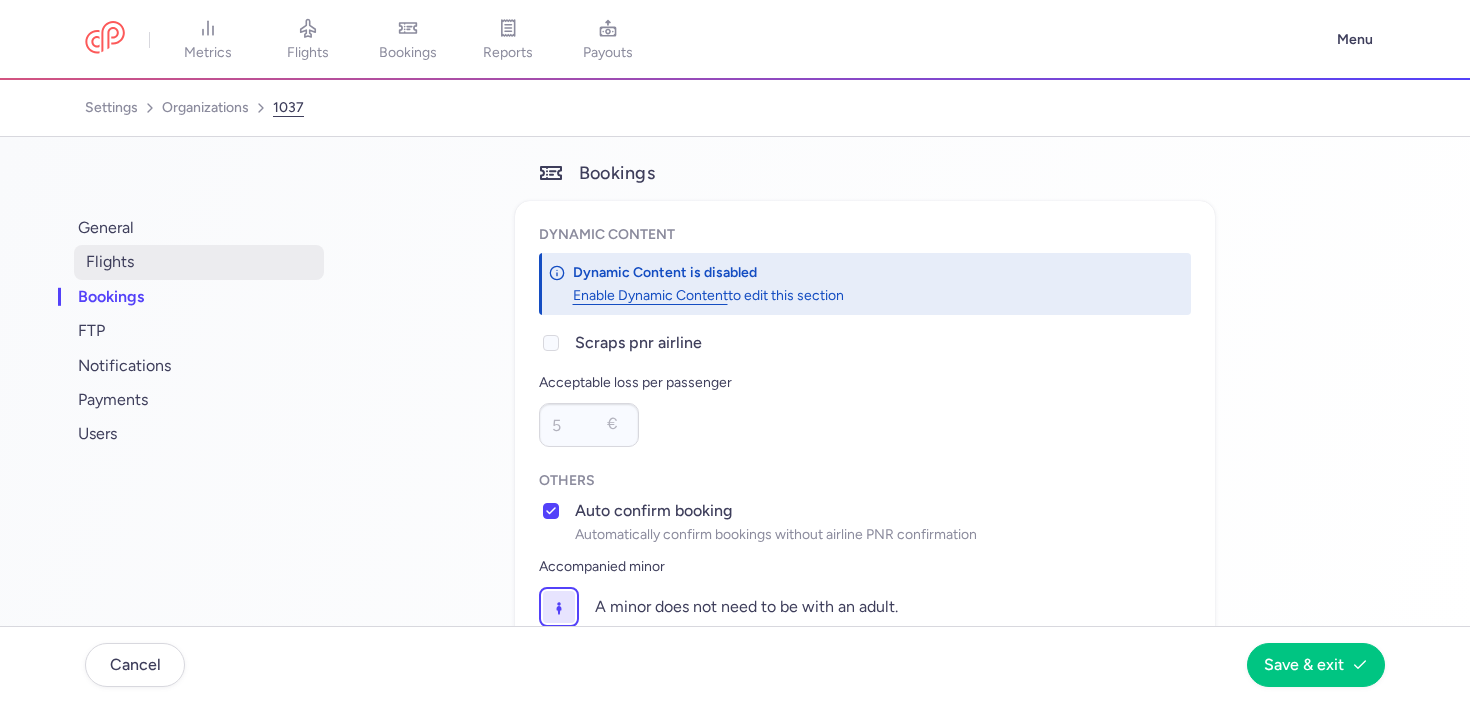 click on "flights" at bounding box center [199, 262] 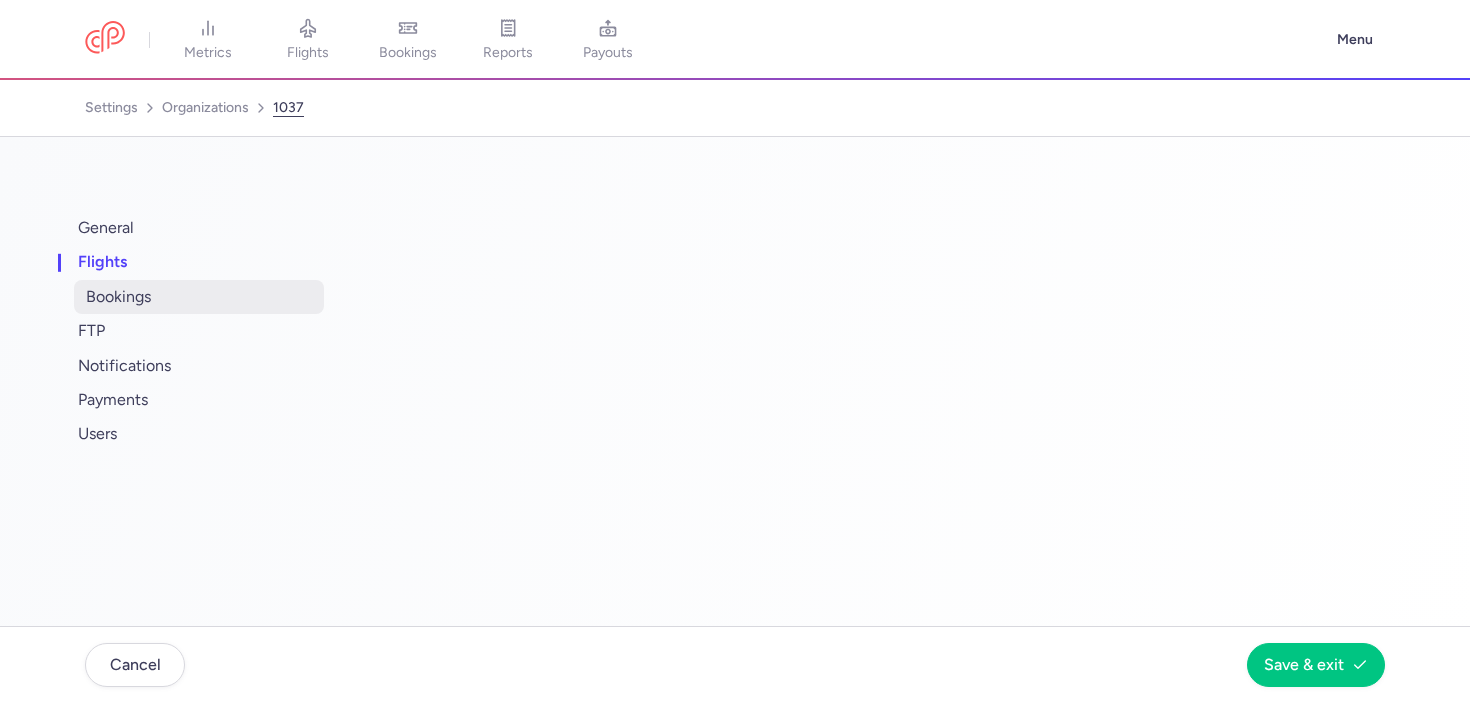 select on "days" 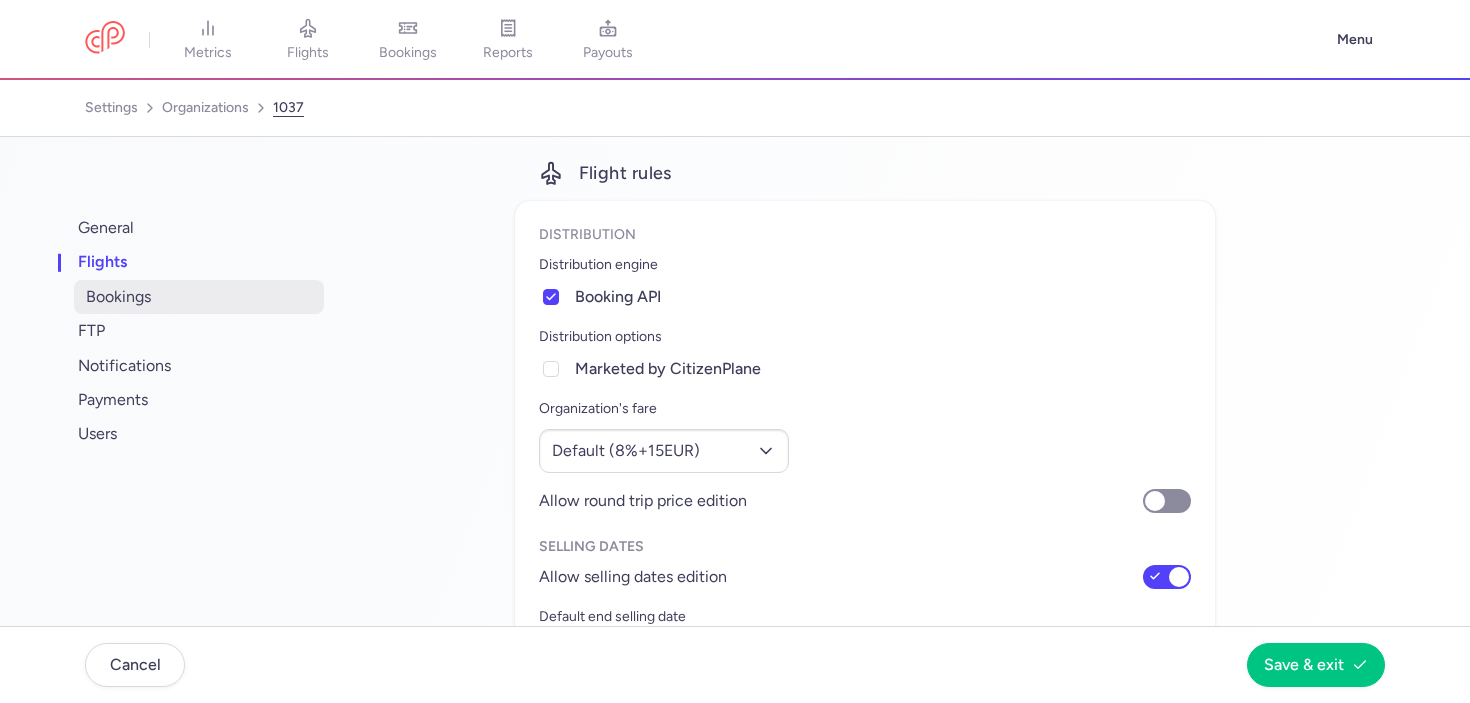 click on "bookings" at bounding box center [199, 297] 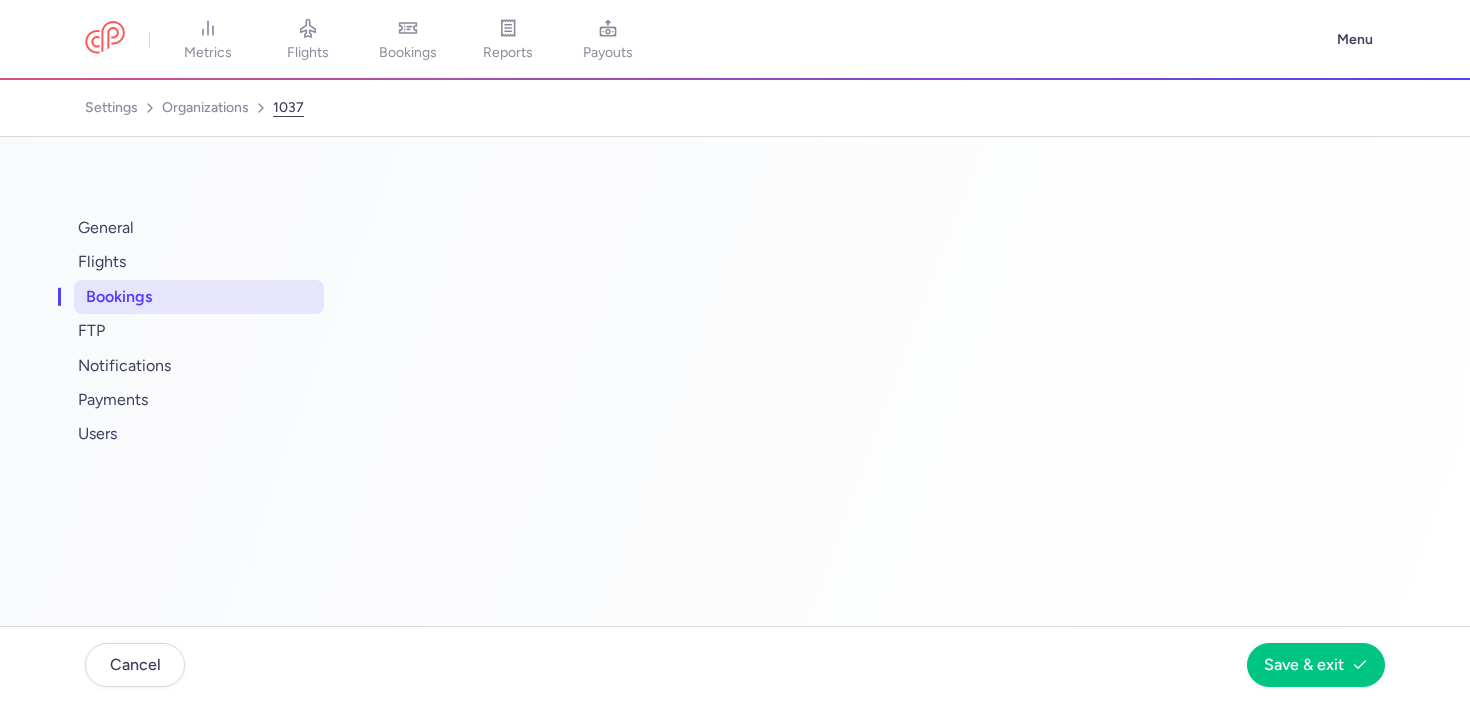 select on "2" 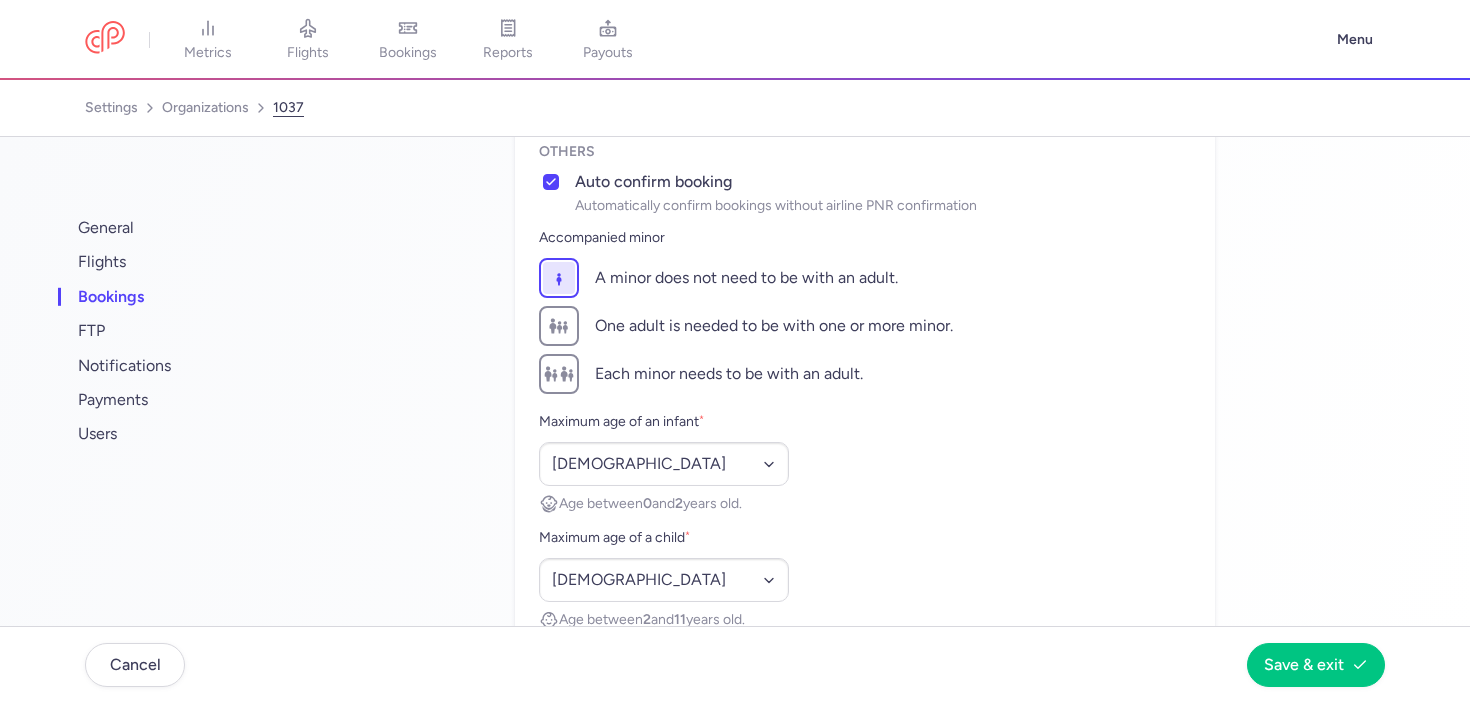 scroll, scrollTop: 381, scrollLeft: 0, axis: vertical 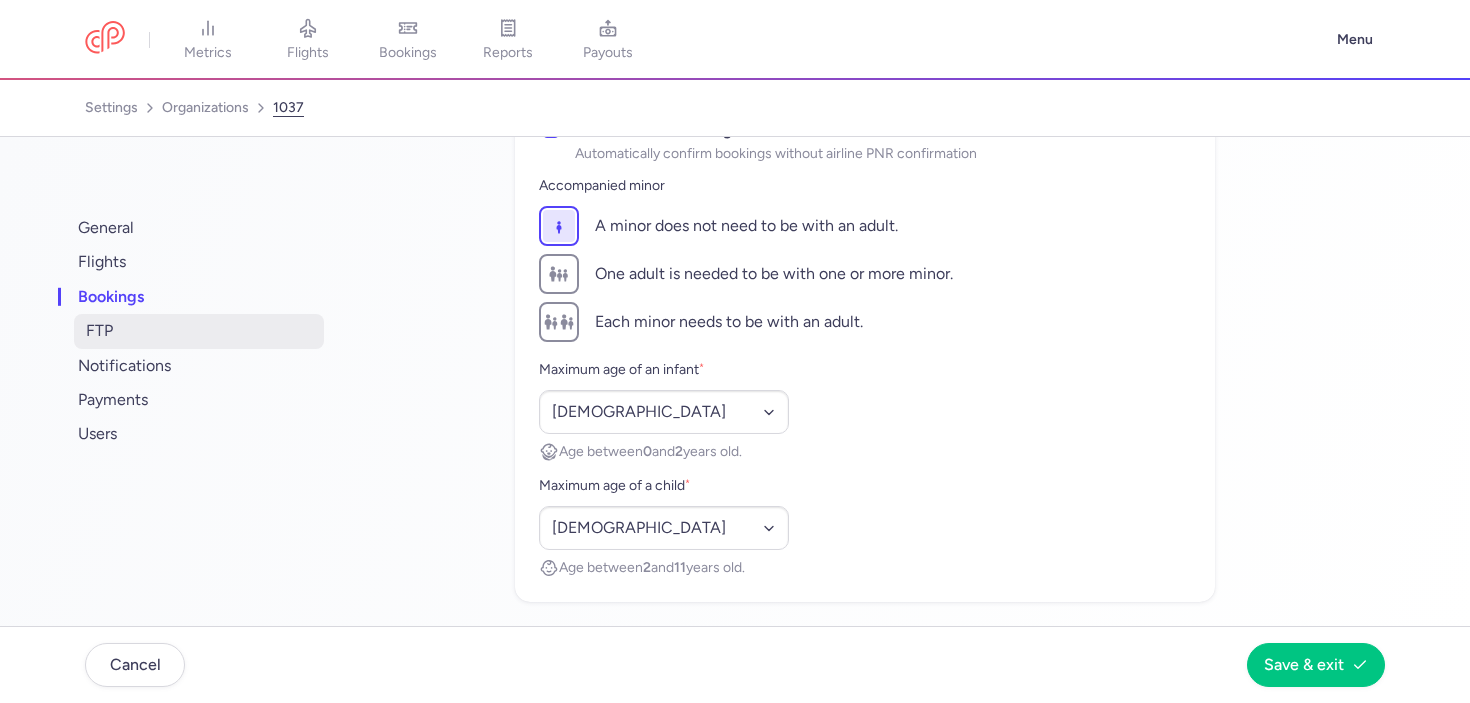click on "FTP" at bounding box center [199, 331] 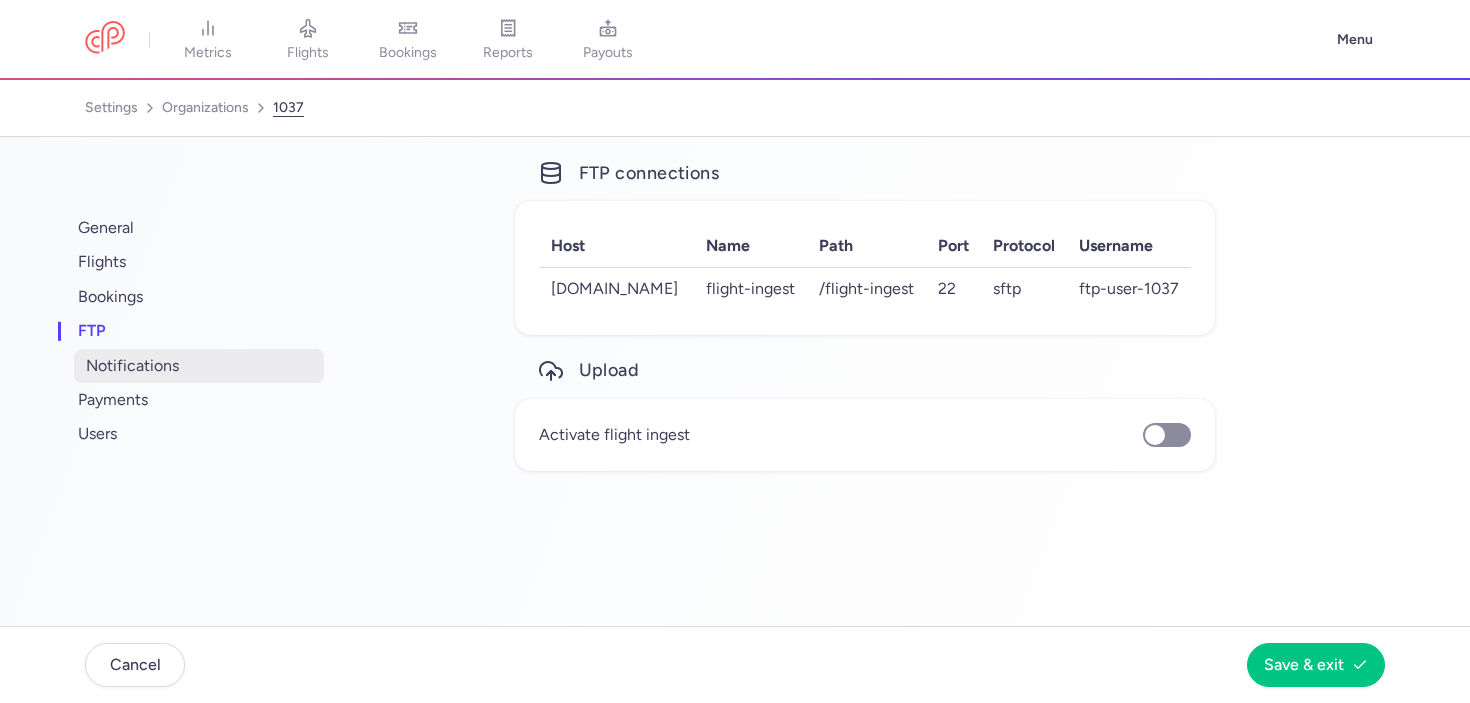scroll, scrollTop: 0, scrollLeft: 0, axis: both 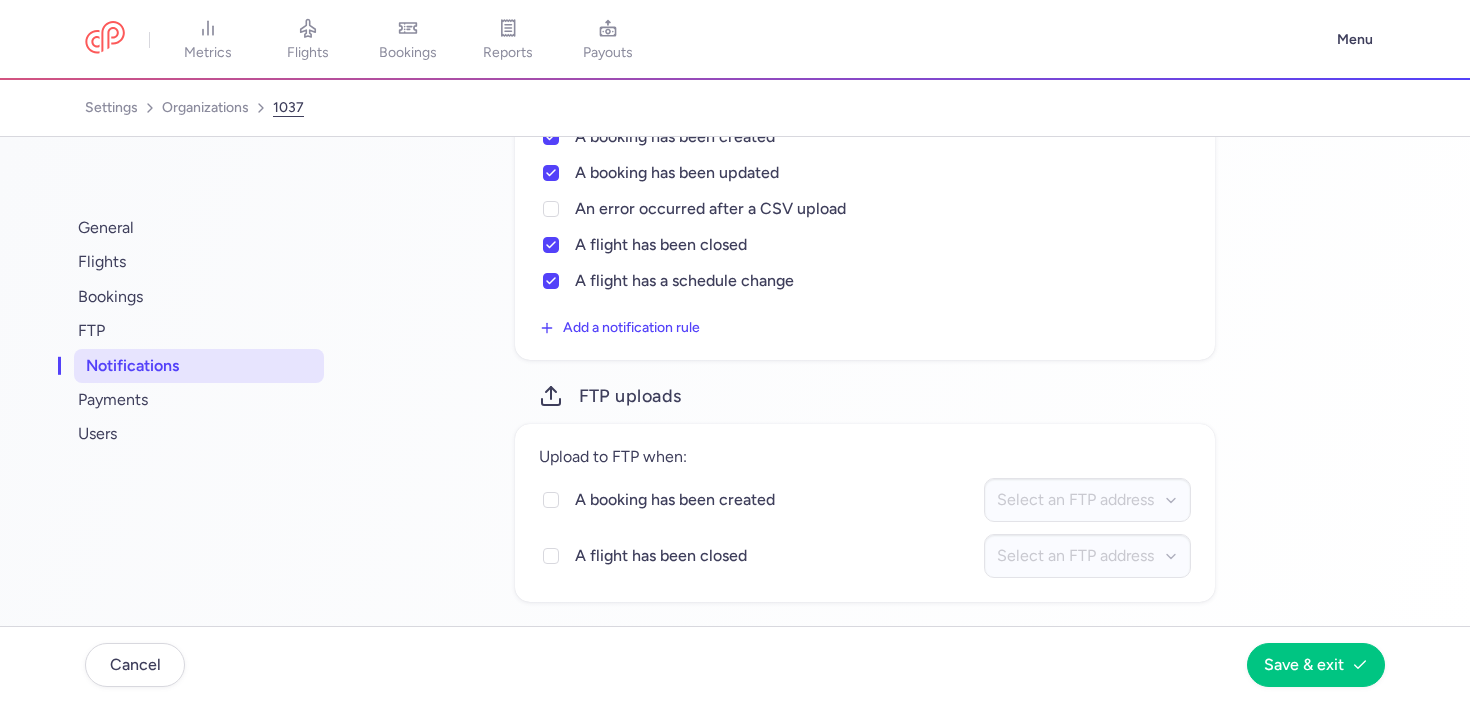 click on "notifications" at bounding box center (199, 366) 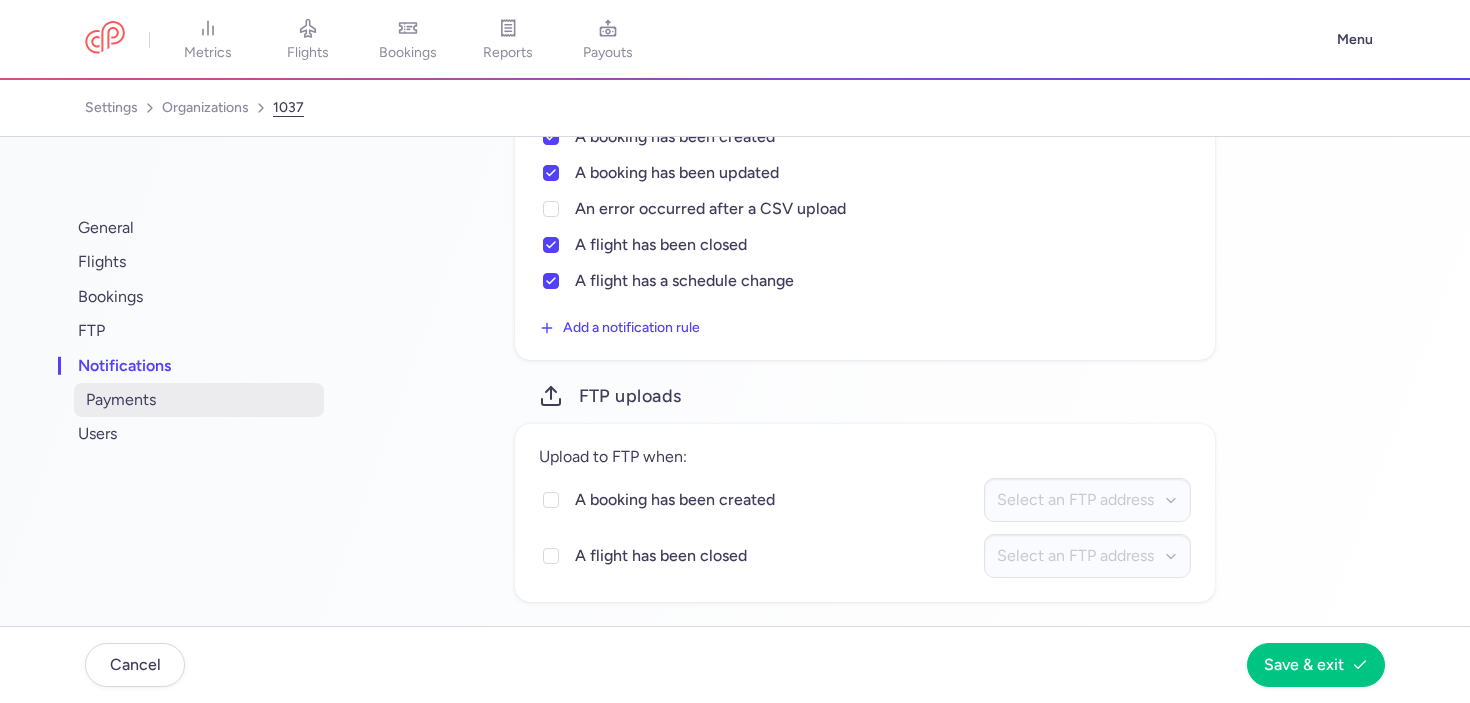 click on "payments" at bounding box center [199, 400] 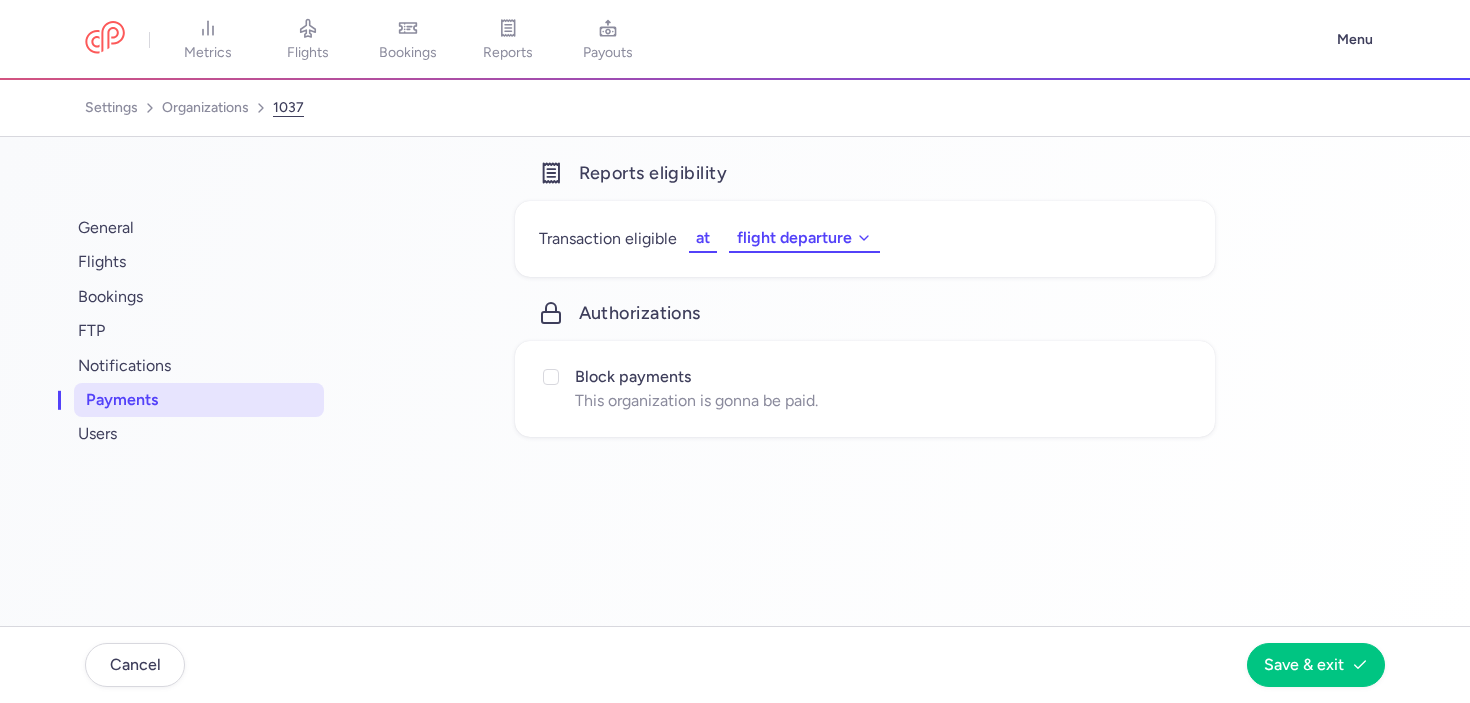 scroll, scrollTop: 0, scrollLeft: 0, axis: both 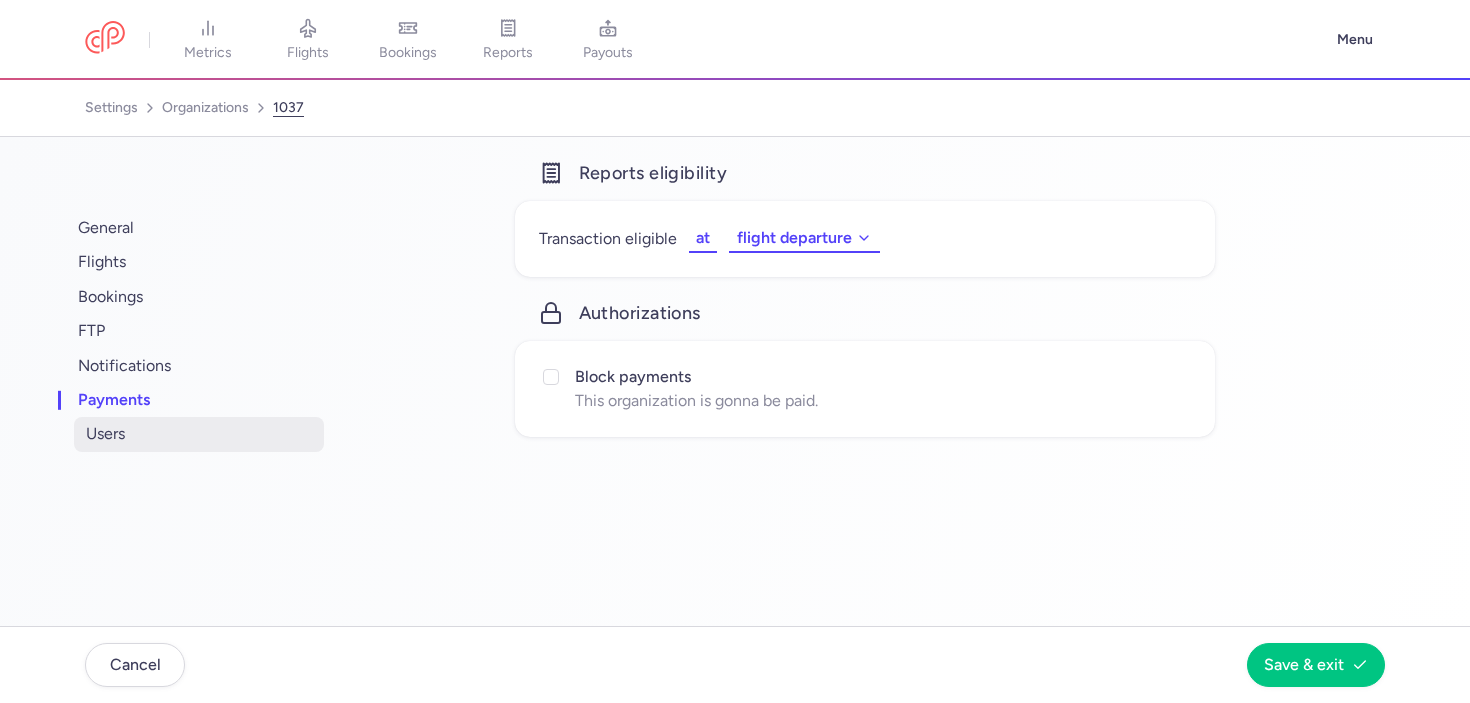 click on "users" at bounding box center (199, 434) 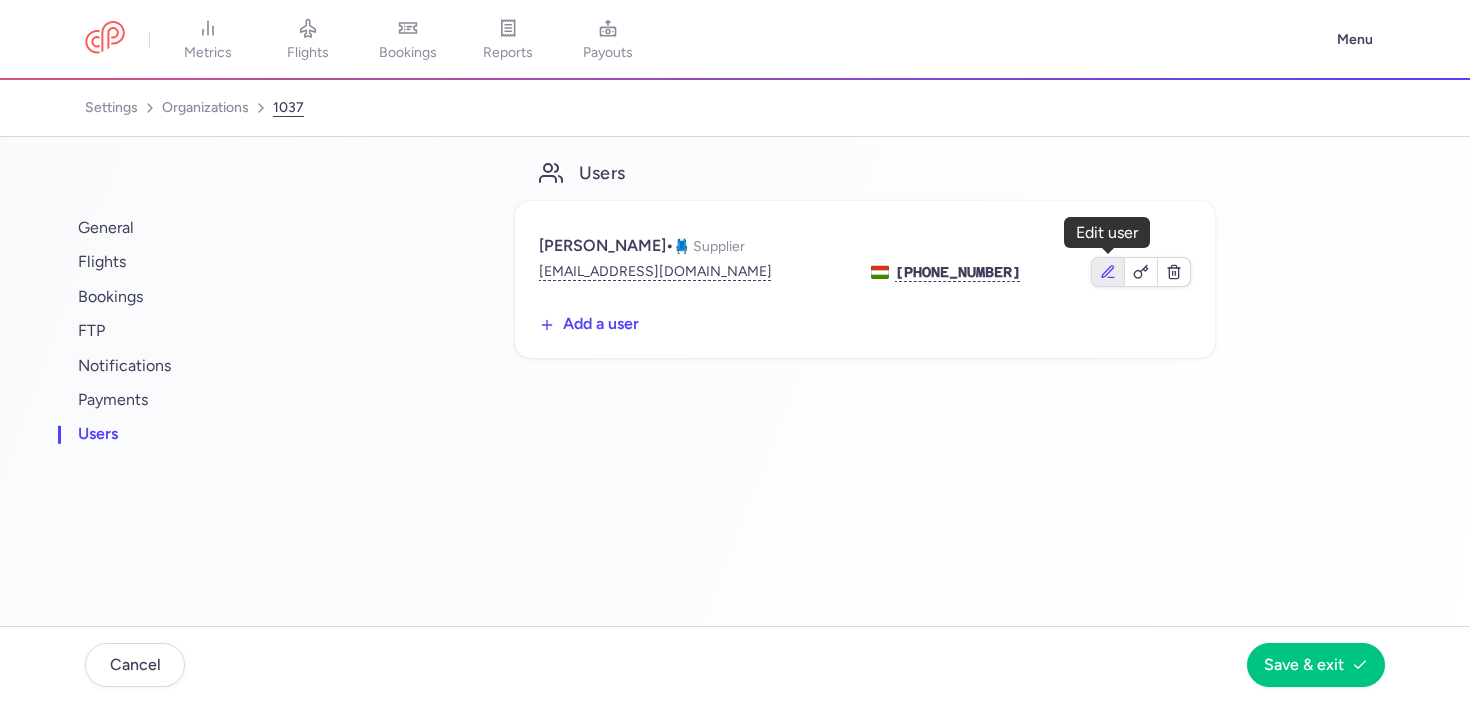 click 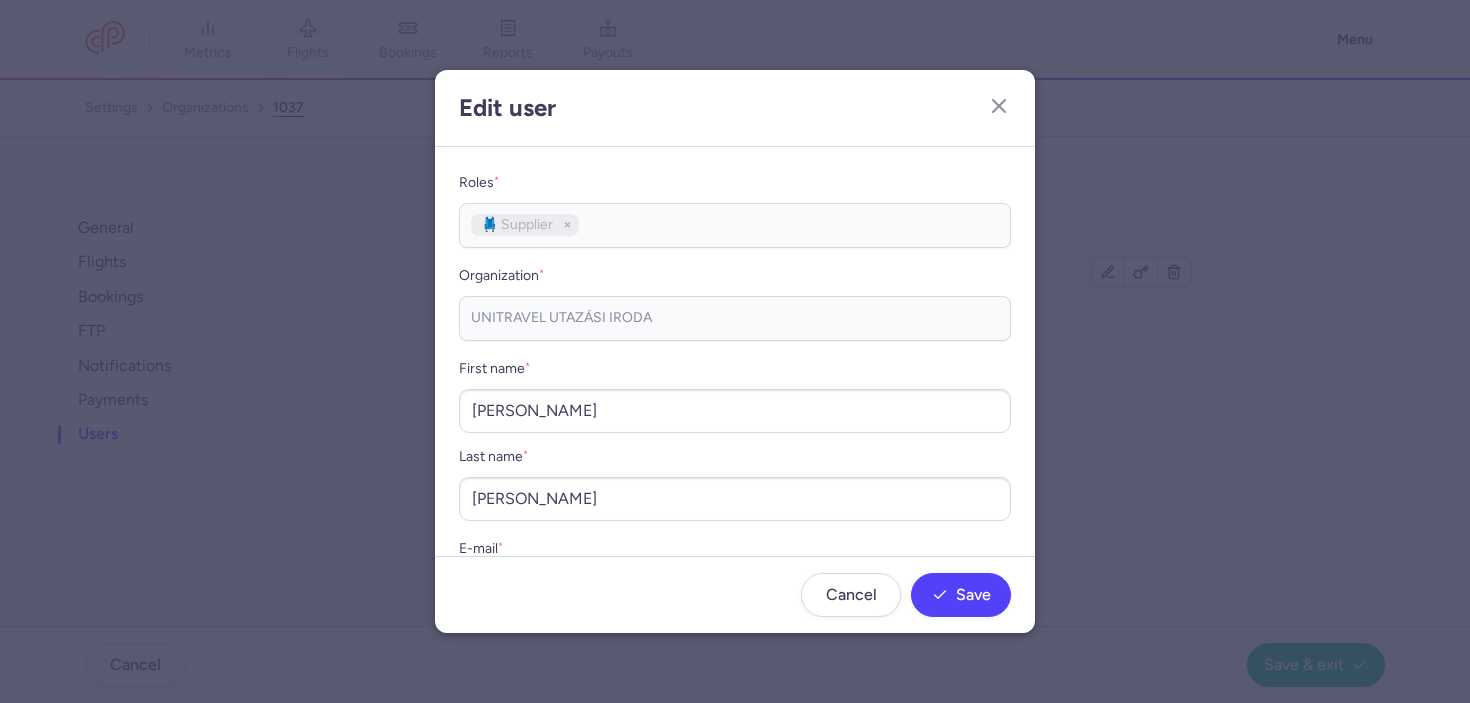 scroll, scrollTop: 321, scrollLeft: 0, axis: vertical 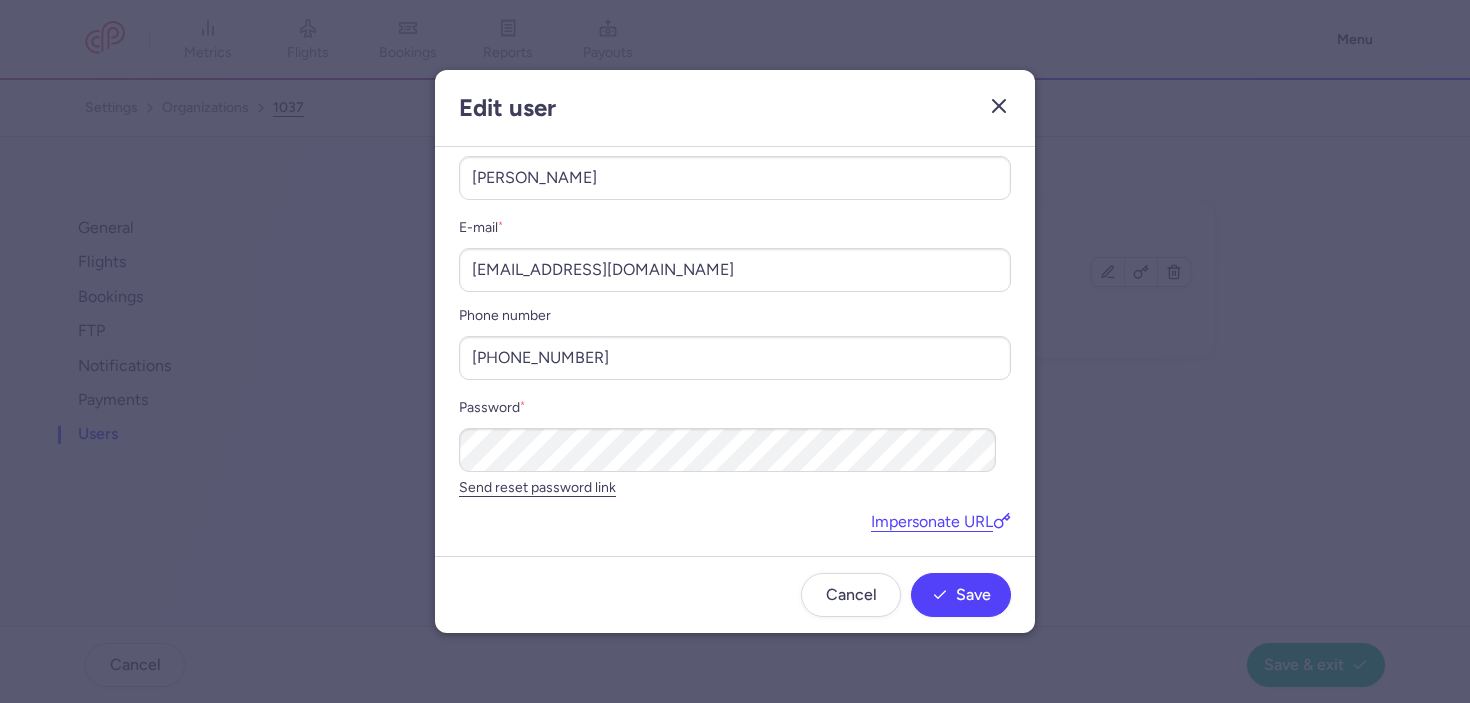 click 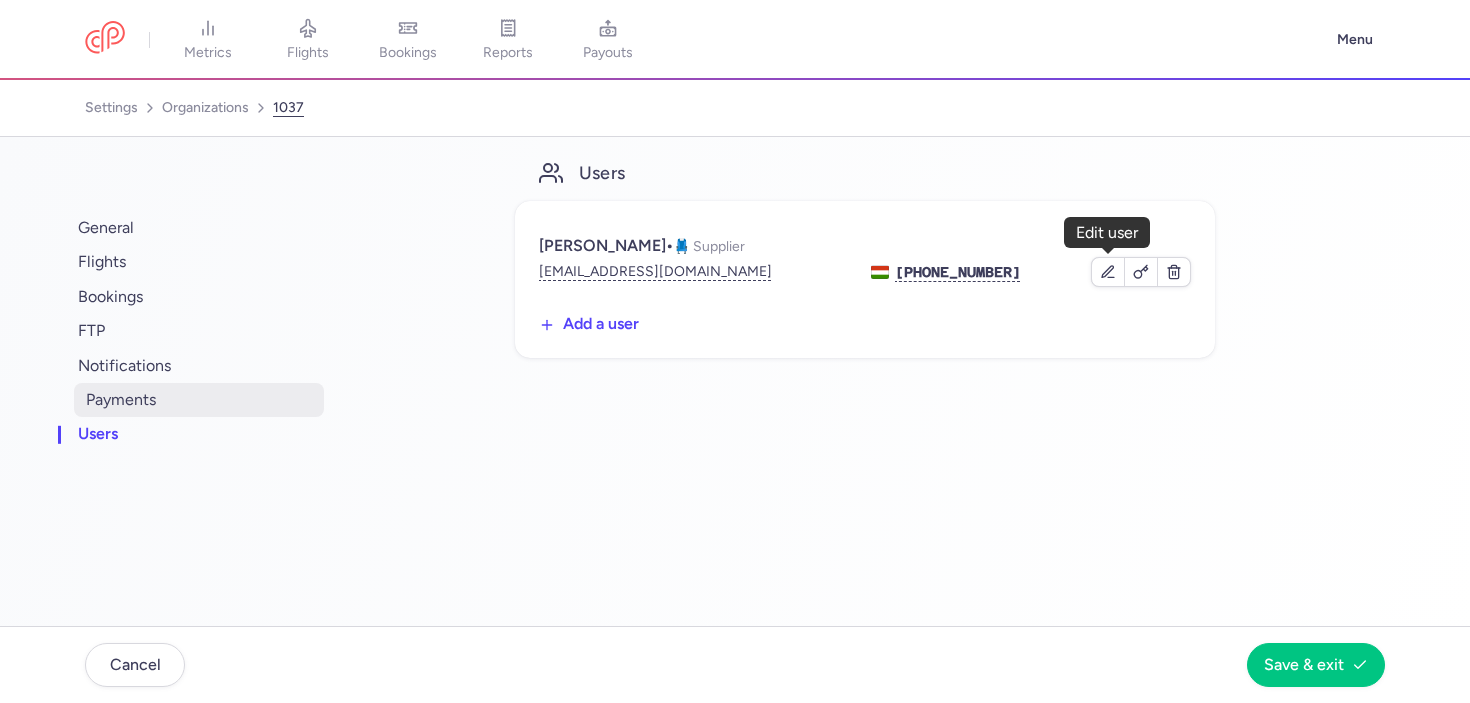 click on "payments" at bounding box center (199, 400) 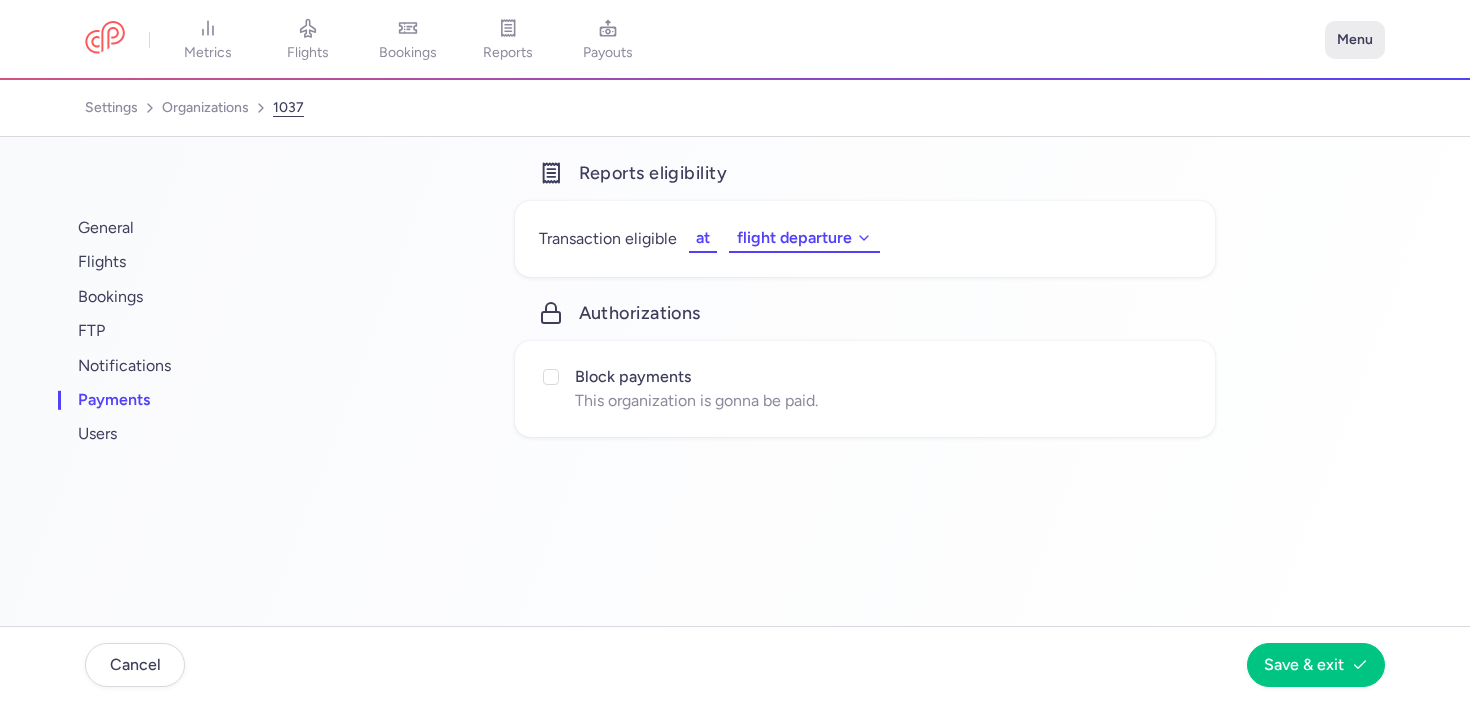 click on "Menu" at bounding box center (1355, 40) 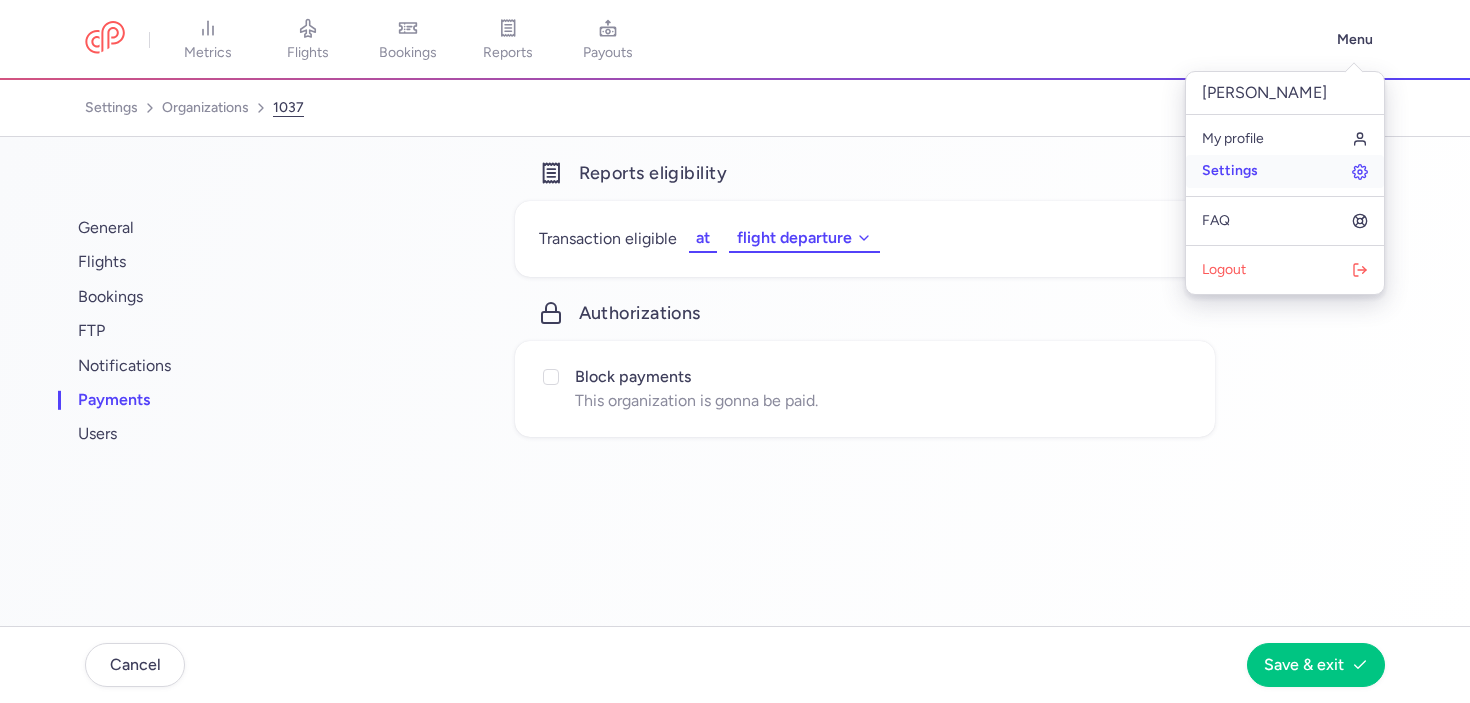 click on "Settings" at bounding box center (1285, 171) 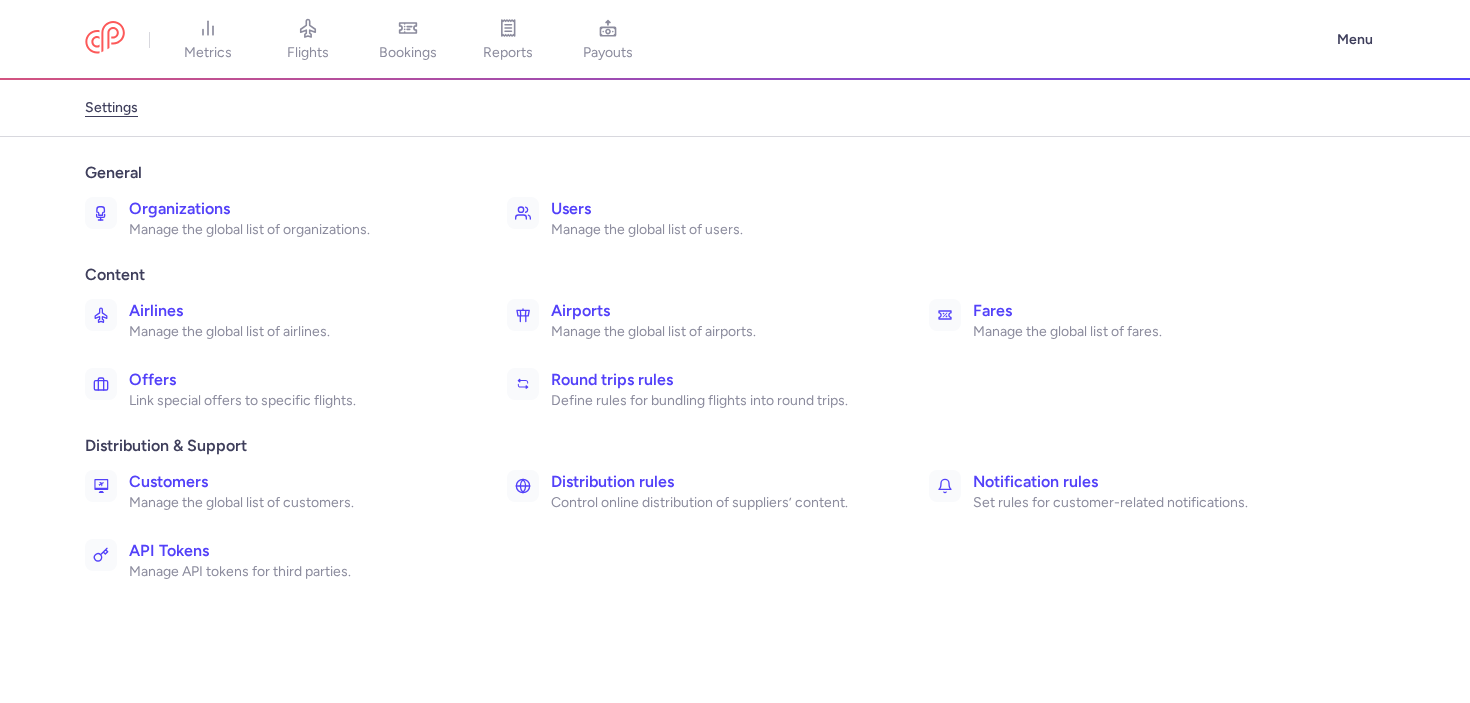 click on "Manage the global list of users." at bounding box center [718, 230] 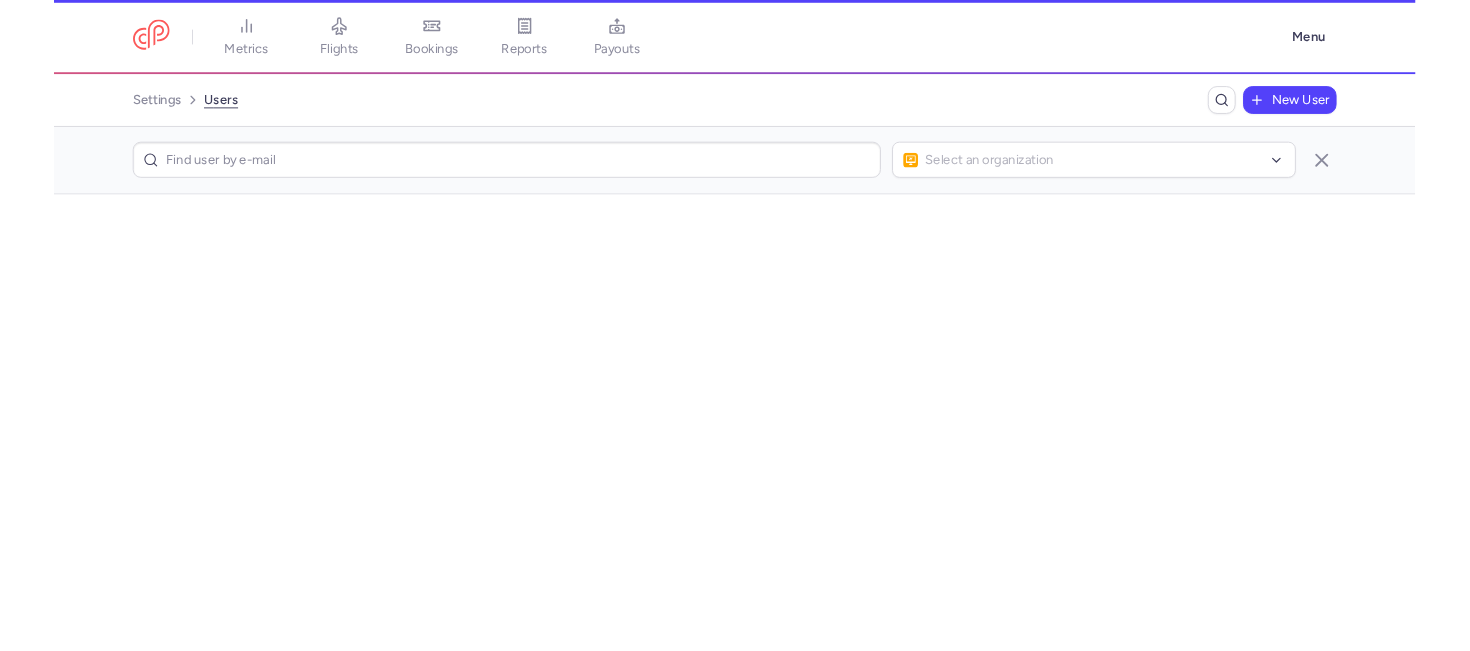 scroll, scrollTop: 0, scrollLeft: 0, axis: both 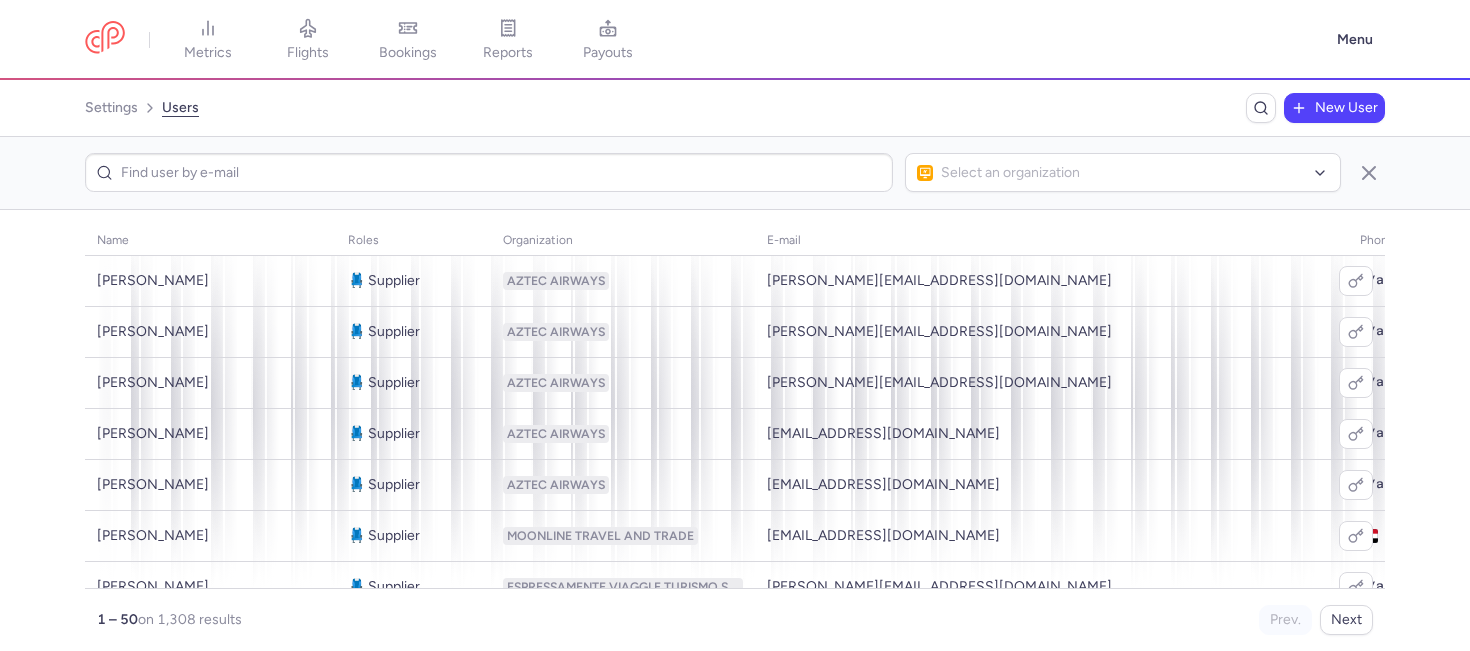 click on "name roles organization E-mail phone number created at [PERSON_NAME] 💺 Supplier AZTEC AIRWAYS [PERSON_NAME][EMAIL_ADDRESS][DOMAIN_NAME] n/a [DATE] [PERSON_NAME] 💺 Supplier AZTEC AIRWAYS [PERSON_NAME][EMAIL_ADDRESS][DOMAIN_NAME] n/a [DATE] [PERSON_NAME] 💺 Supplier AZTEC AIRWAYS [PERSON_NAME][EMAIL_ADDRESS][DOMAIN_NAME] n/a [DATE] [PERSON_NAME] 💺 Supplier AZTEC AIRWAYS [EMAIL_ADDRESS][DOMAIN_NAME] n/a [DATE] [PERSON_NAME] 💺 Supplier AZTEC AIRWAYS [EMAIL_ADDRESS][DOMAIN_NAME] n/a [DATE] [PERSON_NAME] 💺 Supplier MOONLINE TRAVEL AND TRADE [EMAIL_ADDRESS][DOMAIN_NAME] +964 770 217 5542 [DATE] [PERSON_NAME] 💺 Supplier ESPRESSAMENTE VIAGGI E TURISMO SRL [EMAIL_ADDRESS][DOMAIN_NAME] n/a [DATE] Montse De [PERSON_NAME] 💺 Supplier SOLTOUR RT [EMAIL_ADDRESS][DOMAIN_NAME] n/a [DATE] [PERSON_NAME] 💺 Supplier BRAVO TOURS 1998 AS [EMAIL_ADDRESS][DOMAIN_NAME] n/a [DATE] [PERSON_NAME] 💺 Supplier BRAVO TOURS 1998 AS [EMAIL_ADDRESS][DOMAIN_NAME] n/a [DATE] [PERSON_NAME] 💺 Supplier BRAVO TOURS 1998 AS [EMAIL_ADDRESS][DOMAIN_NAME] n/a n/a n/a" at bounding box center [735, 430] 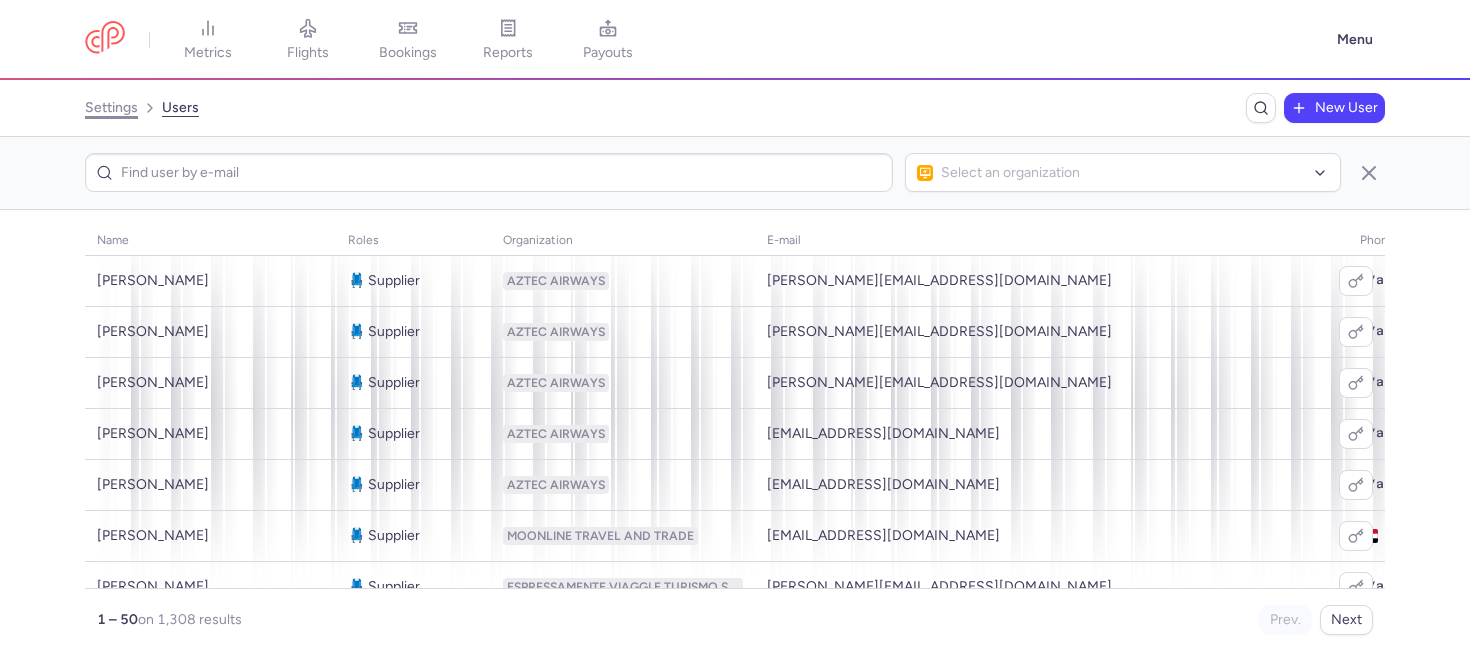 click on "settings" at bounding box center [111, 108] 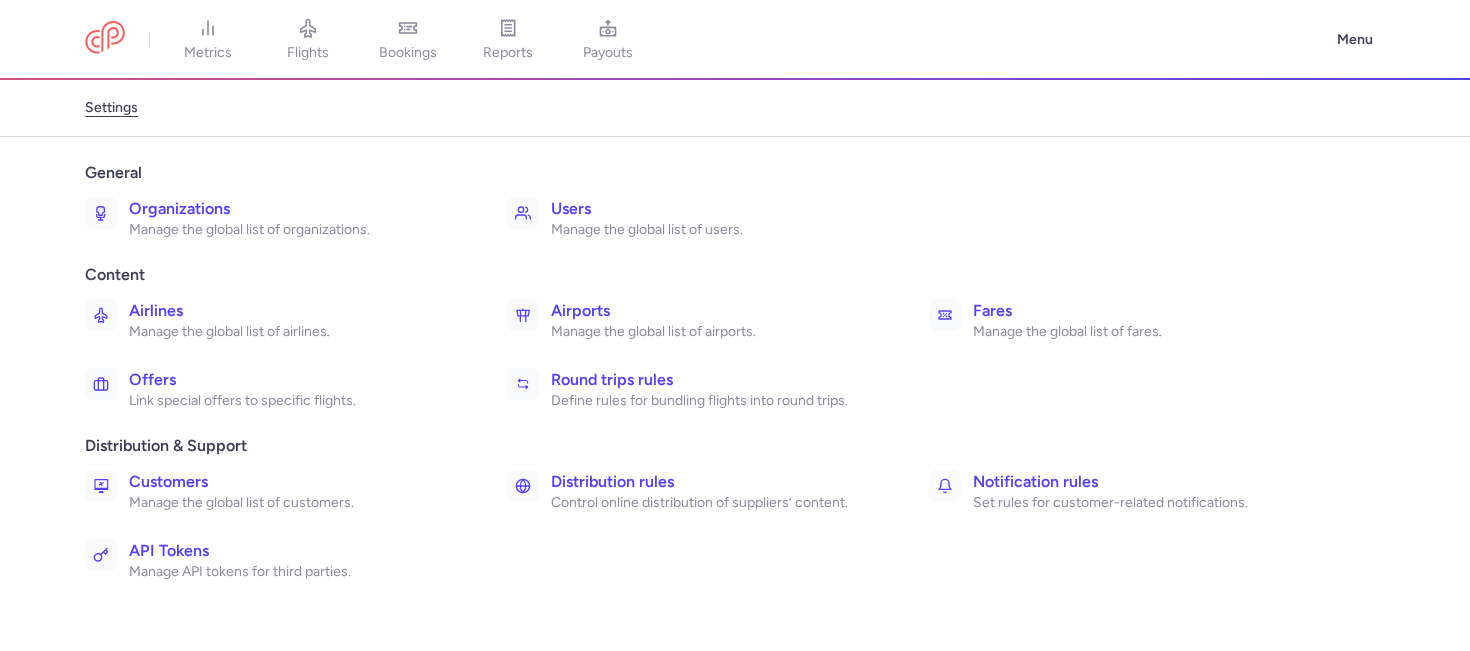 click on "Manage the global list of organizations." at bounding box center (296, 230) 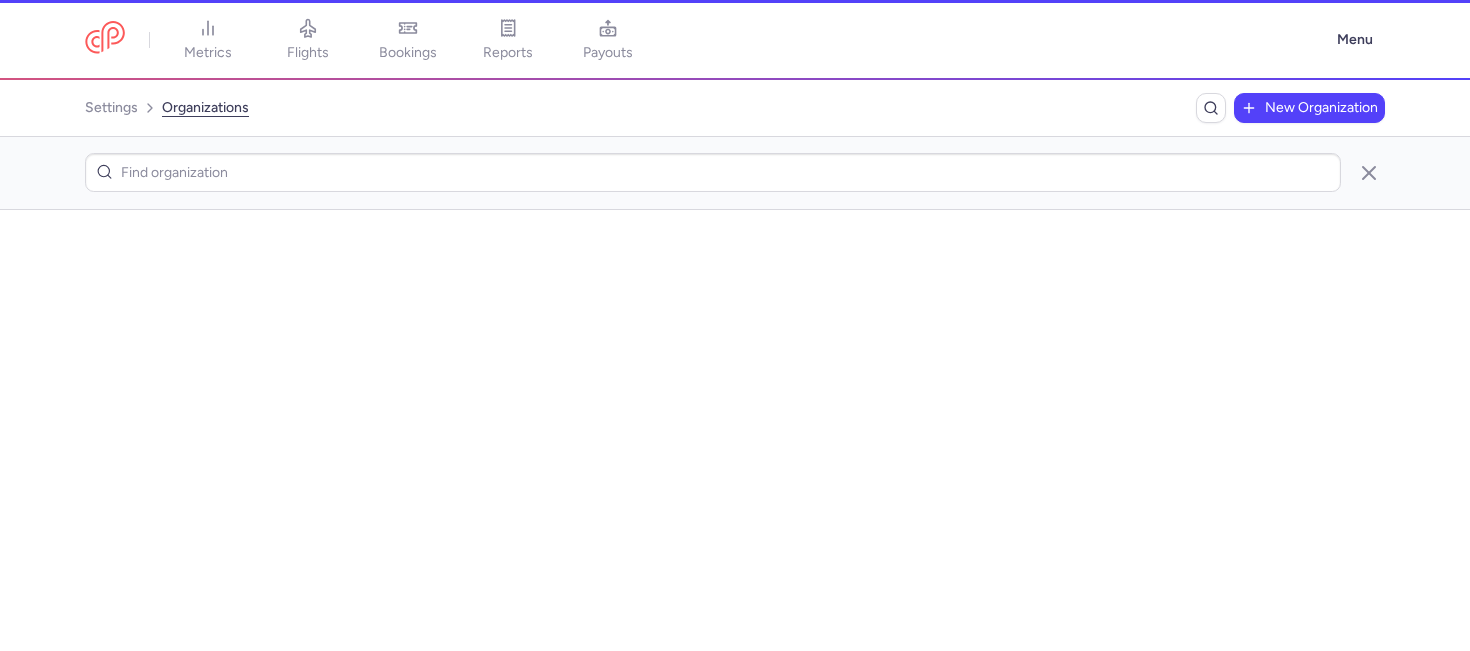 scroll, scrollTop: 0, scrollLeft: 0, axis: both 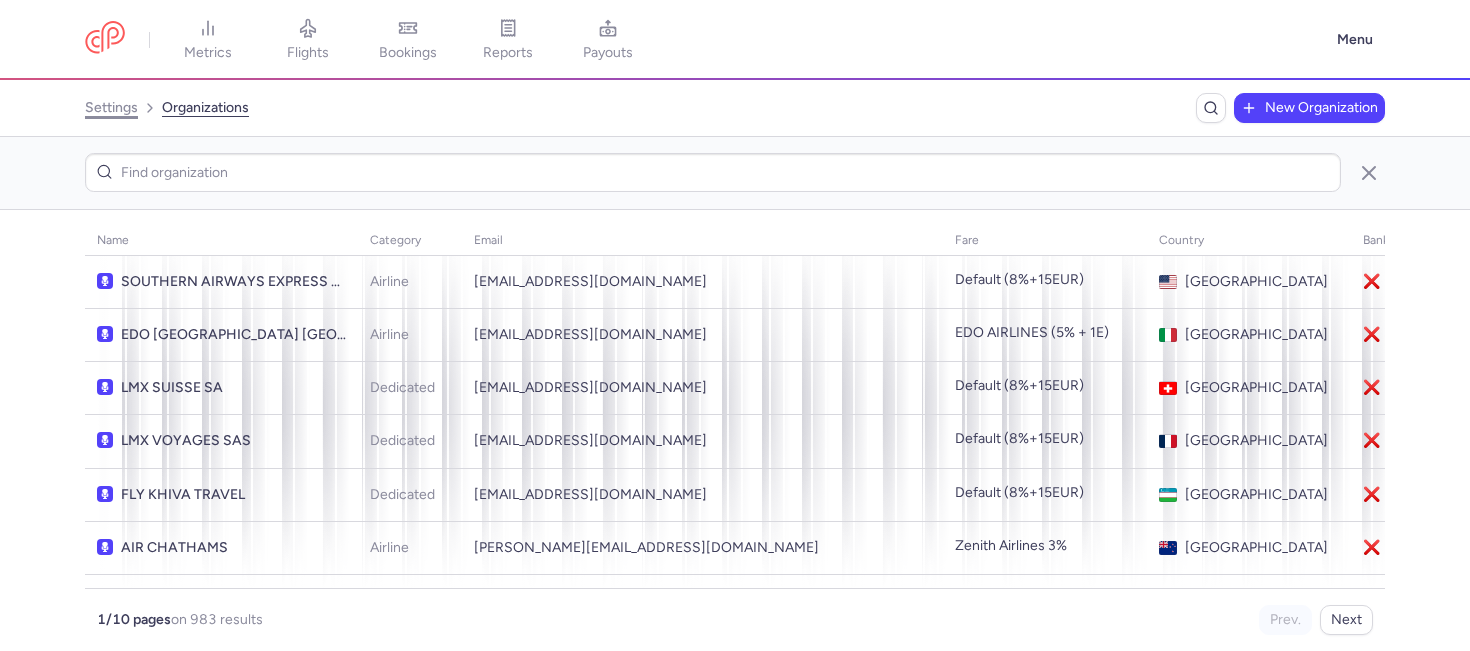 click on "settings" at bounding box center (111, 108) 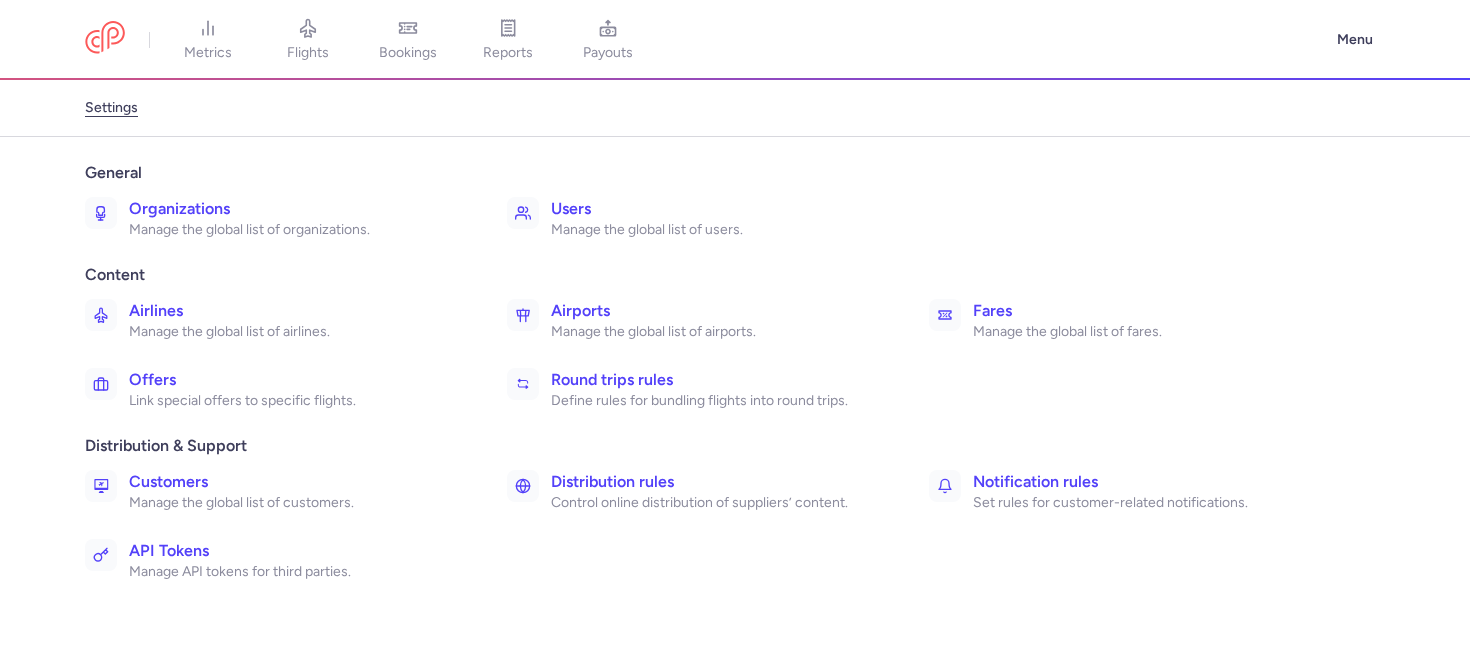 click on "Manage the global list of users." at bounding box center [718, 230] 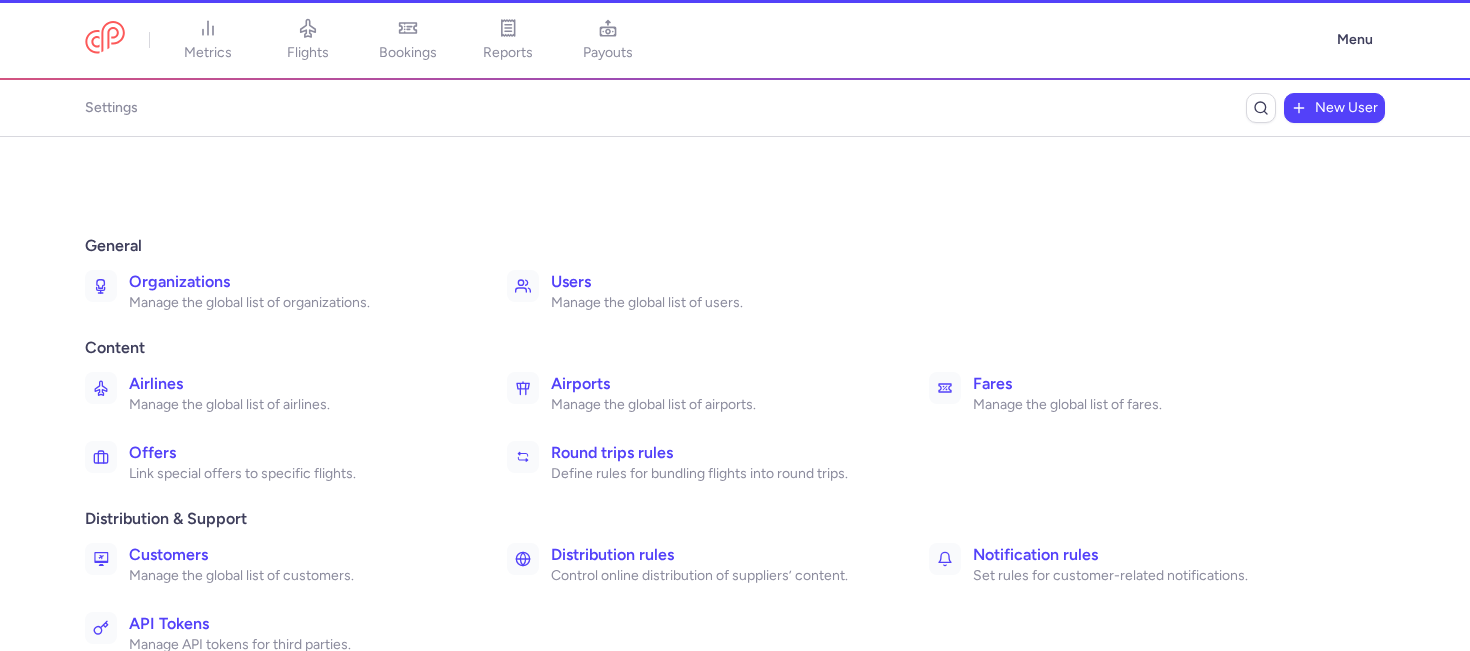 scroll, scrollTop: 0, scrollLeft: 0, axis: both 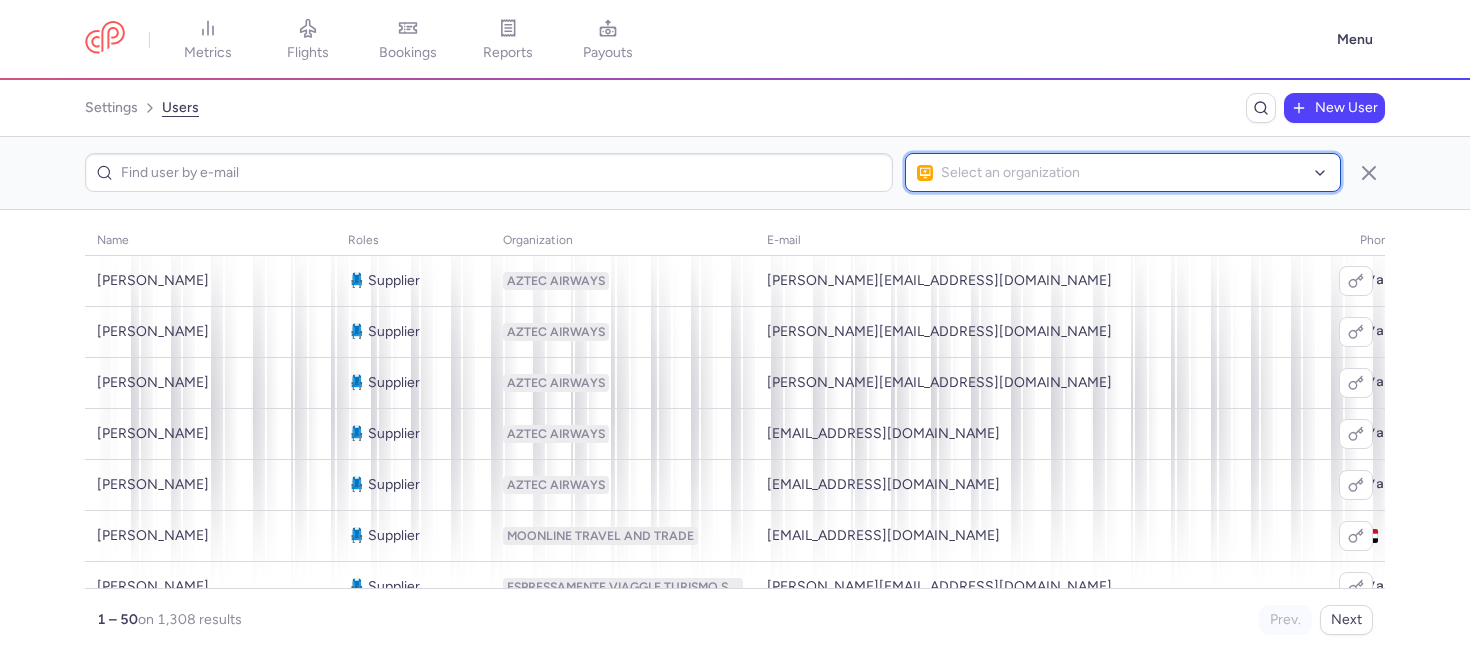 click on "Select an organization" 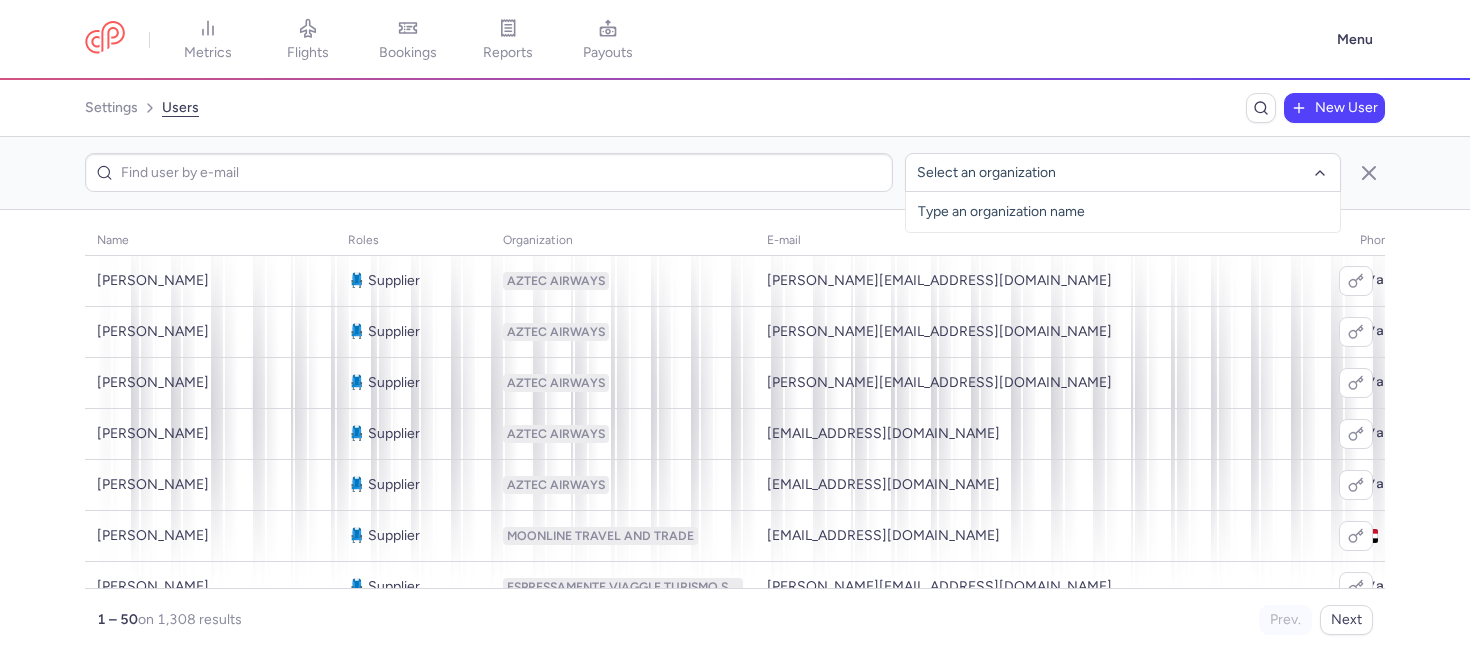click on "New user" 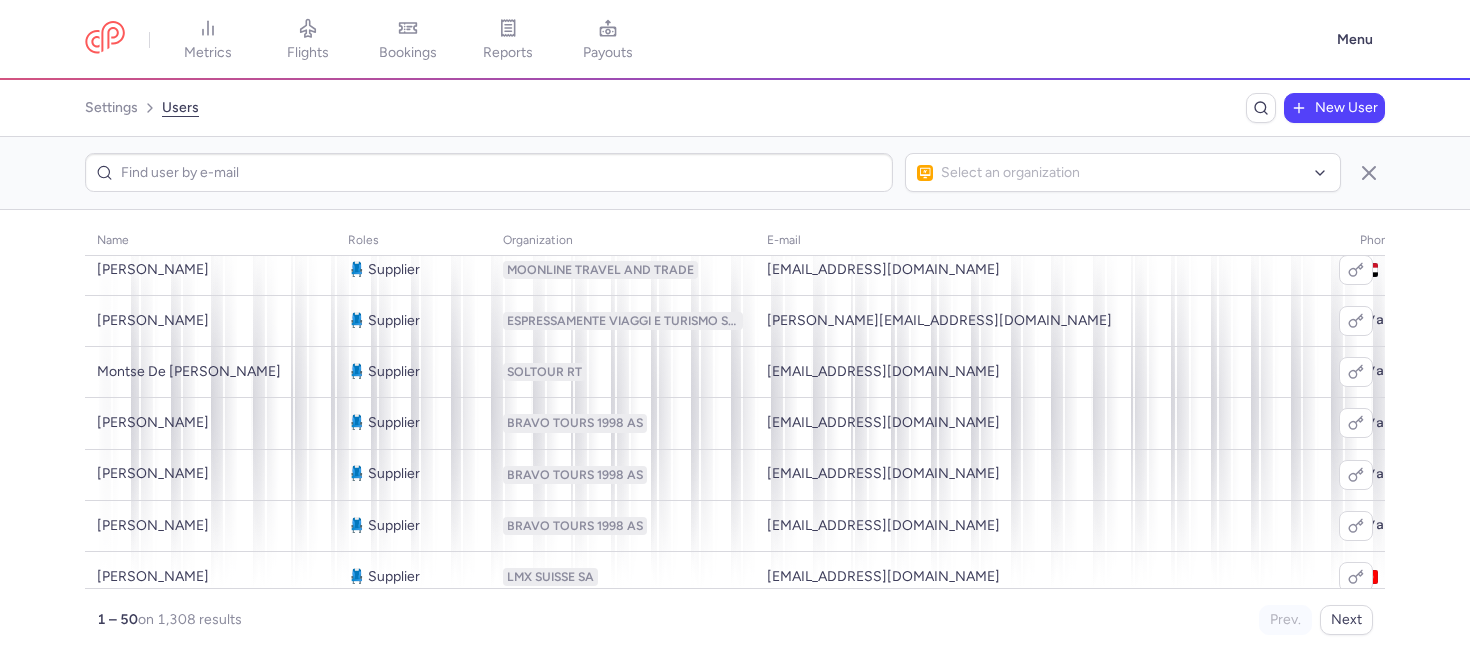 scroll, scrollTop: 0, scrollLeft: 0, axis: both 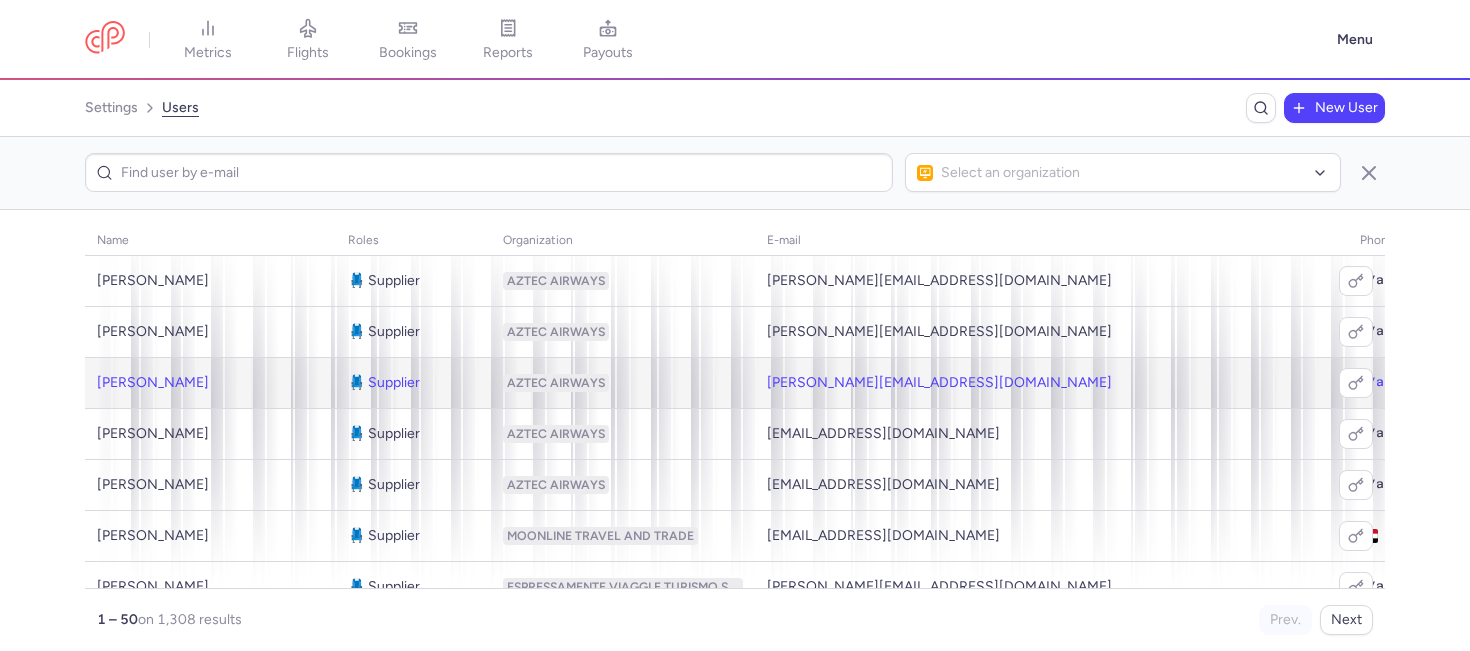 click on "💺 Supplier" 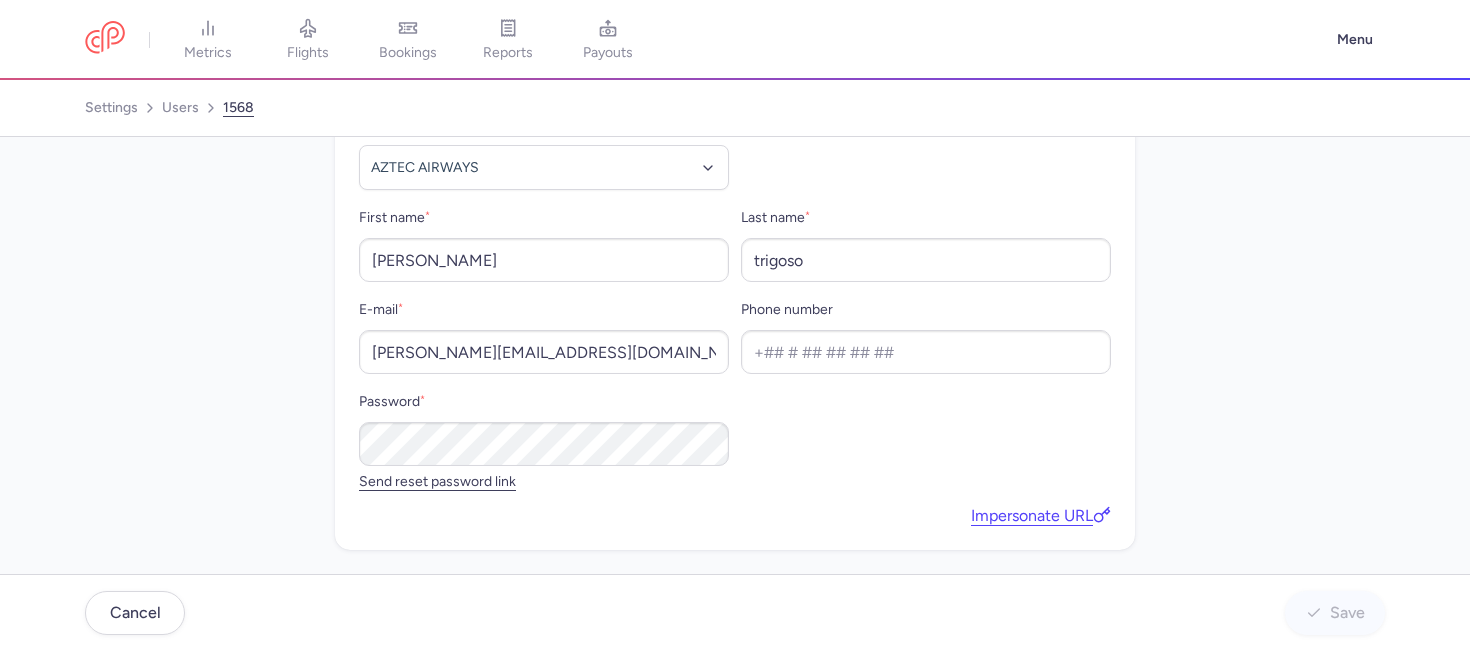 scroll, scrollTop: 0, scrollLeft: 0, axis: both 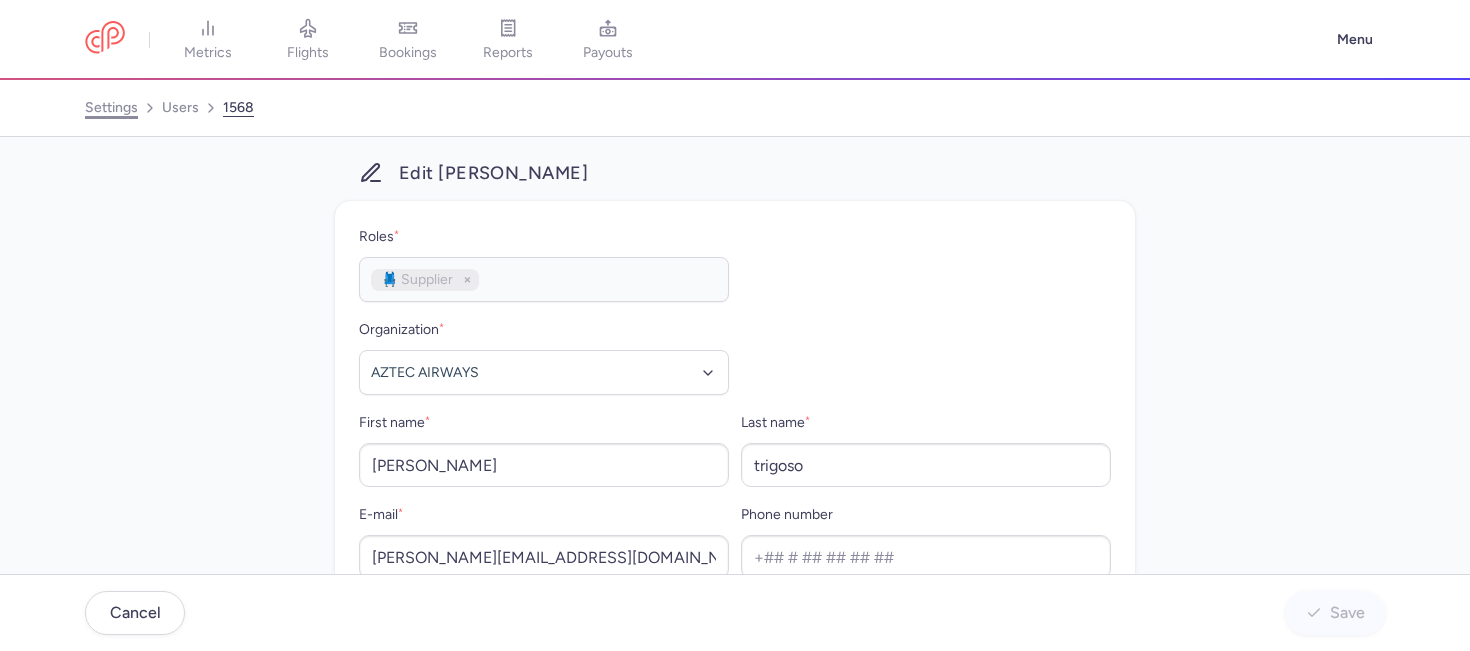 click on "settings" at bounding box center (111, 108) 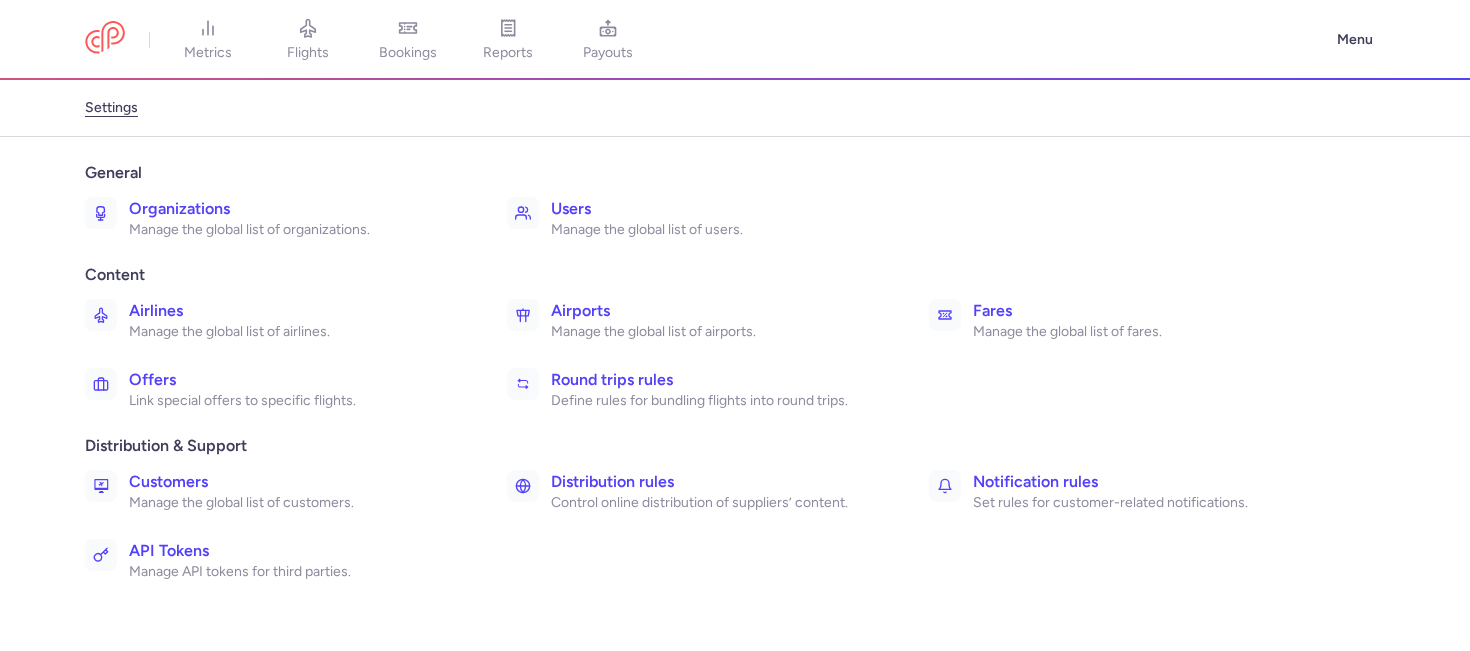 click on "Manage the global list of airlines." at bounding box center [296, 332] 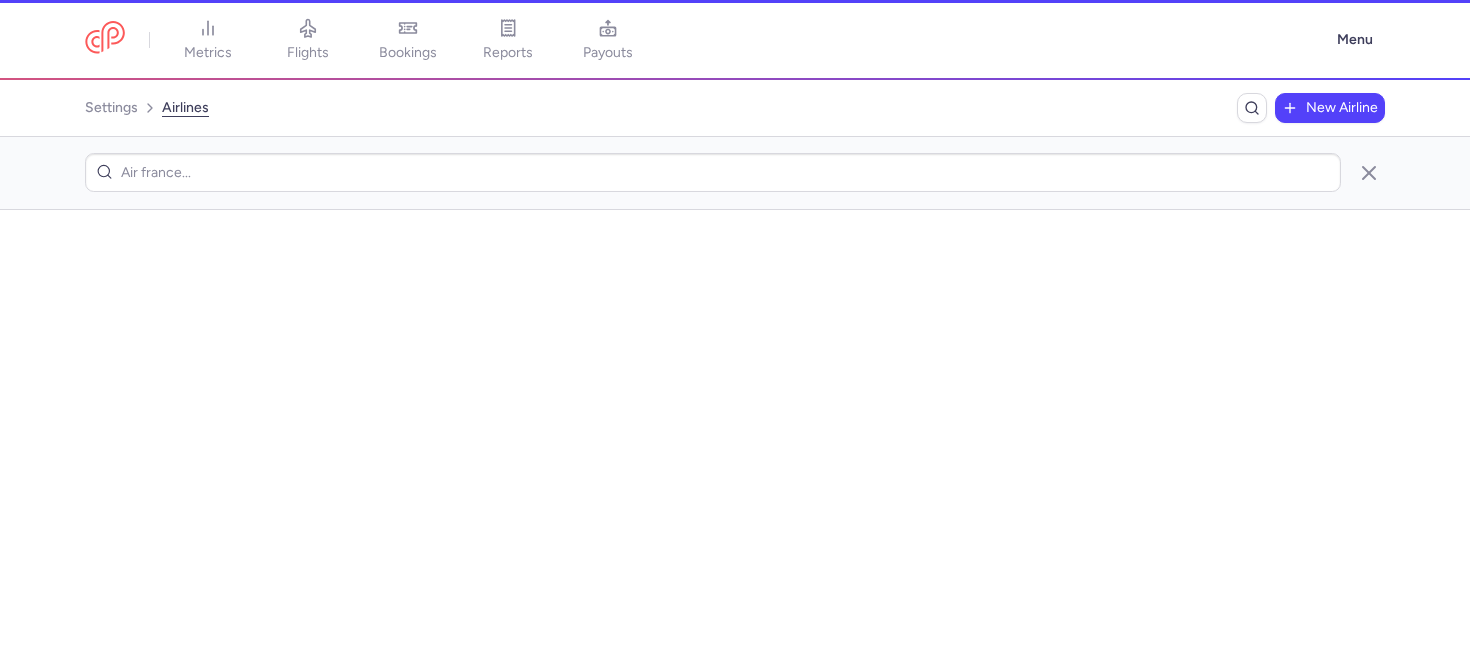 scroll, scrollTop: 0, scrollLeft: 0, axis: both 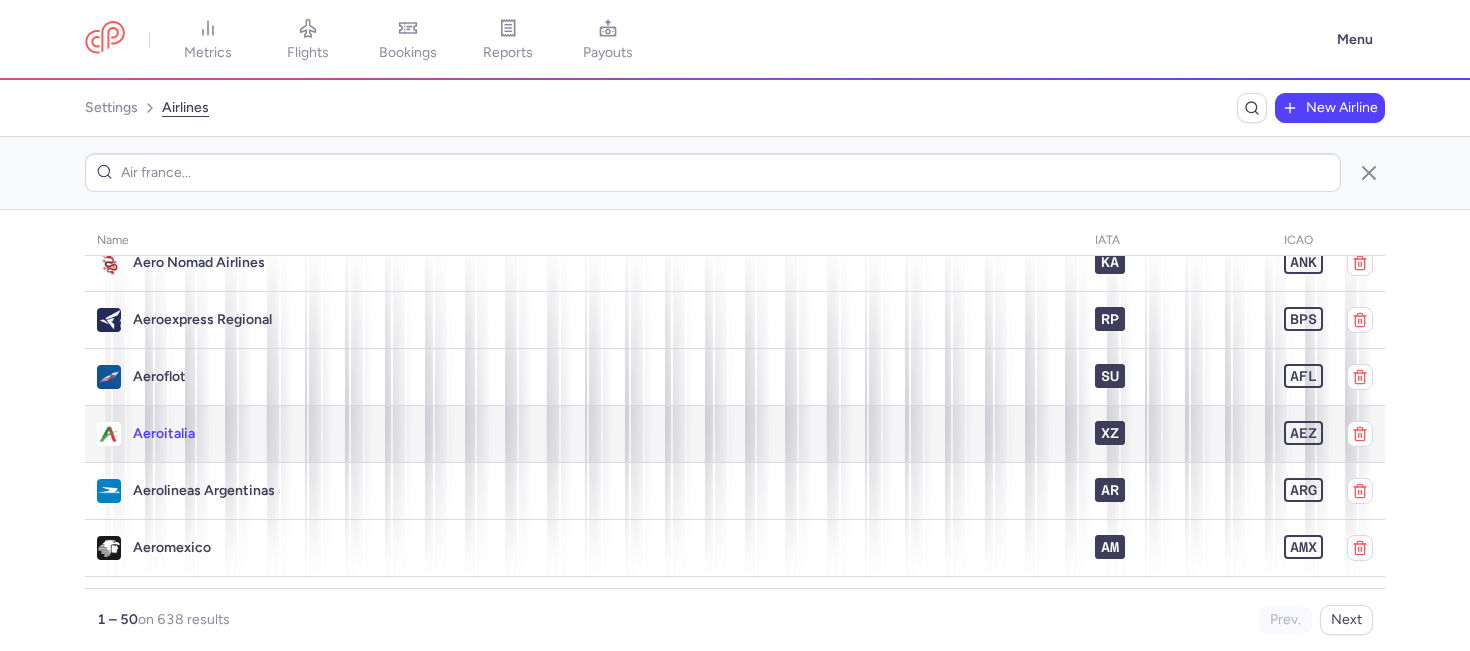 click on "Aeroitalia" 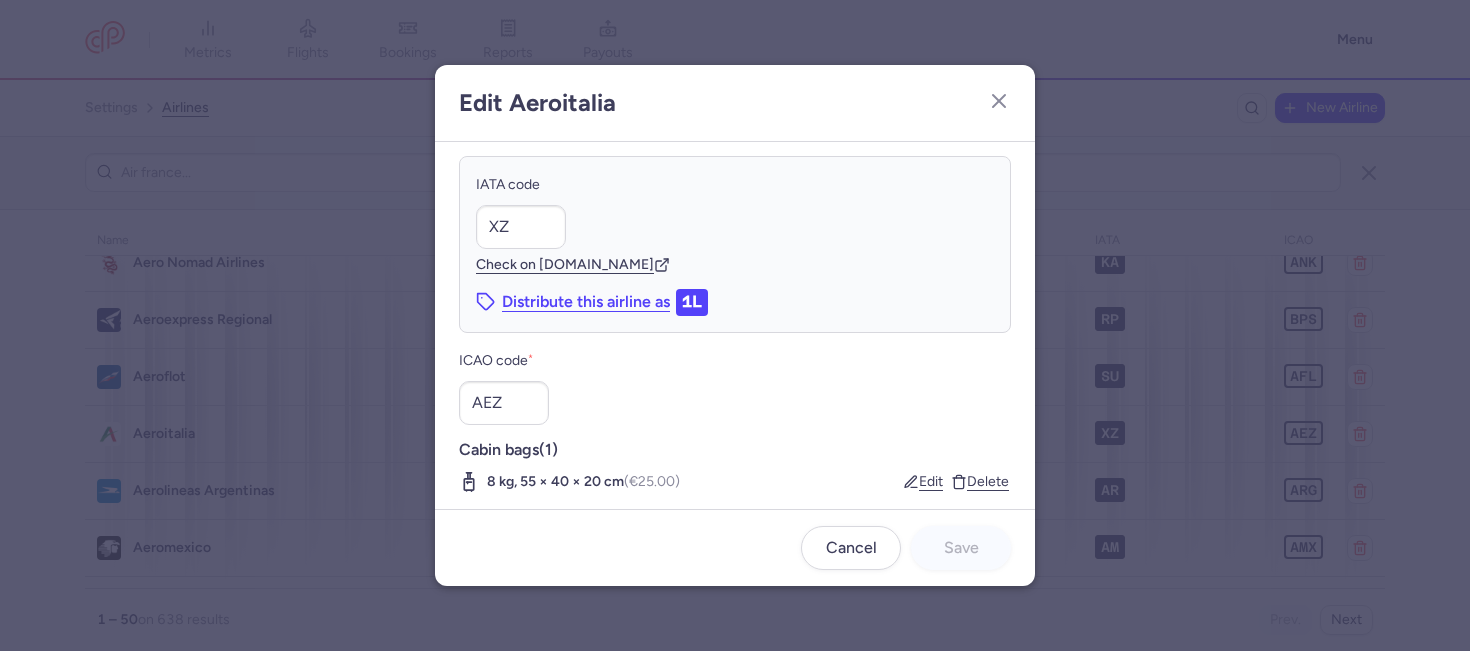 scroll, scrollTop: 0, scrollLeft: 0, axis: both 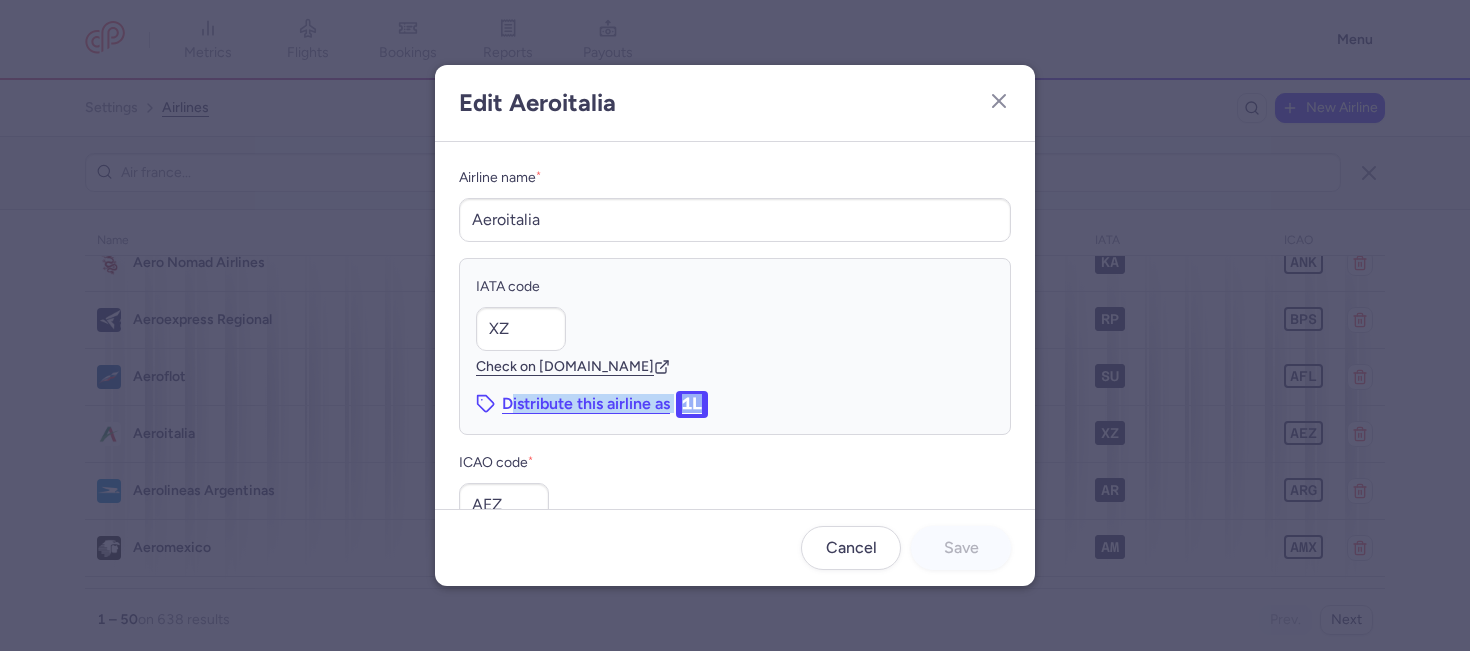 drag, startPoint x: 771, startPoint y: 399, endPoint x: 460, endPoint y: 410, distance: 311.19446 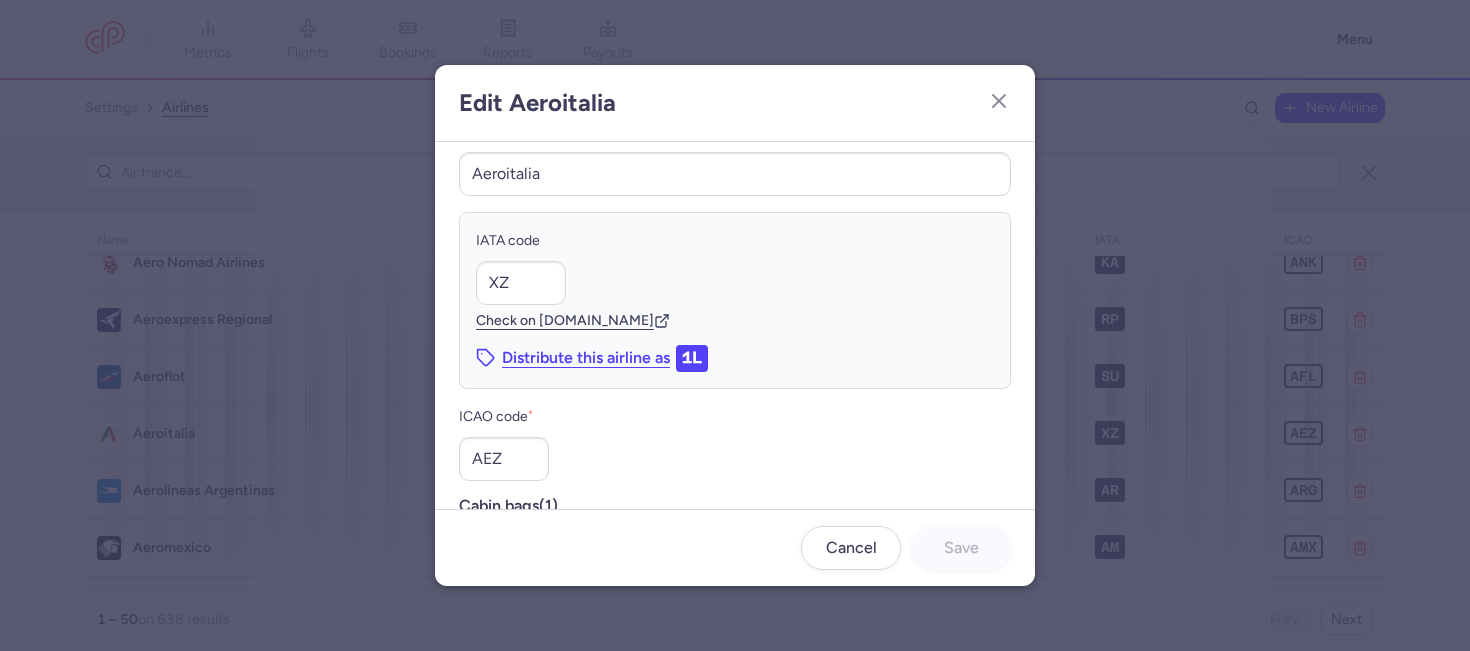 click on "ICAO code  * AEZ" at bounding box center (735, 443) 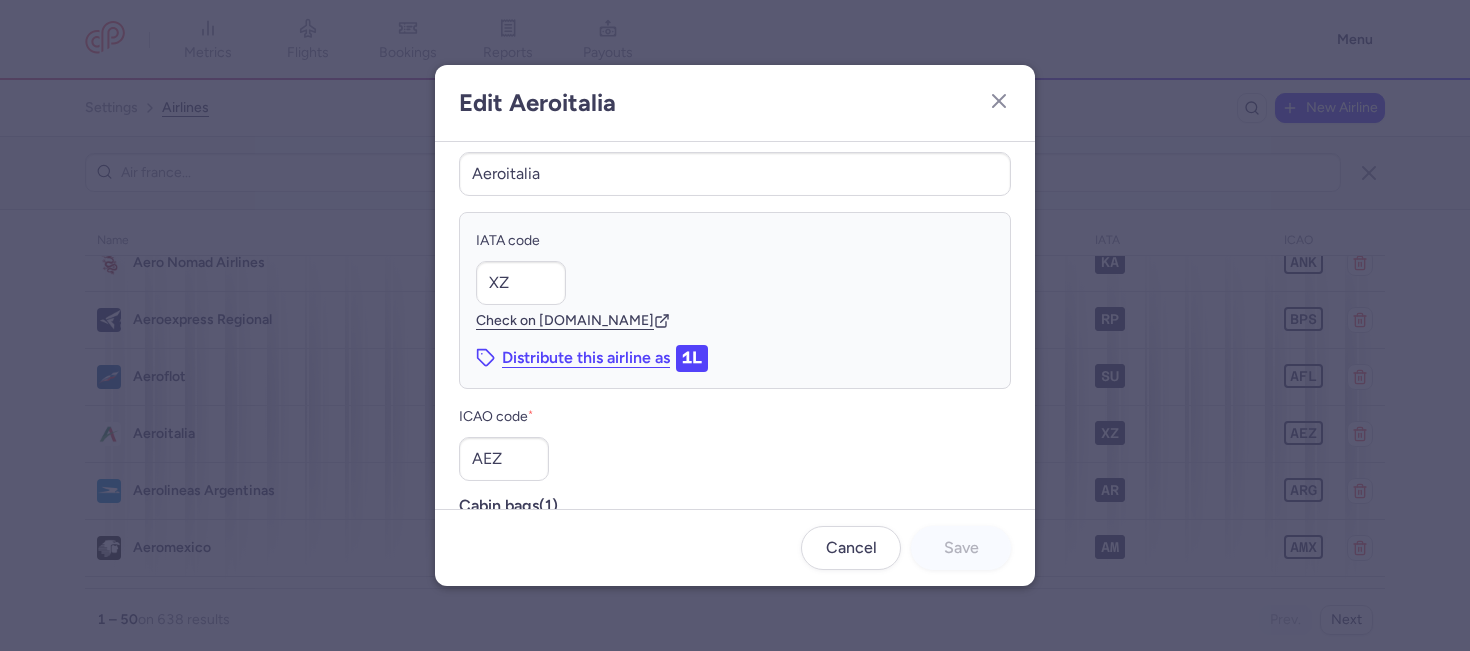 scroll, scrollTop: 77, scrollLeft: 0, axis: vertical 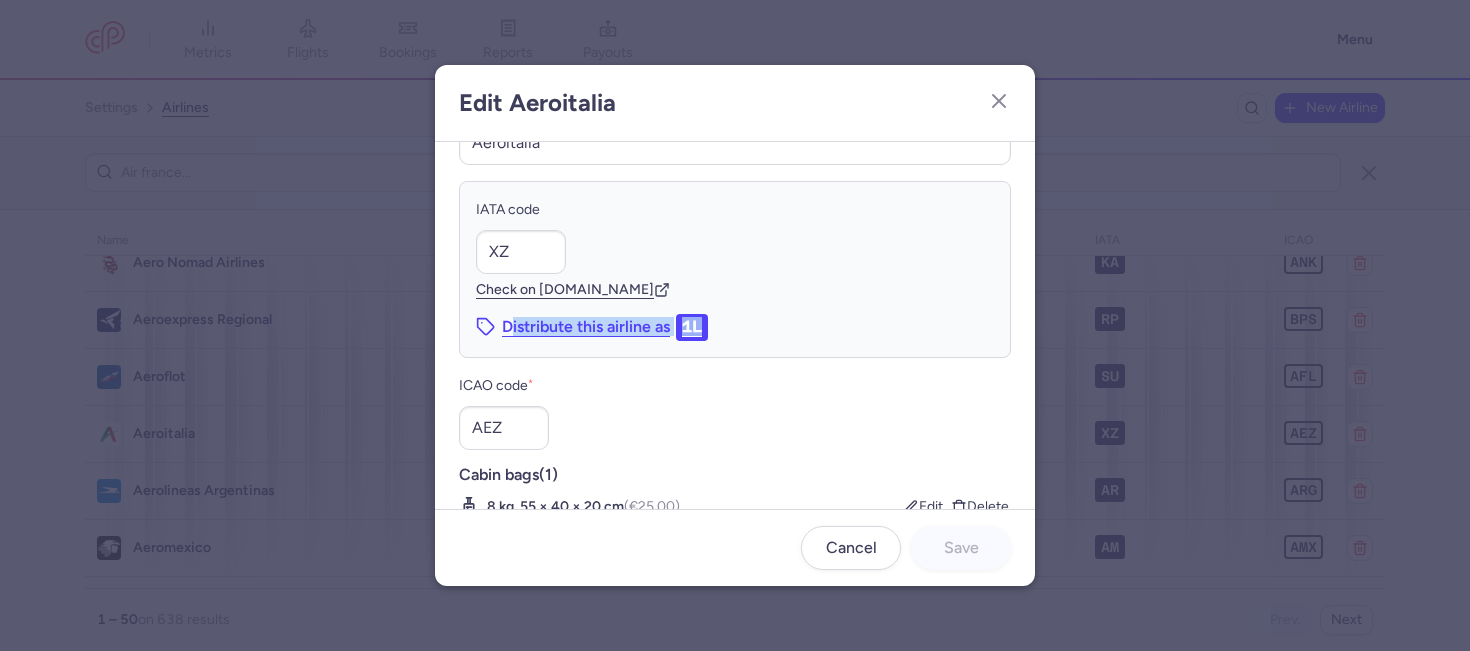 drag, startPoint x: 877, startPoint y: 356, endPoint x: 431, endPoint y: 336, distance: 446.4482 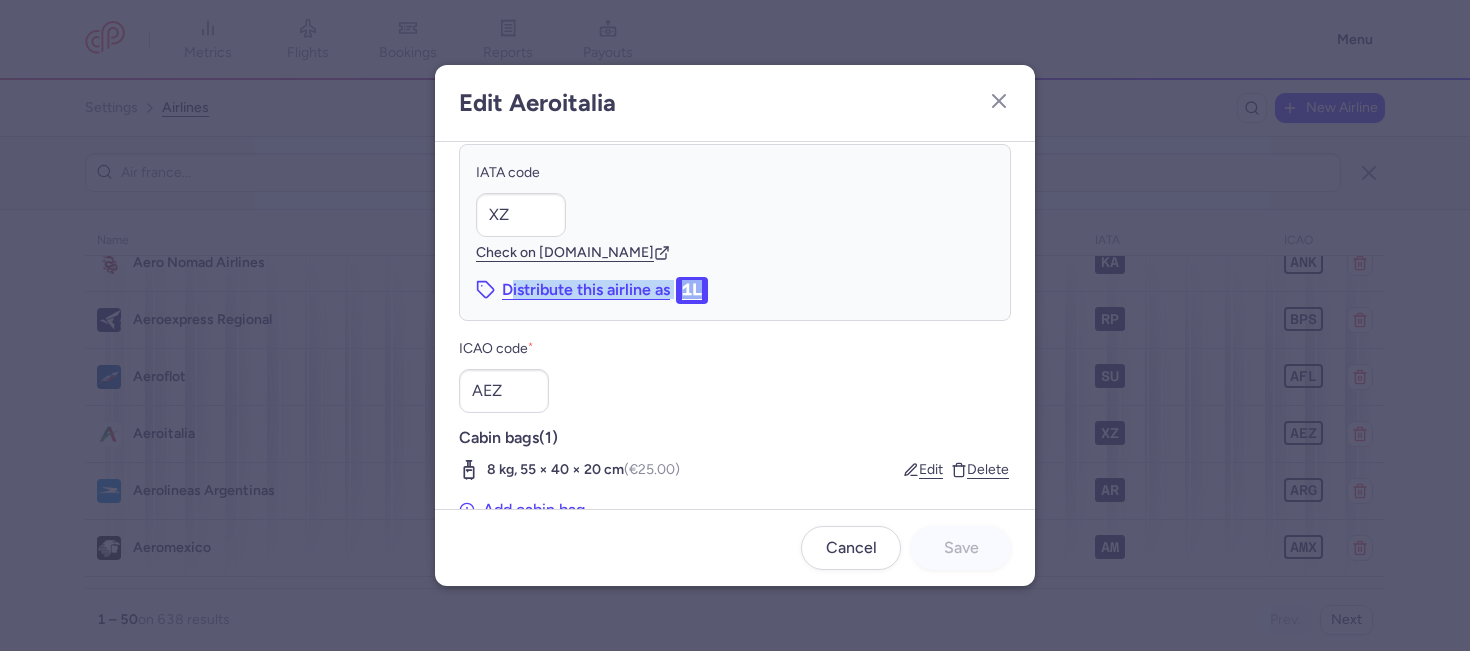 scroll, scrollTop: 157, scrollLeft: 0, axis: vertical 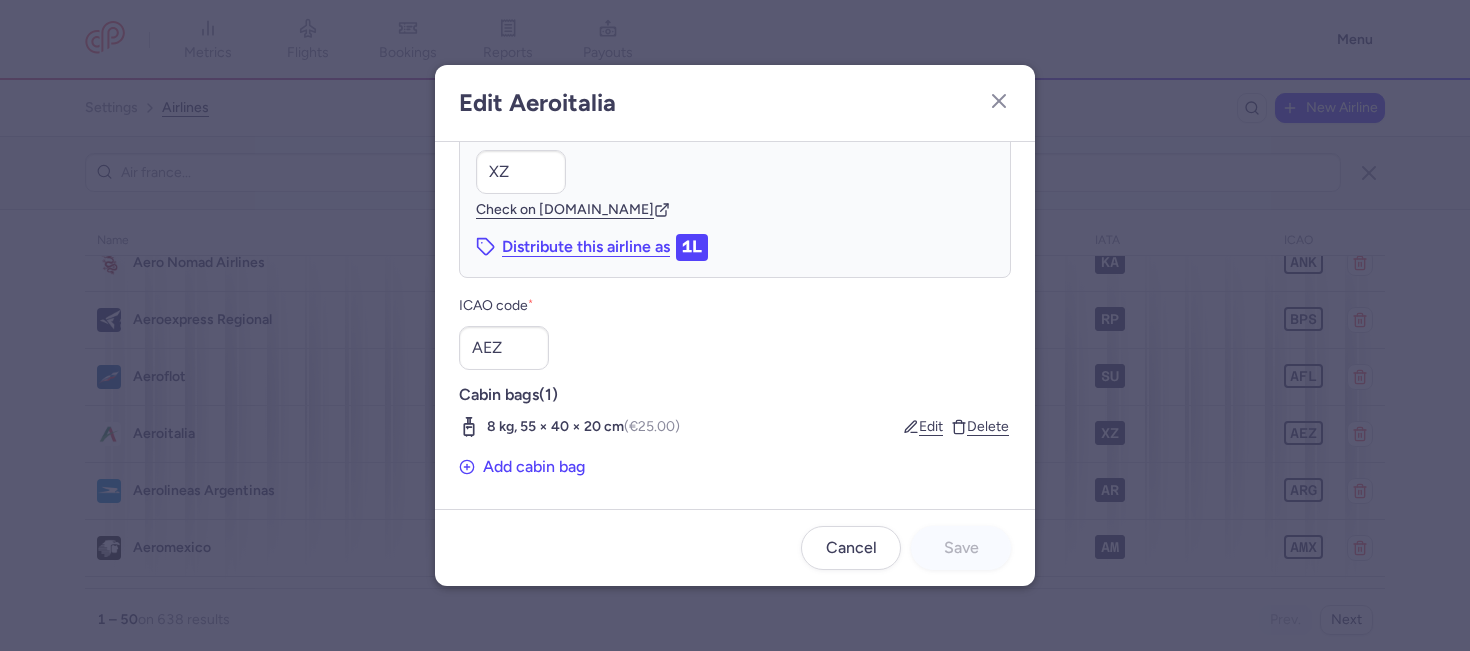 click on "ICAO code  *" at bounding box center (735, 306) 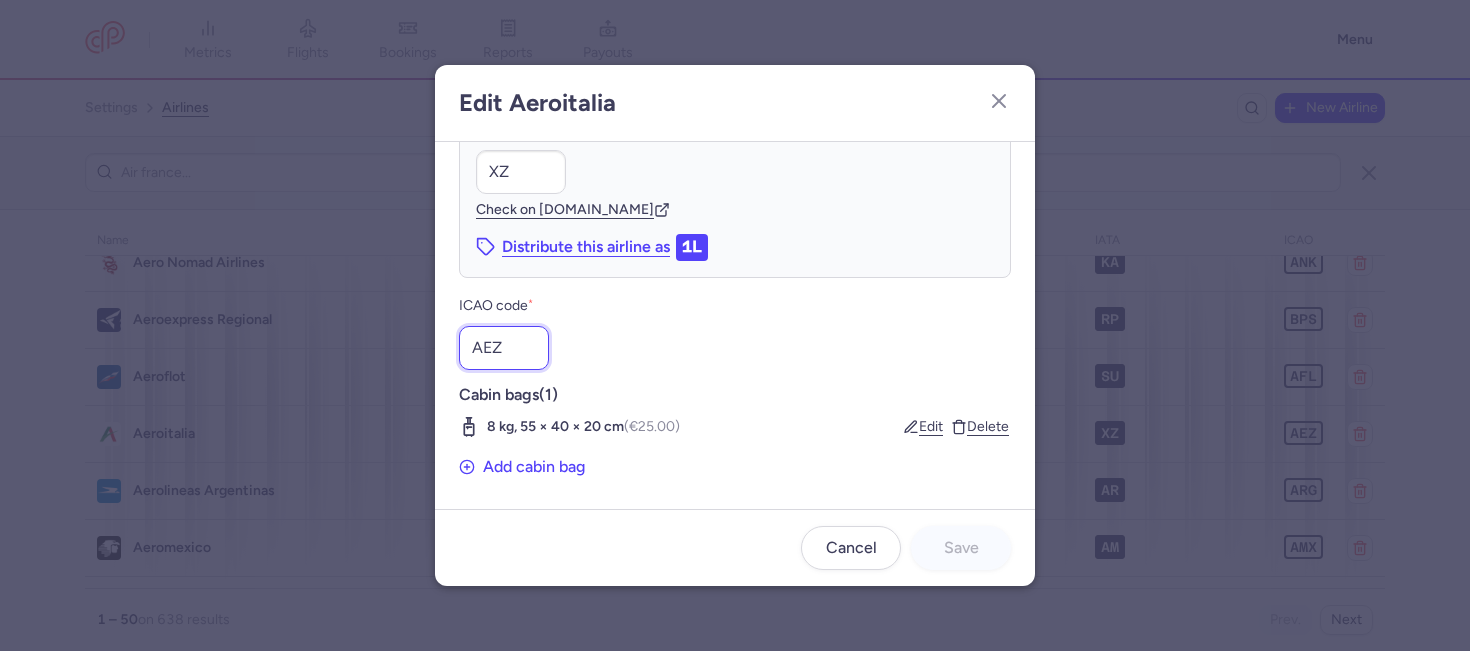 click on "AEZ" at bounding box center [504, 348] 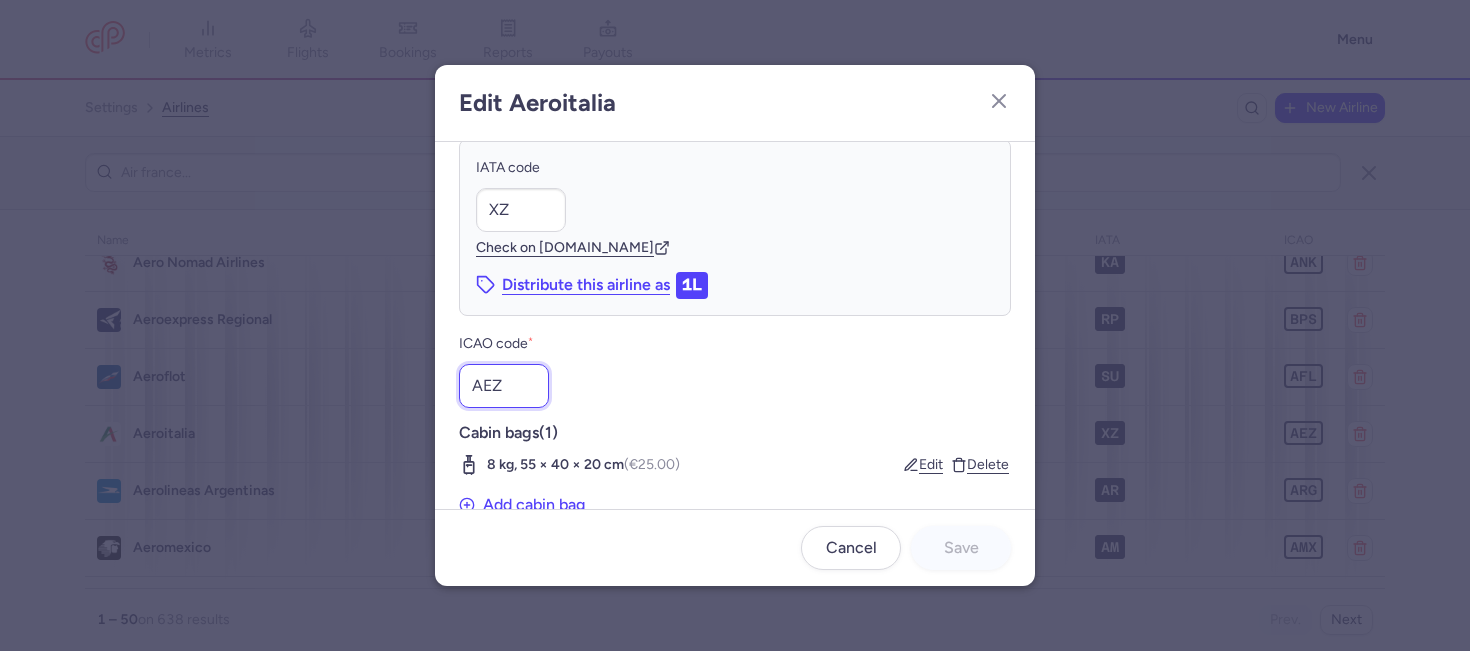 scroll, scrollTop: 157, scrollLeft: 0, axis: vertical 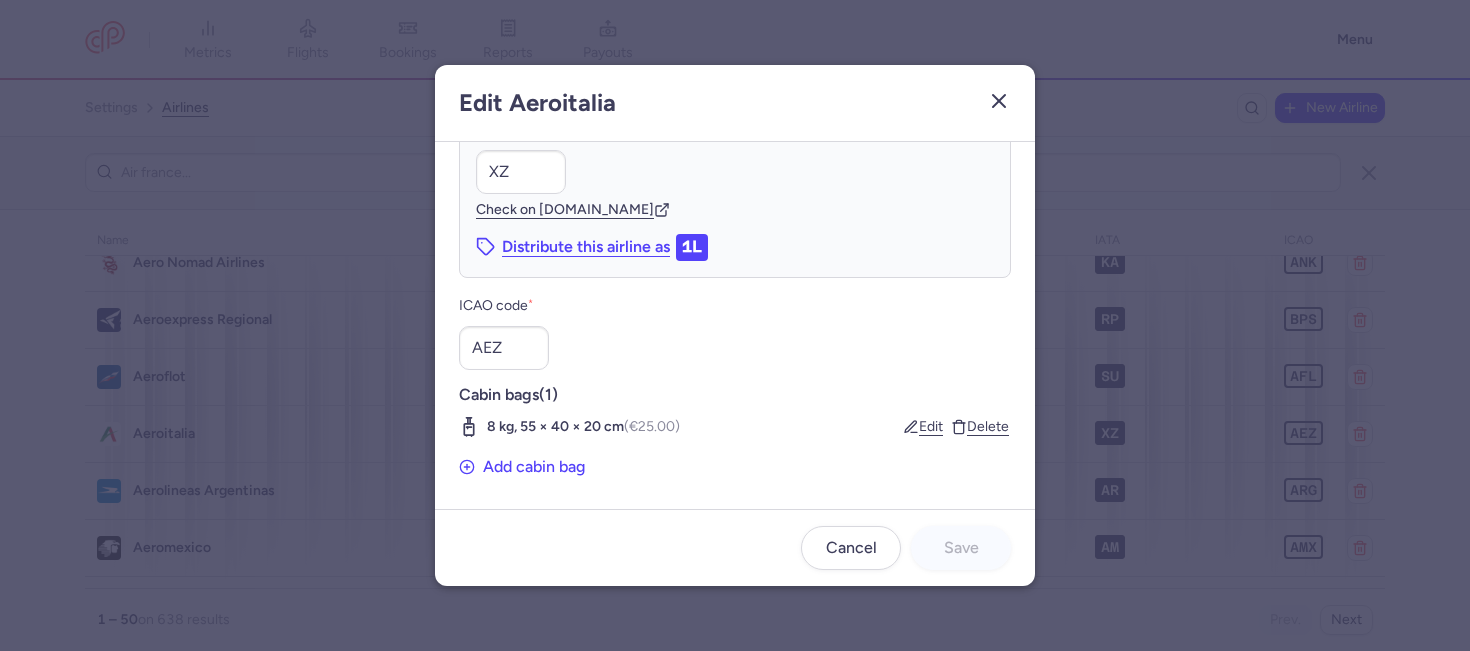 click 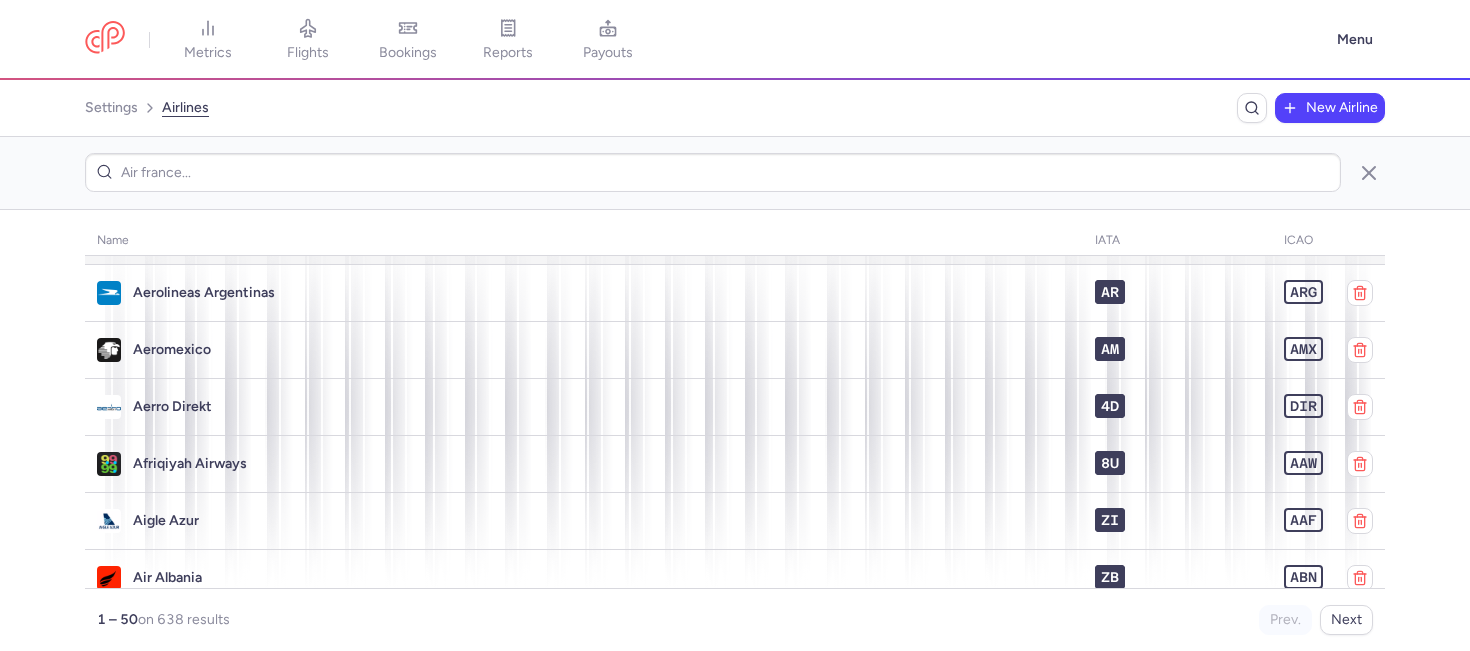 scroll, scrollTop: 1542, scrollLeft: 0, axis: vertical 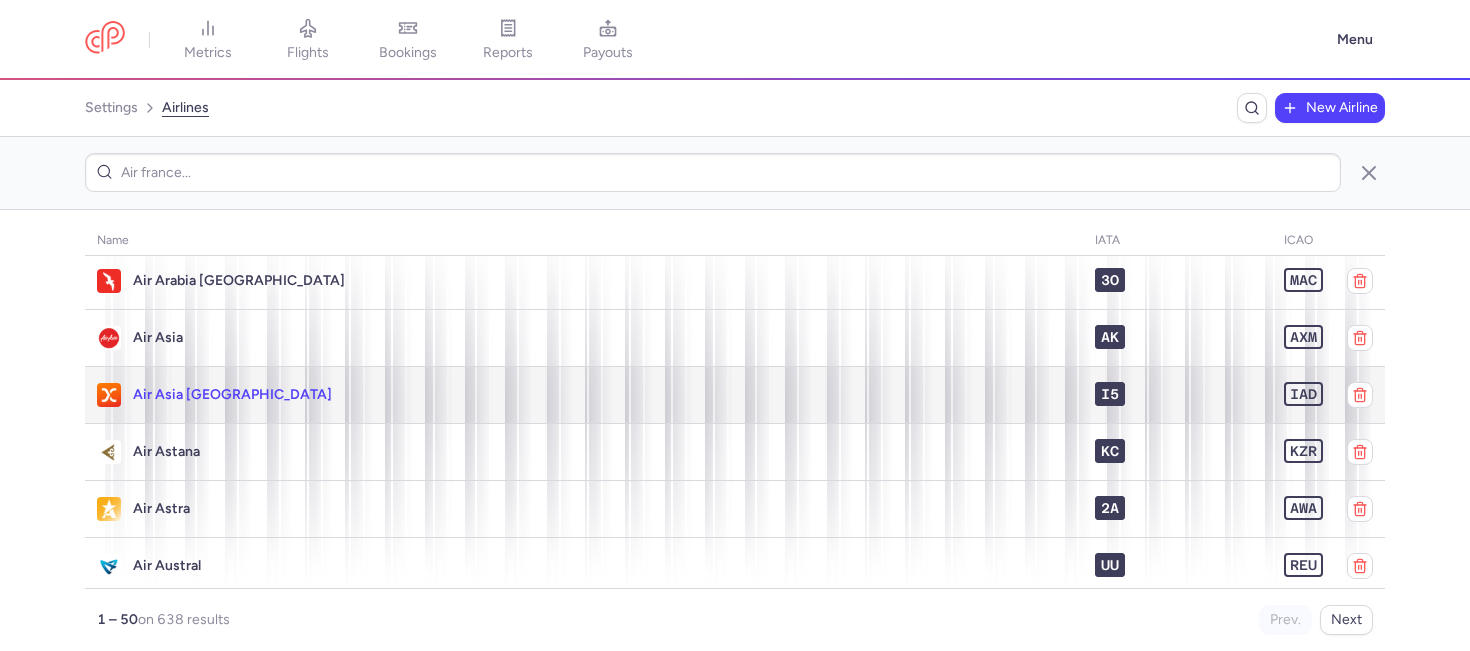 click on "Air Asia [GEOGRAPHIC_DATA]" 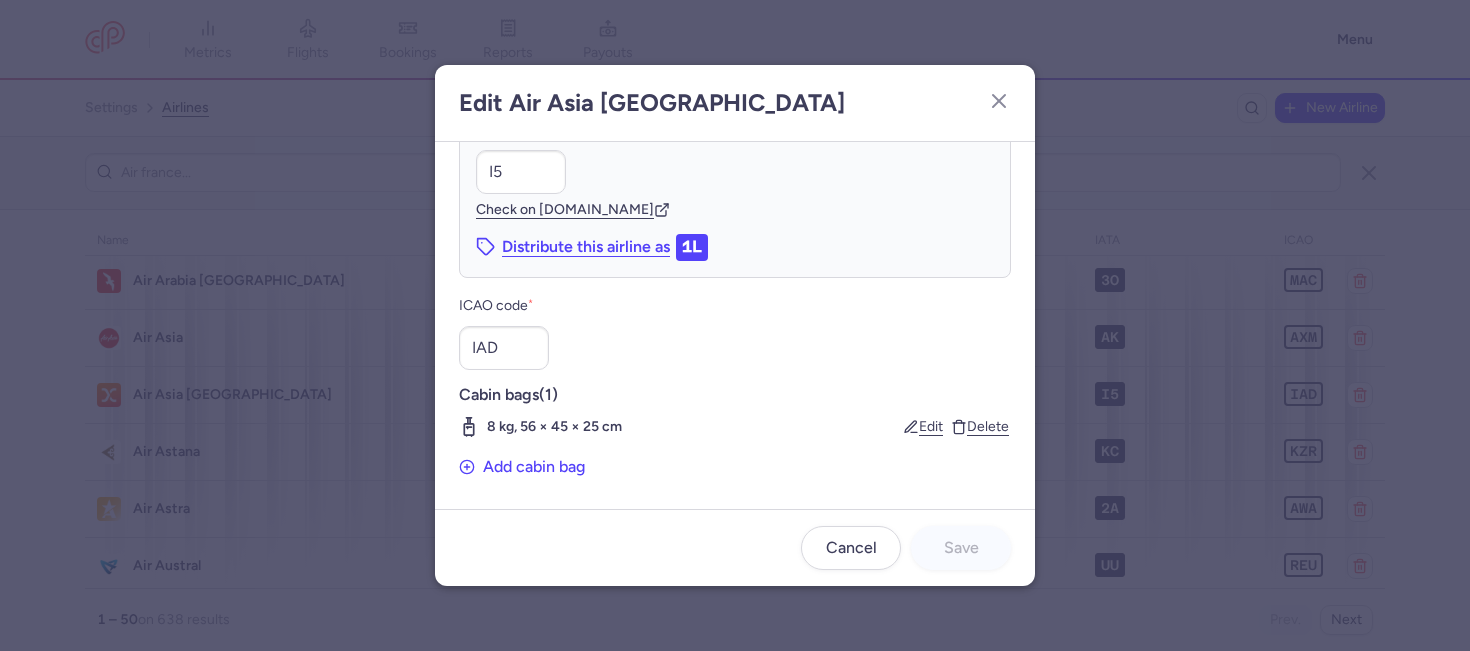 scroll, scrollTop: 0, scrollLeft: 0, axis: both 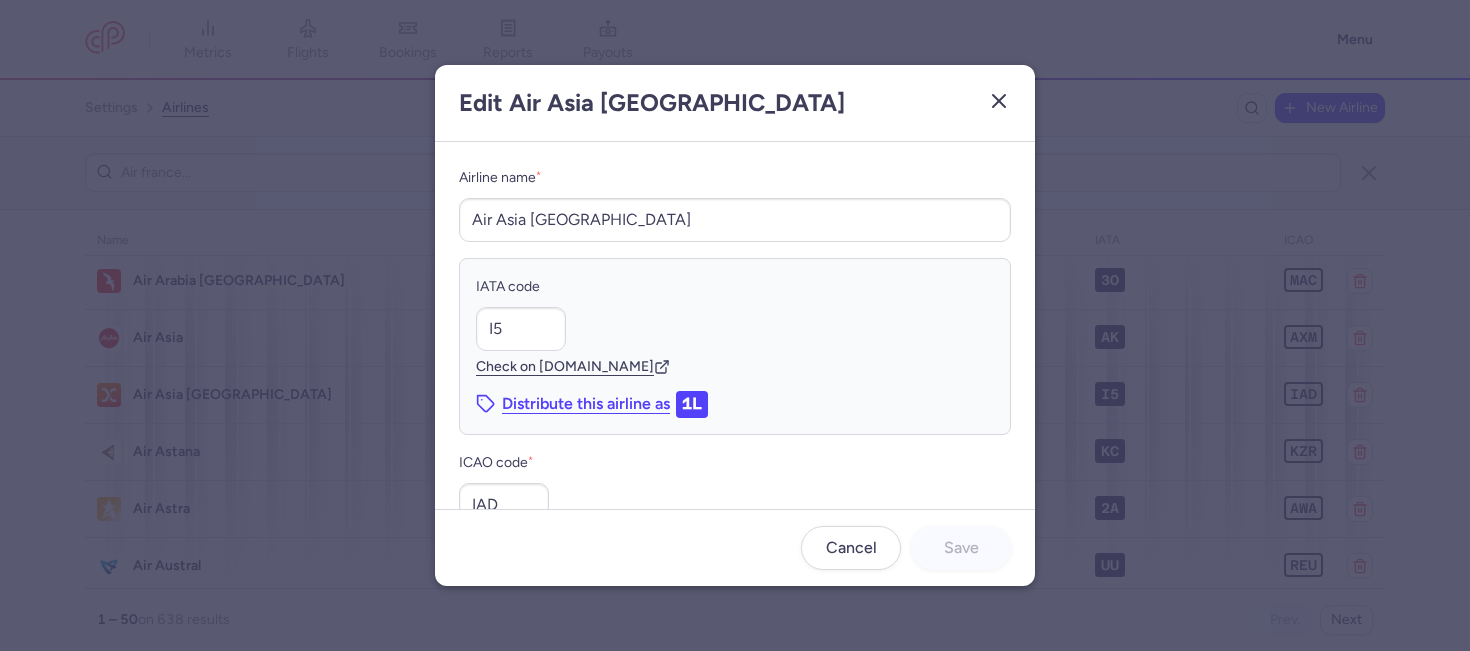 click 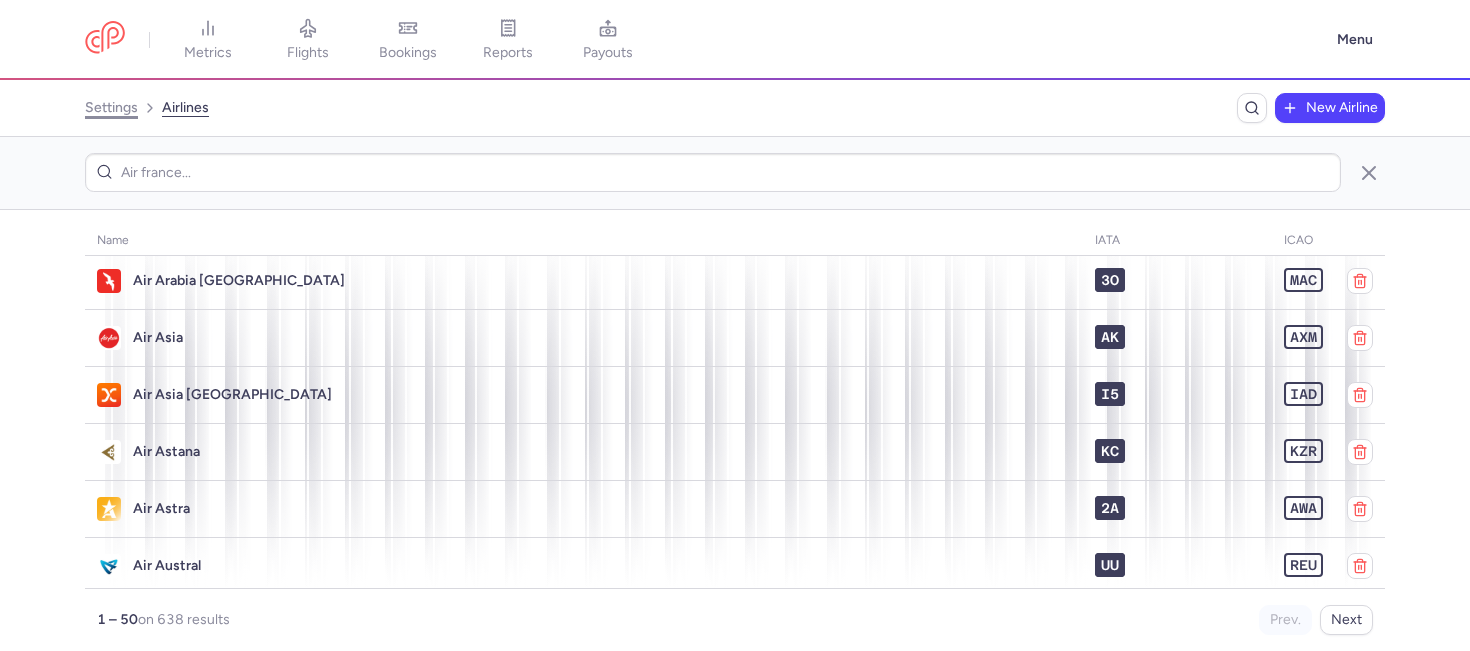 click on "settings airlines  New airline" at bounding box center [735, 108] 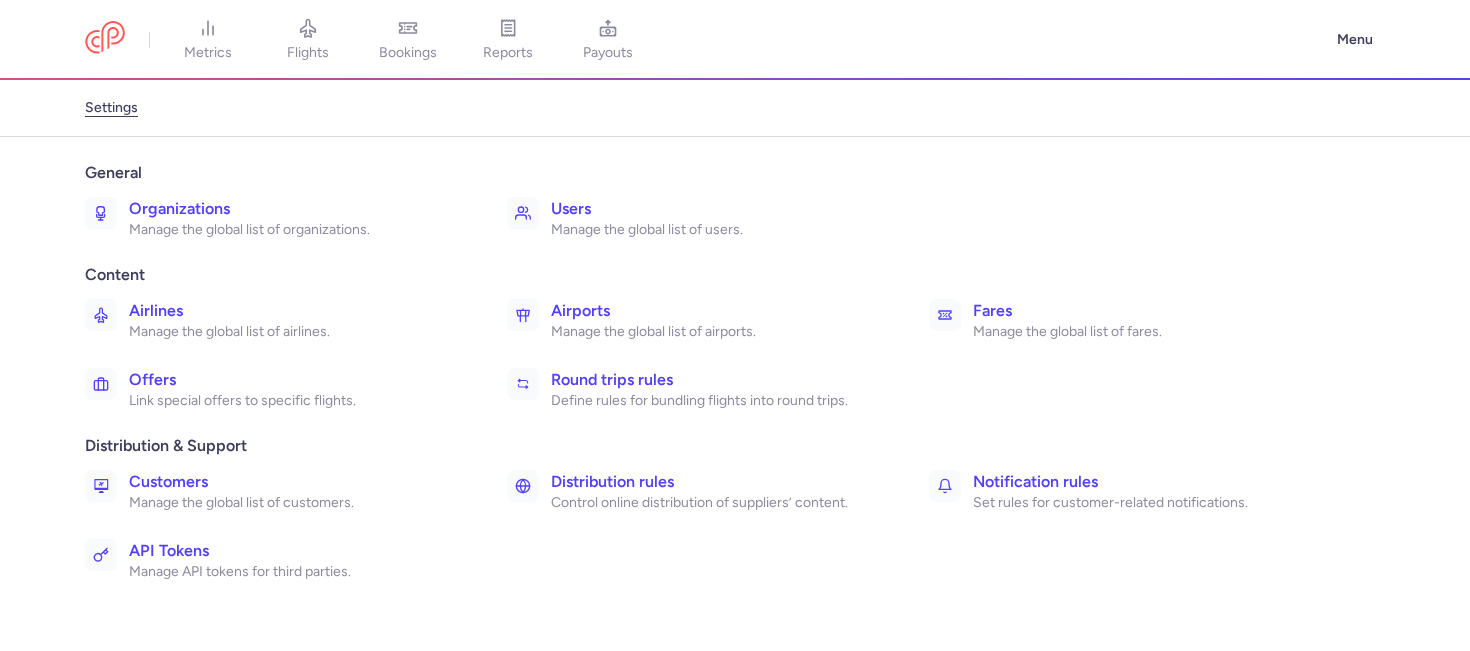 click on "Airports" at bounding box center (718, 311) 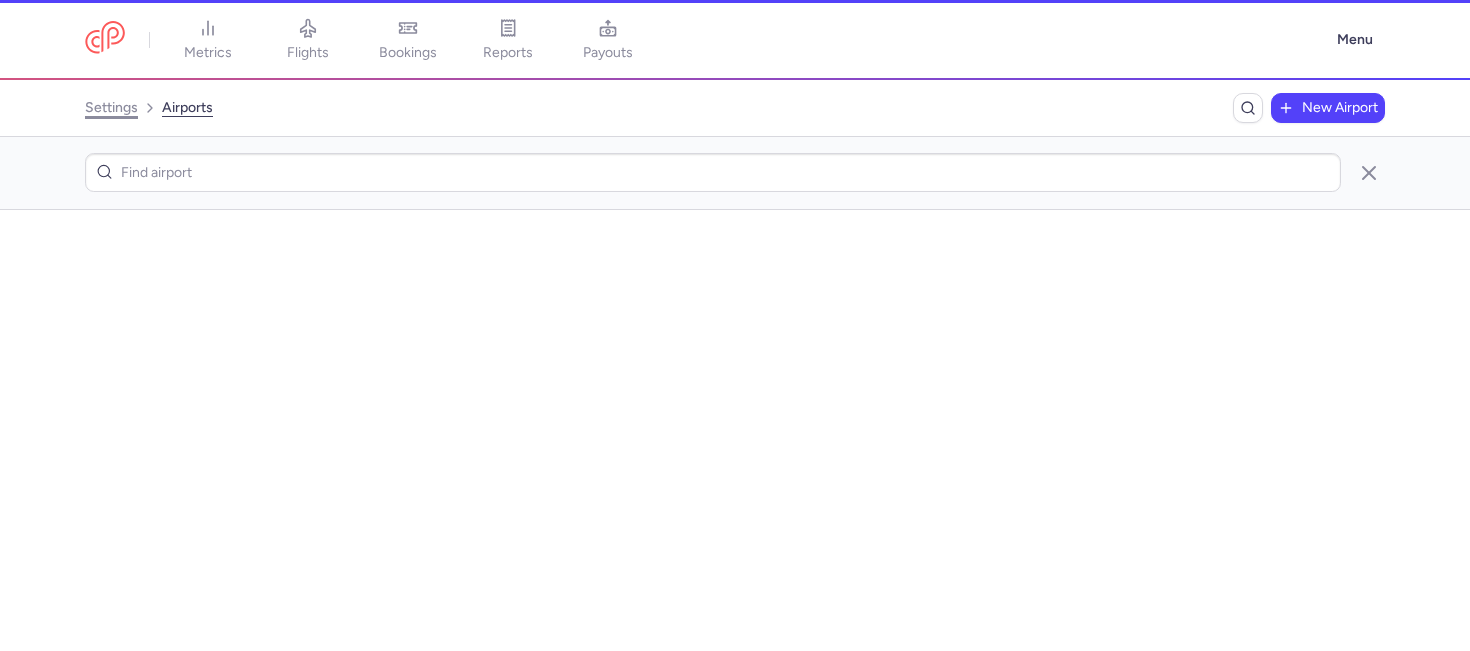 scroll, scrollTop: 0, scrollLeft: 0, axis: both 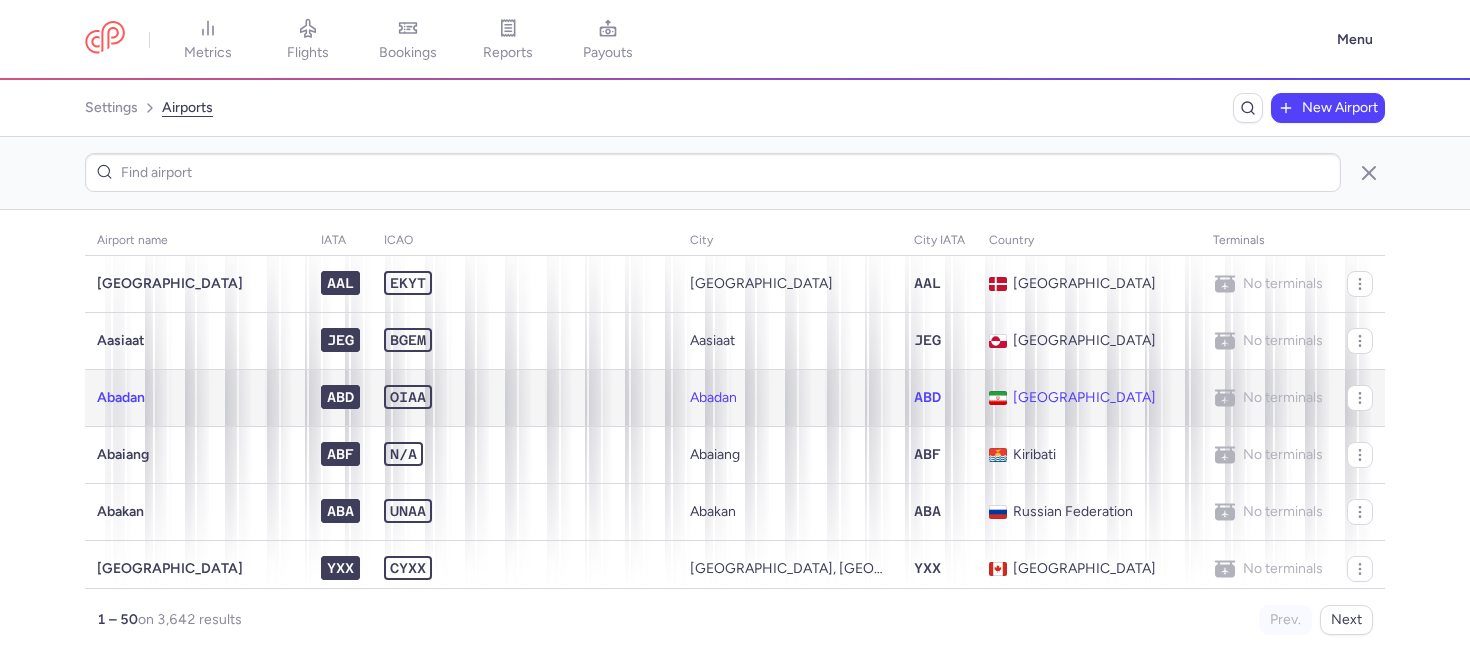 click on "ABD" 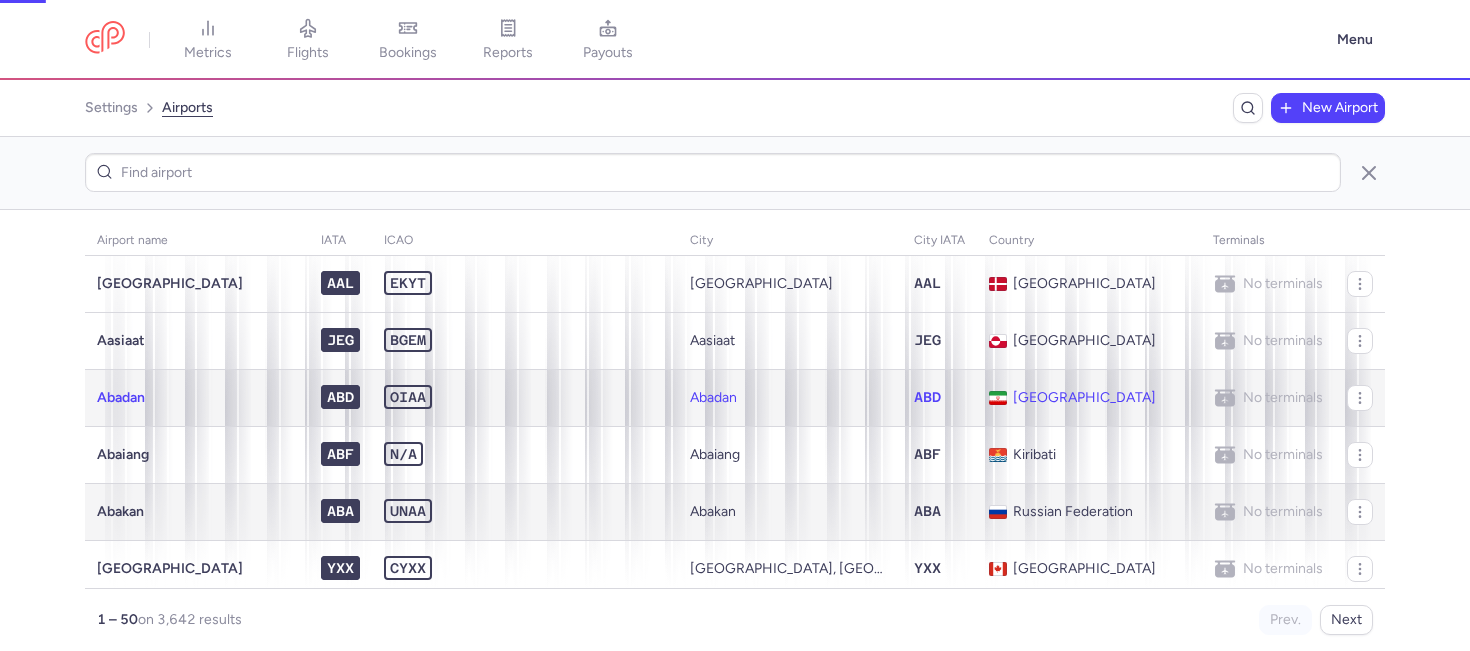 scroll, scrollTop: 0, scrollLeft: 0, axis: both 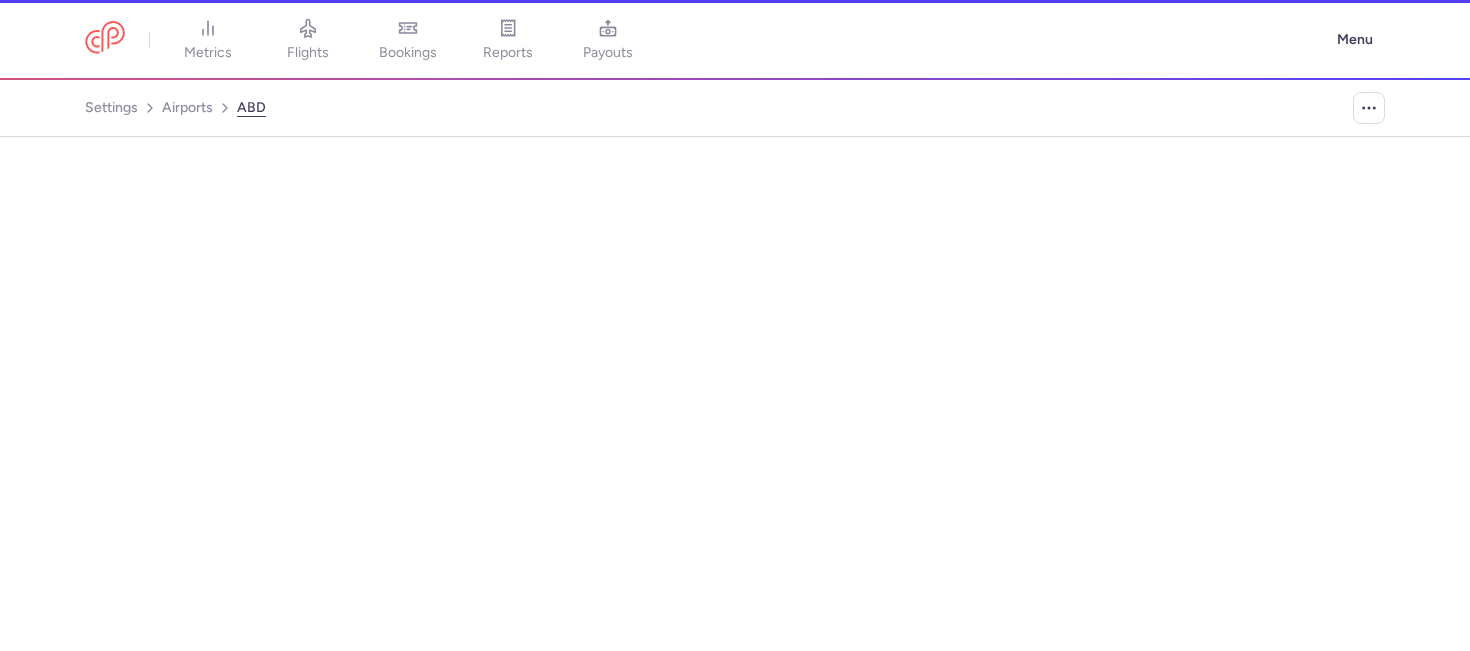 select on "ir" 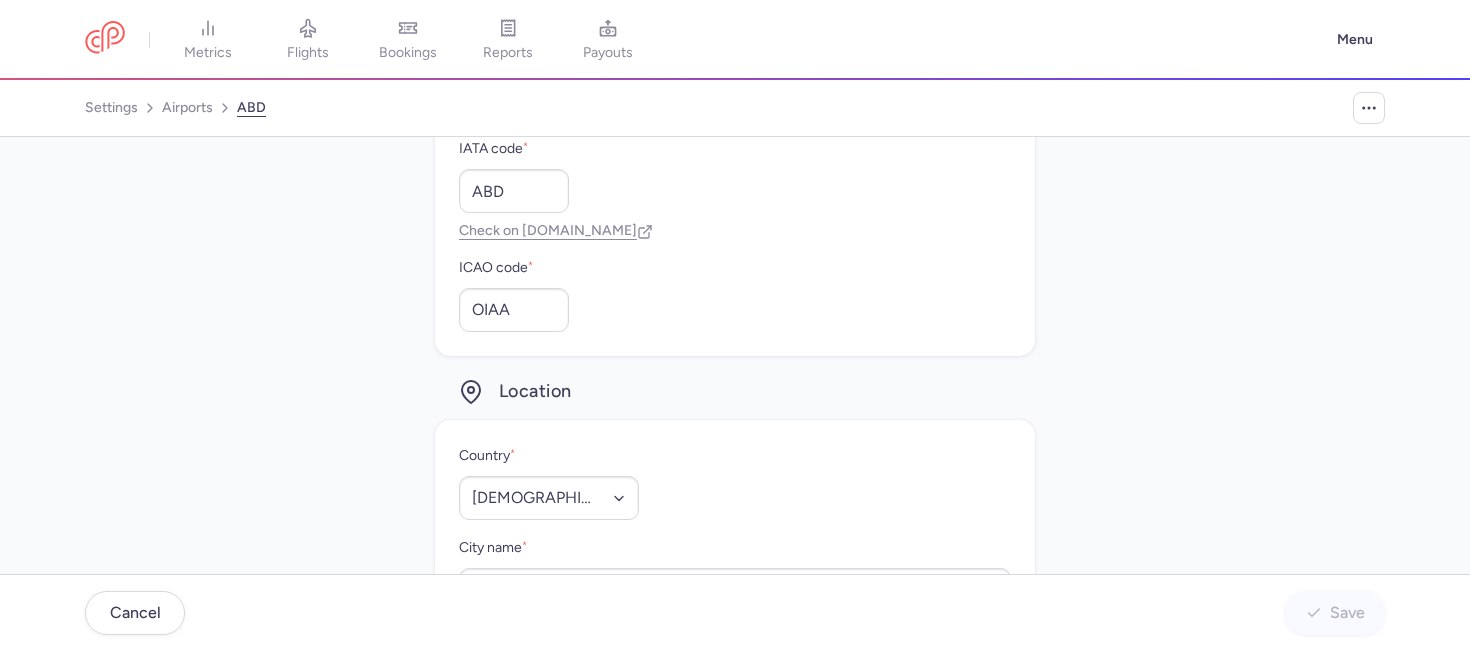 scroll, scrollTop: 0, scrollLeft: 0, axis: both 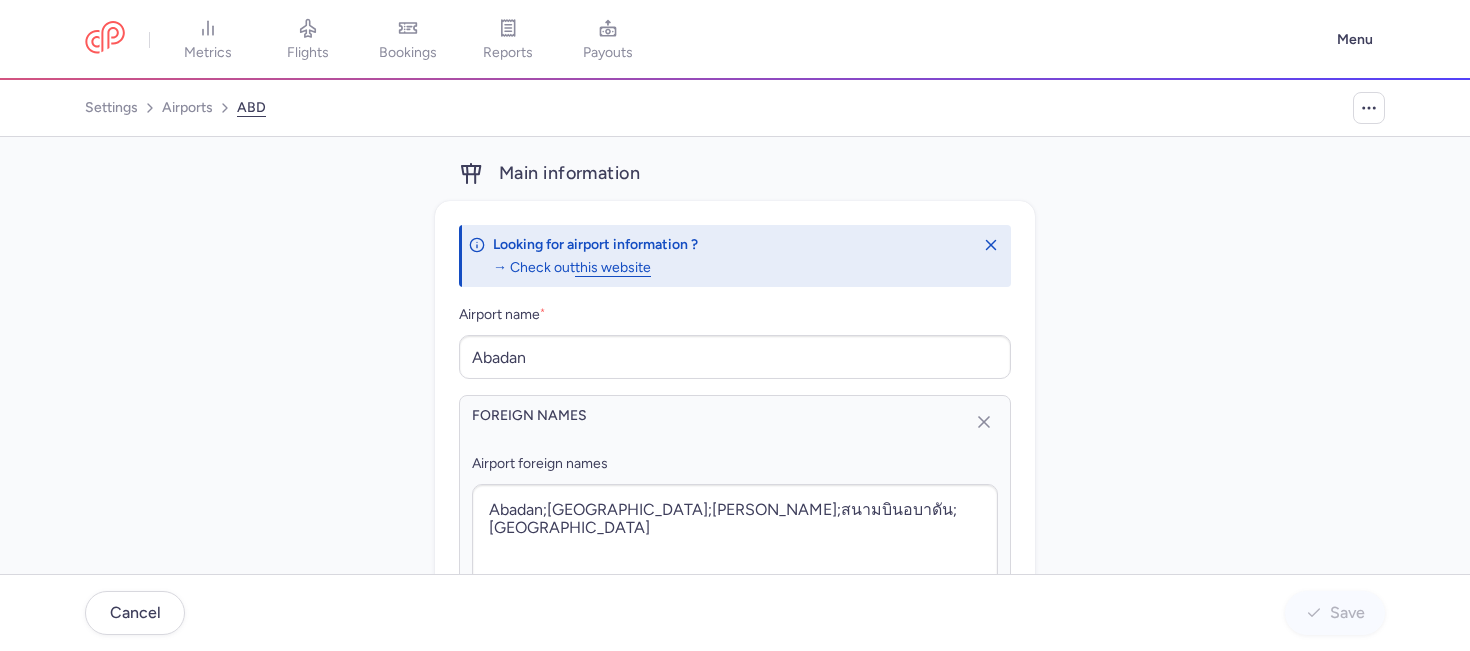 click on "Main information  Looking for airport information ?  → Check out  this website Airport name  * Abadan Foreign names Airport foreign names  [GEOGRAPHIC_DATA];[GEOGRAPHIC_DATA];[GEOGRAPHIC_DATA];สนามบินอบาดัน;阿巴达机场 IATA code  * ABD  Check on [DOMAIN_NAME]  ICAO code  * OIAA  Location  Country  * Select a country [GEOGRAPHIC_DATA] [GEOGRAPHIC_DATA] [GEOGRAPHIC_DATA] [US_STATE] [GEOGRAPHIC_DATA] [GEOGRAPHIC_DATA] [GEOGRAPHIC_DATA] [GEOGRAPHIC_DATA] [GEOGRAPHIC_DATA] [GEOGRAPHIC_DATA] [GEOGRAPHIC_DATA] [GEOGRAPHIC_DATA] [GEOGRAPHIC_DATA] [GEOGRAPHIC_DATA] [GEOGRAPHIC_DATA] [GEOGRAPHIC_DATA] [GEOGRAPHIC_DATA] [GEOGRAPHIC_DATA] [GEOGRAPHIC_DATA] [GEOGRAPHIC_DATA] [GEOGRAPHIC_DATA] [GEOGRAPHIC_DATA] [GEOGRAPHIC_DATA] [GEOGRAPHIC_DATA] [GEOGRAPHIC_DATA] [GEOGRAPHIC_DATA] [GEOGRAPHIC_DATA] [GEOGRAPHIC_DATA] [GEOGRAPHIC_DATA] [GEOGRAPHIC_DATA] [GEOGRAPHIC_DATA] [GEOGRAPHIC_DATA] [GEOGRAPHIC_DATA] [GEOGRAPHIC_DATA] [GEOGRAPHIC_DATA] [GEOGRAPHIC_DATA] [GEOGRAPHIC_DATA] [GEOGRAPHIC_DATA] [GEOGRAPHIC_DATA] [GEOGRAPHIC_DATA] [GEOGRAPHIC_DATA] [GEOGRAPHIC_DATA] [GEOGRAPHIC_DATA] [GEOGRAPHIC_DATA] [GEOGRAPHIC_DATA] [GEOGRAPHIC_DATA] [GEOGRAPHIC_DATA] [GEOGRAPHIC_DATA] [GEOGRAPHIC_DATA] [GEOGRAPHIC_DATA] [GEOGRAPHIC_DATA] [GEOGRAPHIC_DATA] [GEOGRAPHIC_DATA] [GEOGRAPHIC_DATA] [GEOGRAPHIC_DATA] [GEOGRAPHIC_DATA] [GEOGRAPHIC_DATA] [GEOGRAPHIC_DATA] [GEOGRAPHIC_DATA] [GEOGRAPHIC_DATA] [GEOGRAPHIC_DATA]" at bounding box center [735, 355] 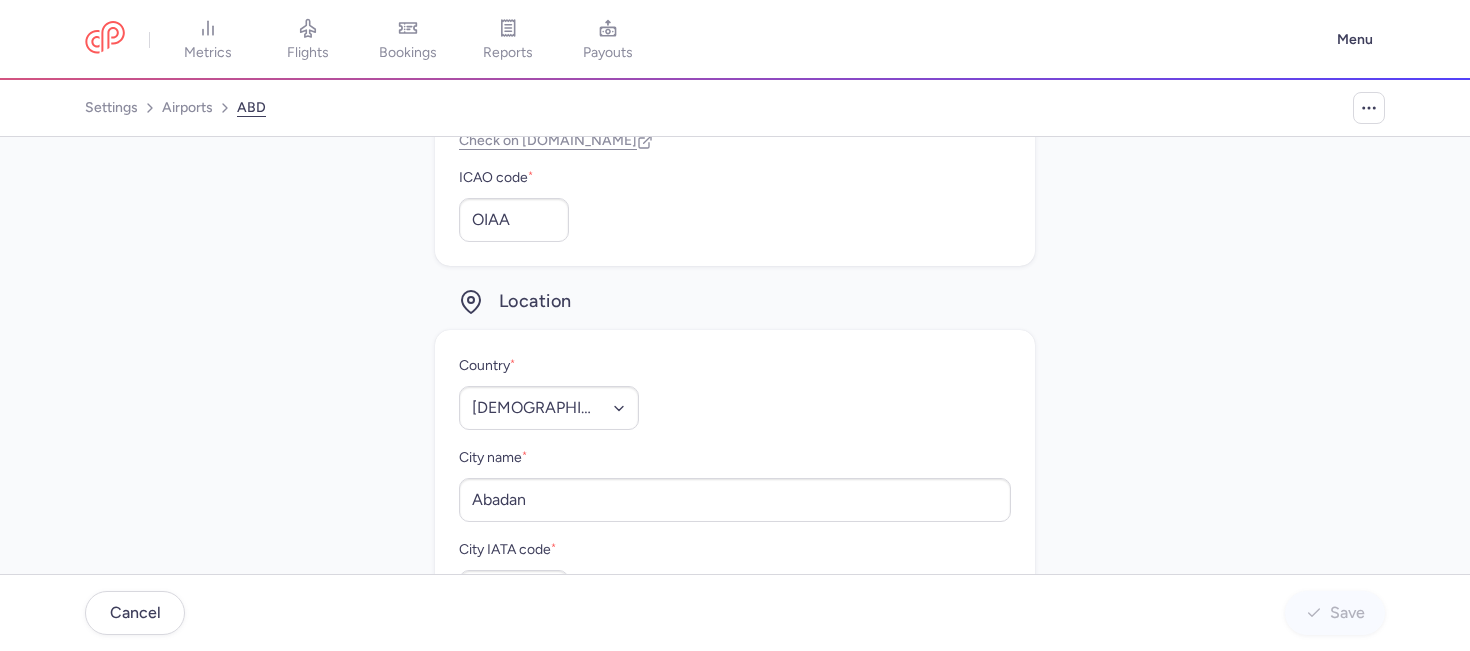 scroll, scrollTop: 446, scrollLeft: 0, axis: vertical 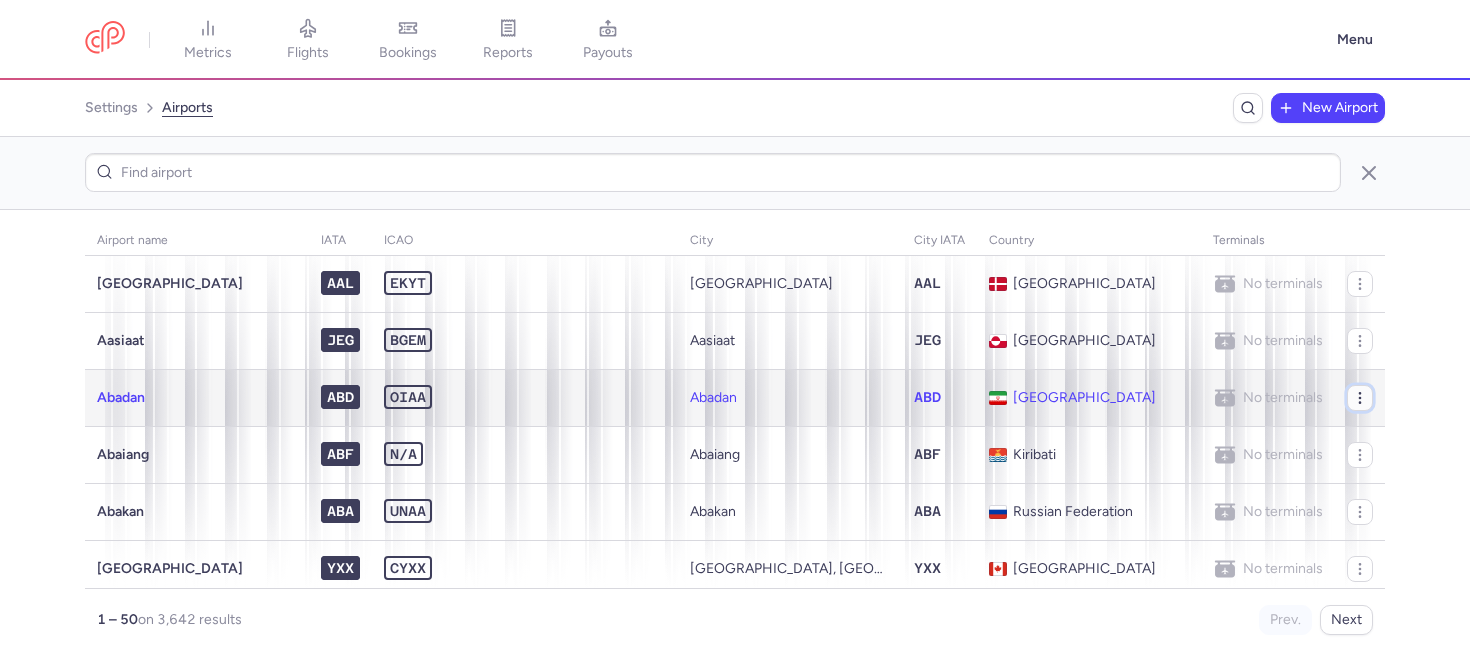click 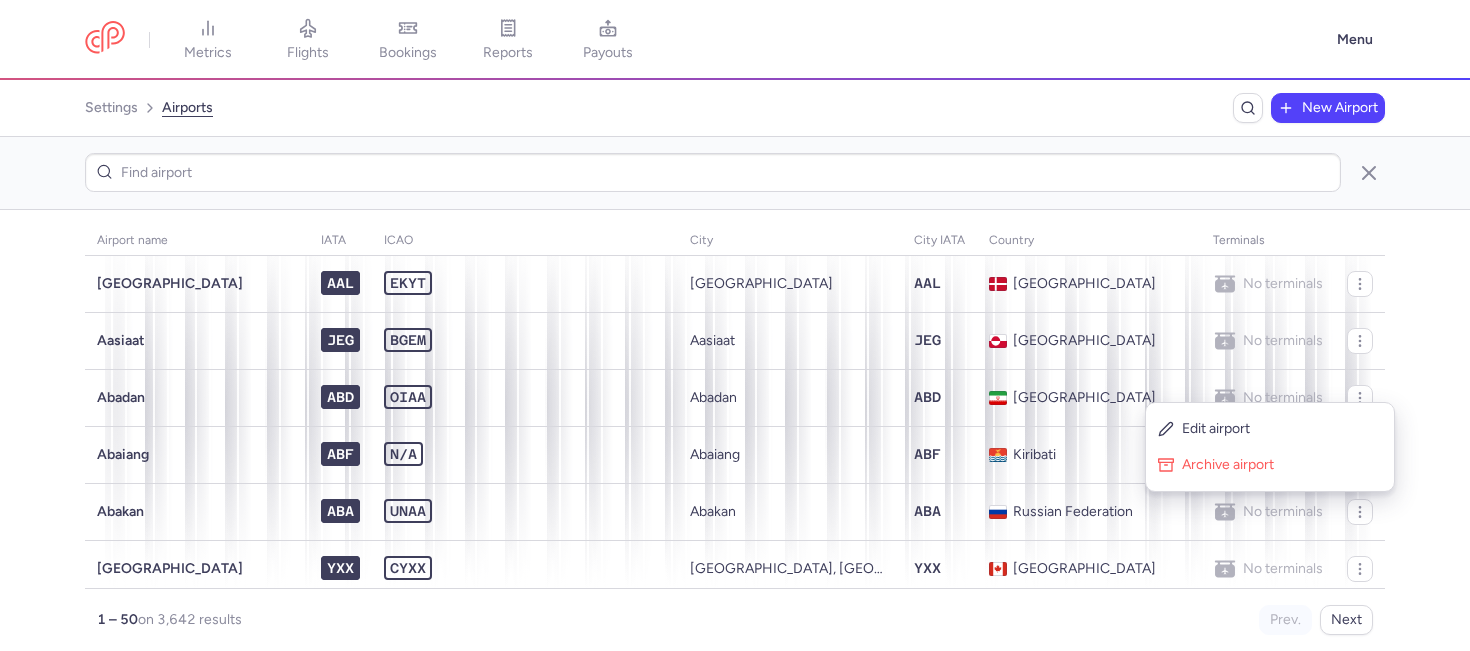click on "Airport name IATA ICAO City City IATA Country Terminals [GEOGRAPHIC_DATA] AAL EKYT [GEOGRAPHIC_DATA] AAL [GEOGRAPHIC_DATA] No terminals Aasiaat JEG BGEM Aasiaat JEG [GEOGRAPHIC_DATA] No terminals [GEOGRAPHIC_DATA] OIAA [GEOGRAPHIC_DATA] [GEOGRAPHIC_DATA] [GEOGRAPHIC_DATA] No terminals Abaiang ABF n/a Abaiang ABF [GEOGRAPHIC_DATA] No terminals [GEOGRAPHIC_DATA] UNAA Abakan ABA [GEOGRAPHIC_DATA] No terminals [GEOGRAPHIC_DATA] [GEOGRAPHIC_DATA] [GEOGRAPHIC_DATA] [GEOGRAPHIC_DATA], [GEOGRAPHIC_DATA] YXX [GEOGRAPHIC_DATA] No terminals [GEOGRAPHIC_DATA] Atoll AEA NGTB [GEOGRAPHIC_DATA] [GEOGRAPHIC_DATA] [GEOGRAPHIC_DATA] No terminals Dyce ABZ EGPD [GEOGRAPHIC_DATA] [GEOGRAPHIC_DATA] [GEOGRAPHIC_DATA] No terminals Municipal ABR KABR [GEOGRAPHIC_DATA], [GEOGRAPHIC_DATA] ABR [GEOGRAPHIC_DATA] No terminals Abha AHB OEAB Abha AHB [GEOGRAPHIC_DATA] No terminals [PERSON_NAME] Houphouet [GEOGRAPHIC_DATA] ABJ DIAP [GEOGRAPHIC_DATA] [GEOGRAPHIC_DATA] [GEOGRAPHIC_DATA] terminals Municipal [GEOGRAPHIC_DATA] [GEOGRAPHIC_DATA], [US_STATE] ABI [GEOGRAPHIC_DATA] No terminals [GEOGRAPHIC_DATA] International AUH OMAA [GEOGRAPHIC_DATA] [GEOGRAPHIC_DATA] [GEOGRAPHIC_DATA] 3 terminals [GEOGRAPHIC_DATA][PERSON_NAME][GEOGRAPHIC_DATA] ABV DNAA Abuja ABV [GEOGRAPHIC_DATA] No terminals [PERSON_NAME] AEU OIBA [PERSON_NAME] AEU [GEOGRAPHIC_DATA] No terminals [GEOGRAPHIC_DATA] ABS [PERSON_NAME] ABS" at bounding box center [735, 430] 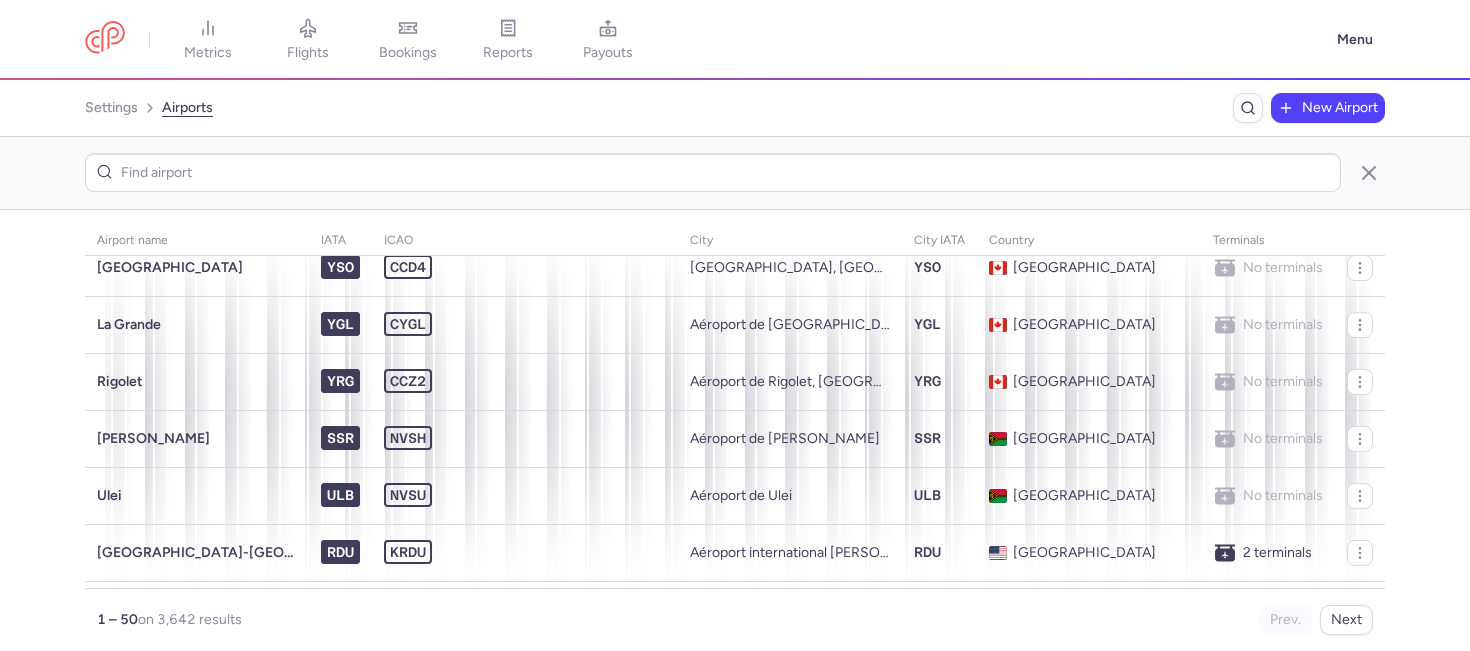 scroll, scrollTop: 1143, scrollLeft: 0, axis: vertical 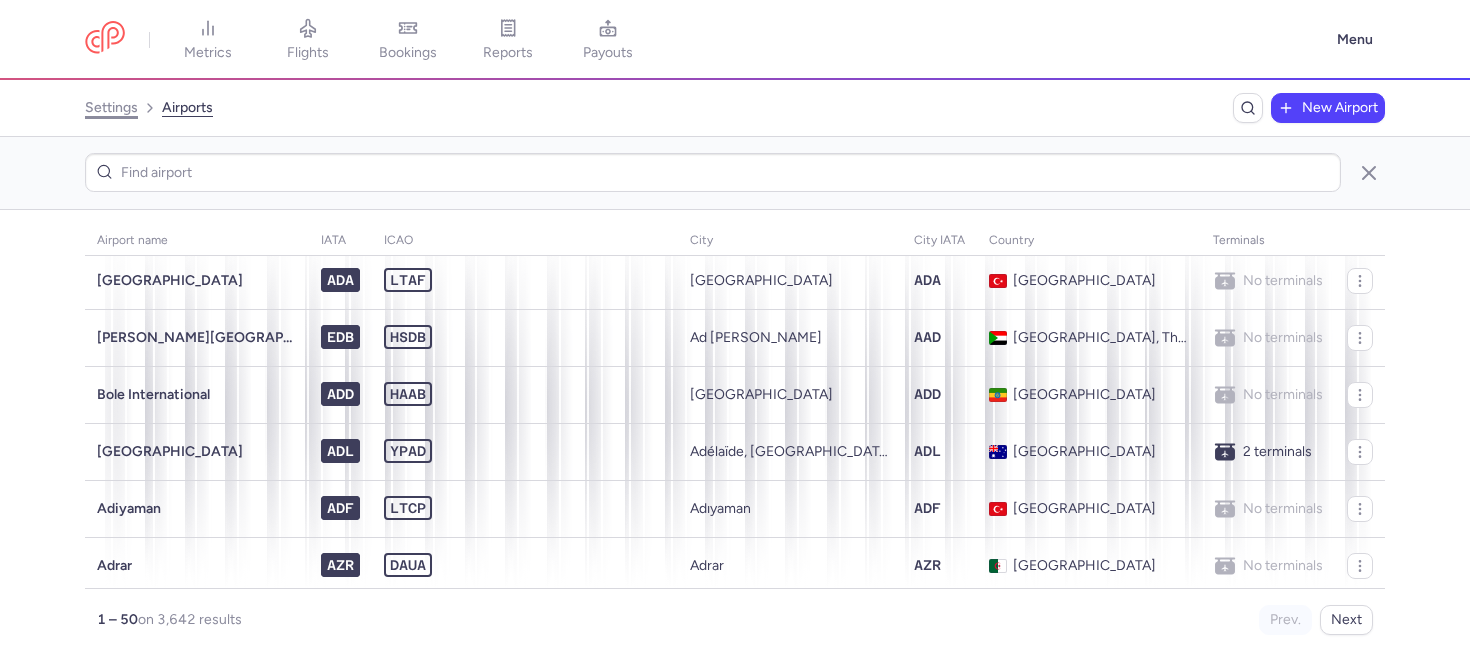 click on "settings" at bounding box center [111, 108] 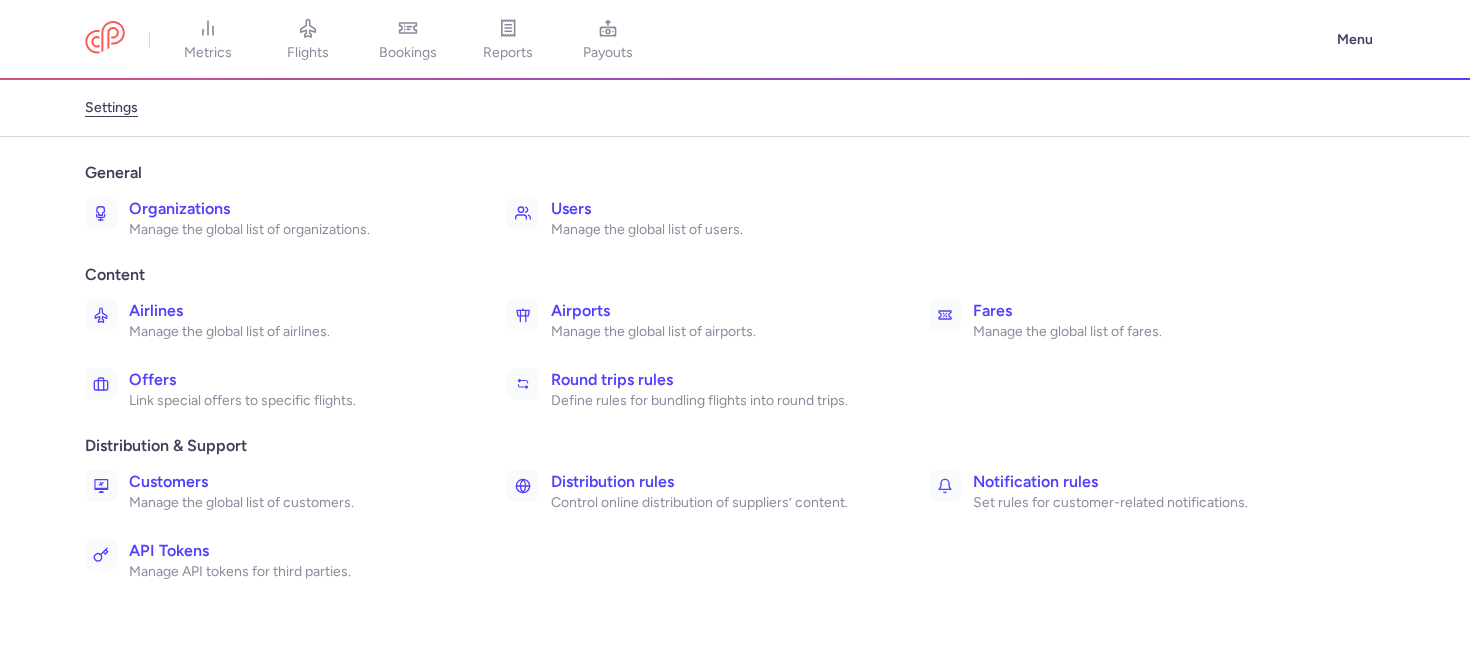 click on "Link special offers to specific flights." at bounding box center (296, 401) 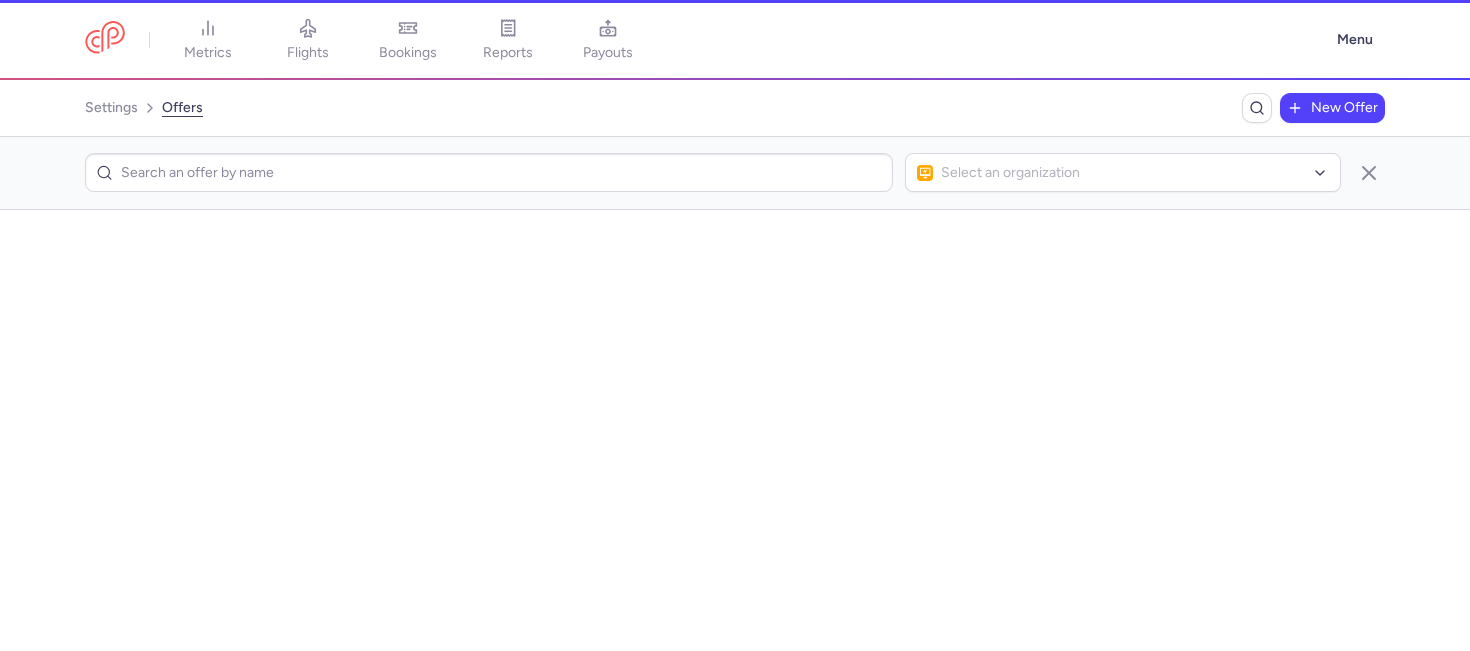 scroll, scrollTop: 0, scrollLeft: 0, axis: both 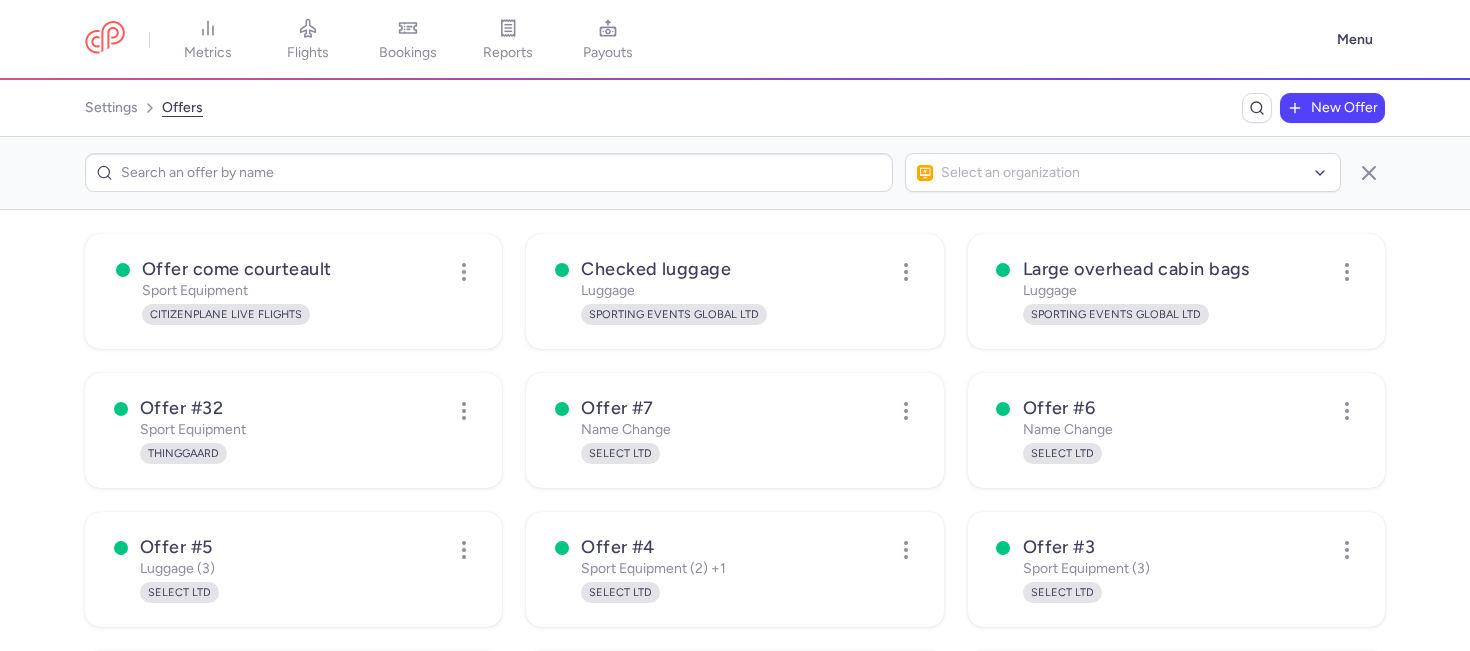 click on "offer come courteault sport equipment  CITIZENPLANE LIVE FLIGHTS" at bounding box center [236, 291] 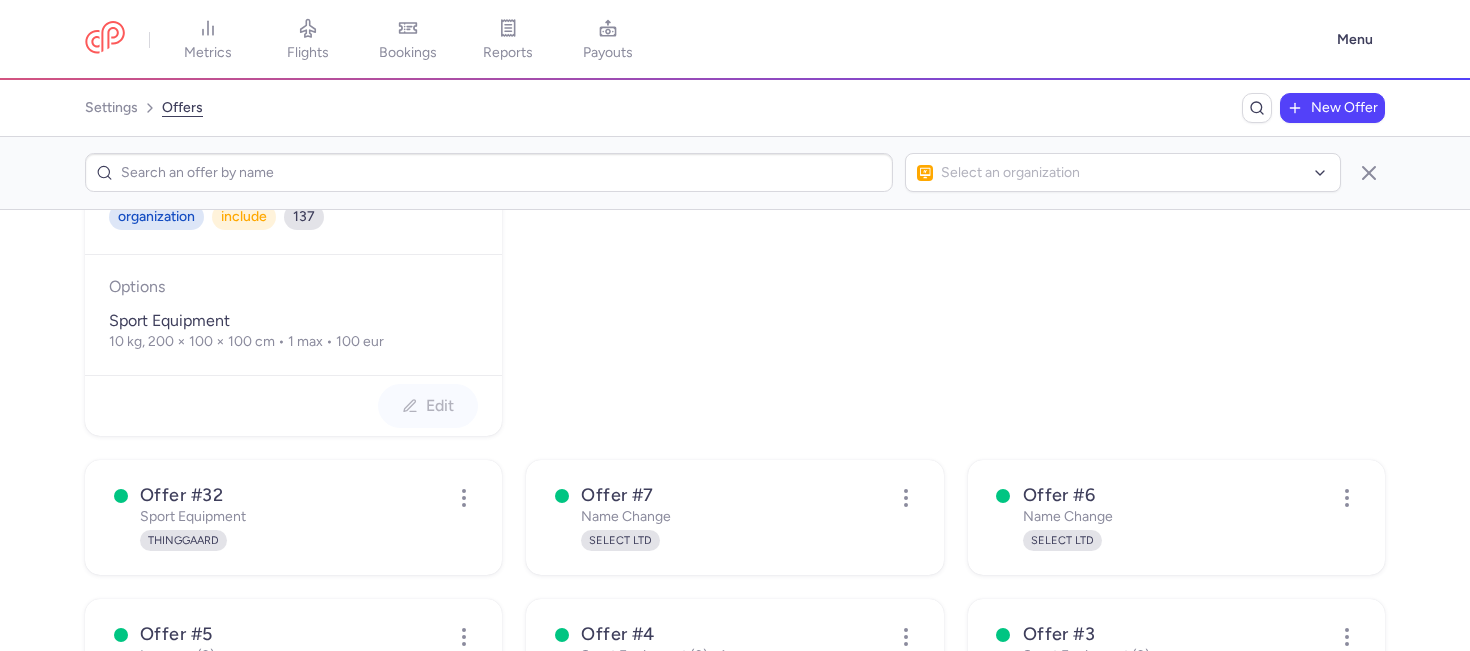 scroll, scrollTop: 0, scrollLeft: 0, axis: both 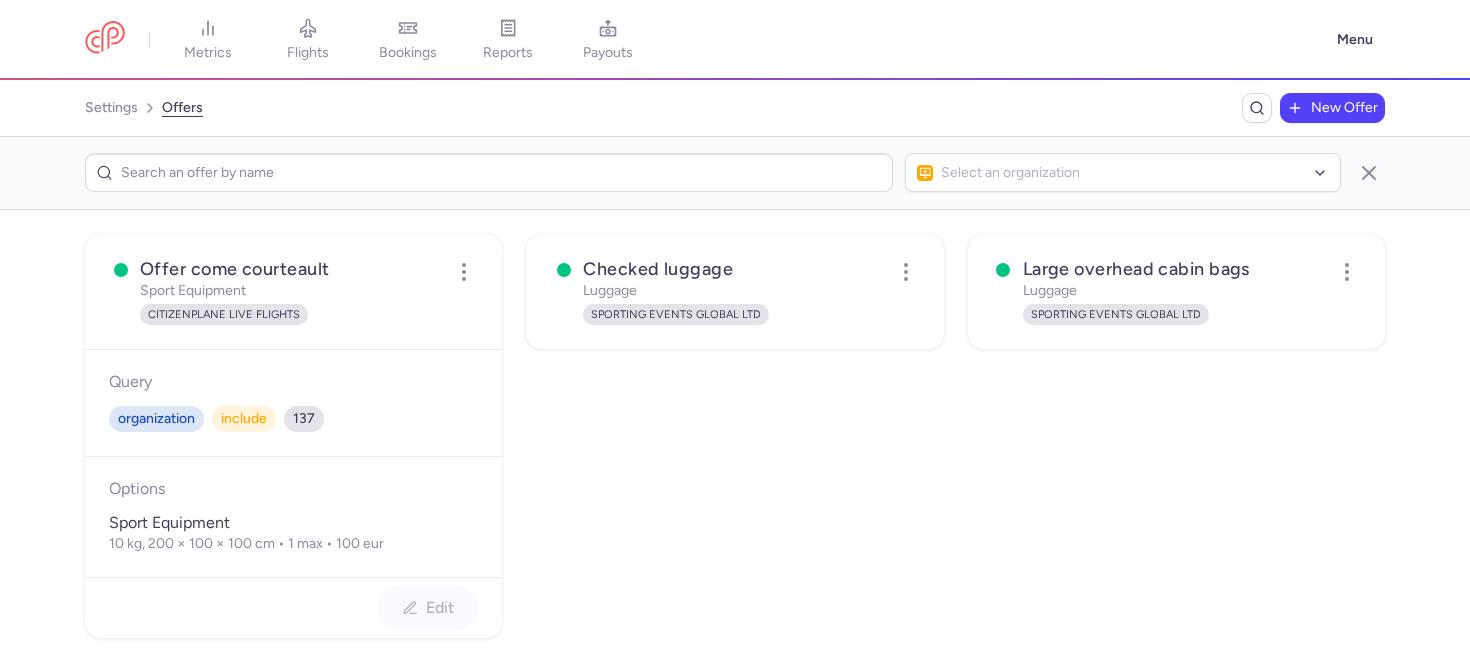 click on "checked luggage luggage  SPORTING EVENTS GLOBAL LTD" at bounding box center [676, 291] 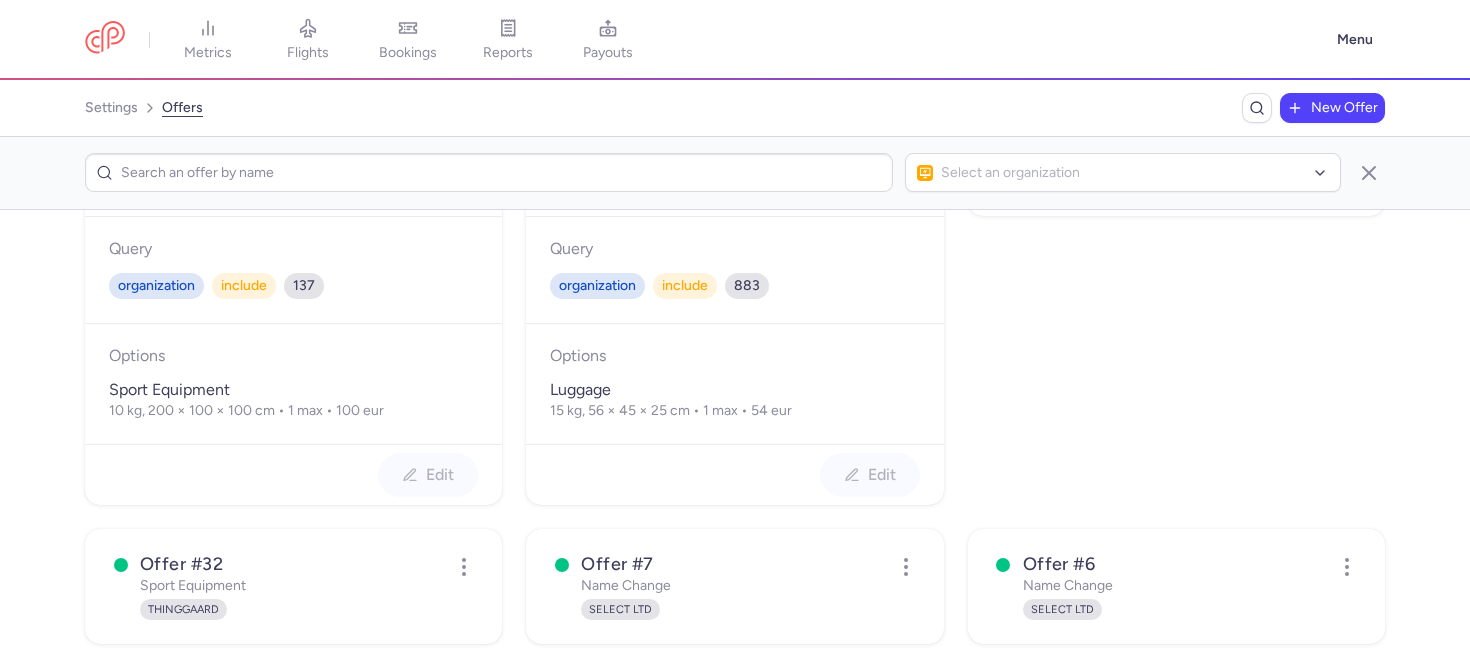 scroll, scrollTop: 323, scrollLeft: 0, axis: vertical 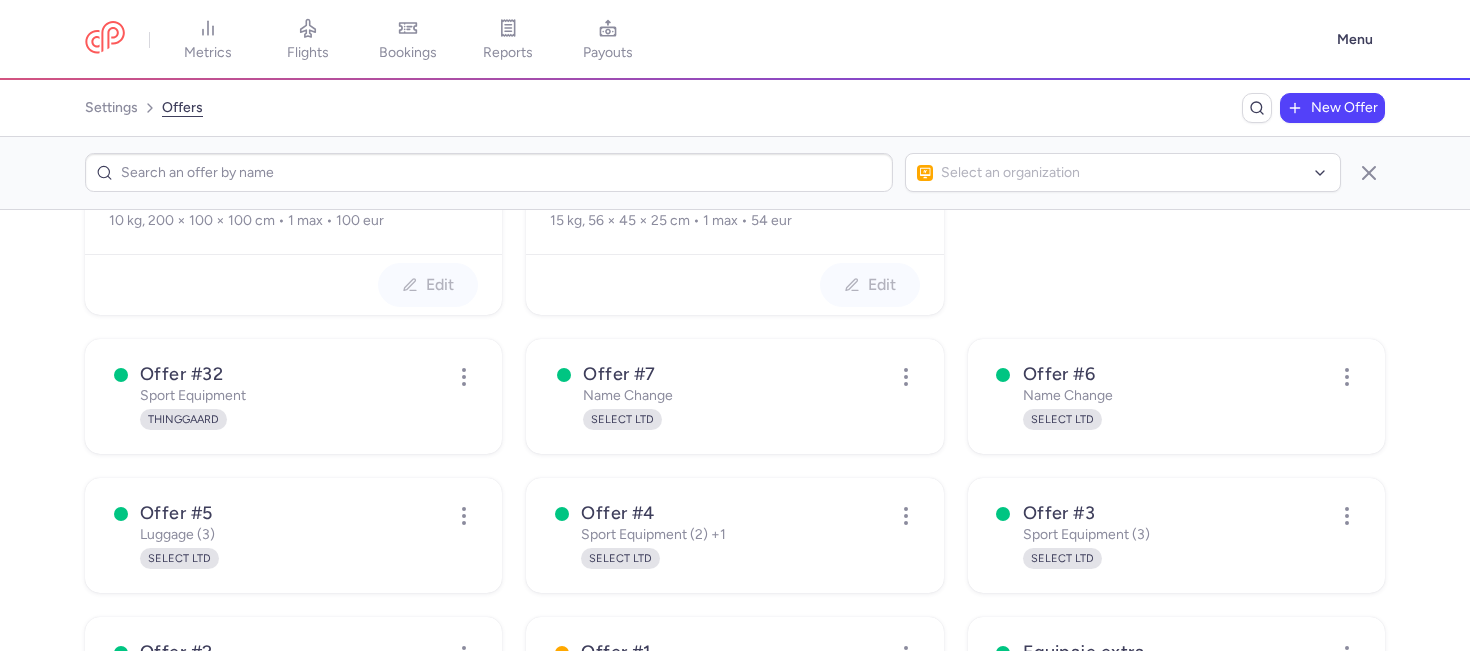 click on "offer #7 name change  SELECT LTD" at bounding box center (722, 396) 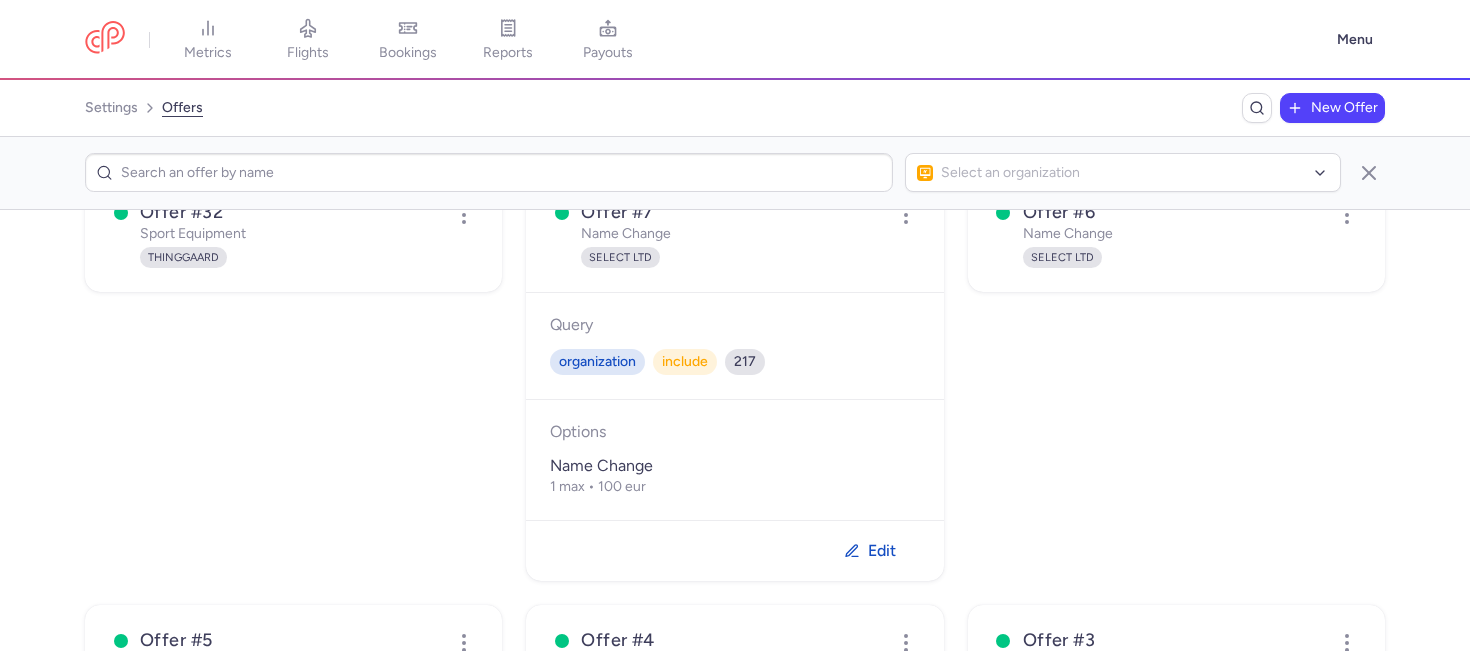 scroll, scrollTop: 560, scrollLeft: 0, axis: vertical 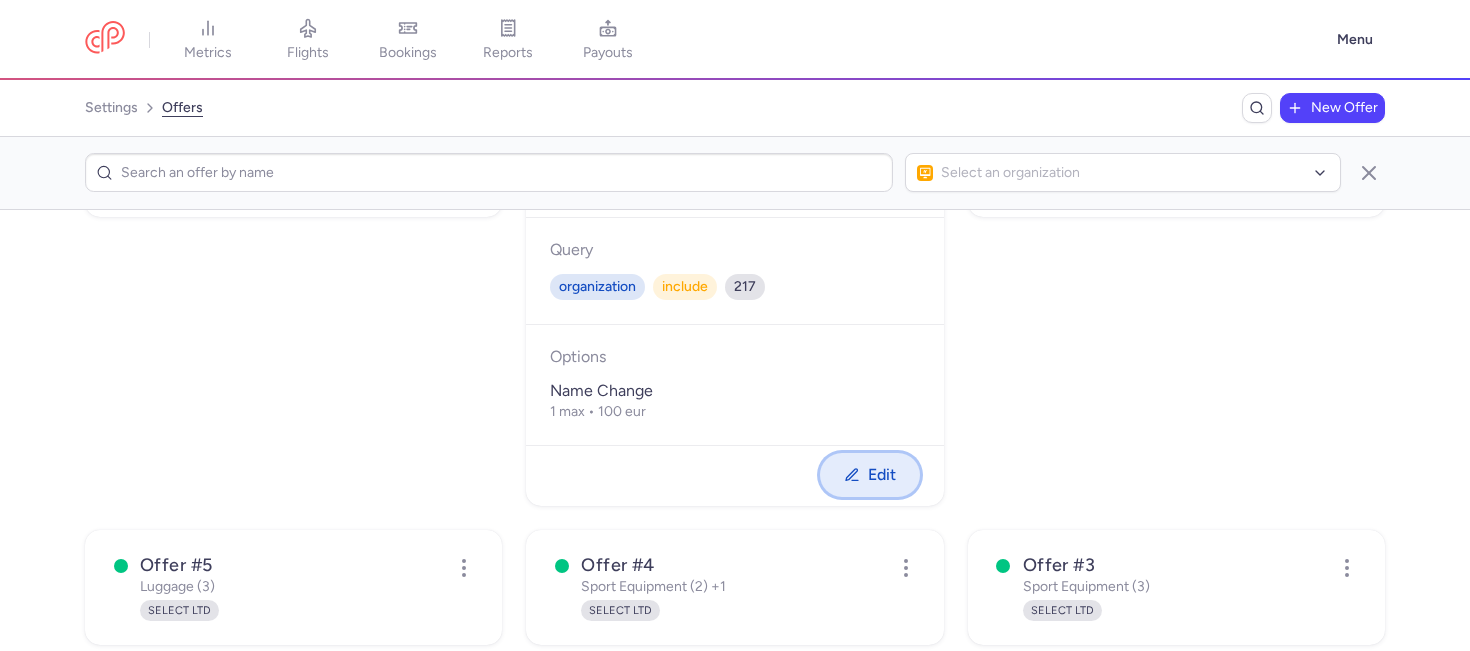 click 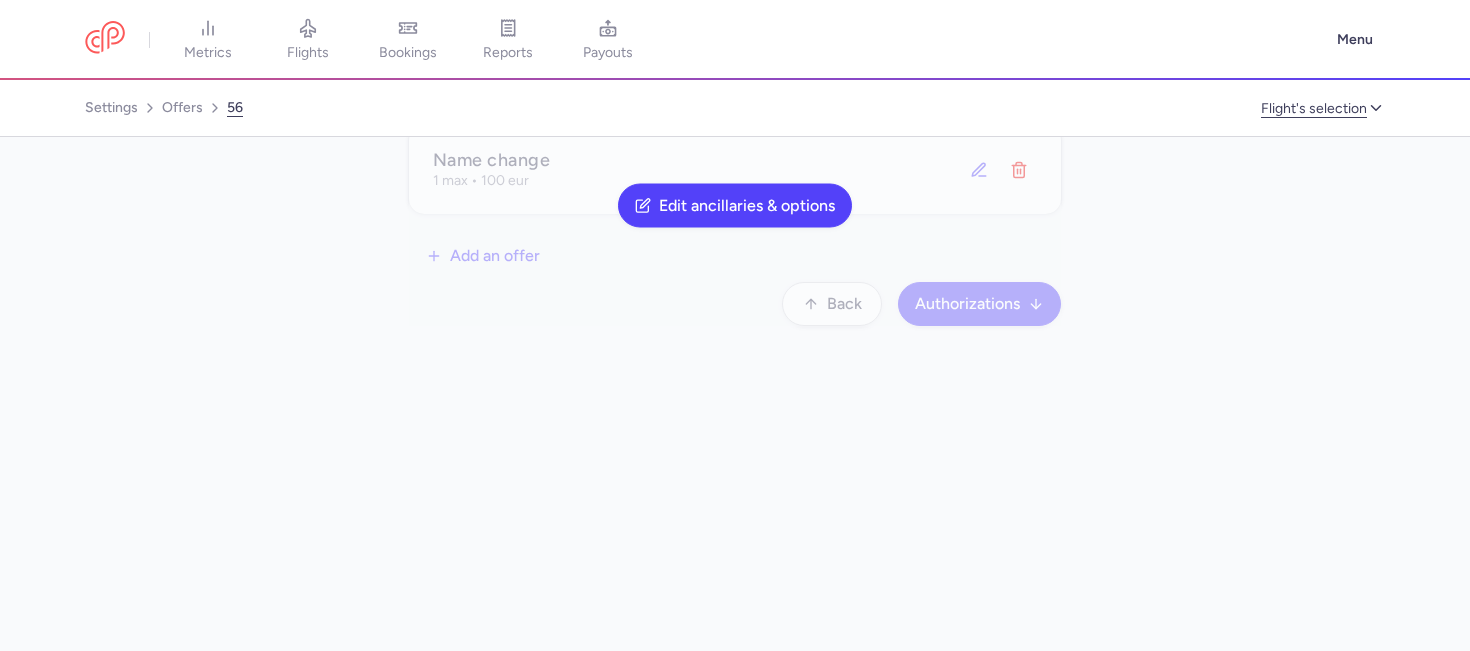 scroll, scrollTop: 0, scrollLeft: 0, axis: both 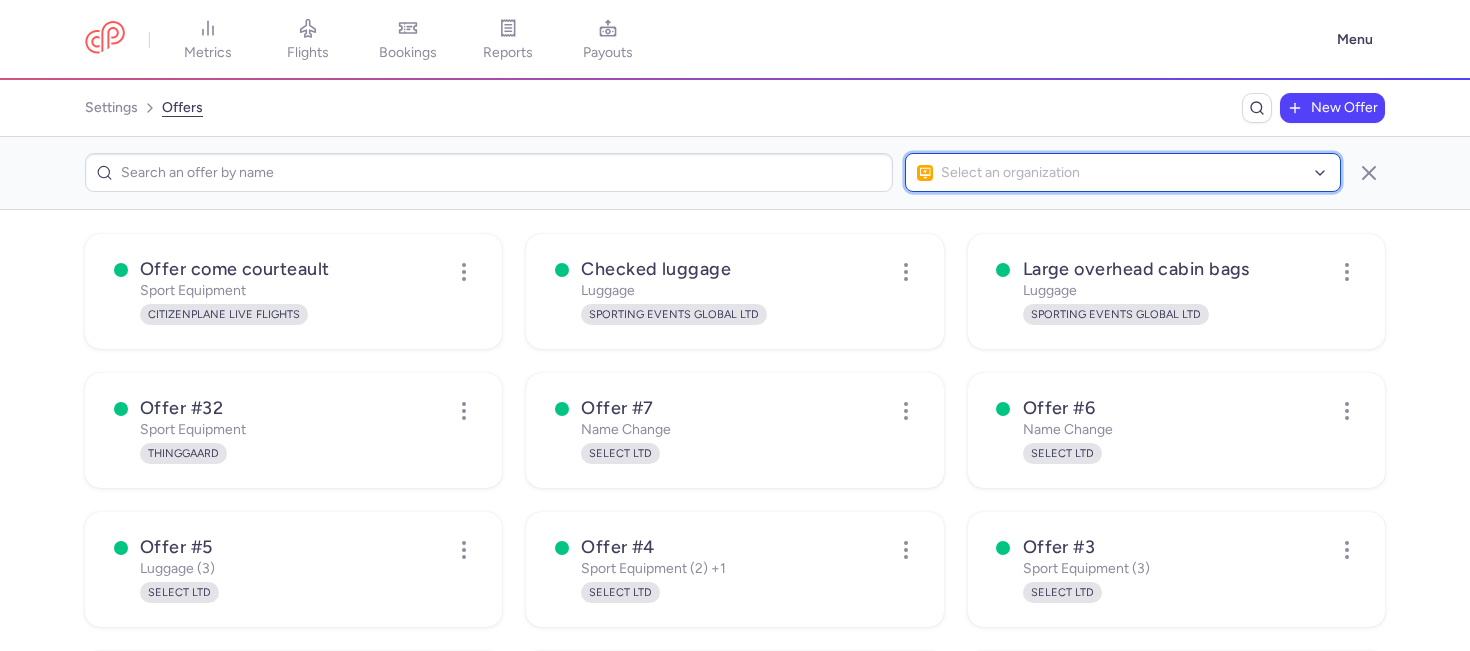 click on "Select an organization" 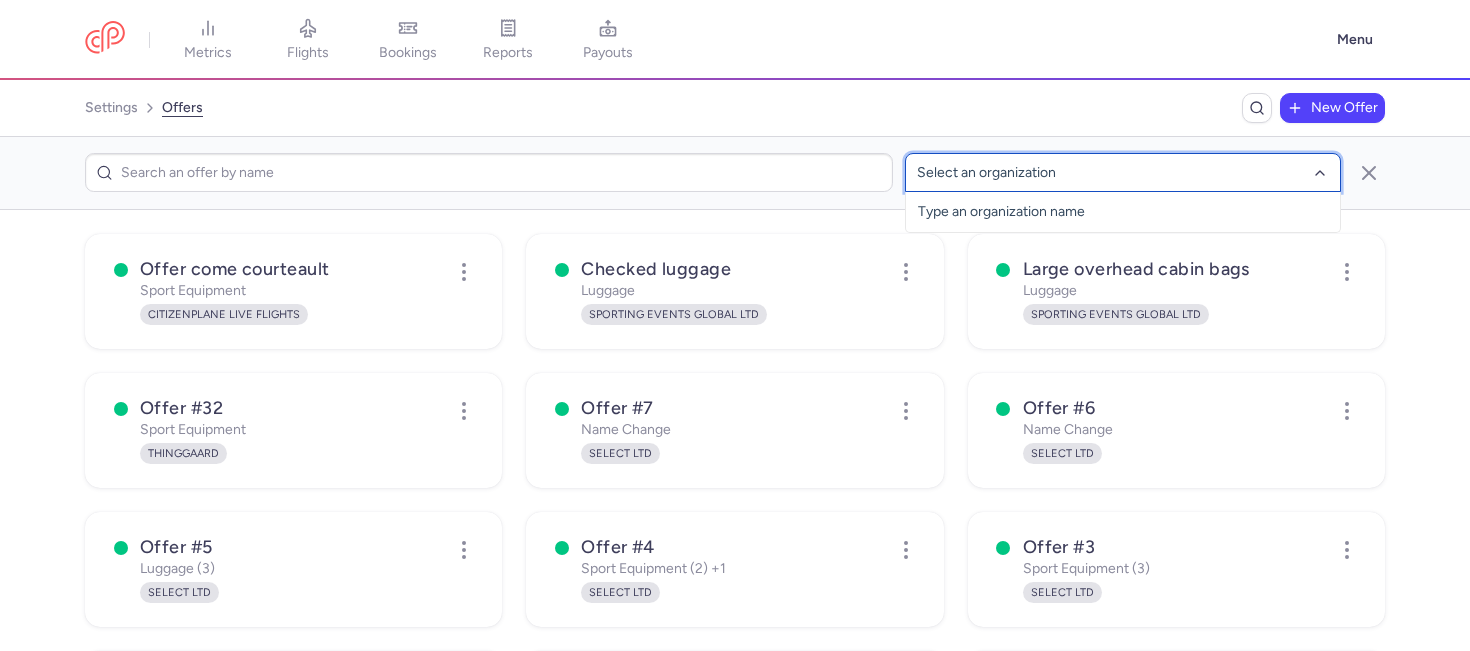 click 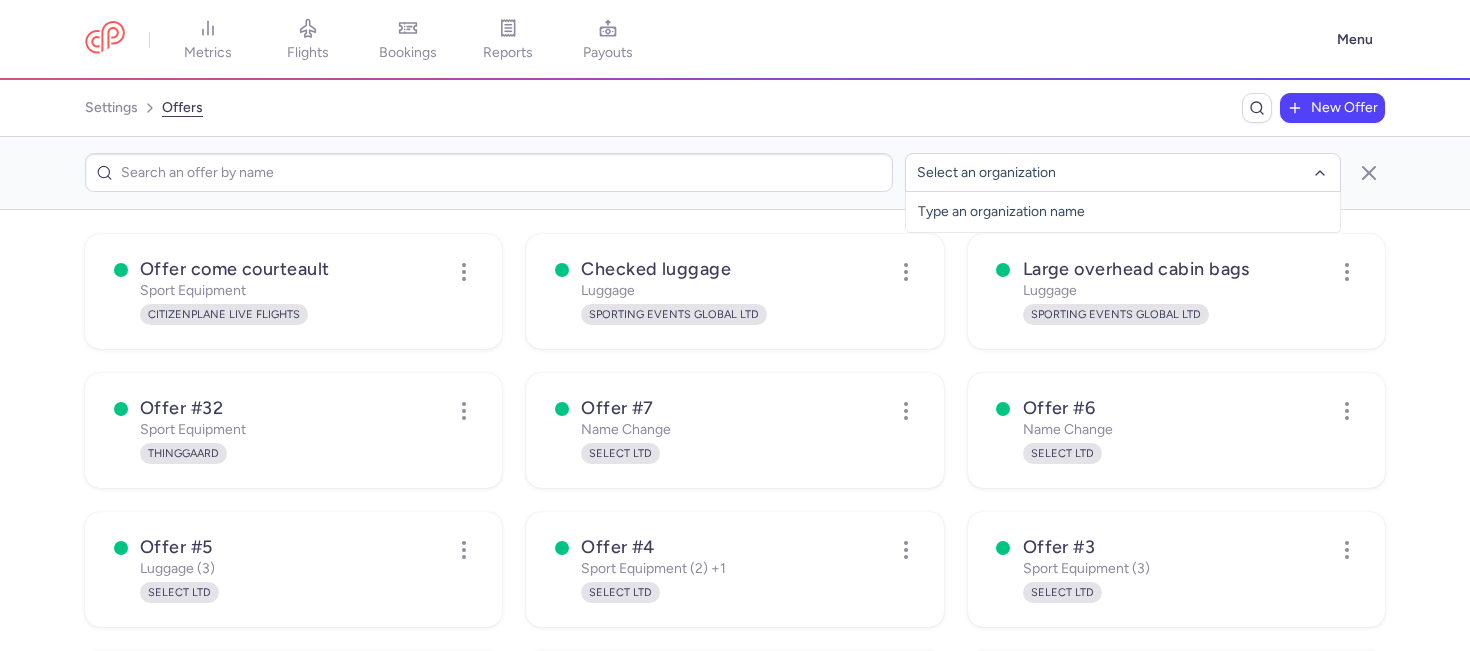 click on "offer come courteault sport equipment  CITIZENPLANE LIVE FLIGHTS  checked luggage luggage  SPORTING EVENTS GLOBAL LTD  large overhead cabin bags luggage  SPORTING EVENTS GLOBAL LTD  offer #32 sport equipment  THINGGAARD  offer #7 name change  SELECT LTD  offer #6 name change  SELECT LTD  offer #5 luggage (3)  SELECT LTD  offer #4 sport equipment (2) +1 SELECT LTD  offer #3 sport equipment (3)  SELECT LTD  offer #2 sport equipment  SELECT LTD  offer #1 pet  SELECT LTD  equipaje extra luggage  MI VUELO ONLINE  equipaje extra luggage  MI VUELO ONLINE  extra luggage luggage  SKINETWORKS APS  ski carriage luggage  SKIBOUND  extra luggage luggage  [PERSON_NAME] TOURS  extra bags luggage  SAMATRAVEL  offer #1 luggage (2)  SPACETOWN TOURS & TRAVEL  [GEOGRAPHIC_DATA] - [GEOGRAPHIC_DATA] name change  KOMPAS D.O.O.  esky test name change  ESKY SUPPLY  extra luggage  luggage  CABOVERDETIME DI [PERSON_NAME] GROUP SPA  name change name change  GLOBE TRAVEL SERVICES [GEOGRAPHIC_DATA] SPOLKA AKCYJNA  offer #14 luggage  MK PARTNAIR  offer #1 name change  offer #2" at bounding box center (735, 430) 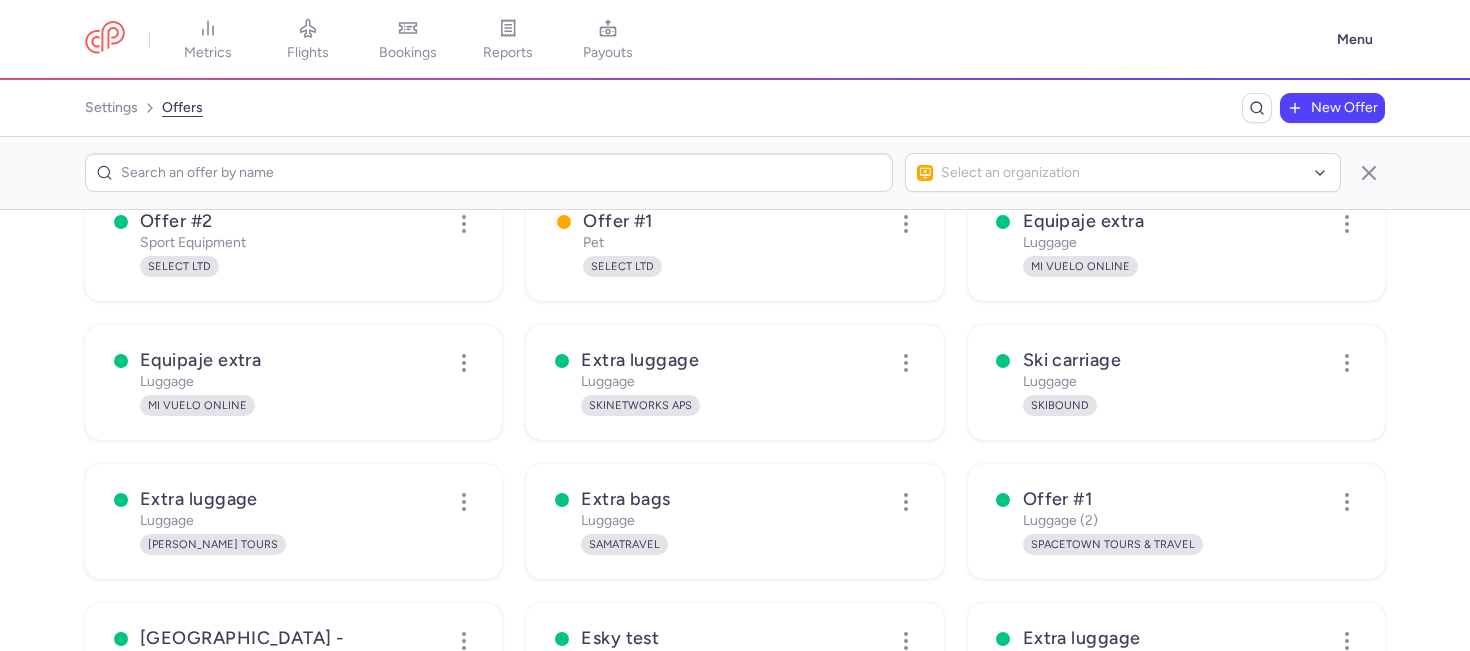 scroll, scrollTop: 464, scrollLeft: 0, axis: vertical 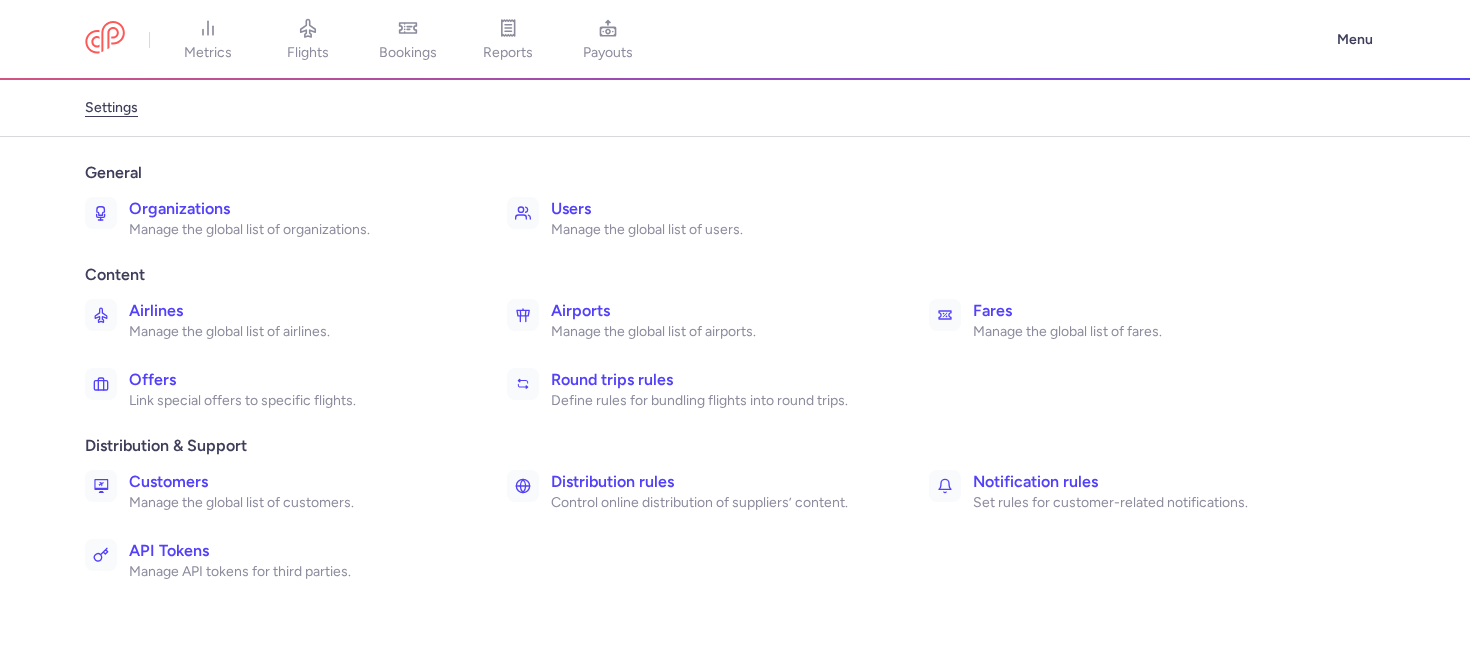 click on "Round trips rules" at bounding box center (718, 380) 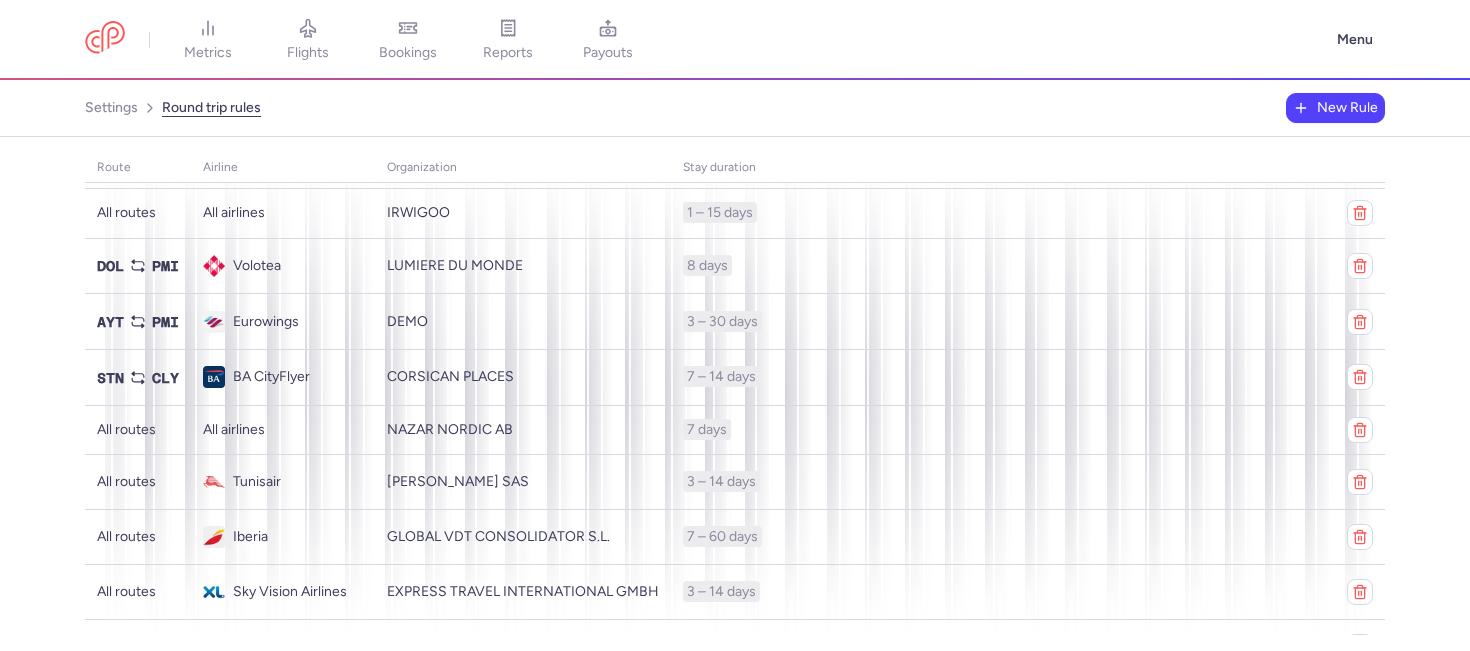 scroll, scrollTop: 0, scrollLeft: 0, axis: both 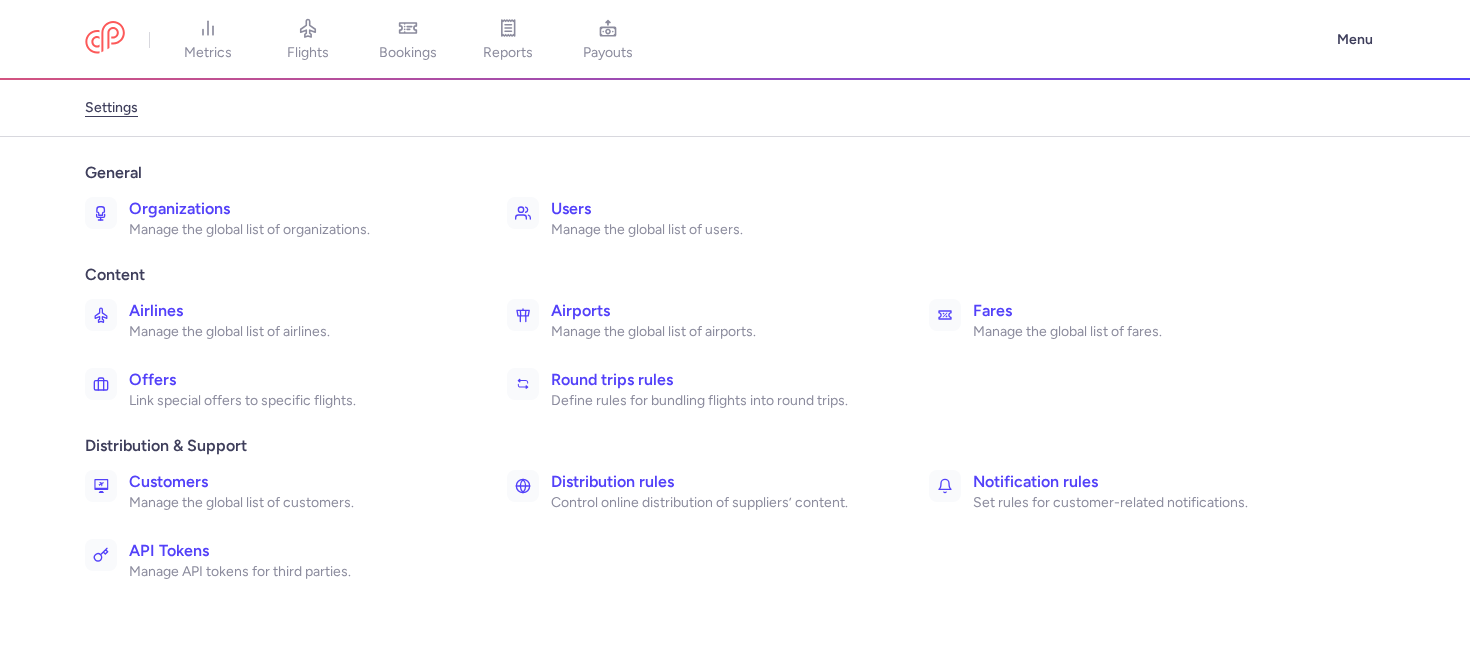 click on "Customers Manage the global list of customers." at bounding box center (282, 491) 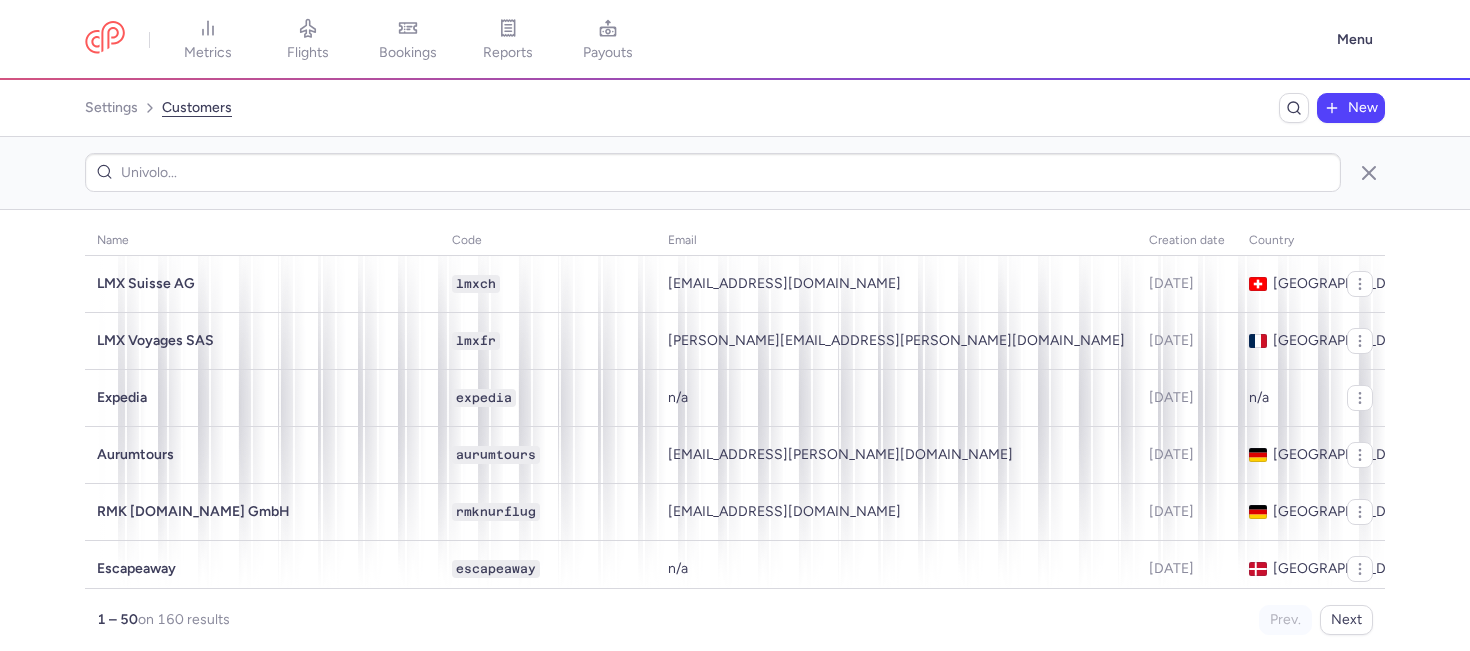scroll, scrollTop: 0, scrollLeft: 0, axis: both 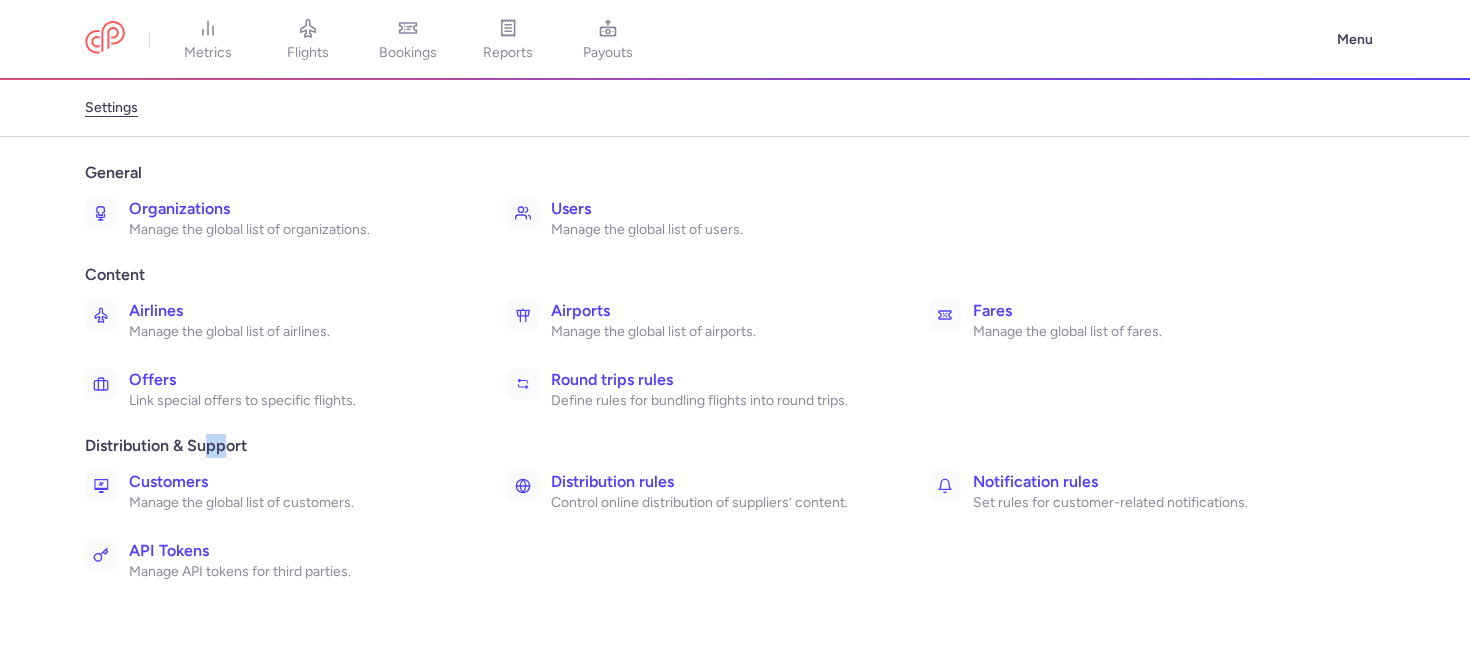 drag, startPoint x: 212, startPoint y: 448, endPoint x: 232, endPoint y: 449, distance: 20.024984 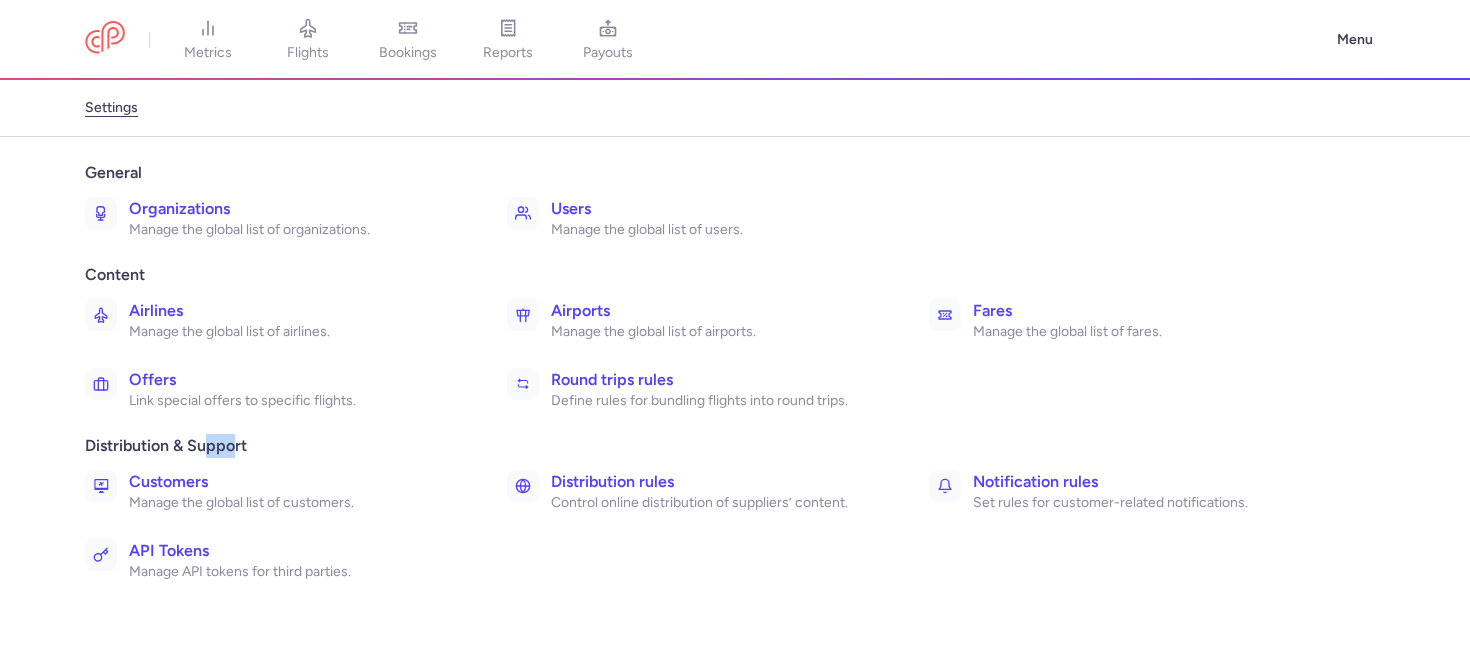click on "Manage the global list of customers." at bounding box center [296, 503] 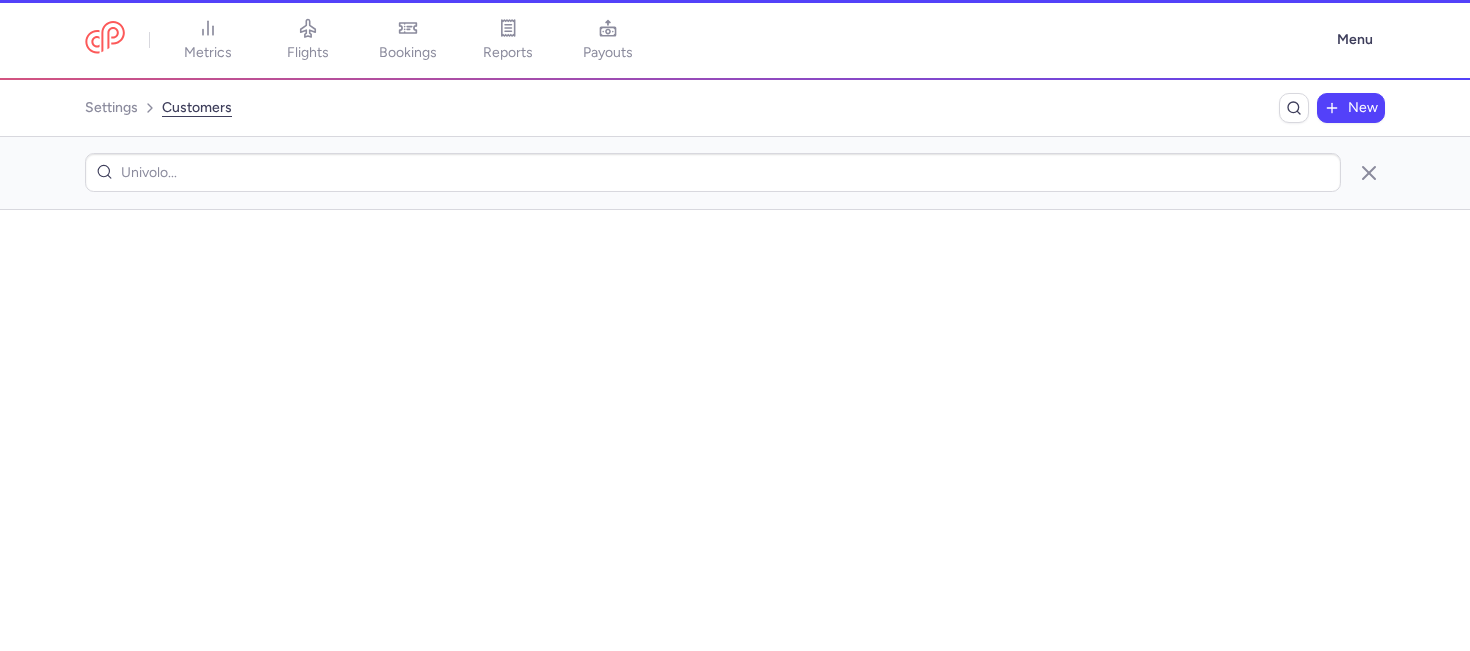 scroll, scrollTop: 0, scrollLeft: 0, axis: both 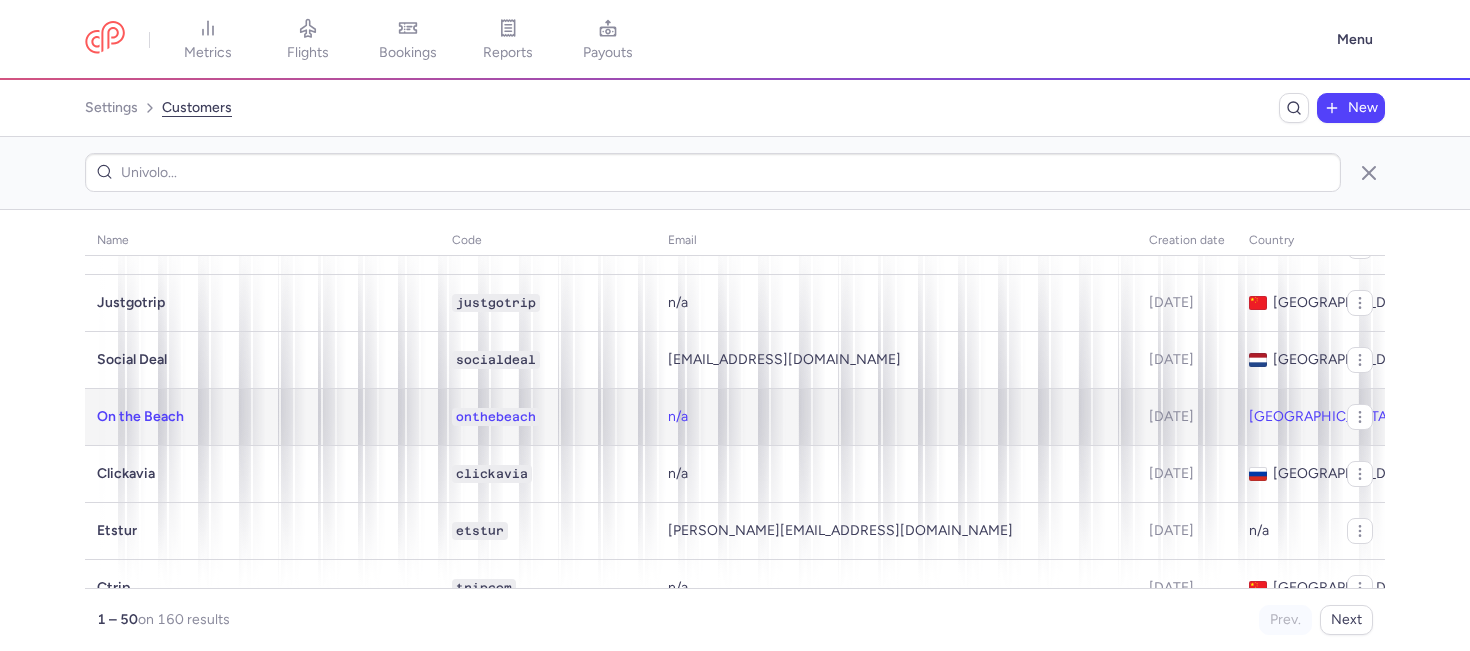 click on "On the Beach" 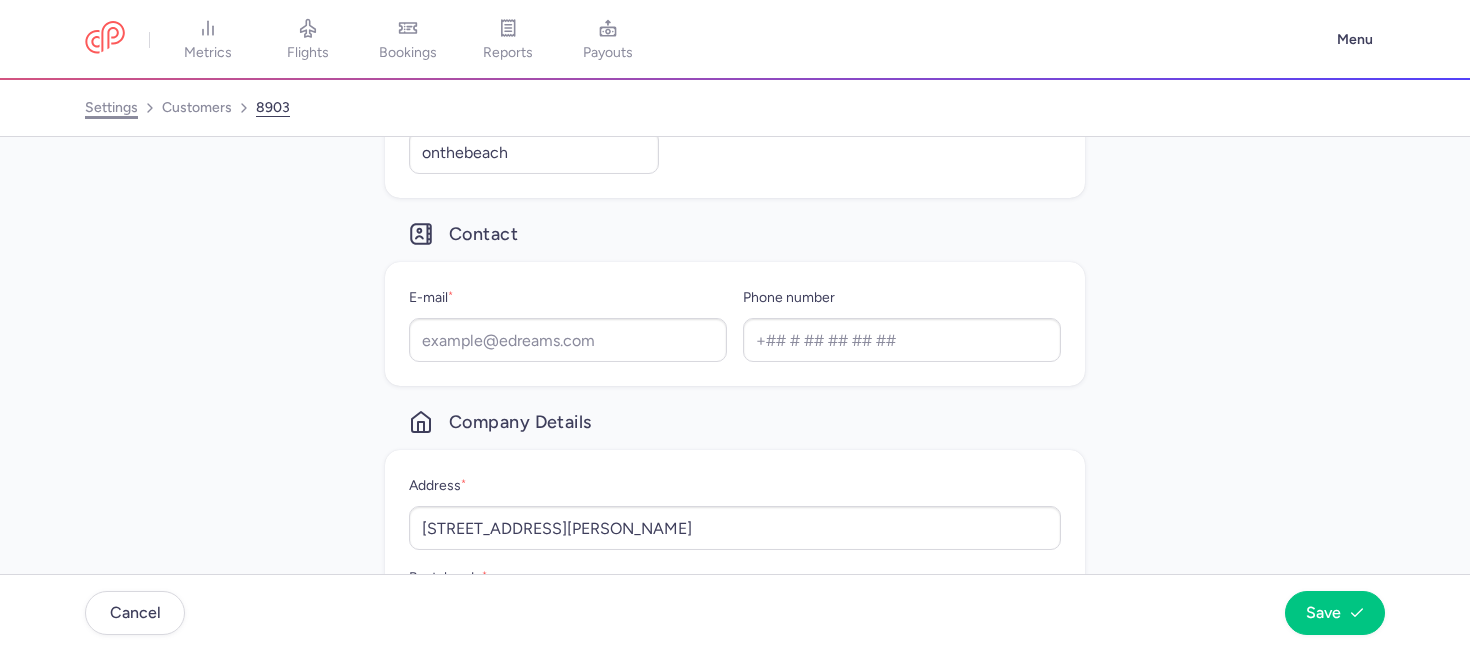 scroll, scrollTop: 0, scrollLeft: 0, axis: both 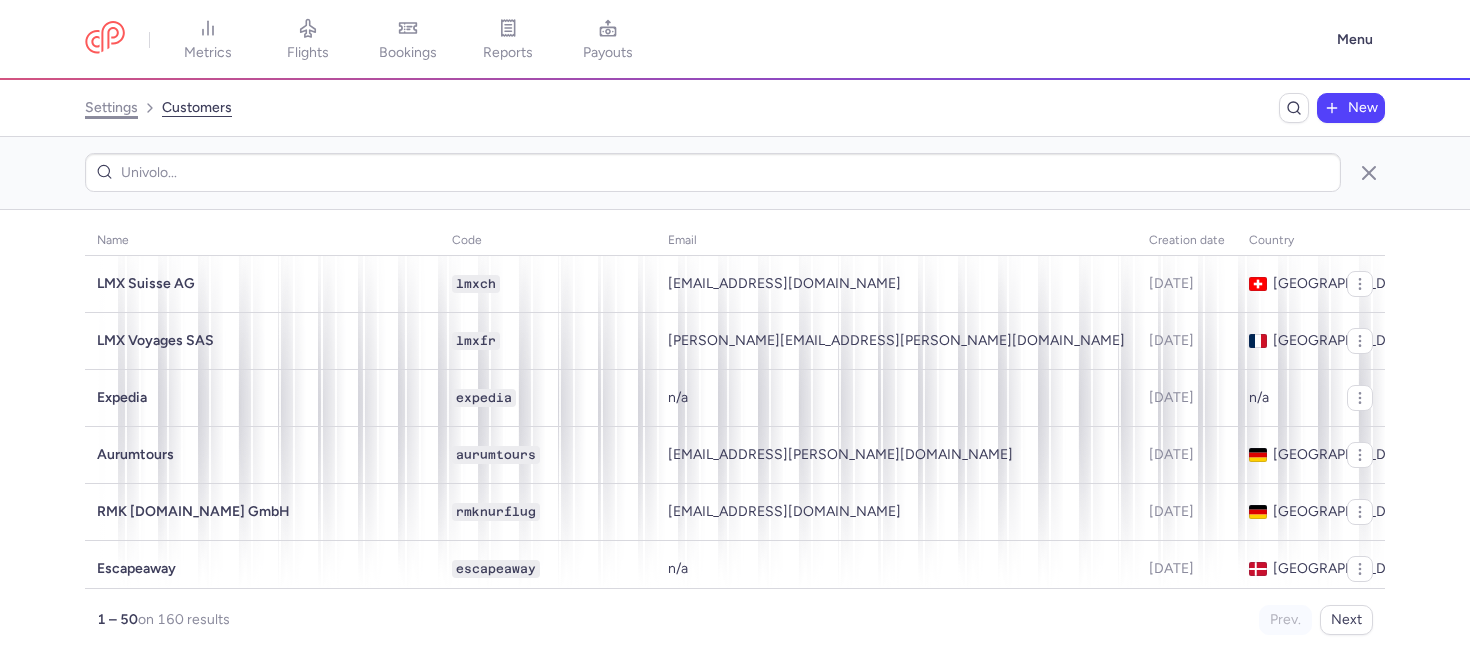 click on "settings" at bounding box center (111, 108) 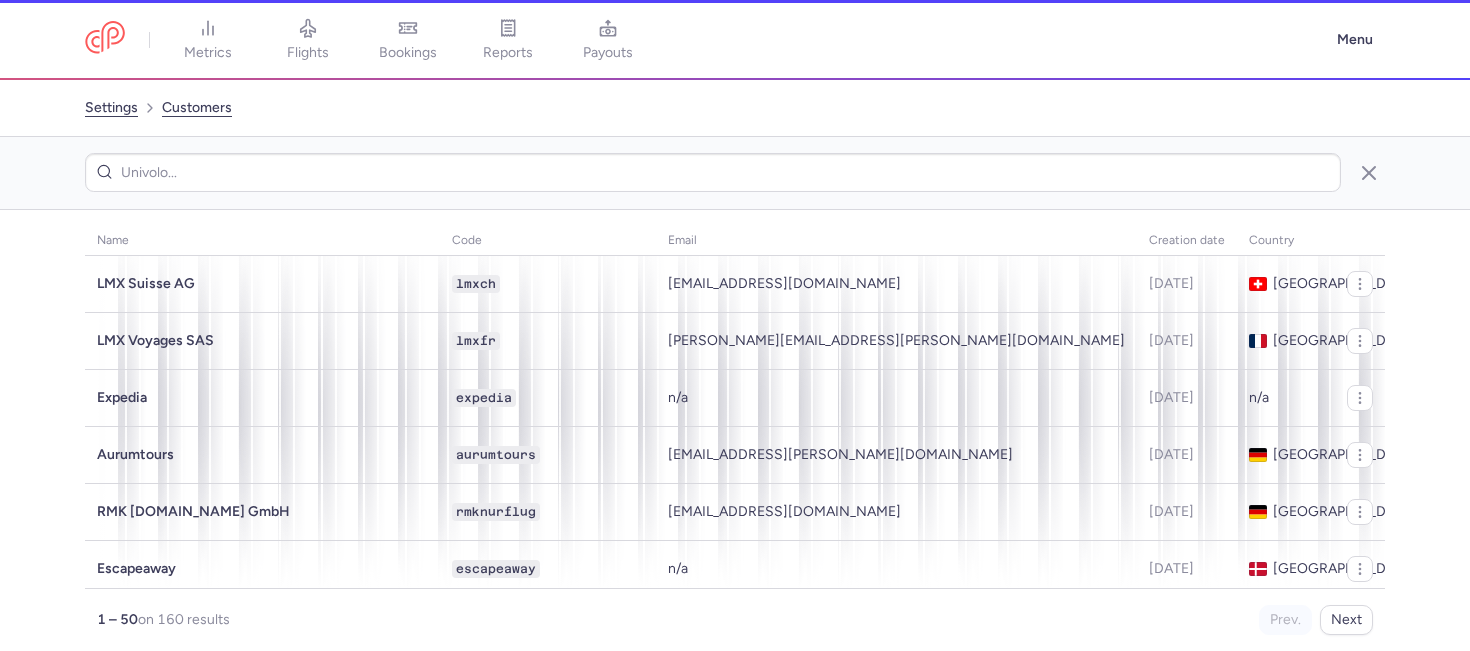 scroll, scrollTop: 0, scrollLeft: 0, axis: both 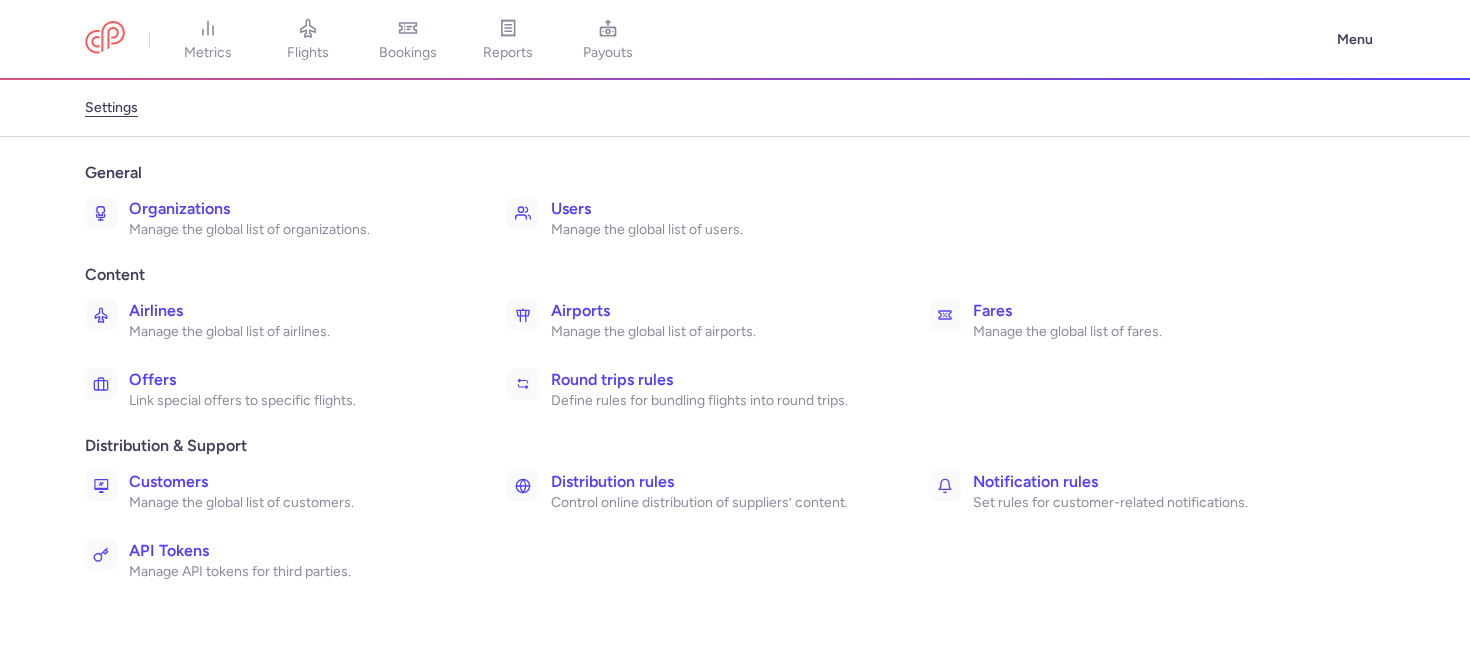 click on "Control online distribution of suppliers’ content." at bounding box center (718, 503) 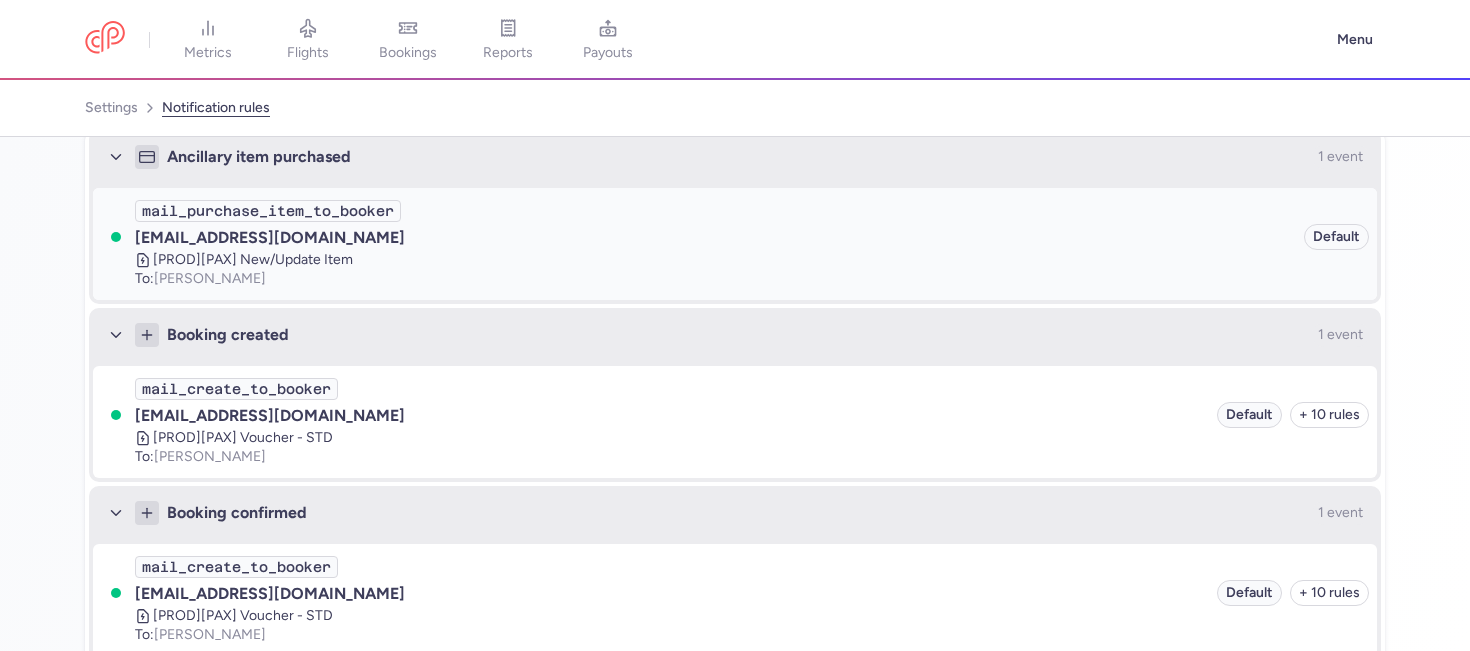 scroll, scrollTop: 0, scrollLeft: 0, axis: both 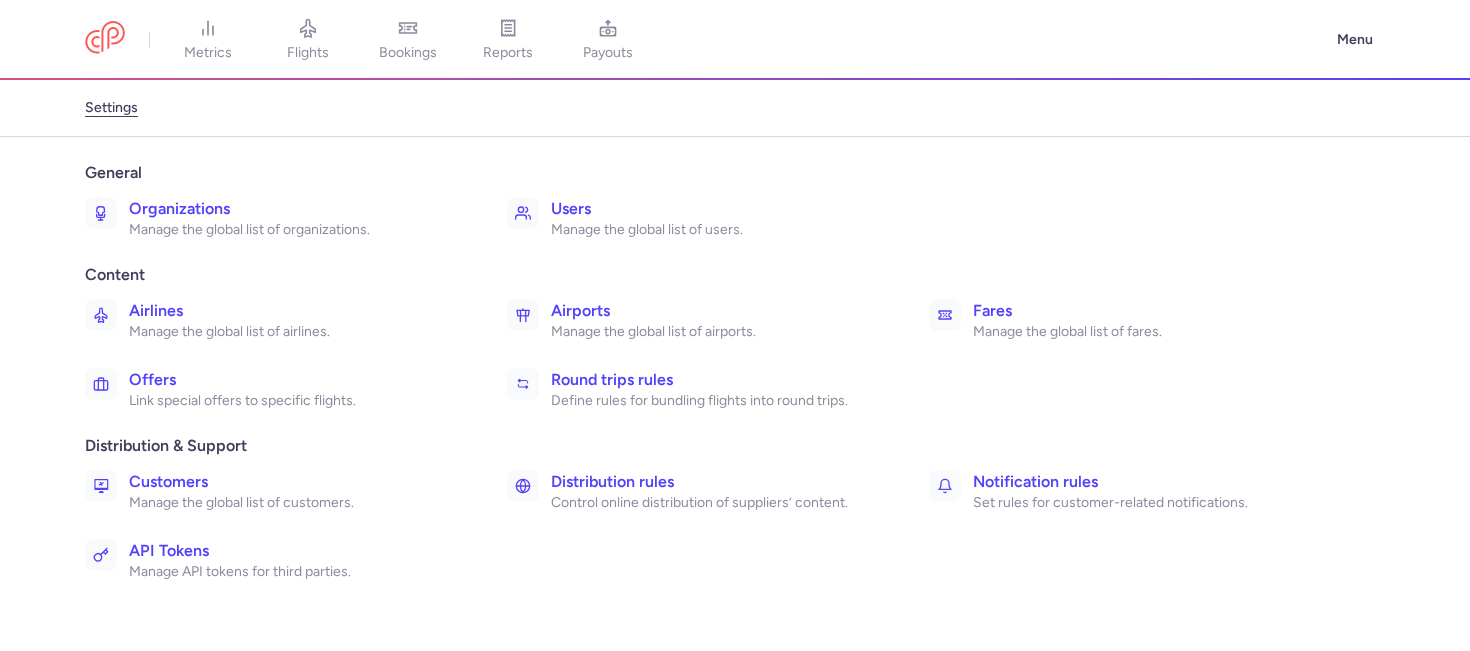 click on "Customers Manage the global list of customers. Distribution rules Control online distribution of suppliers’ content. Notification rules Set rules for customer-related notifications. API Tokens Manage API tokens for third parties." at bounding box center [735, 525] 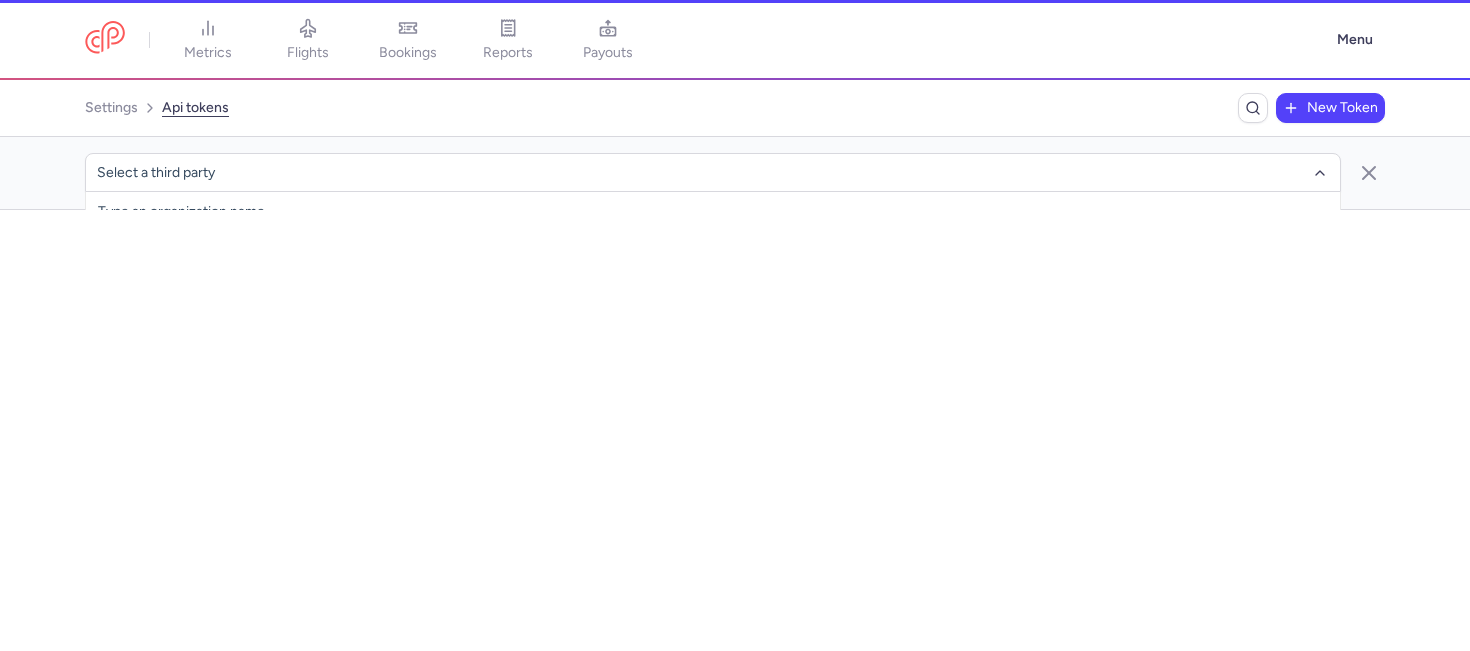 scroll, scrollTop: 0, scrollLeft: 0, axis: both 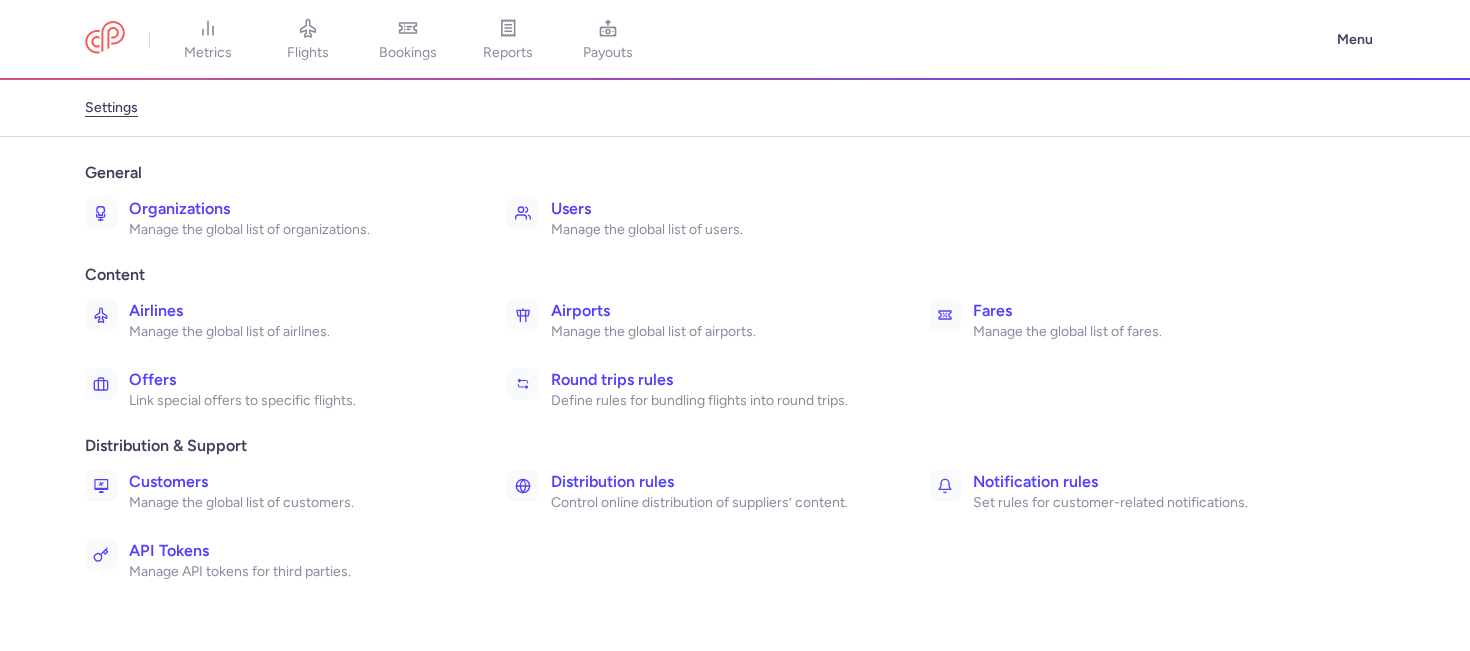 drag, startPoint x: 970, startPoint y: 89, endPoint x: 1458, endPoint y: 46, distance: 489.8908 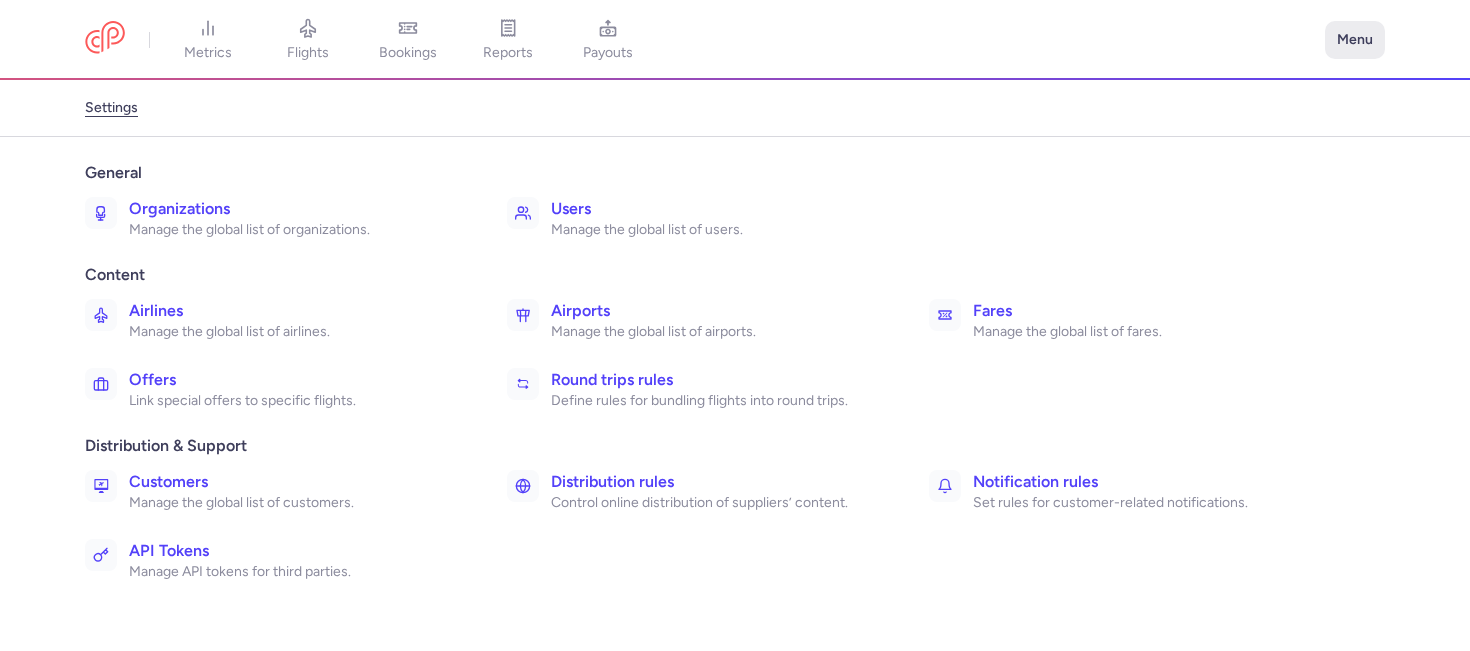 click on "Menu" at bounding box center (1355, 40) 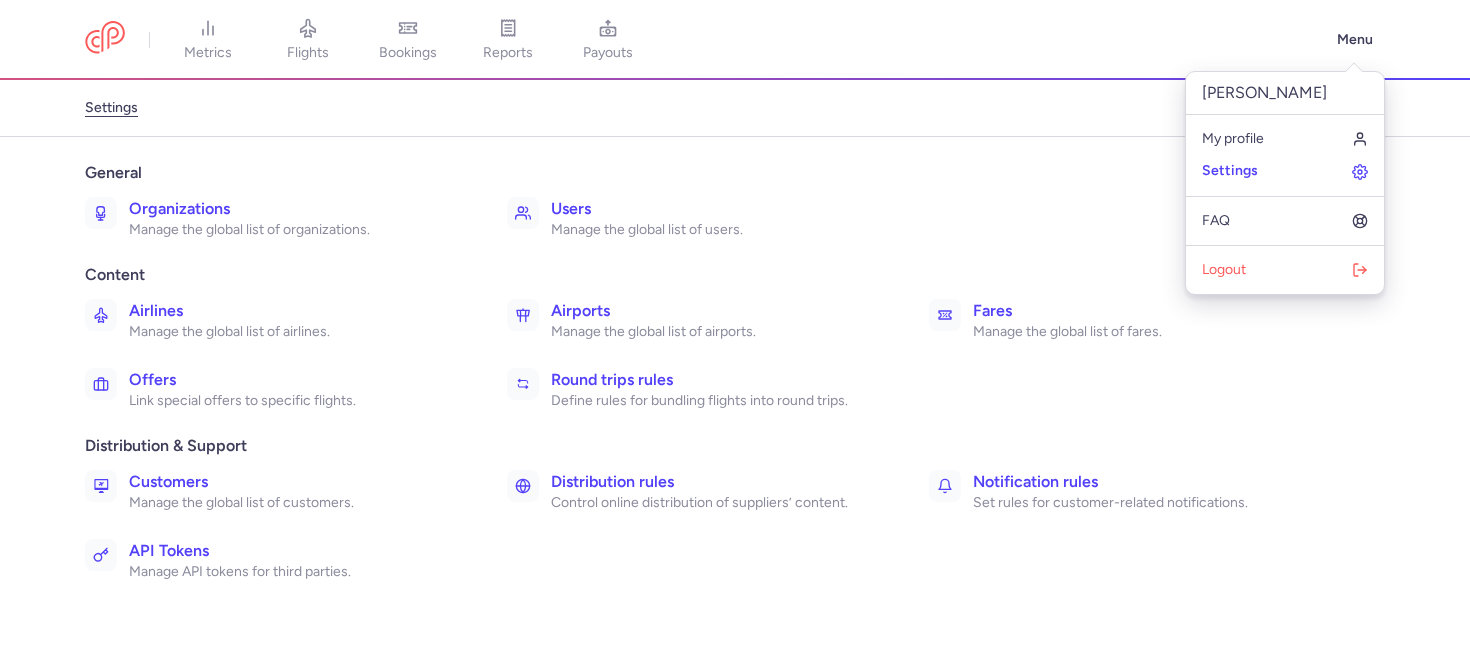 click on "General Organizations Manage the global list of organizations. Users Manage the global list of users. Content Airlines Manage the global list of airlines. Airports Manage the global list of airports. Fares Manage the global list of fares. Offers Link special offers to specific flights. Round trips rules Define rules for bundling flights into round trips. Distribution & Support Customers Manage the global list of customers. Distribution rules Control online distribution of suppliers’ content. Notification rules Set rules for customer-related notifications. API Tokens Manage API tokens for third parties." at bounding box center (735, 394) 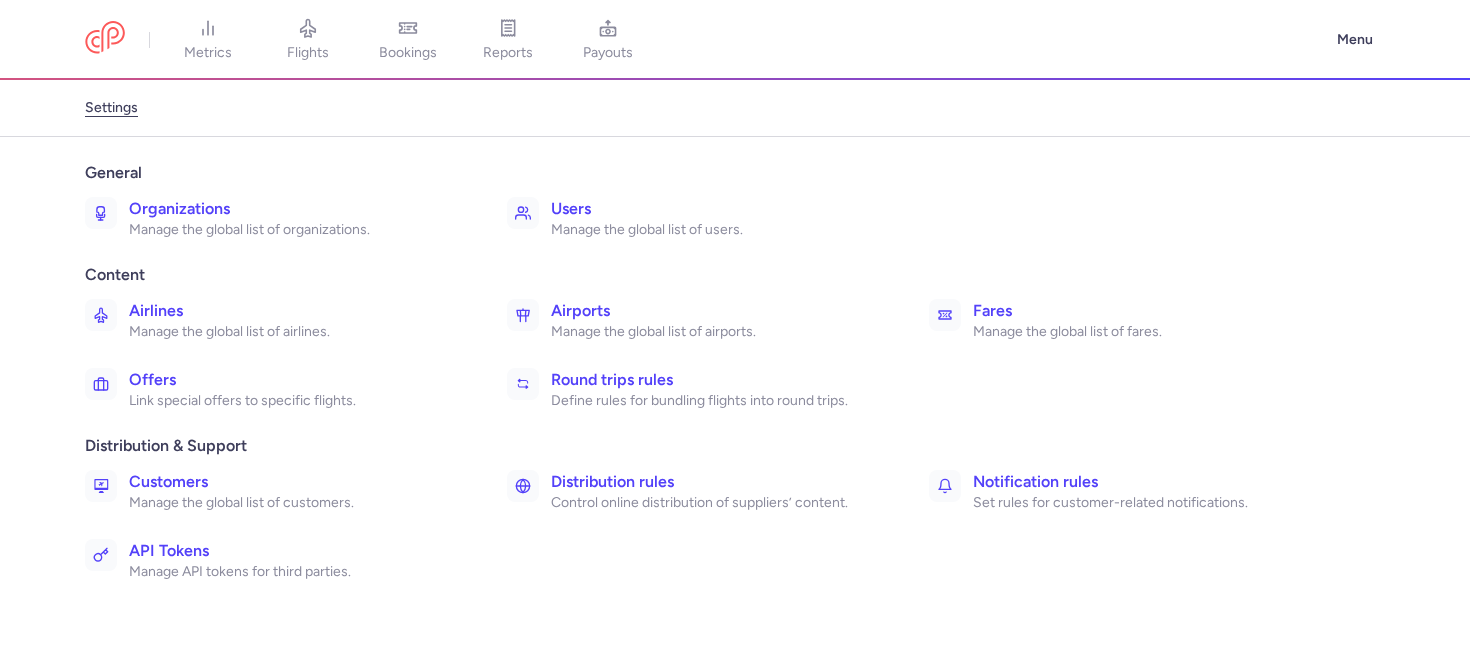 click on "settings" at bounding box center (735, 108) 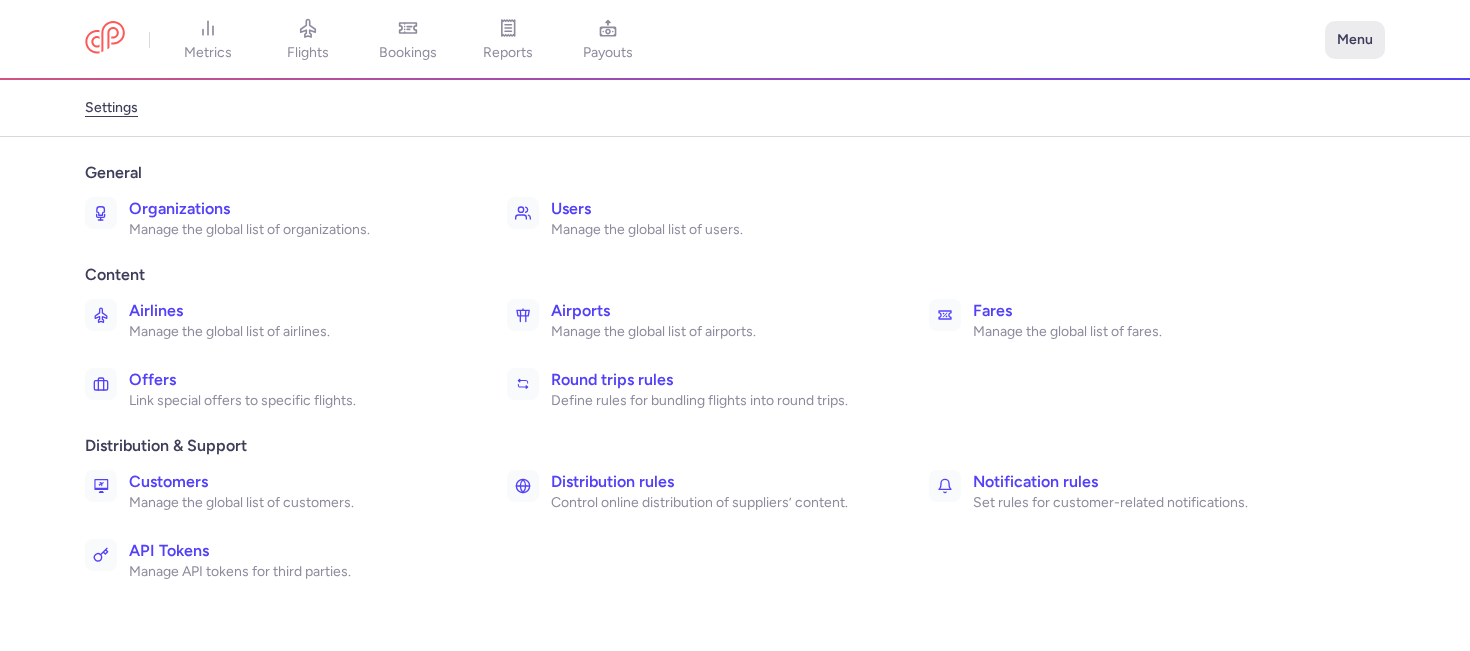 click on "Menu" at bounding box center (1355, 40) 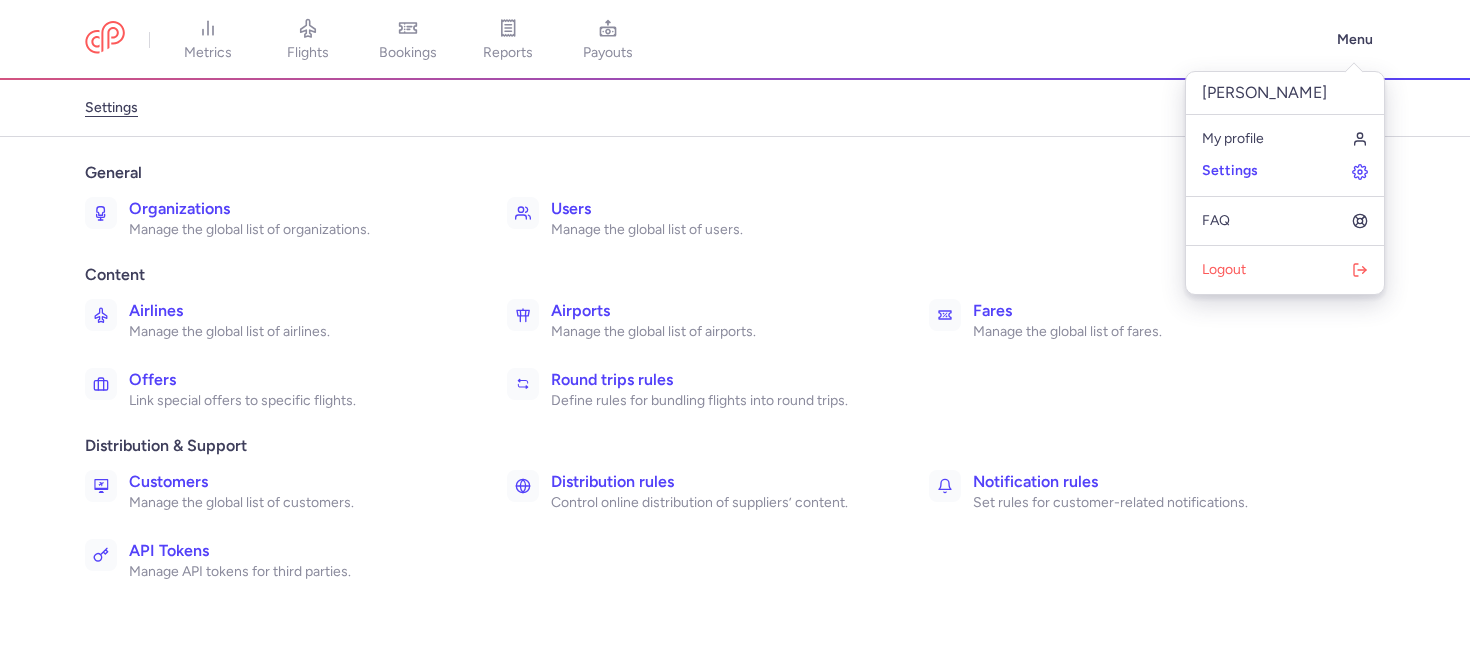 click on "General Organizations Manage the global list of organizations. Users Manage the global list of users. Content Airlines Manage the global list of airlines. Airports Manage the global list of airports. Fares Manage the global list of fares. Offers Link special offers to specific flights. Round trips rules Define rules for bundling flights into round trips. Distribution & Support Customers Manage the global list of customers. Distribution rules Control online distribution of suppliers’ content. Notification rules Set rules for customer-related notifications. API Tokens Manage API tokens for third parties." at bounding box center (735, 394) 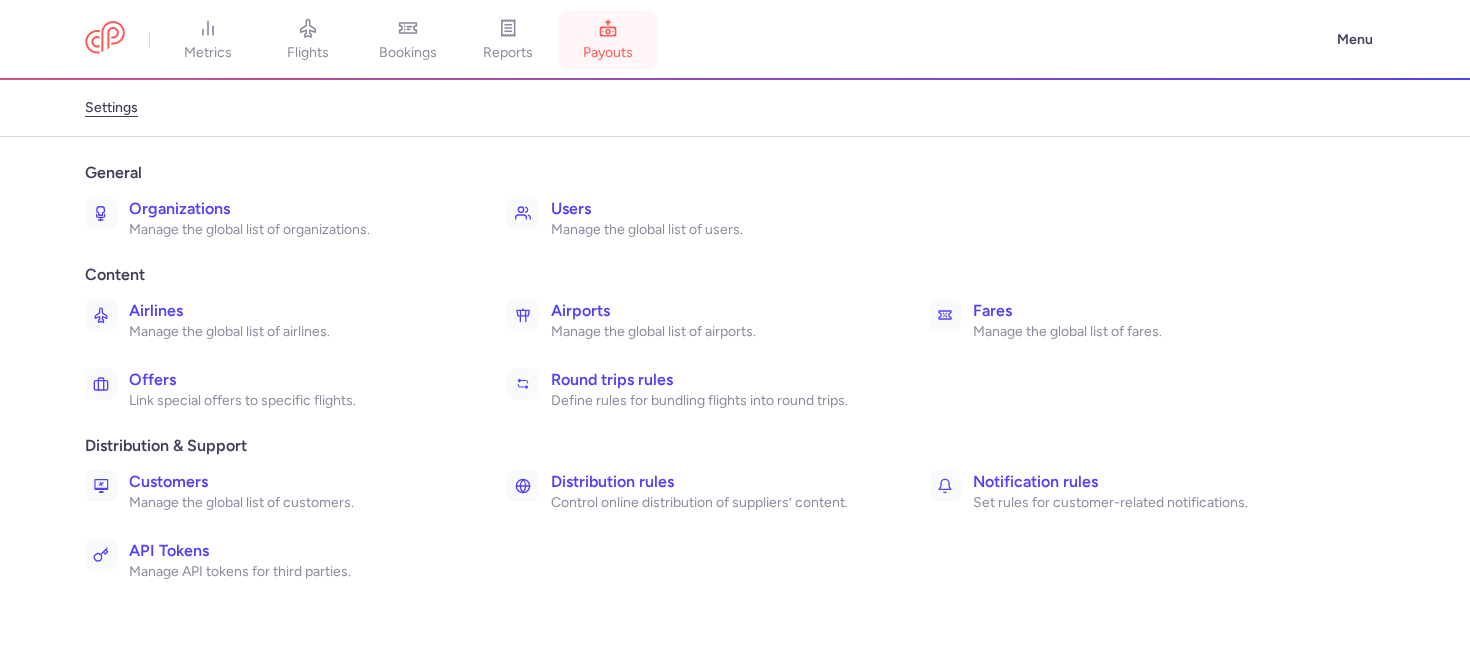 click on "payouts" at bounding box center [608, 40] 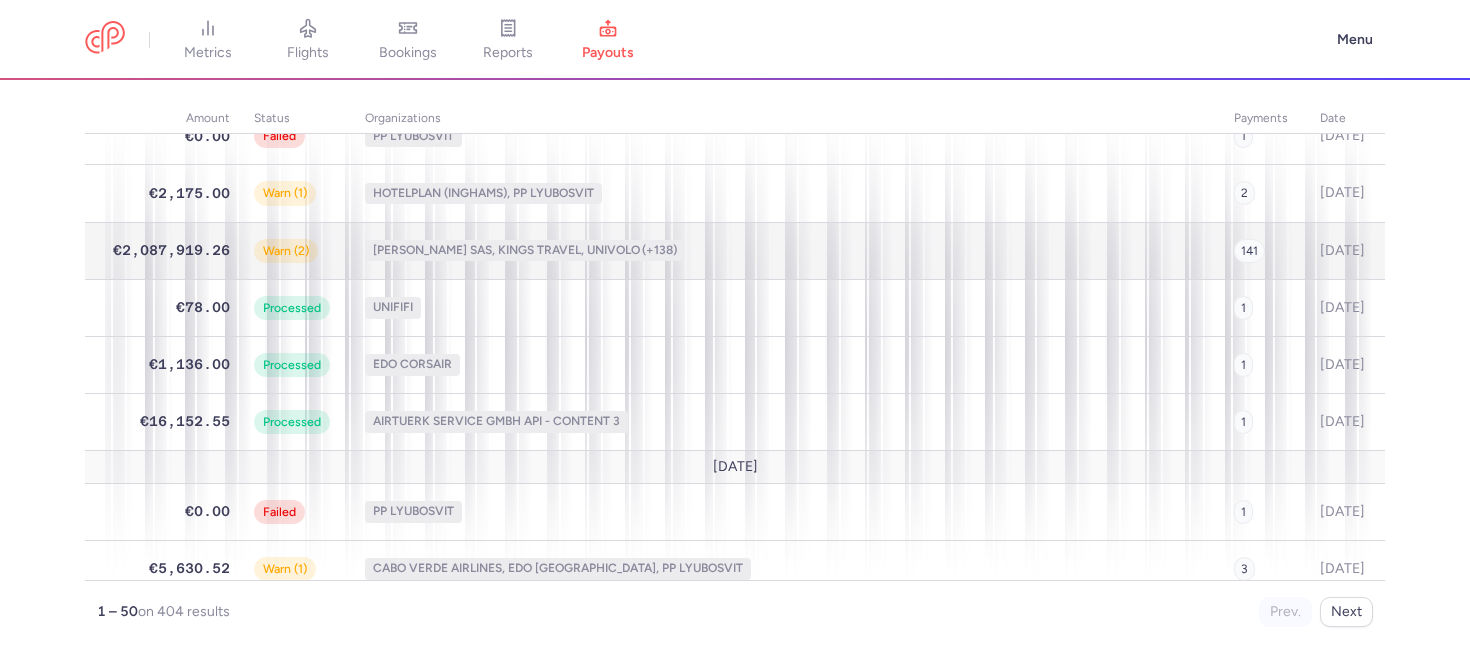 scroll, scrollTop: 0, scrollLeft: 0, axis: both 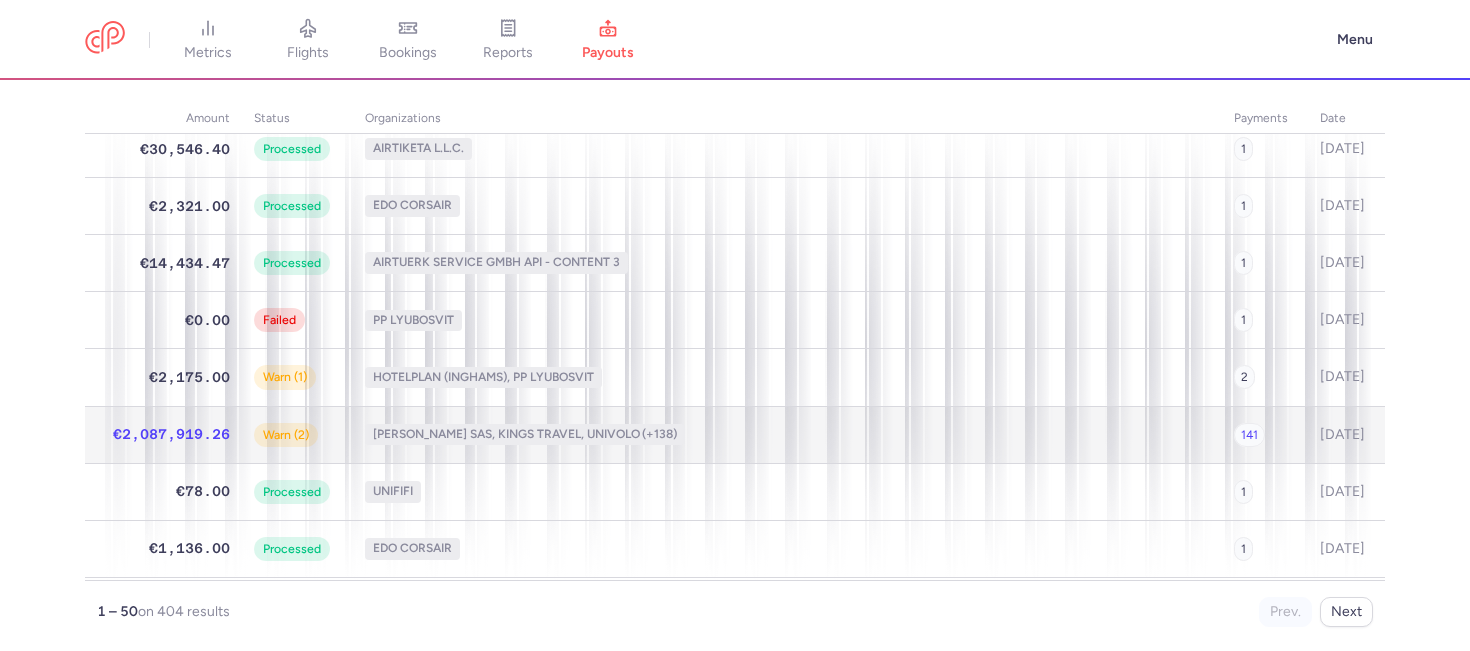 click on "Warn (2)" 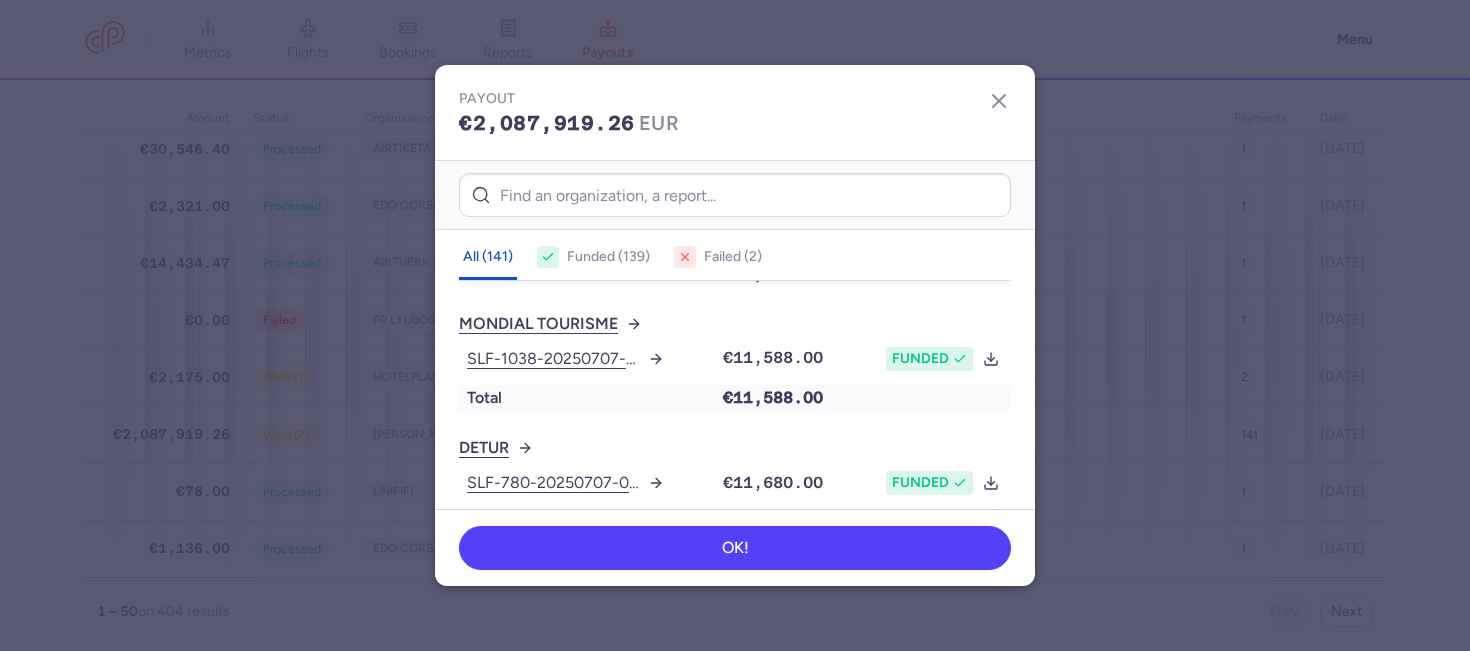 scroll, scrollTop: 1342, scrollLeft: 0, axis: vertical 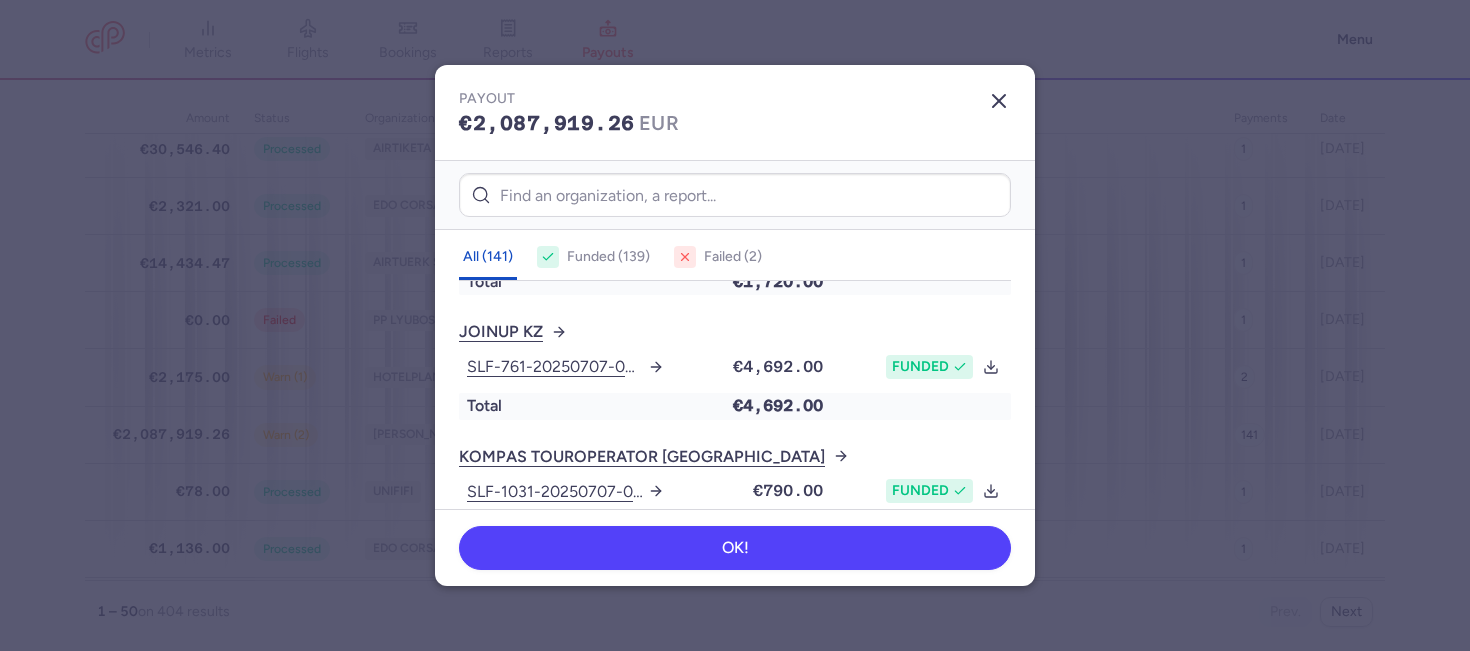 click 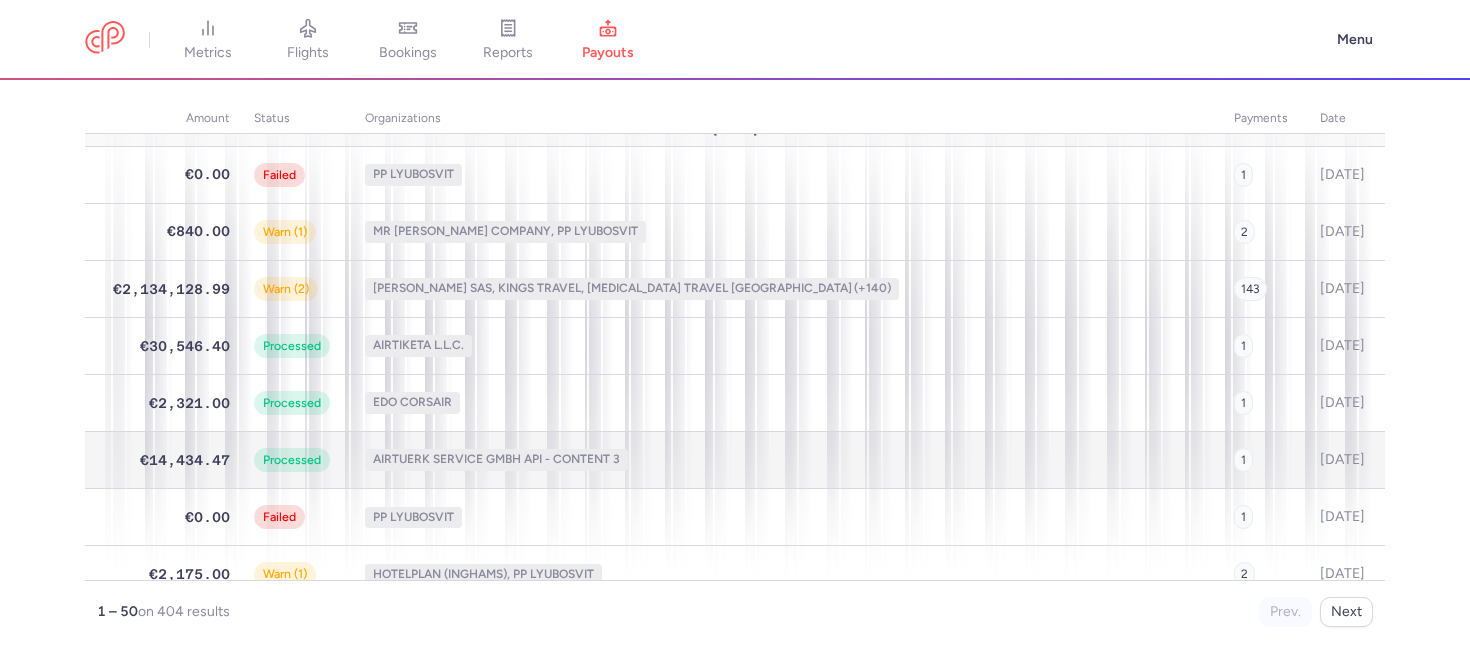 scroll, scrollTop: 0, scrollLeft: 0, axis: both 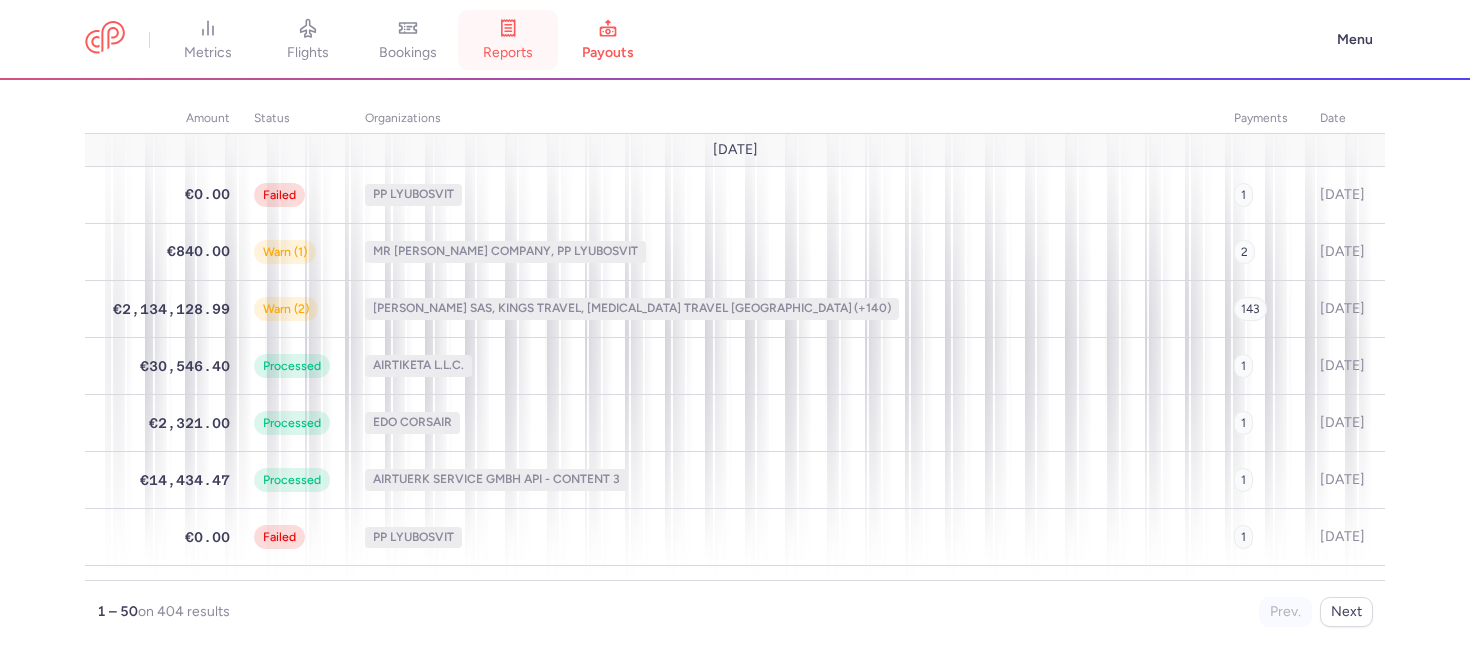 click on "reports" at bounding box center (508, 40) 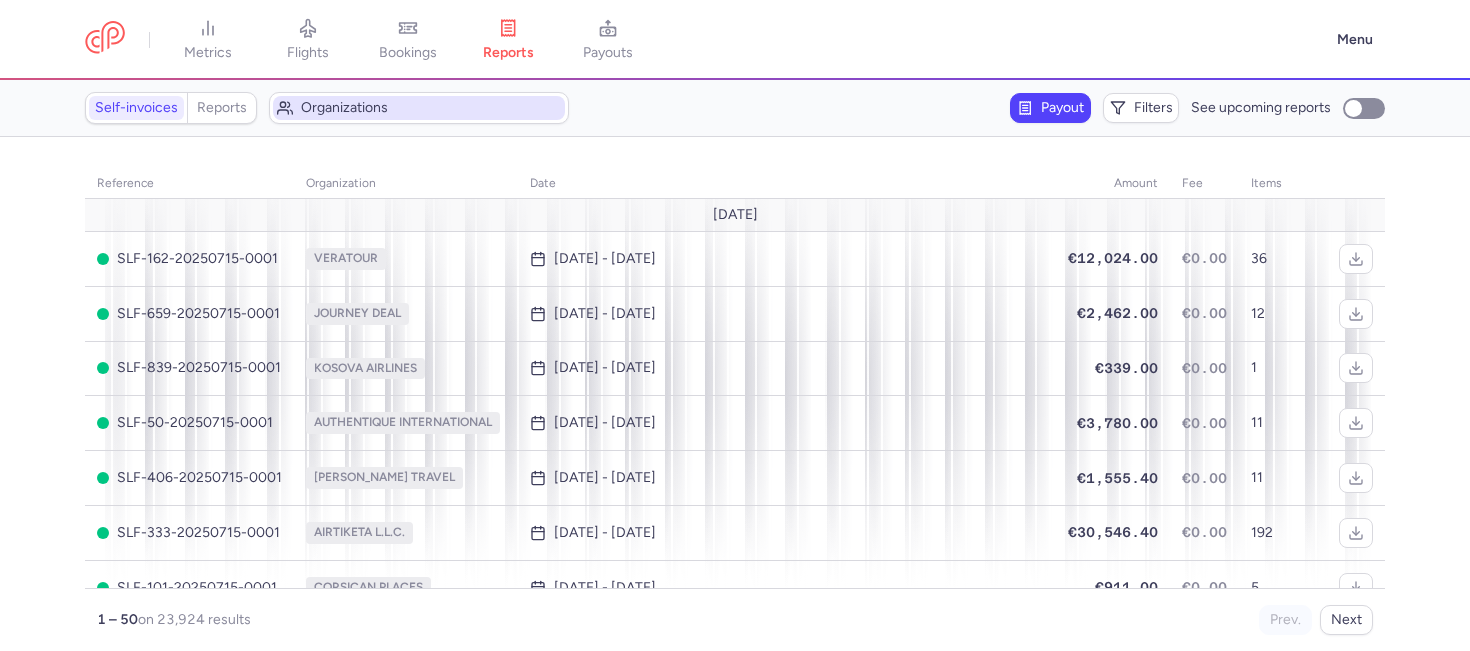 click on "Organizations" at bounding box center [431, 108] 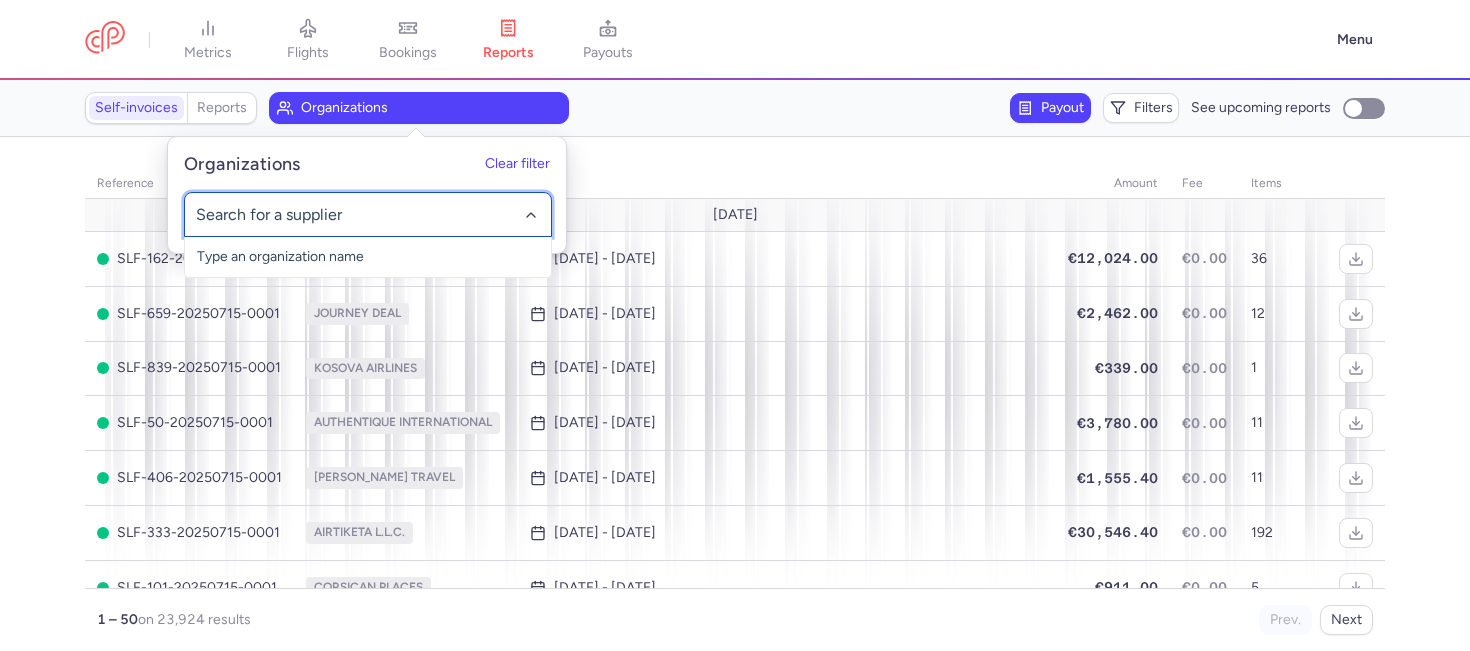 click 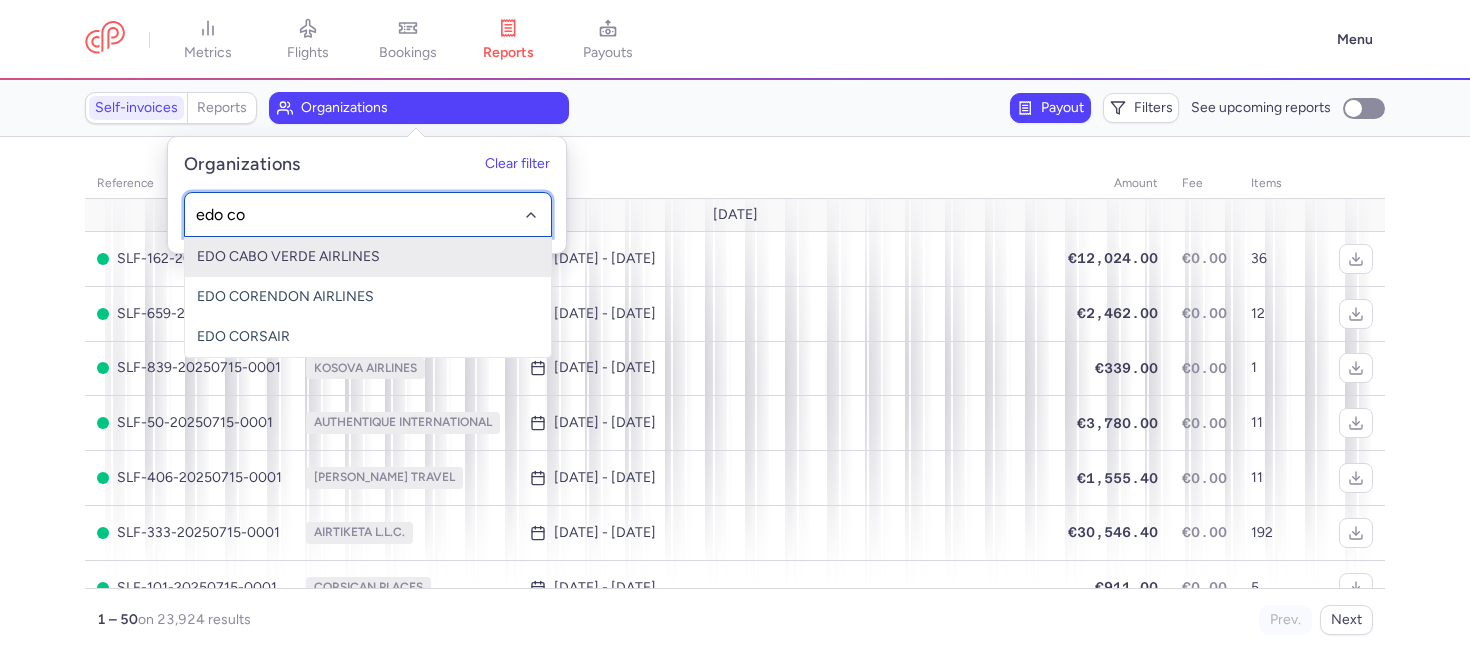 type on "edo cor" 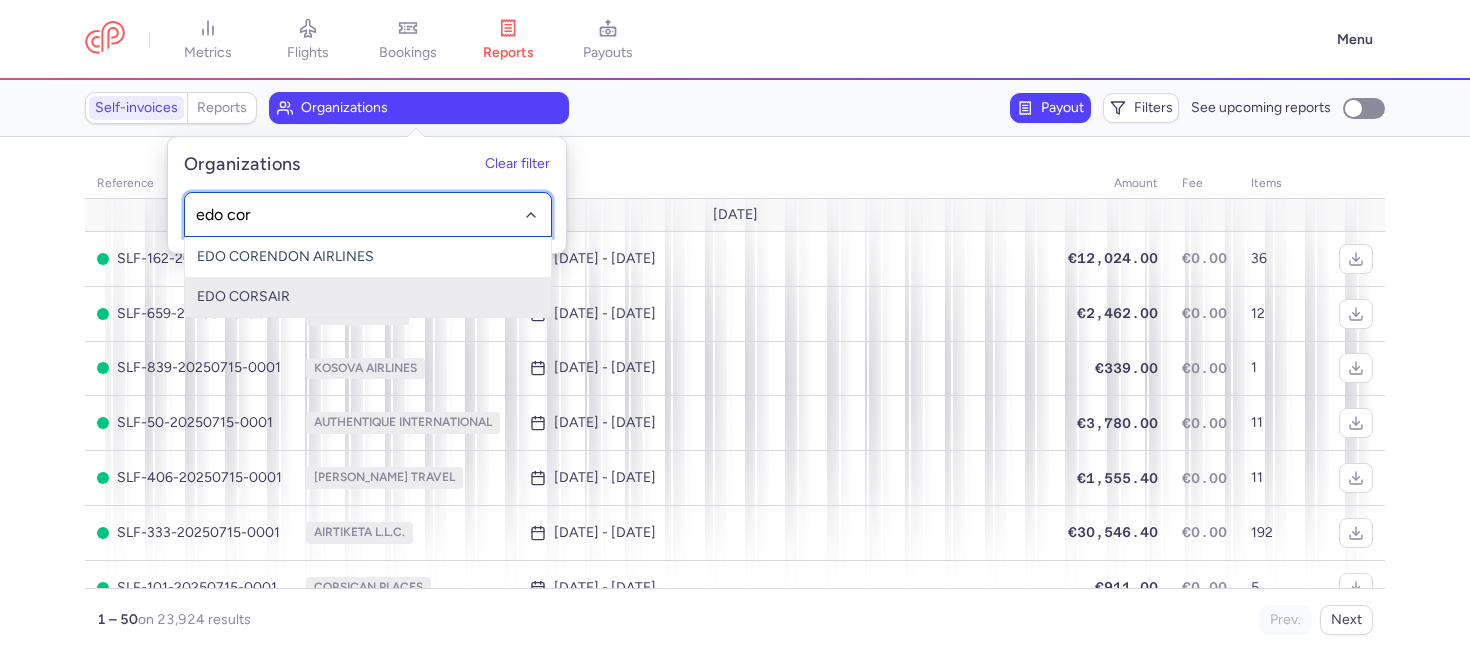 drag, startPoint x: 267, startPoint y: 291, endPoint x: 256, endPoint y: 292, distance: 11.045361 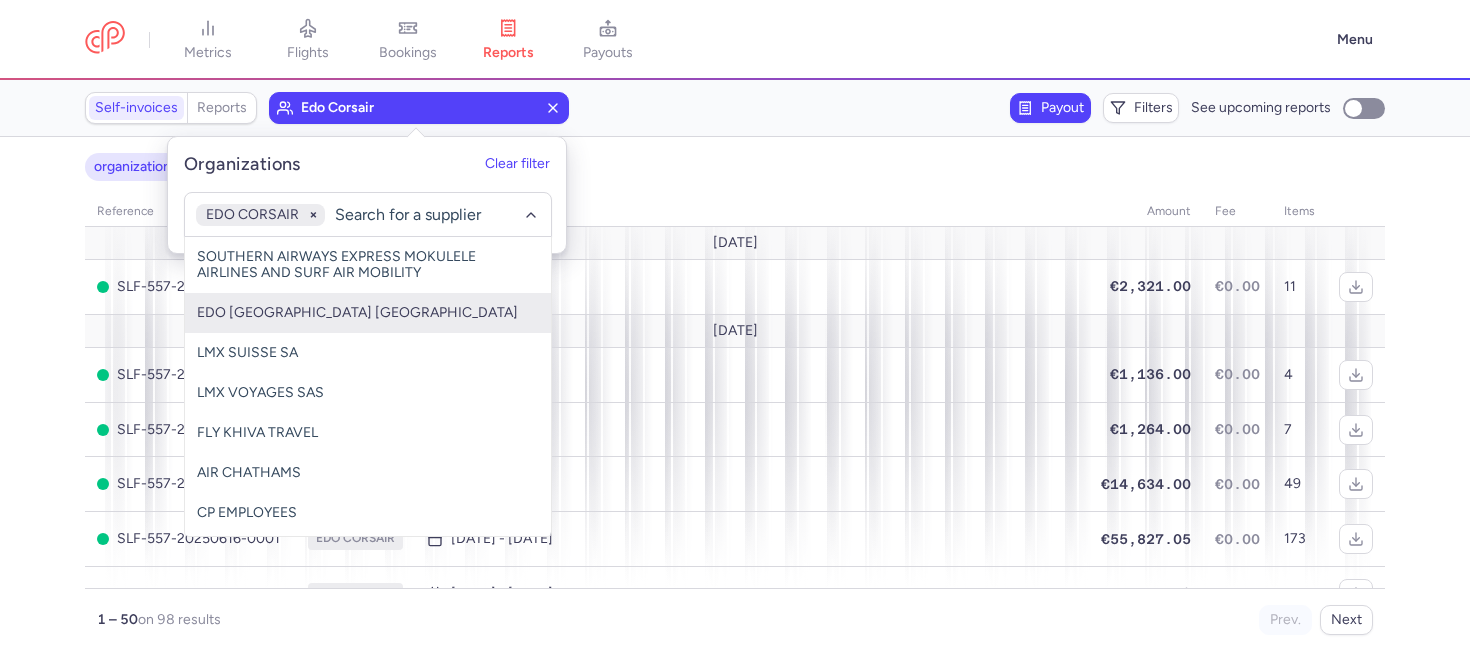 click on "organizations names: EDO CORSAIR reference organization date amount fee items [DATE]  SLF-557-20250715-0001 EDO CORSAIR [DATE] - [DATE] €2,321.00 €0.00 [DATE]  SLF-557-20250707-0001 EDO CORSAIR [DATE] - [DATE] €1,136.00 €0.00 4  SLF-557-20250630-0001 EDO CORSAIR [DATE] - [DATE] €1,264.00 €0.00 7  SLF-557-20250623-0001 EDO CORSAIR [DATE] - [DATE] €14,634.00 €0.00 49  SLF-557-20250616-0001 EDO CORSAIR [DATE] - [DATE] €55,827.05 €0.00 173  SLF-557-20250609-0001 EDO CORSAIR [DATE] - [DATE] €54,481.39 €0.00 183 [DATE]  SLF-557-20250602-0001 EDO CORSAIR [DATE] - [DATE] €47,588.90 €0.00 145  SLF-557-20250526-0001 EDO CORSAIR [DATE] - [DATE] €41,783.00 €0.00 128  SLF-557-20250519-0001 EDO CORSAIR [DATE] - [DATE] €40,724.70 €0.00 134  SLF-557-20250512-0001 EDO CORSAIR [DATE] - [DATE] €27,782.90 €0.00 82 [DATE]  SLF-557-20250505-0001 EDO CORSAIR €12,045.00 40" at bounding box center (735, 394) 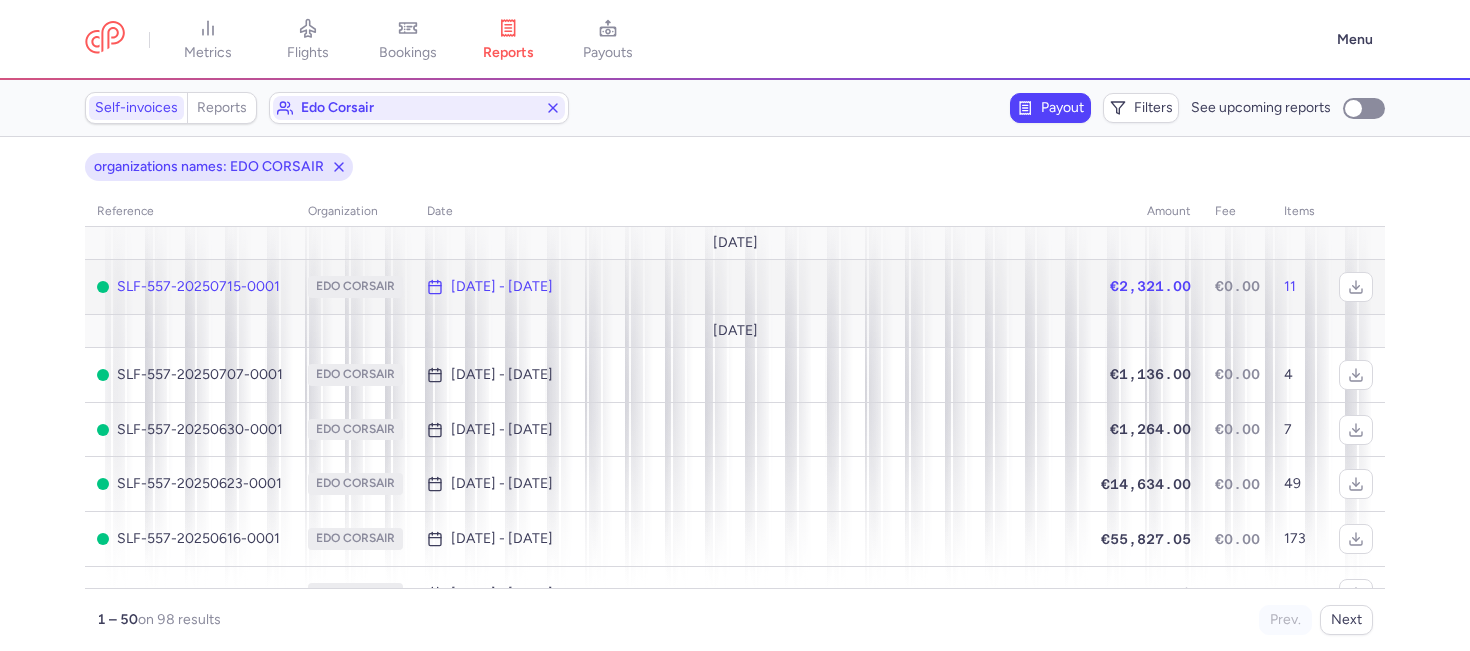 click on "[DATE] - [DATE]" 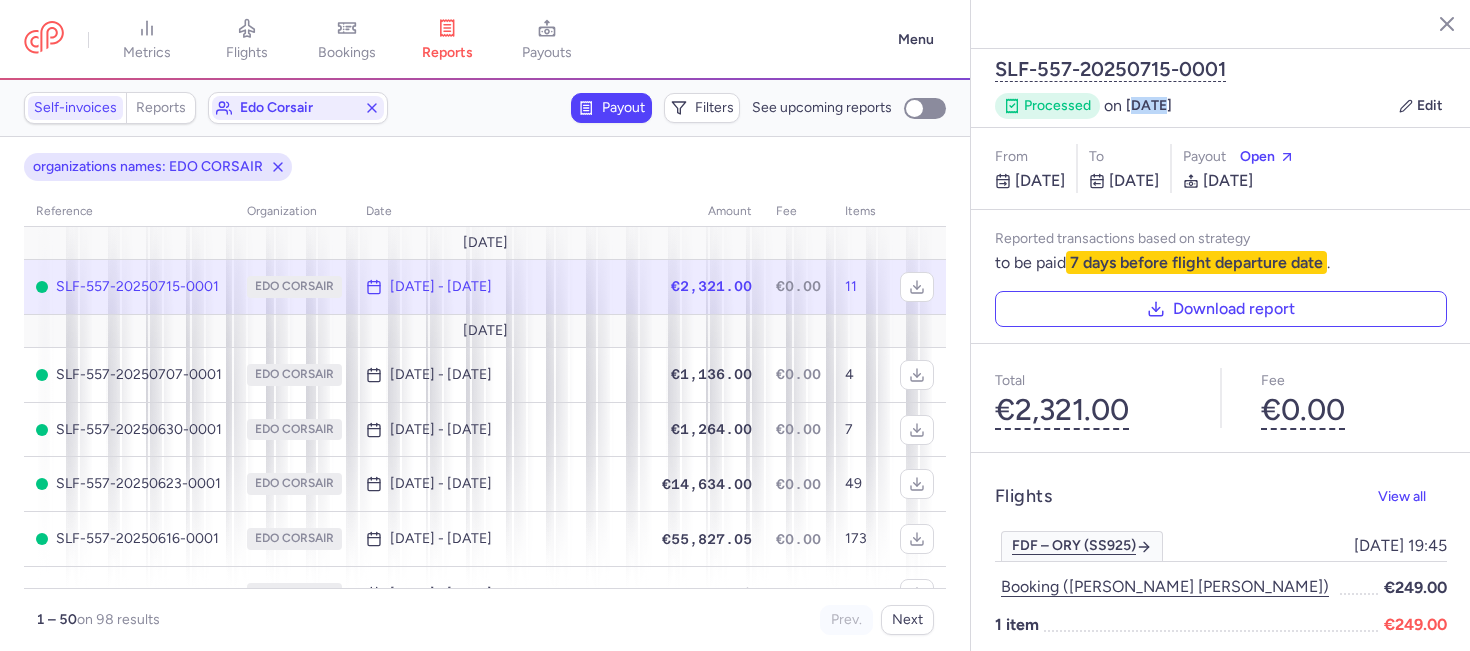 drag, startPoint x: 1130, startPoint y: 62, endPoint x: 1146, endPoint y: 65, distance: 16.27882 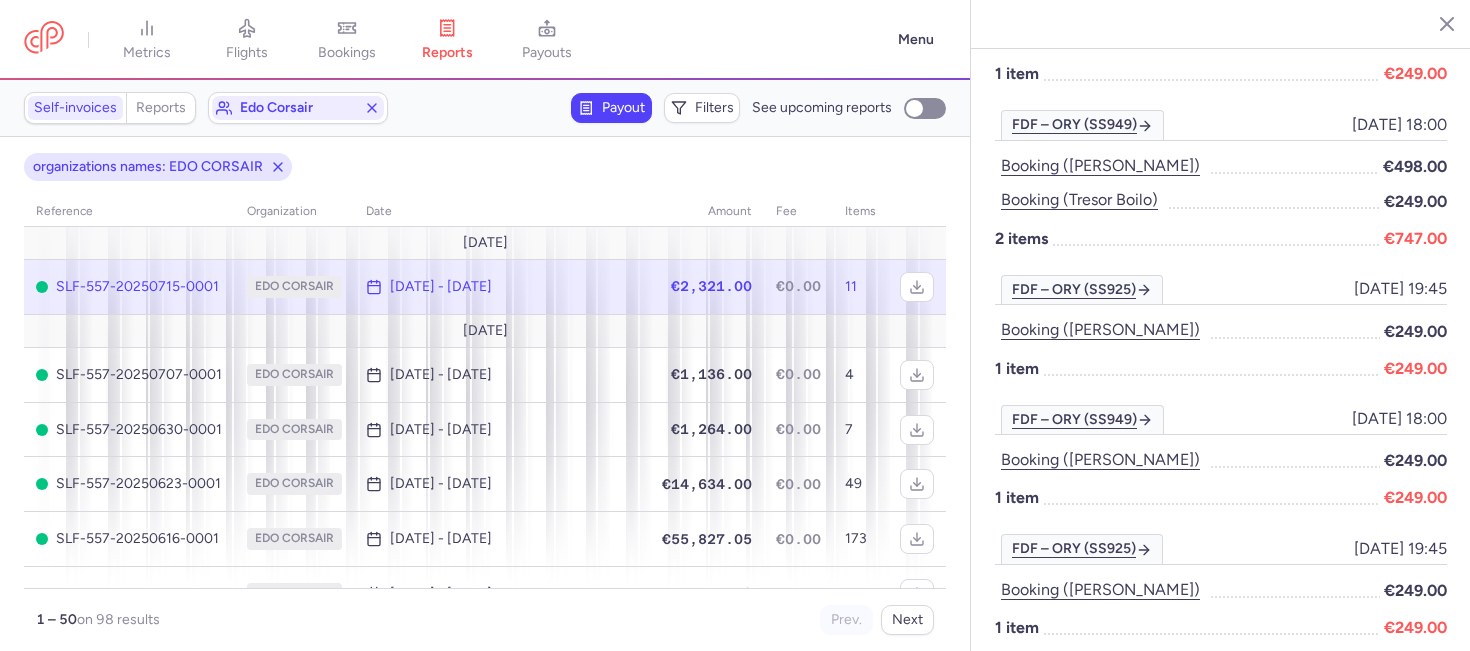 scroll, scrollTop: 0, scrollLeft: 0, axis: both 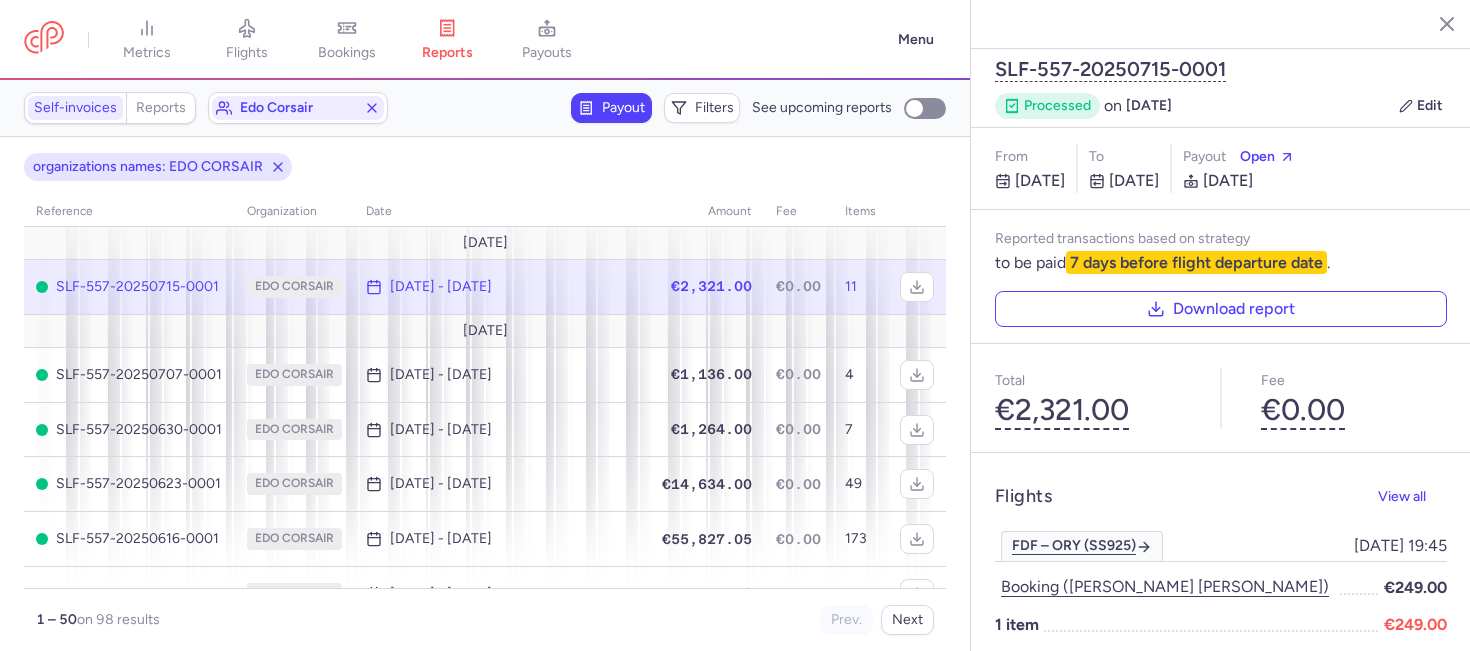 click on "organizations names: EDO CORSAIR" at bounding box center (485, 167) 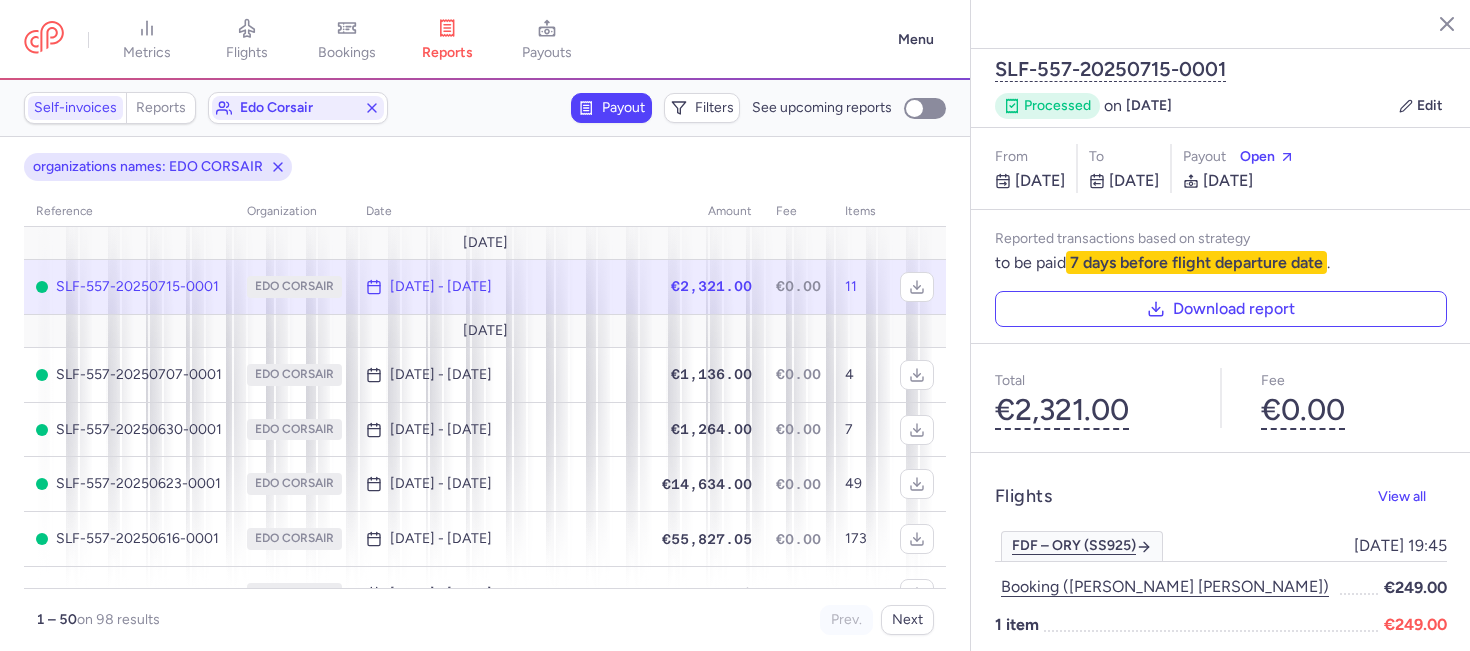 click on "organizations names: EDO CORSAIR" at bounding box center [485, 167] 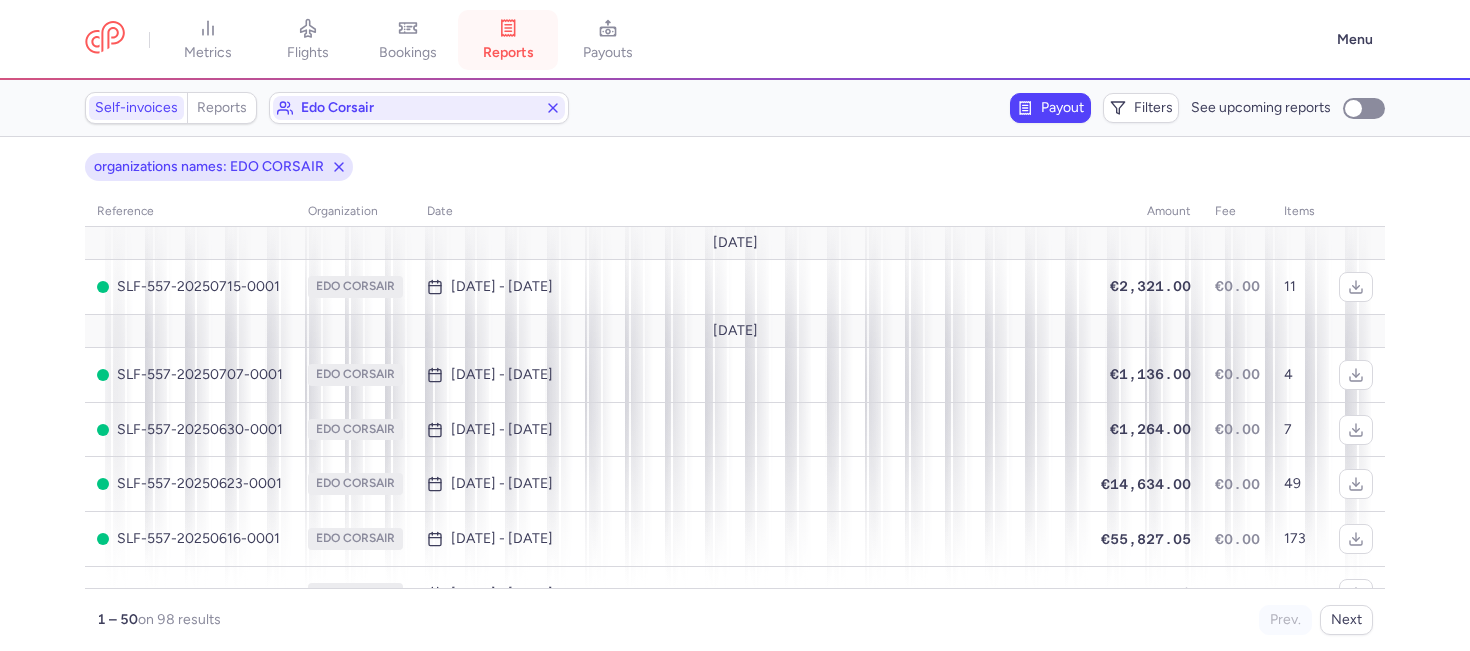 click on "reports" at bounding box center (508, 40) 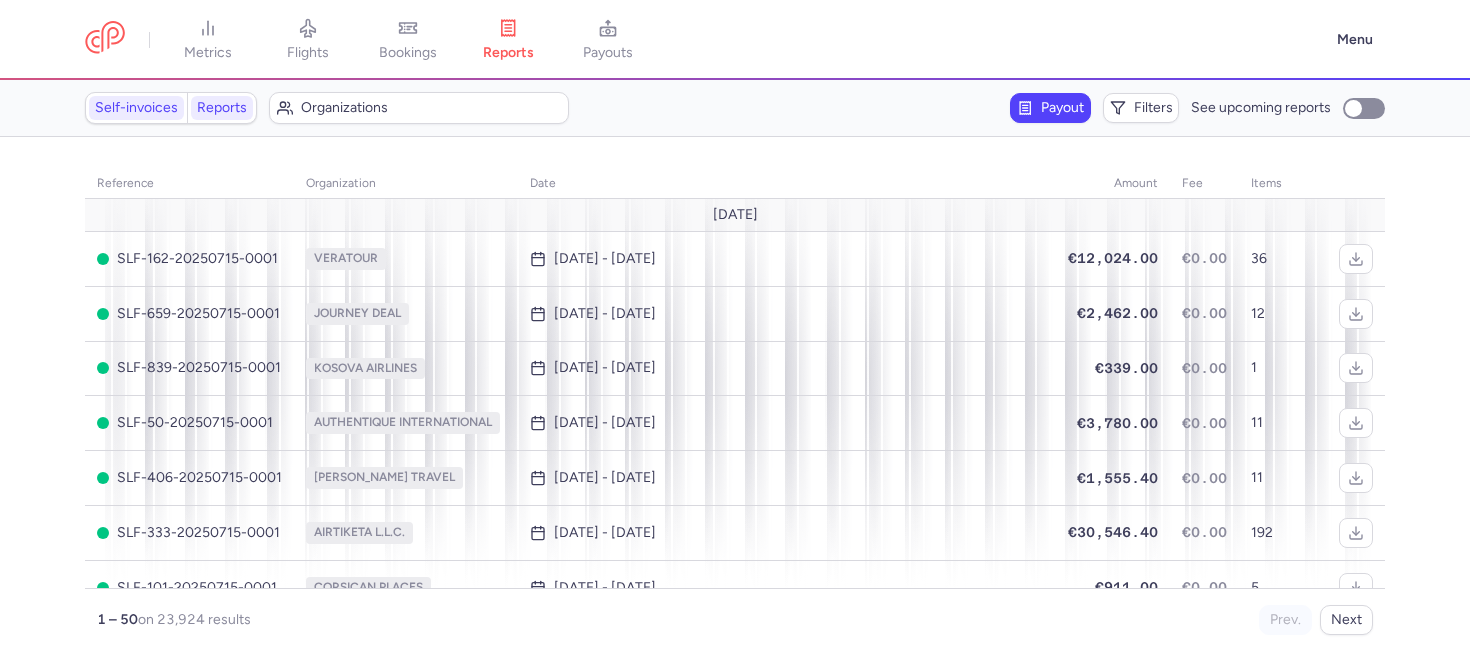 click on "Reports" at bounding box center (222, 108) 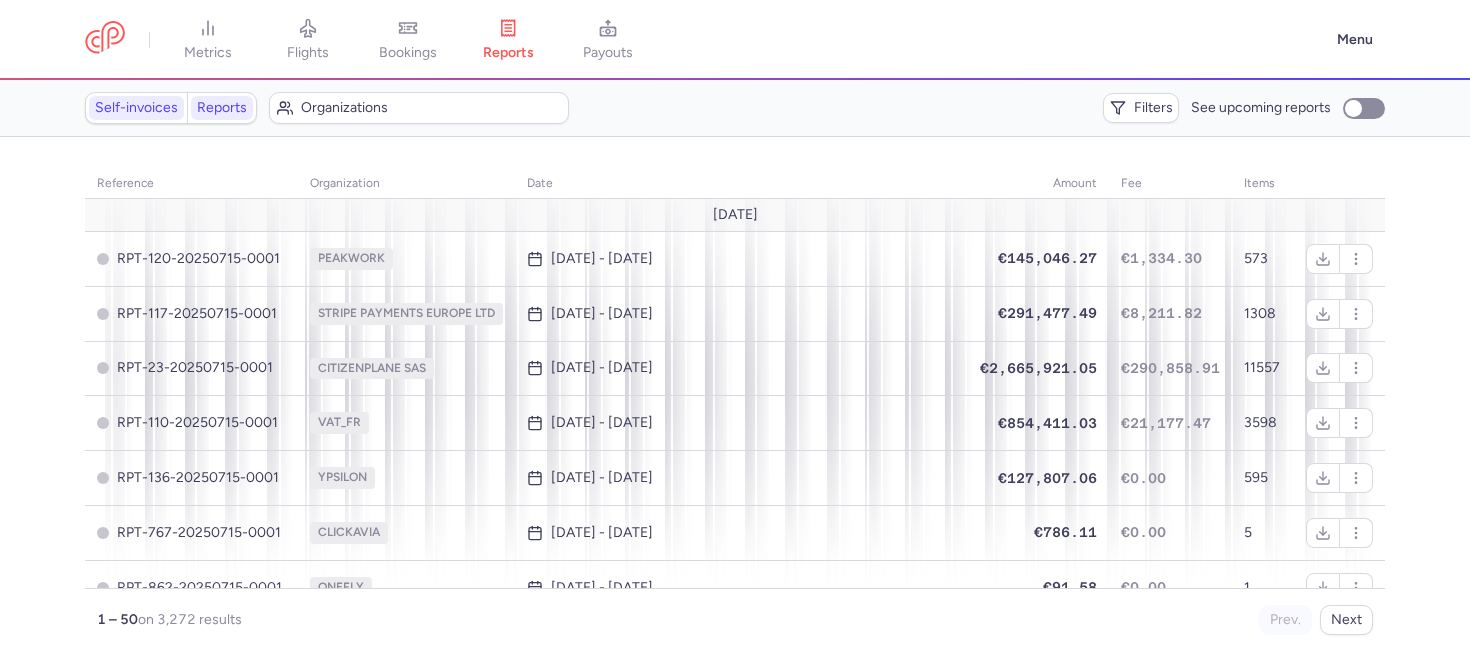click on "Self-invoices" at bounding box center [136, 108] 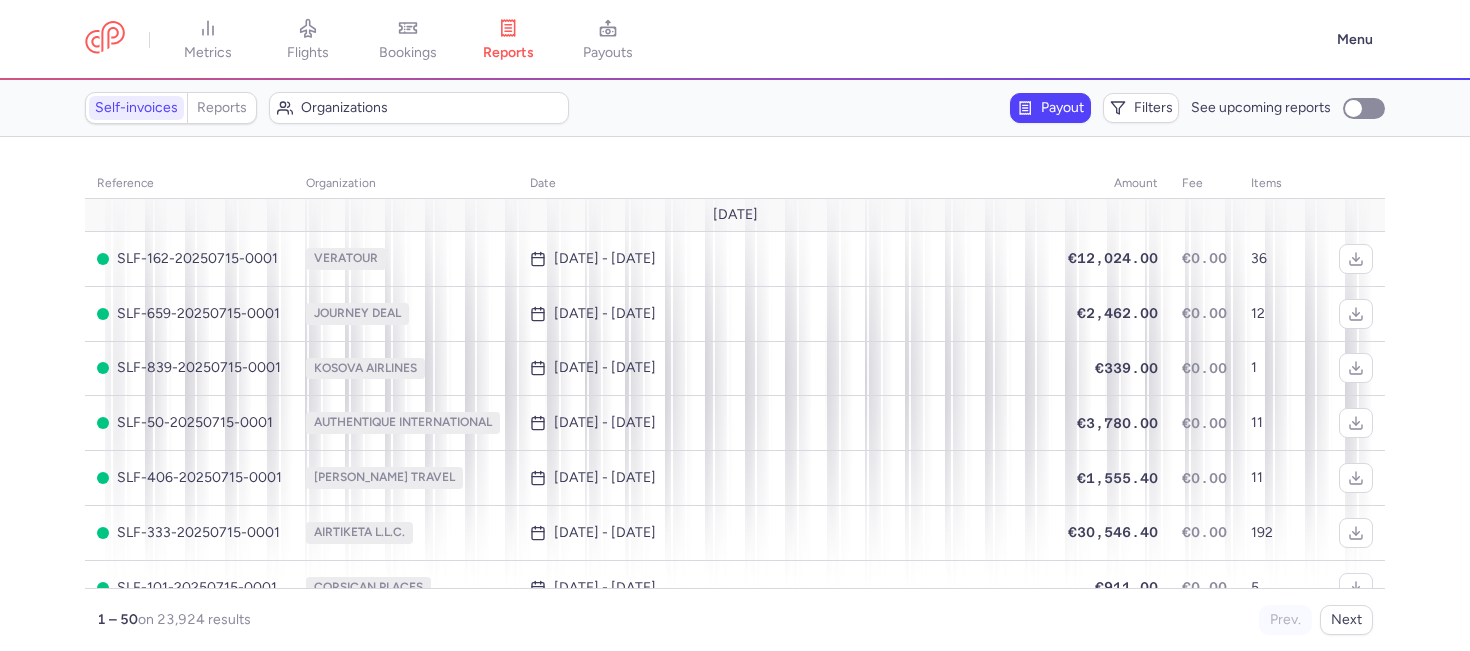 click on "reference organization date amount fee items [DATE]  SLF-162-20250715-0001 VERATOUR [DATE] - [DATE] €12,024.00 €0.00 36  SLF-659-20250715-0001 JOURNEY DEAL [DATE] - [DATE] €2,462.00 €0.00 12  SLF-839-20250715-0001 KOSOVA AIRLINES [DATE] - [DATE] €339.00 €0.00 1  SLF-50-20250715-0001 AUTHENTIQUE INTERNATIONAL [DATE] - [DATE] €3,780.00 €0.00 11  SLF-406-20250715-0001 FILIP TRAVEL [DATE] - [DATE] €1,555.40 €0.00 11  SLF-333-20250715-0001 AIRTIKETA L.L.C. [DATE] - [DATE] €30,546.40 €0.00 192  SLF-101-20250715-0001 CORSICAN PLACES [DATE] - [DATE] €911.00 €0.00 5  SLF-825-20250715-0001 LUXURY VOYAGE LTD [DATE] - [DATE] €0.00 €0.00 2  SLF-489-20250715-0001 SAMATRAVEL [DATE] - [DATE] €1,750.00 €0.00 7  SLF-726-20250715-0001 TRAVEL EVASION [DATE] - [DATE] €3,900.00 €0.00 12  SLF-626-20250715-0001 JOIN UP BALTICS [DATE] - [DATE] €4,963.88 €0.00 27 €0.00" at bounding box center (735, 394) 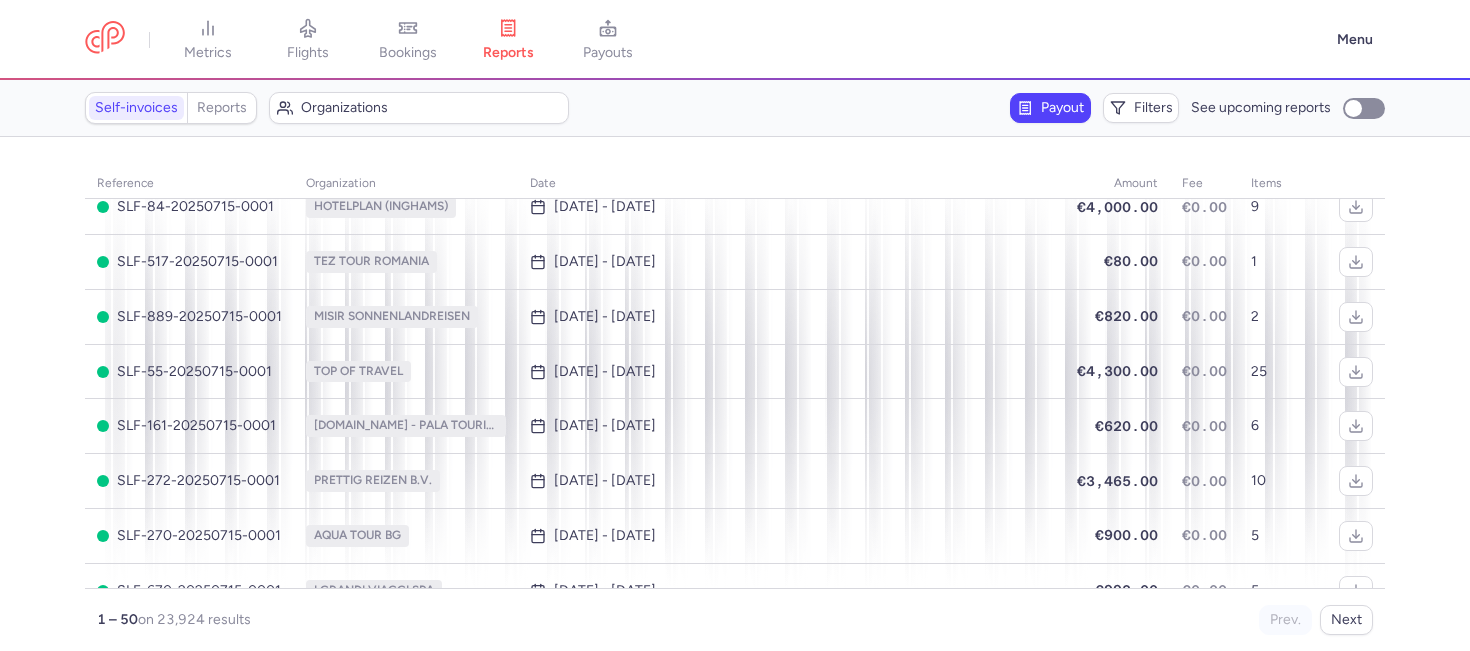 scroll, scrollTop: 2382, scrollLeft: 0, axis: vertical 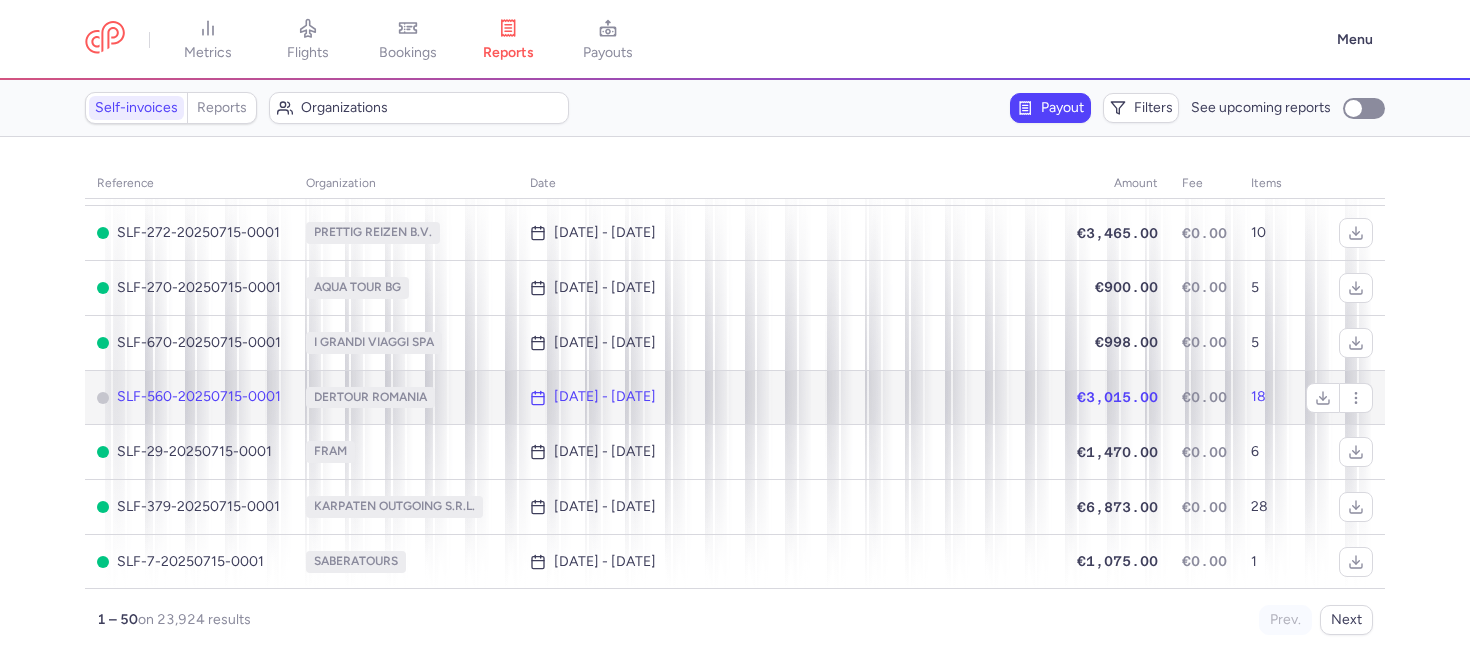 click on "DERTOUR ROMANIA" 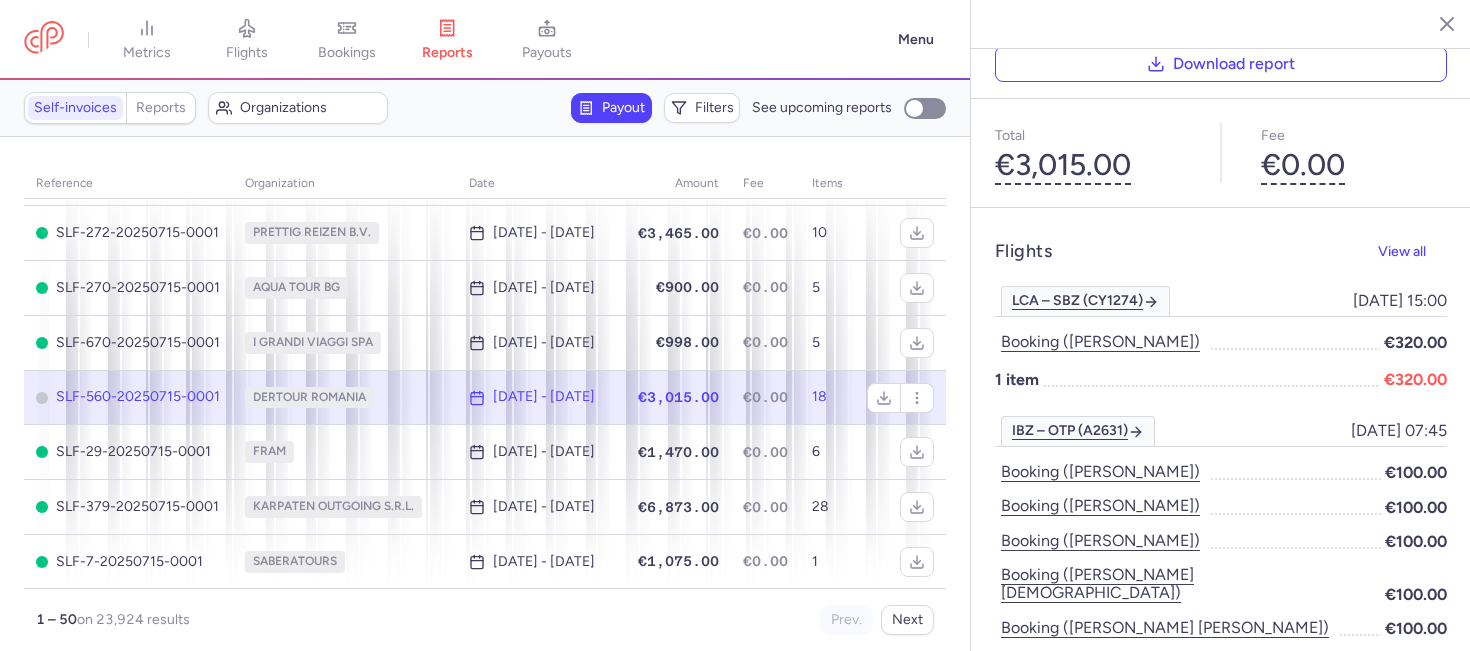 scroll, scrollTop: 0, scrollLeft: 0, axis: both 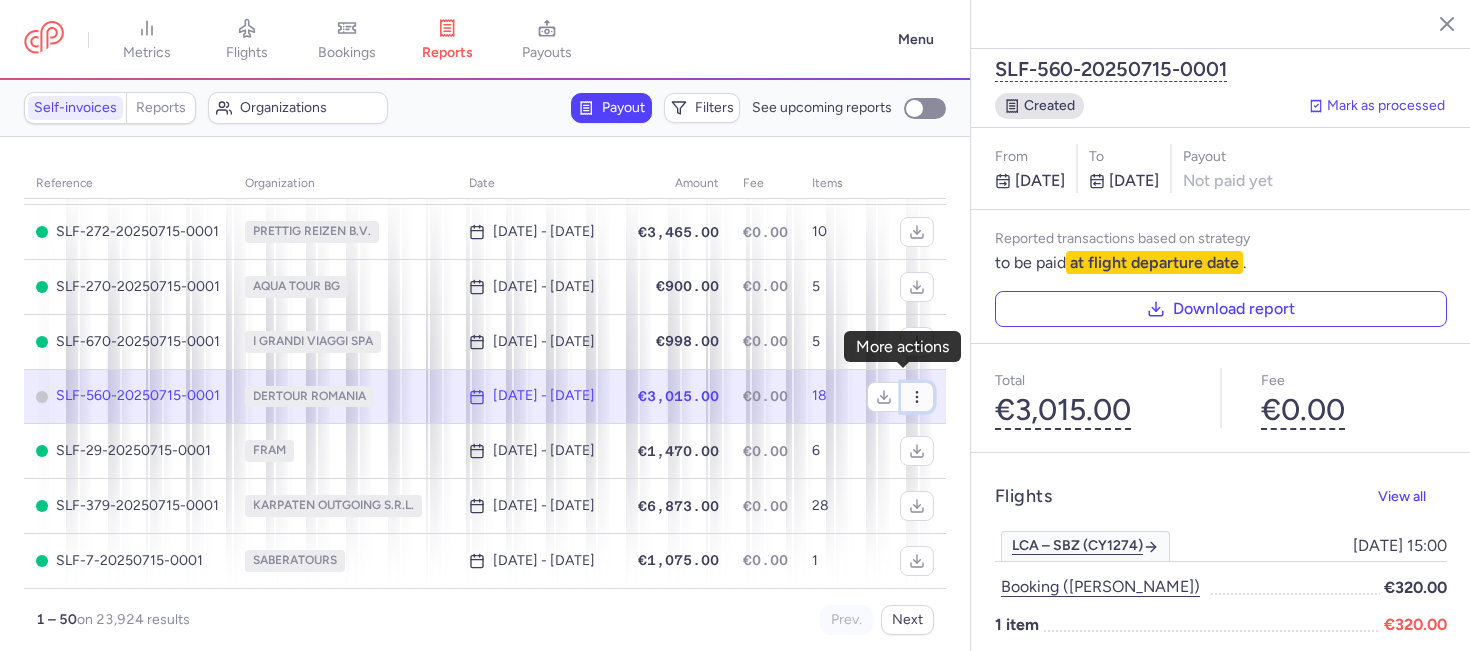 click 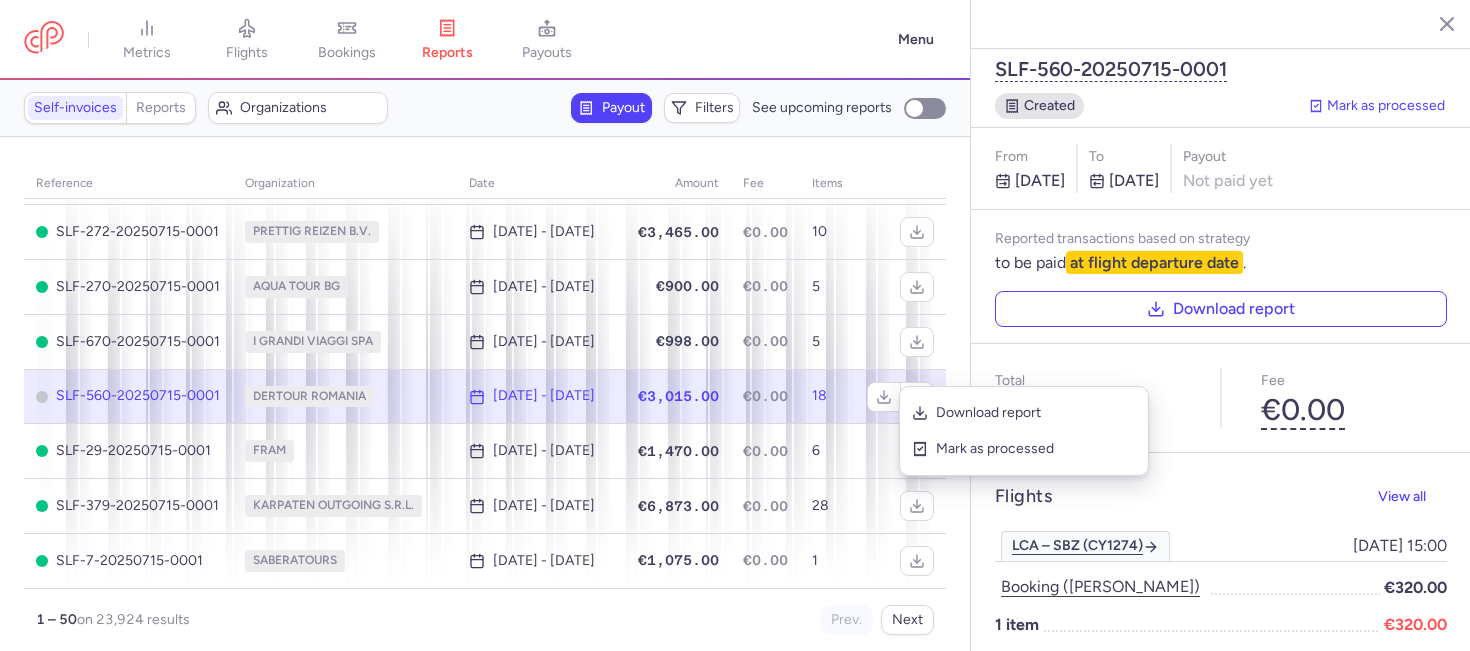 click on "Self-invoices Reports Organizations   Payout  Filters See upcoming reports" at bounding box center [485, 108] 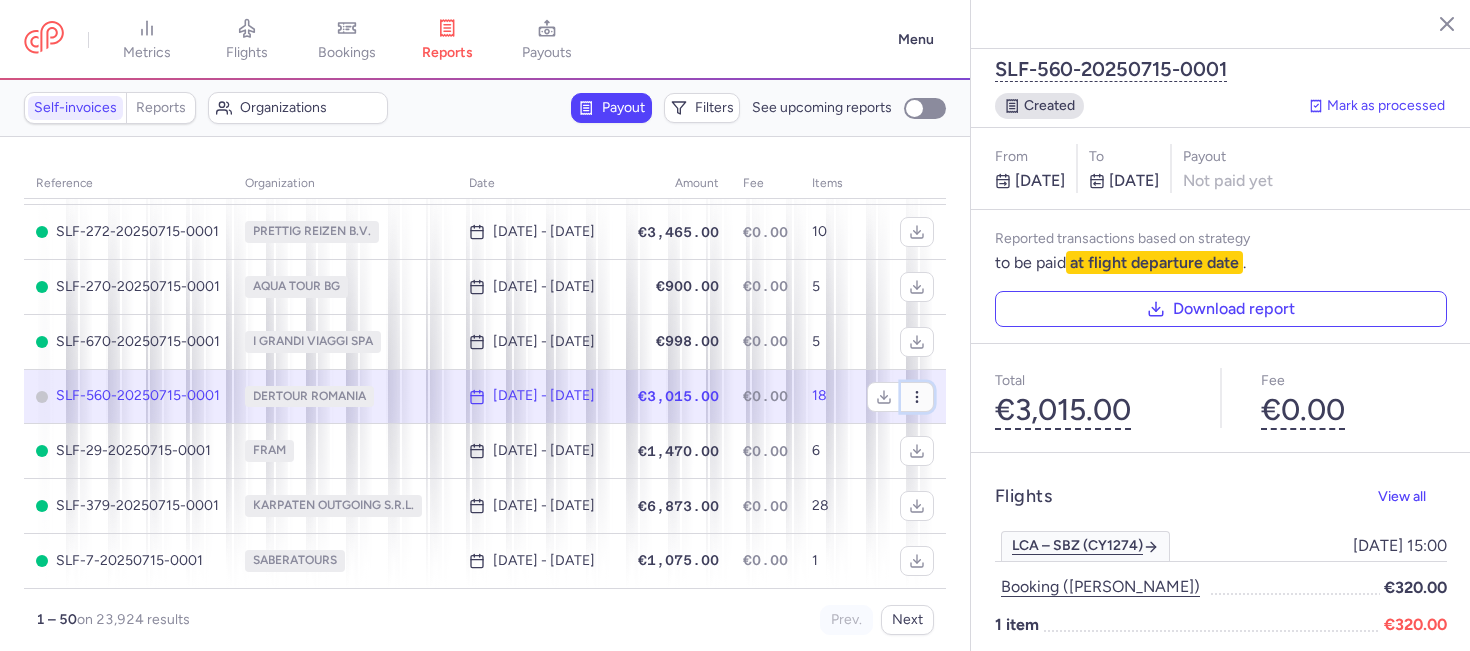 click 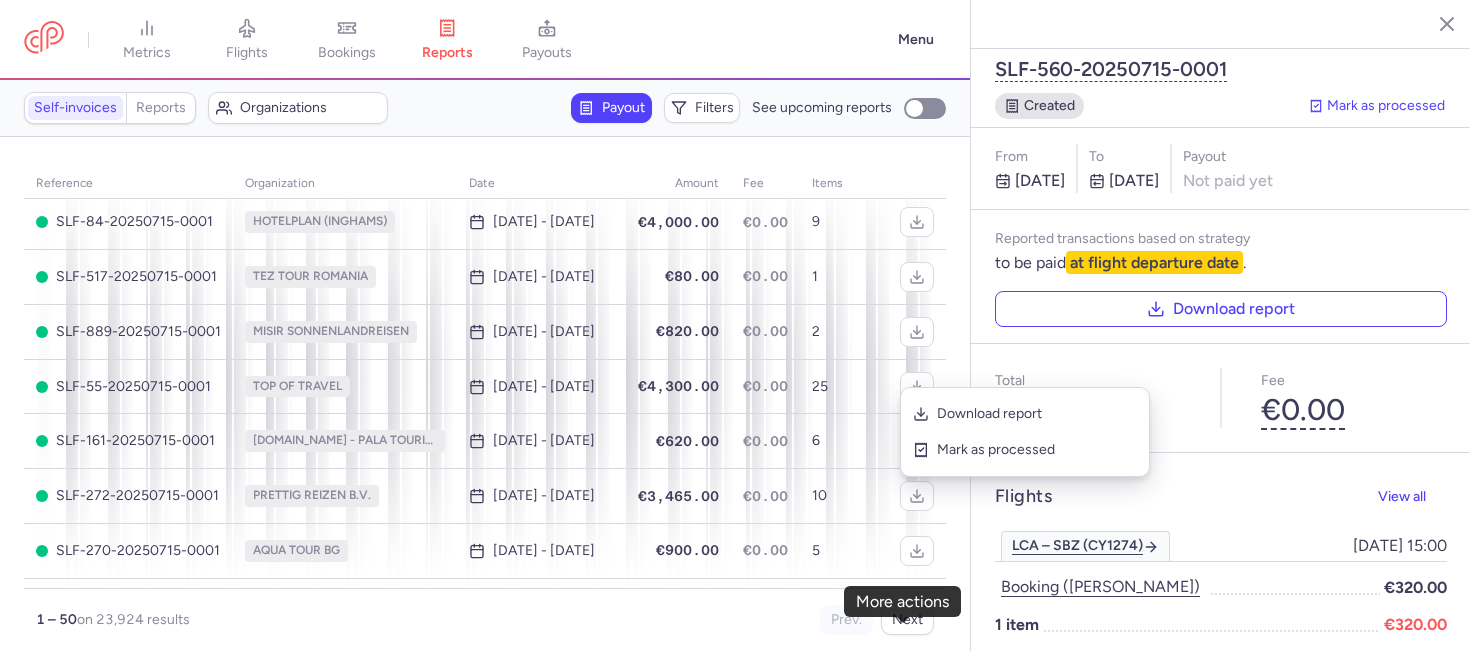 scroll, scrollTop: 2397, scrollLeft: 0, axis: vertical 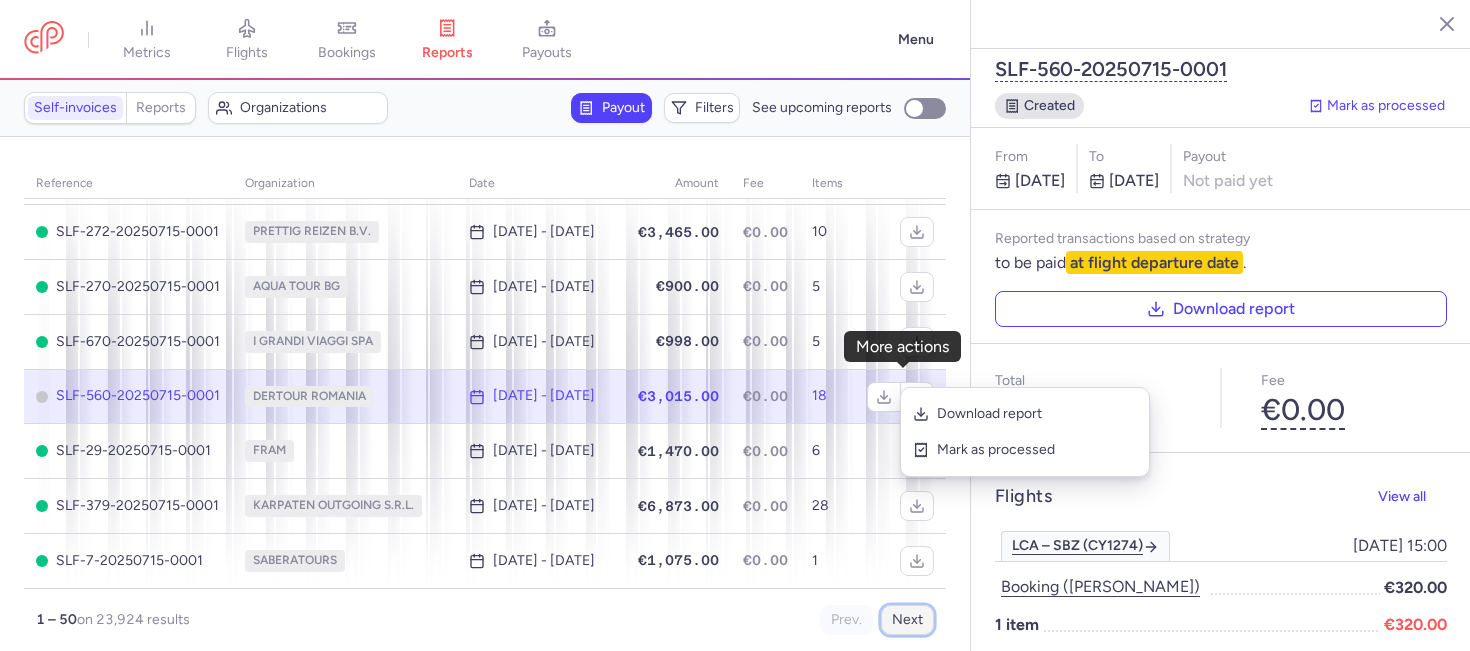 click on "Next" at bounding box center (907, 620) 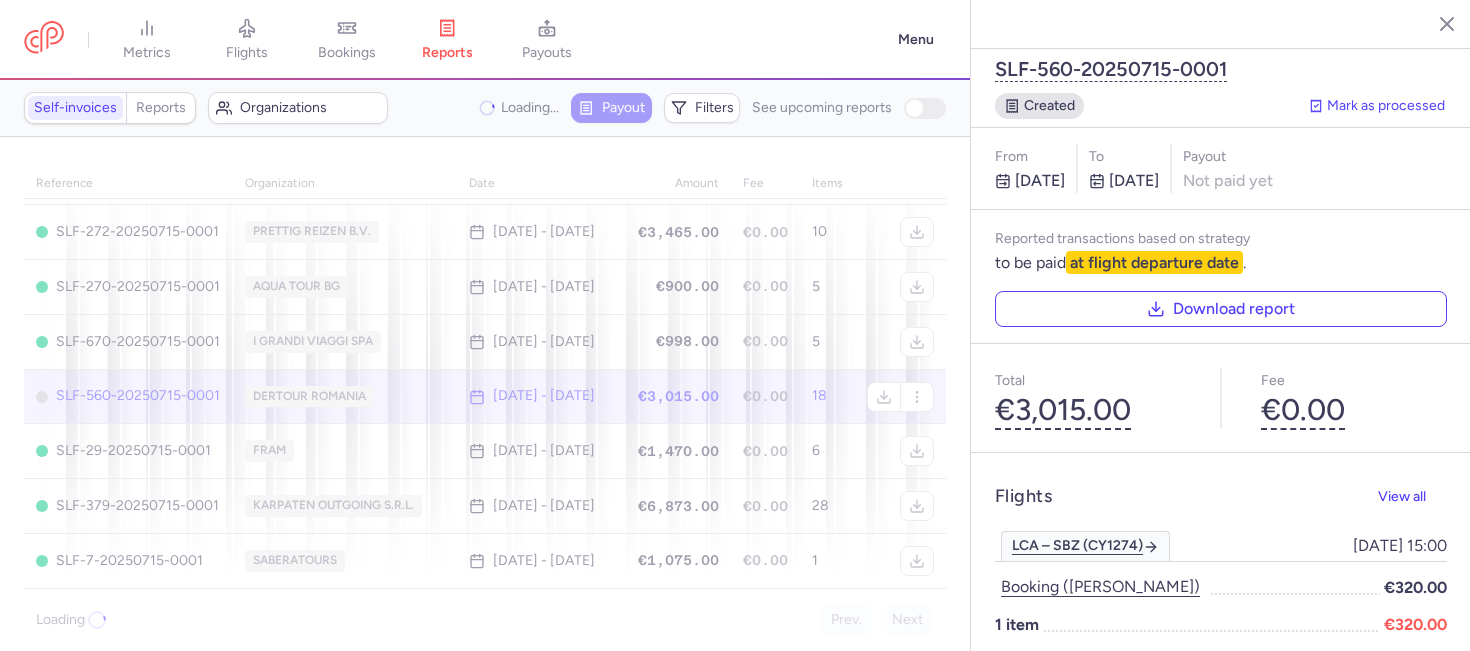 scroll, scrollTop: 0, scrollLeft: 0, axis: both 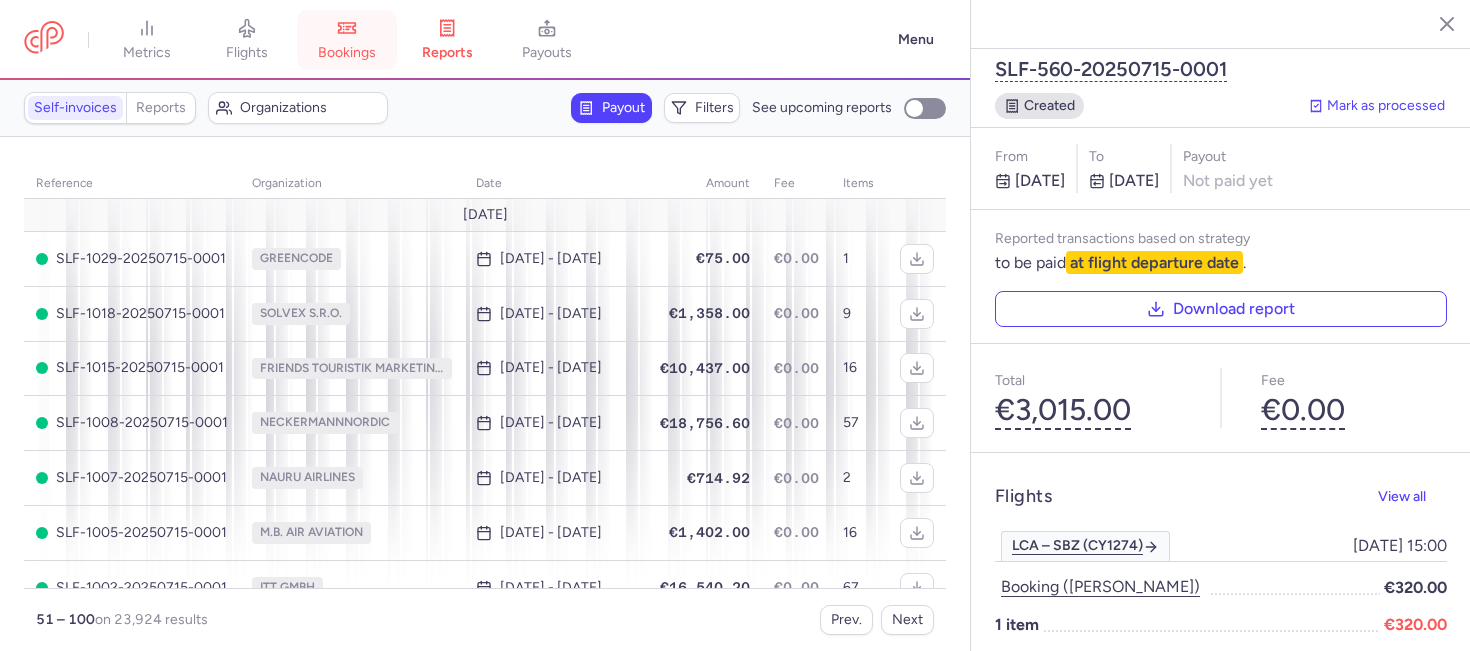 click on "bookings" at bounding box center (347, 53) 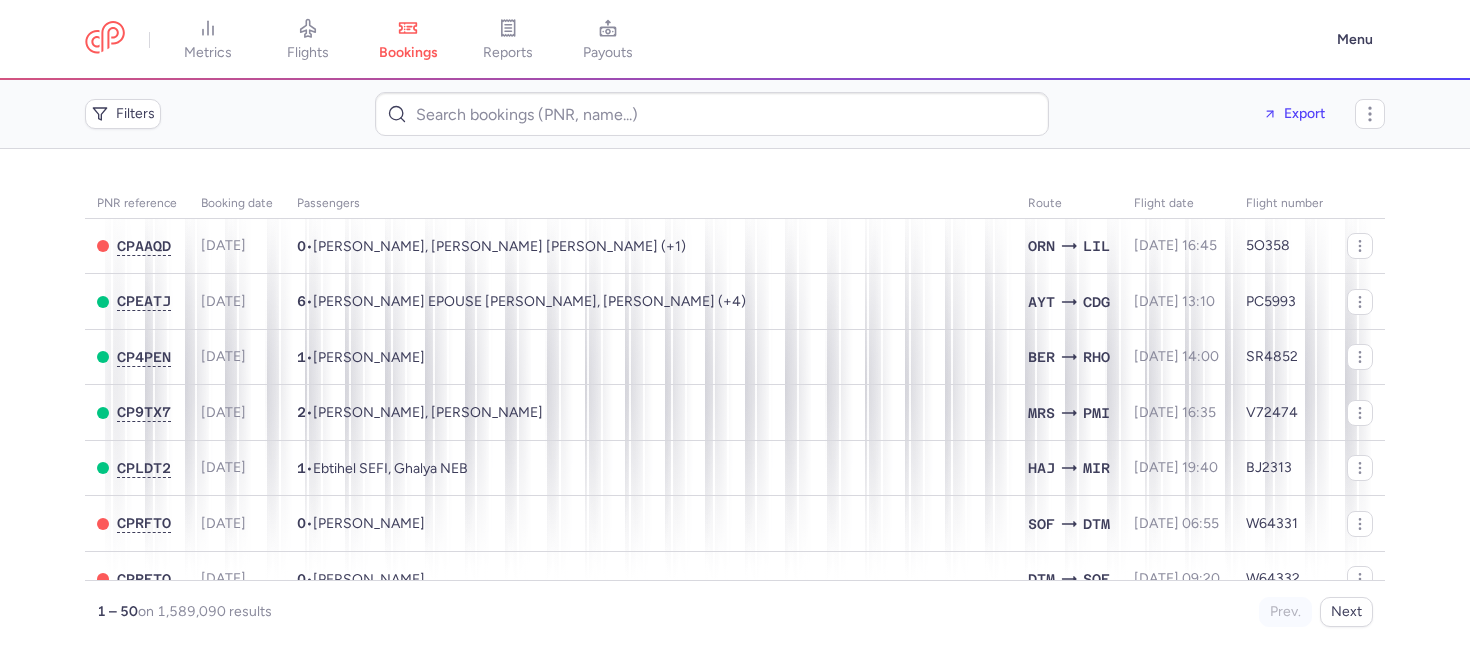 click on "PNR reference Booking date Passengers Route flight date Flight number CPAAQD [DATE] 0  •  [PERSON_NAME], [PERSON_NAME] [PERSON_NAME] (+1)  ORN  LIL [DATE] 16:45  5O358  CPEATJ [DATE] 6  •  [PERSON_NAME] EPOUSE [PERSON_NAME], [PERSON_NAME] (+4)  AYT  CDG [DATE] 13:10  PC5993  CP4PEN [DATE] 1  •  [PERSON_NAME]  BER  RHO [DATE] 14:00  SR4852  CP9TX7 [DATE] 2  •  [PERSON_NAME], [PERSON_NAME]  MRS  PMI [DATE] 16:35  V72474  CPLDT2 [DATE] 1  •  Ebtihel SEFI, Ghalya NEB  HAJ  MIR [DATE] 19:40  BJ2313  CPRFTO [DATE] 0  •  [PERSON_NAME]  SOF  DTM [DATE] 06:55  W64331  CPRFTO [DATE] 0  •  Maxima [PERSON_NAME]  DTM  SOF [DATE] 09:20  W64332  CPNO9F [DATE] 5  •  Abdelkarim EL YAGHMOURI, [PERSON_NAME] (+3)  KUL  DPS [DATE] 16:30  OD177  CPPC68 [DATE] 1  •  [PERSON_NAME] MUSA  ALC  OSL [DATE] 20:50  SK4672  CPQA7F [DATE] 1  •  [PERSON_NAME]  ALC  CPH [DATE] 10:15  SK2814  CPOOX2 [DATE] 1  •   HER  MUC 1" at bounding box center (735, 400) 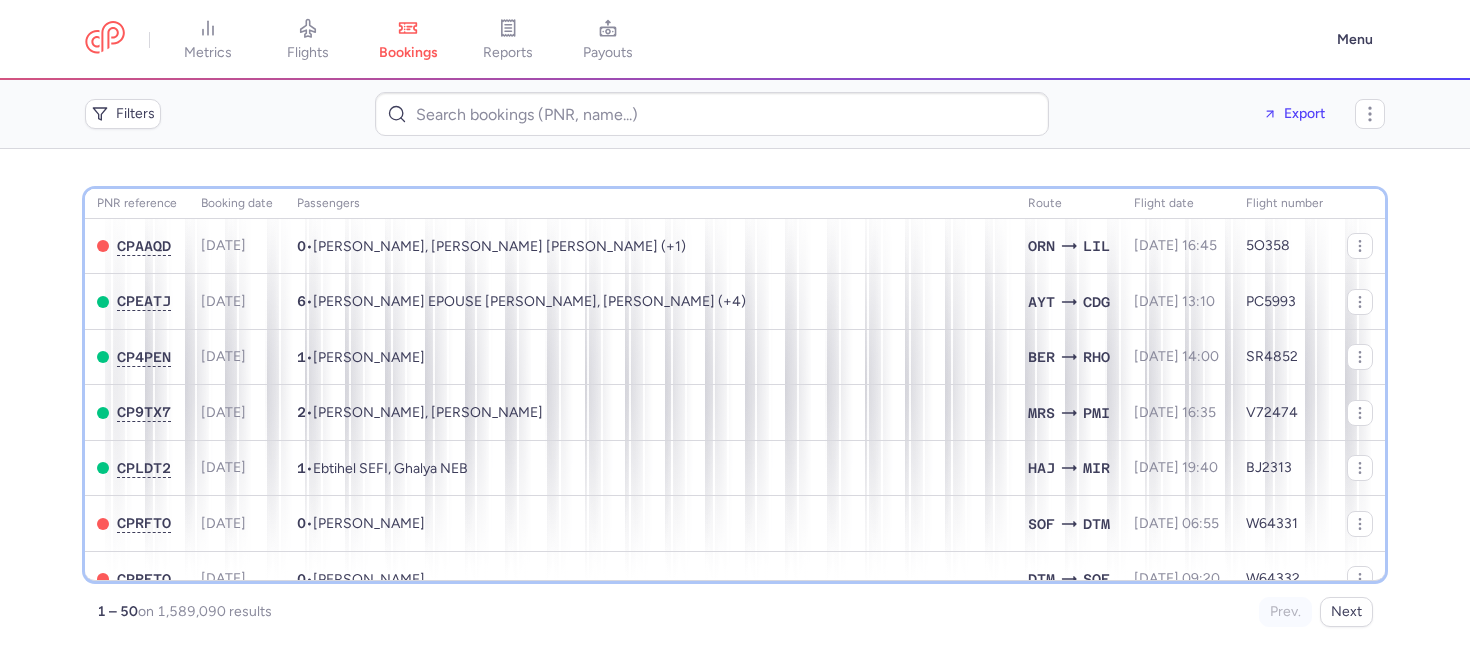 click on "Passengers" 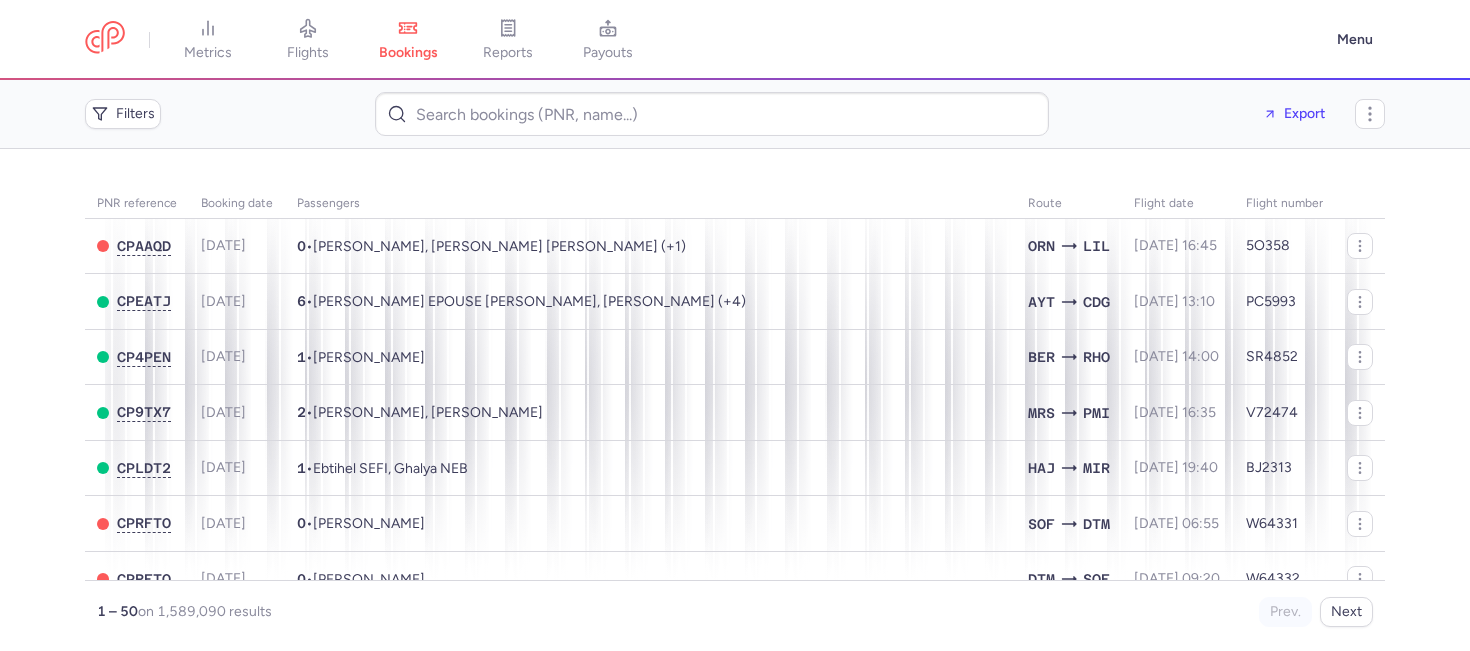 click on "Filters" at bounding box center (222, 114) 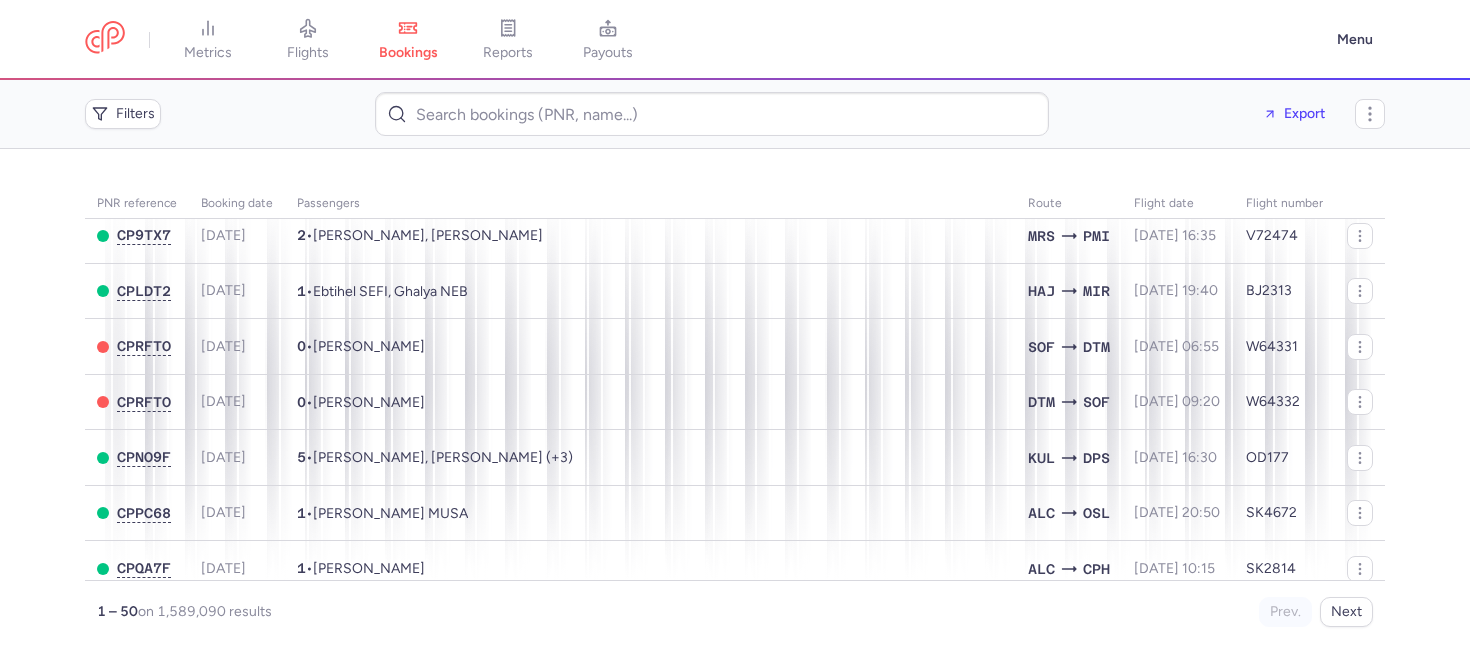 scroll, scrollTop: 0, scrollLeft: 0, axis: both 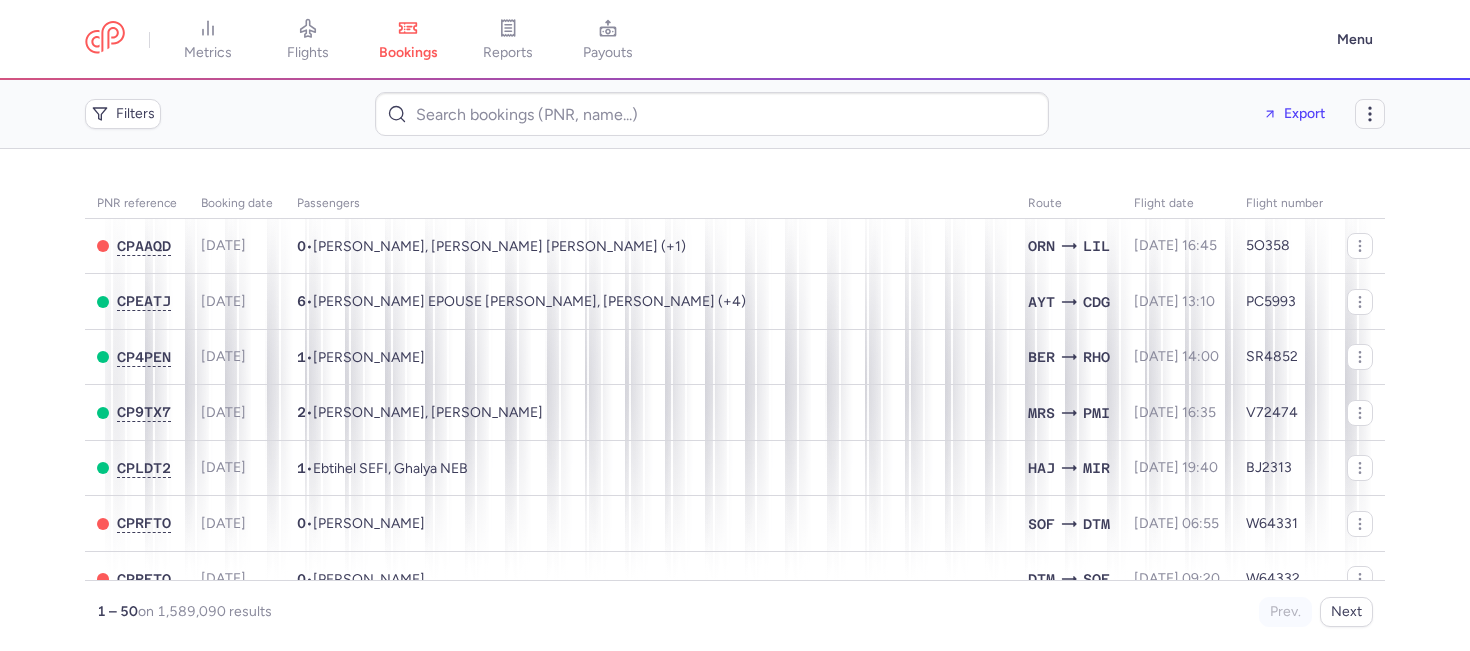 click 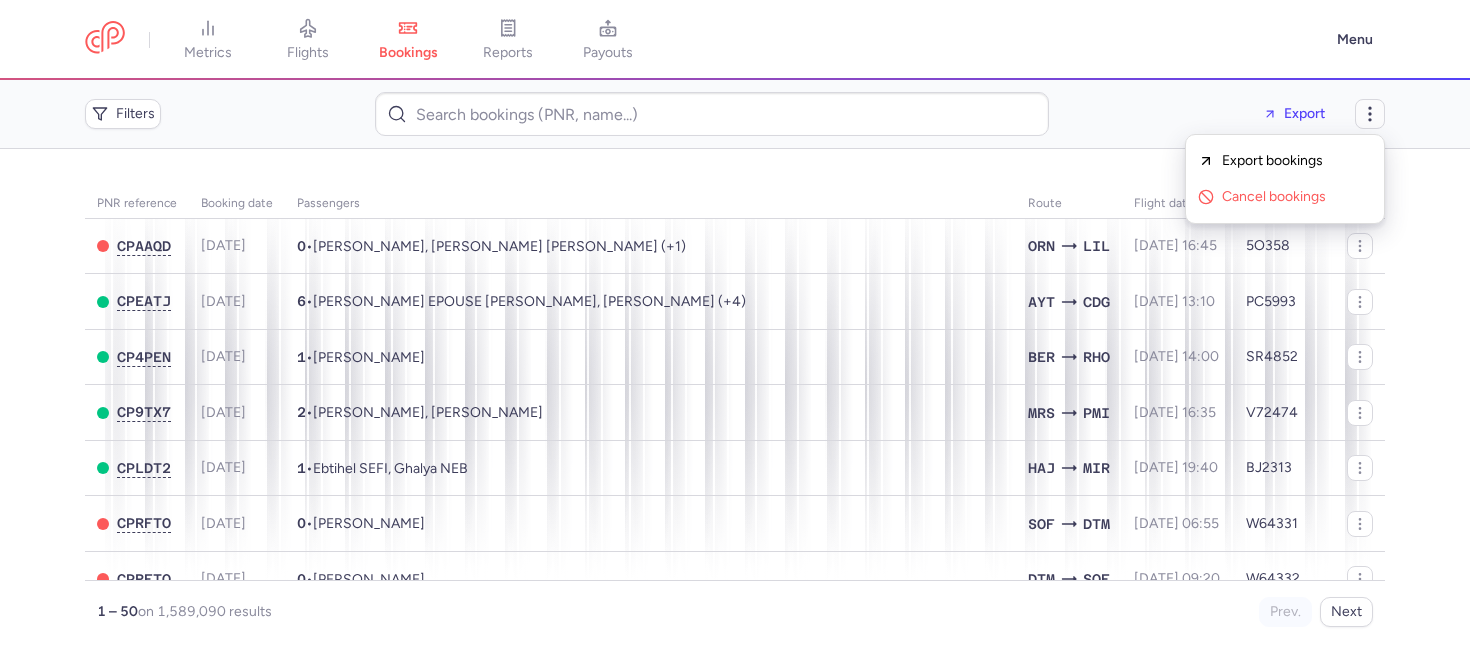 click 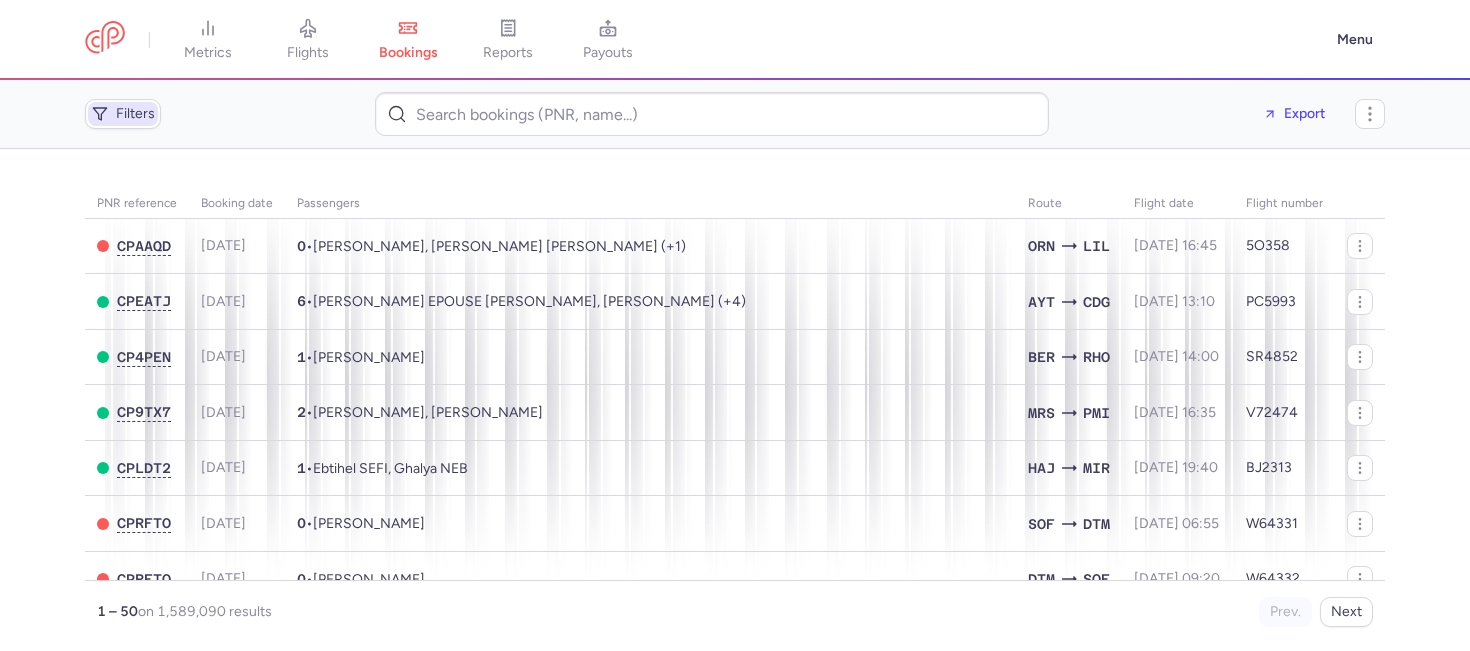 click on "Filters" at bounding box center [123, 114] 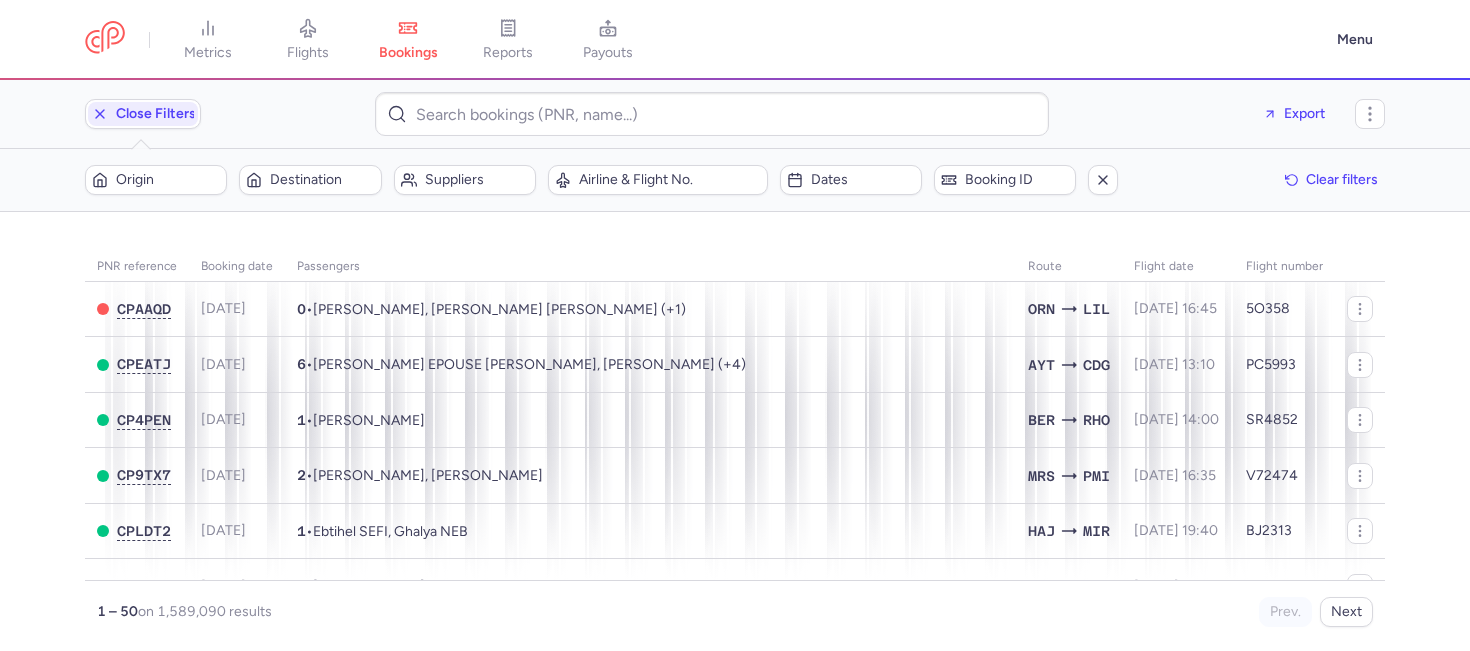 click on "PNR reference Booking date Passengers Route flight date Flight number CPAAQD [DATE] 0  •  [PERSON_NAME], [PERSON_NAME] [PERSON_NAME] (+1)  ORN  LIL [DATE] 16:45  5O358  CPEATJ [DATE] 6  •  [PERSON_NAME] EPOUSE [PERSON_NAME], [PERSON_NAME] (+4)  AYT  CDG [DATE] 13:10  PC5993  CP4PEN [DATE] 1  •  [PERSON_NAME]  BER  RHO [DATE] 14:00  SR4852  CP9TX7 [DATE] 2  •  [PERSON_NAME], [PERSON_NAME]  MRS  PMI [DATE] 16:35  V72474  CPLDT2 [DATE] 1  •  Ebtihel SEFI, Ghalya NEB  HAJ  MIR [DATE] 19:40  BJ2313  CPRFTO [DATE] 0  •  [PERSON_NAME]  SOF  DTM [DATE] 06:55  W64331  CPRFTO [DATE] 0  •  Maxima [PERSON_NAME]  DTM  SOF [DATE] 09:20  W64332  CPNO9F [DATE] 5  •  Abdelkarim EL YAGHMOURI, [PERSON_NAME] (+3)  KUL  DPS [DATE] 16:30  OD177  CPPC68 [DATE] 1  •  [PERSON_NAME] MUSA  ALC  OSL [DATE] 20:50  SK4672  CPQA7F [DATE] 1  •  [PERSON_NAME]  ALC  CPH [DATE] 10:15  SK2814  CPOOX2 [DATE] 1  •   HER  MUC 1" at bounding box center (735, 431) 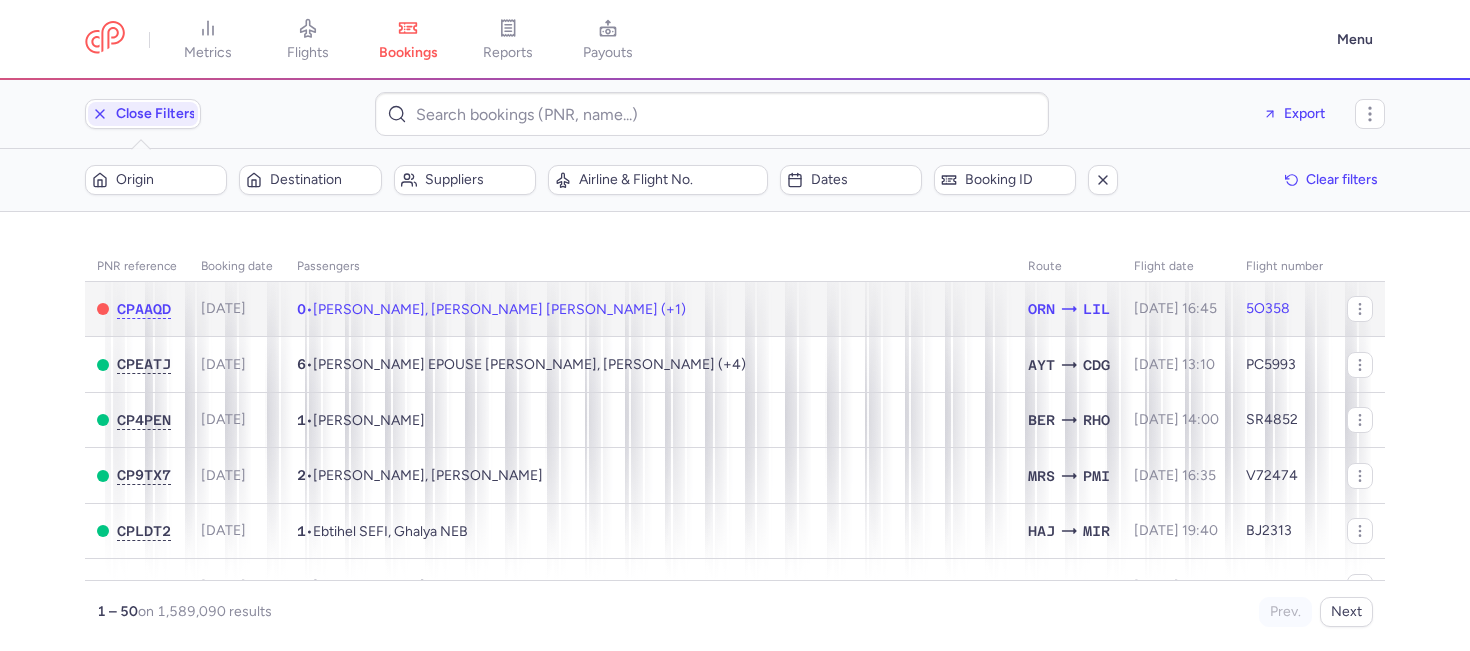click on "0  •  [PERSON_NAME], [PERSON_NAME] [PERSON_NAME] (+1)" 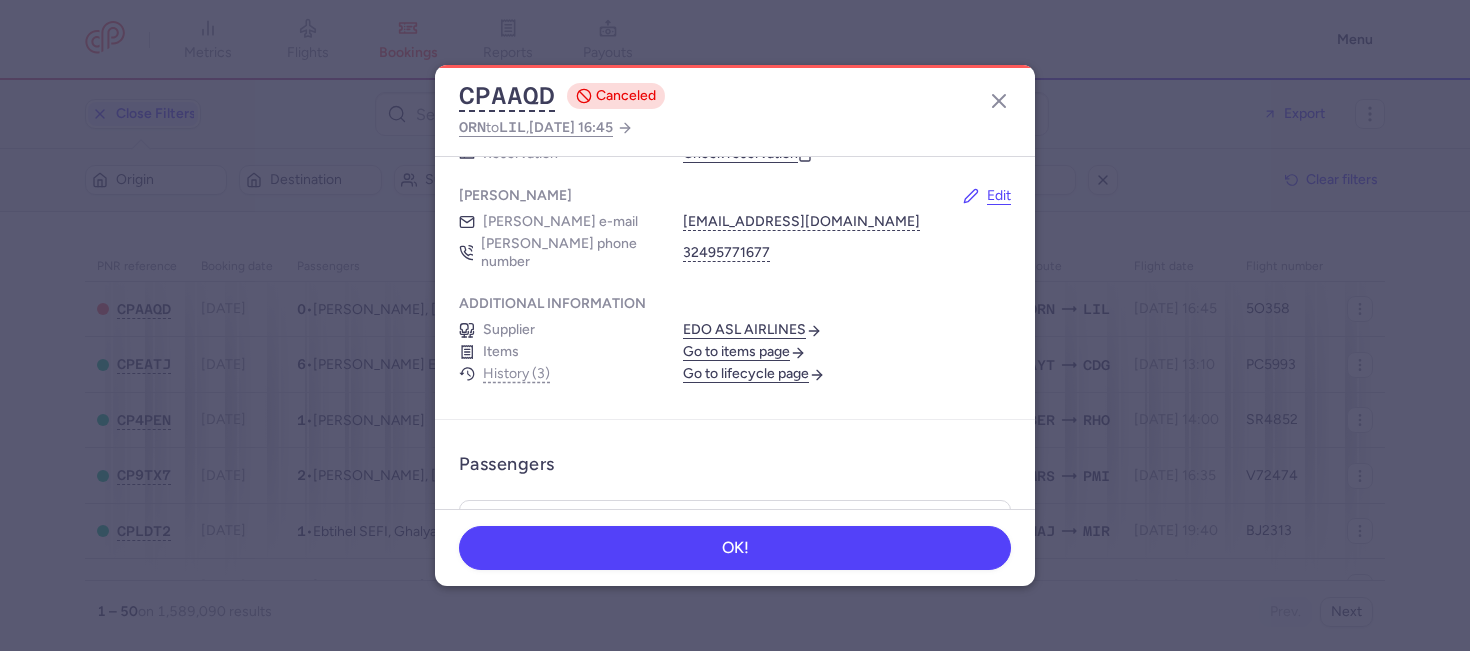 scroll, scrollTop: 0, scrollLeft: 0, axis: both 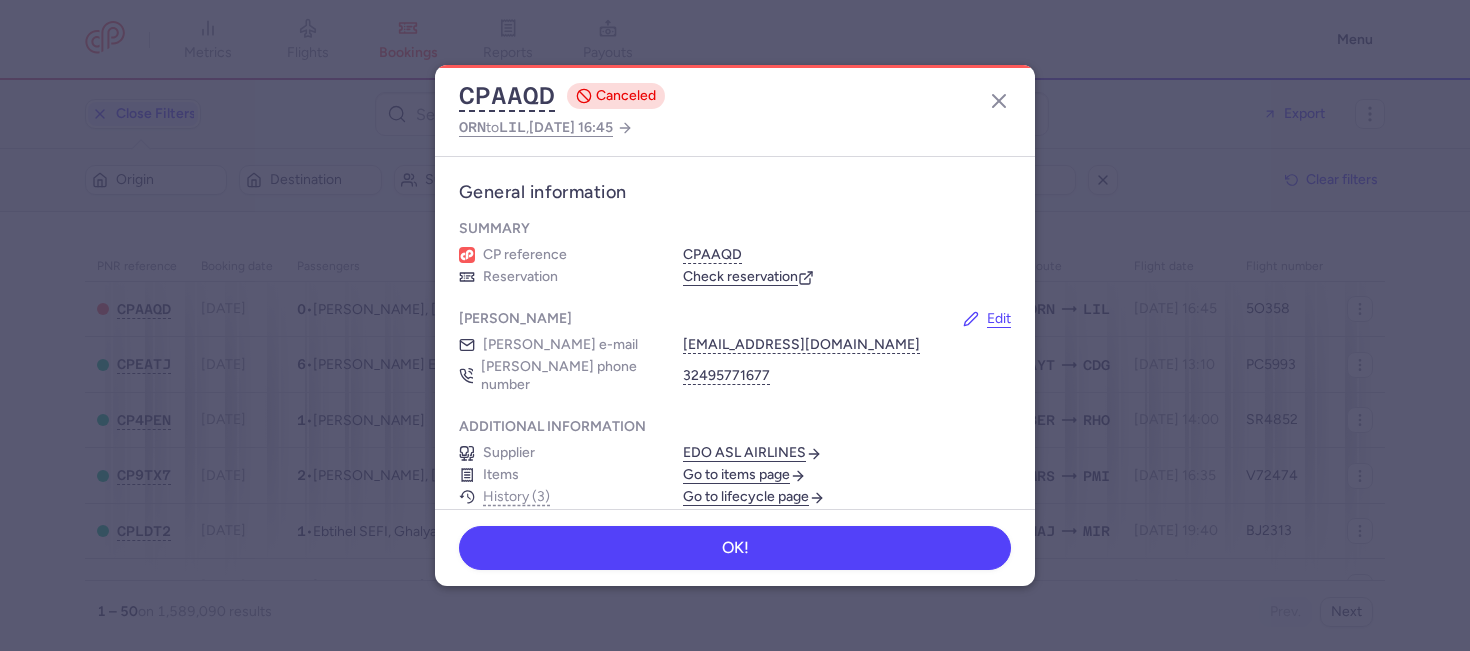 click on "CPAAQD  CANCELED ORN  to  LIL ,  [DATE] 16:45" 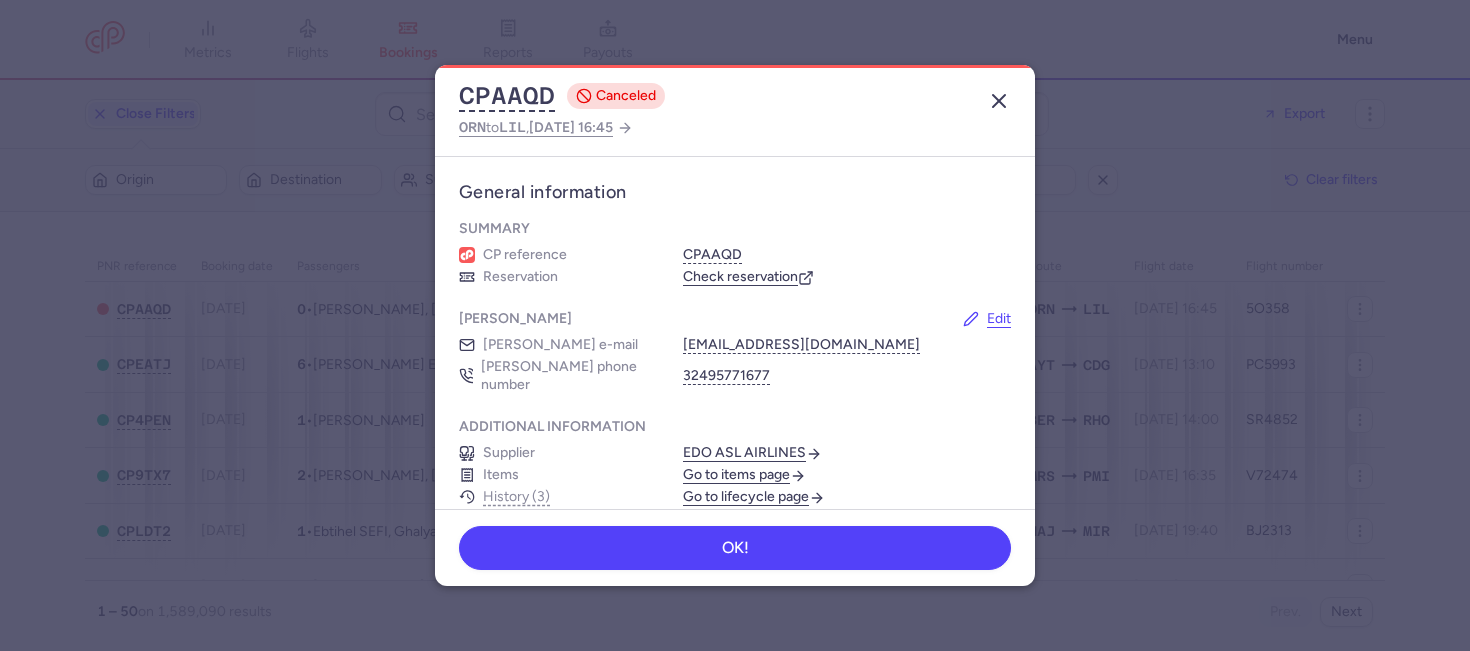 click 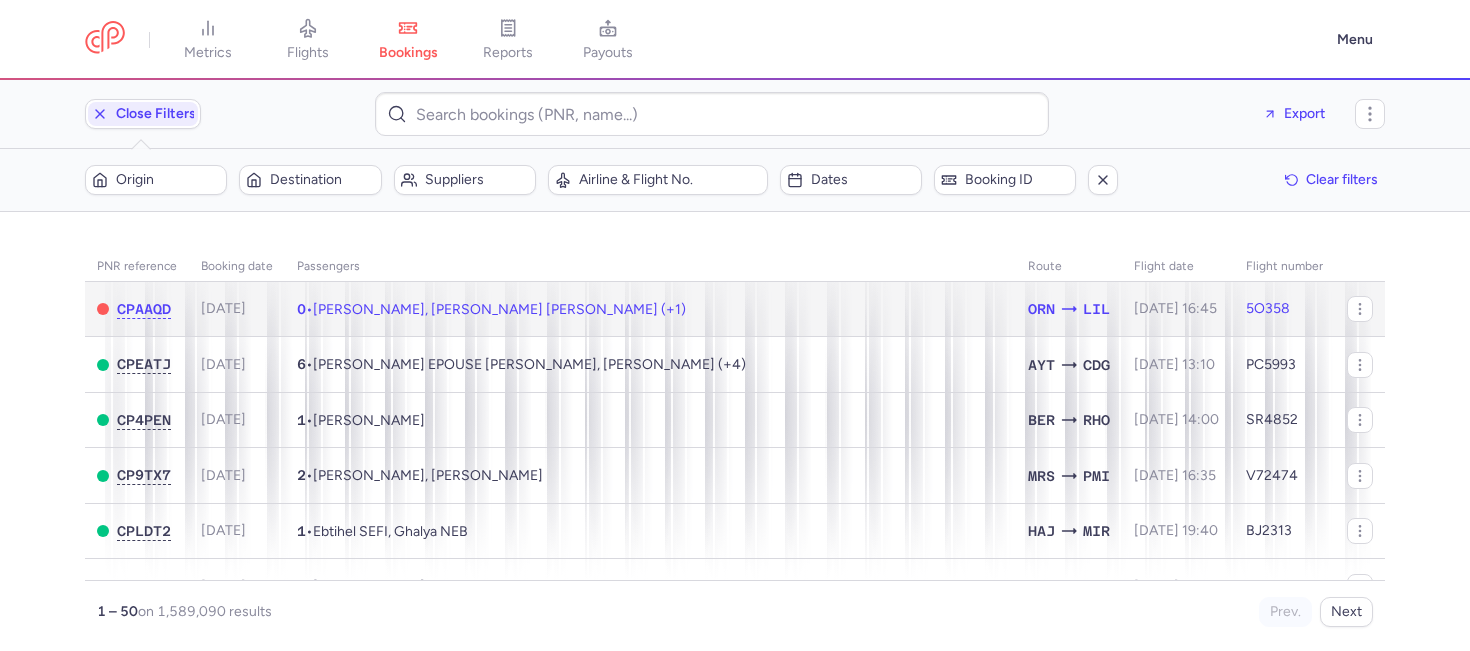 click on "[PERSON_NAME], [PERSON_NAME] [PERSON_NAME] (+1)" at bounding box center [499, 309] 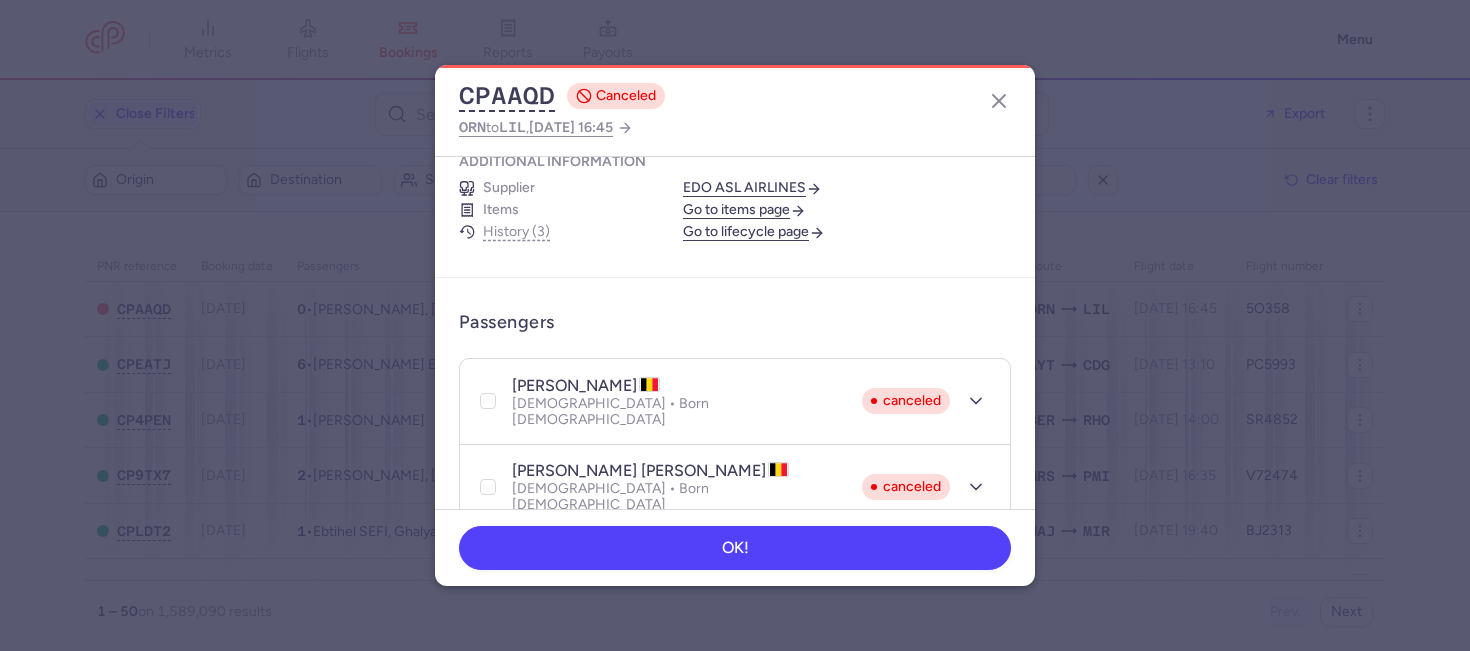 scroll, scrollTop: 503, scrollLeft: 0, axis: vertical 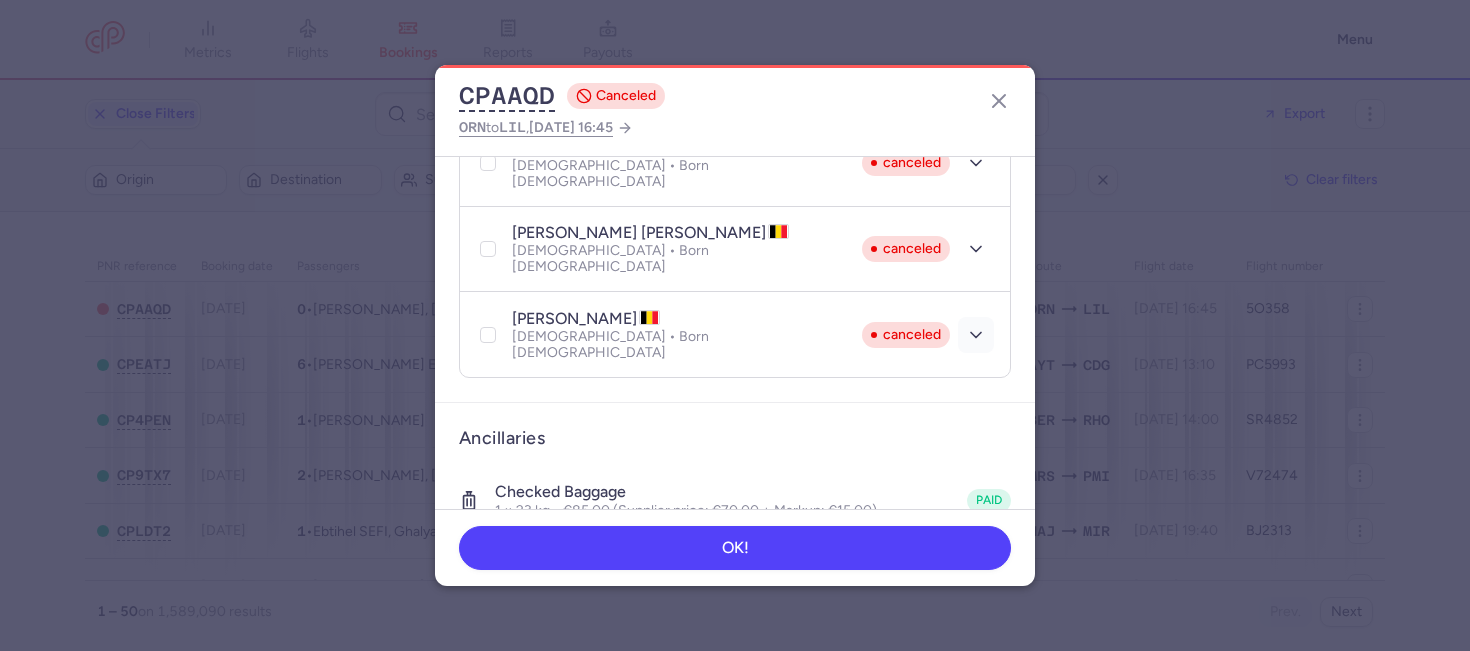 click at bounding box center [976, 335] 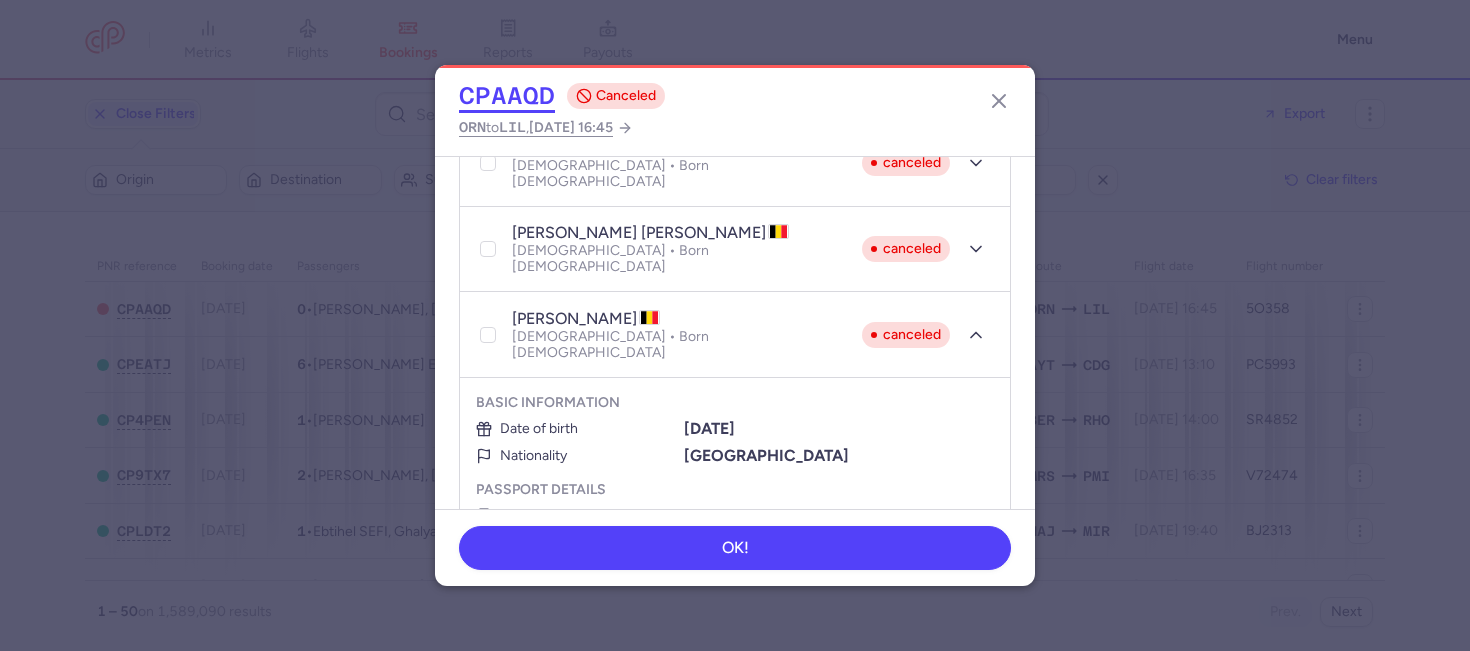 click on "CPAAQD" 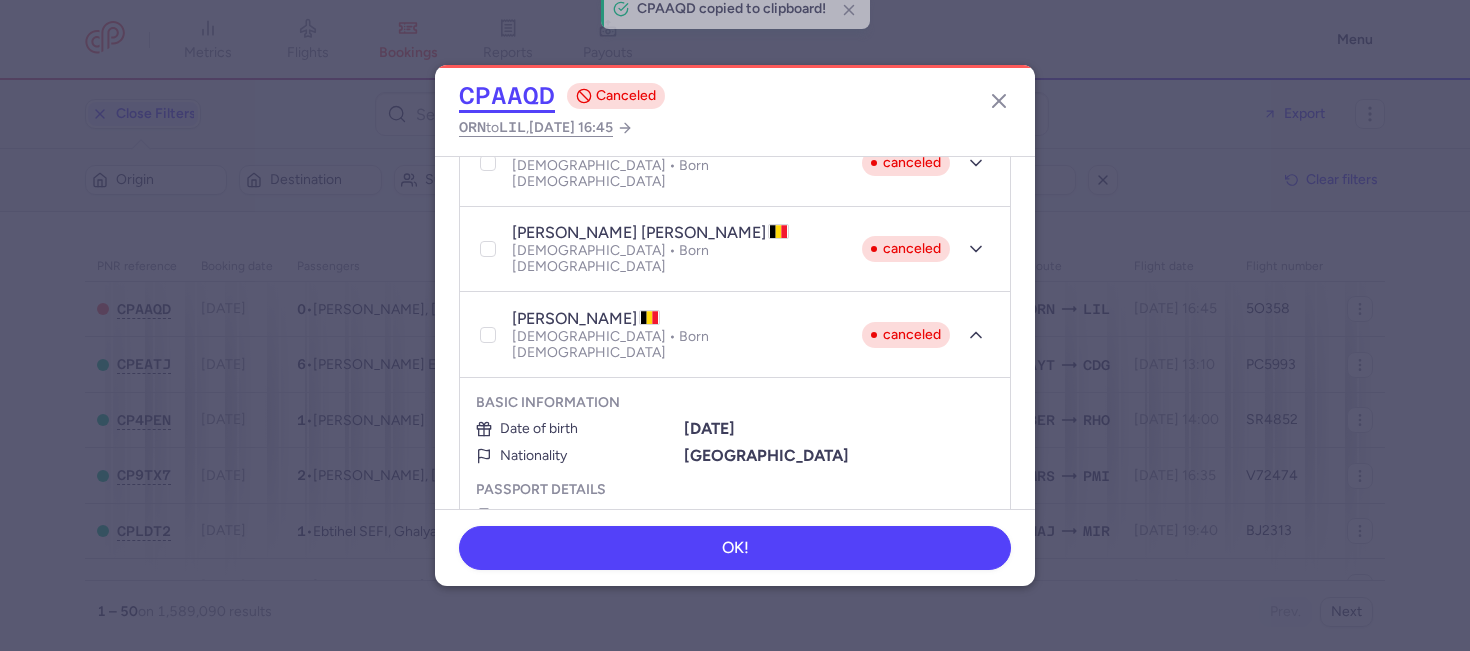 click on "CPAAQD" 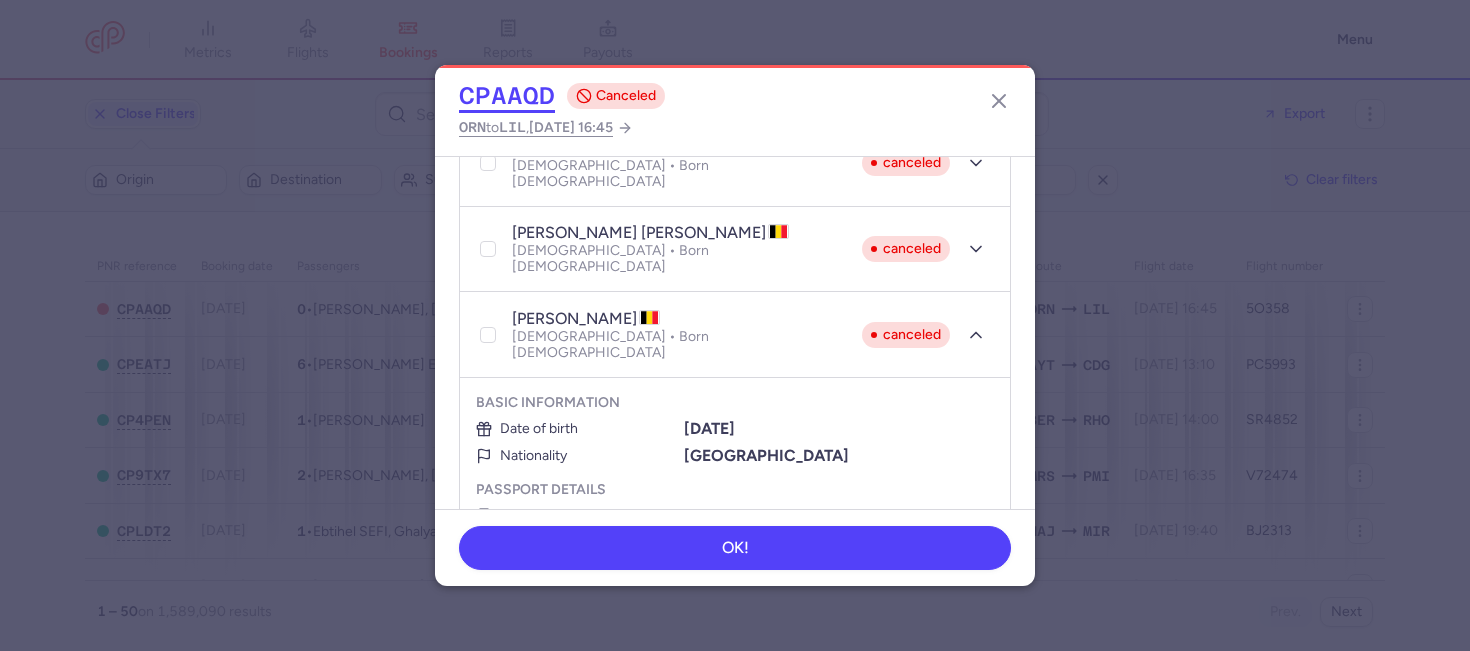 click on "CPAAQD" 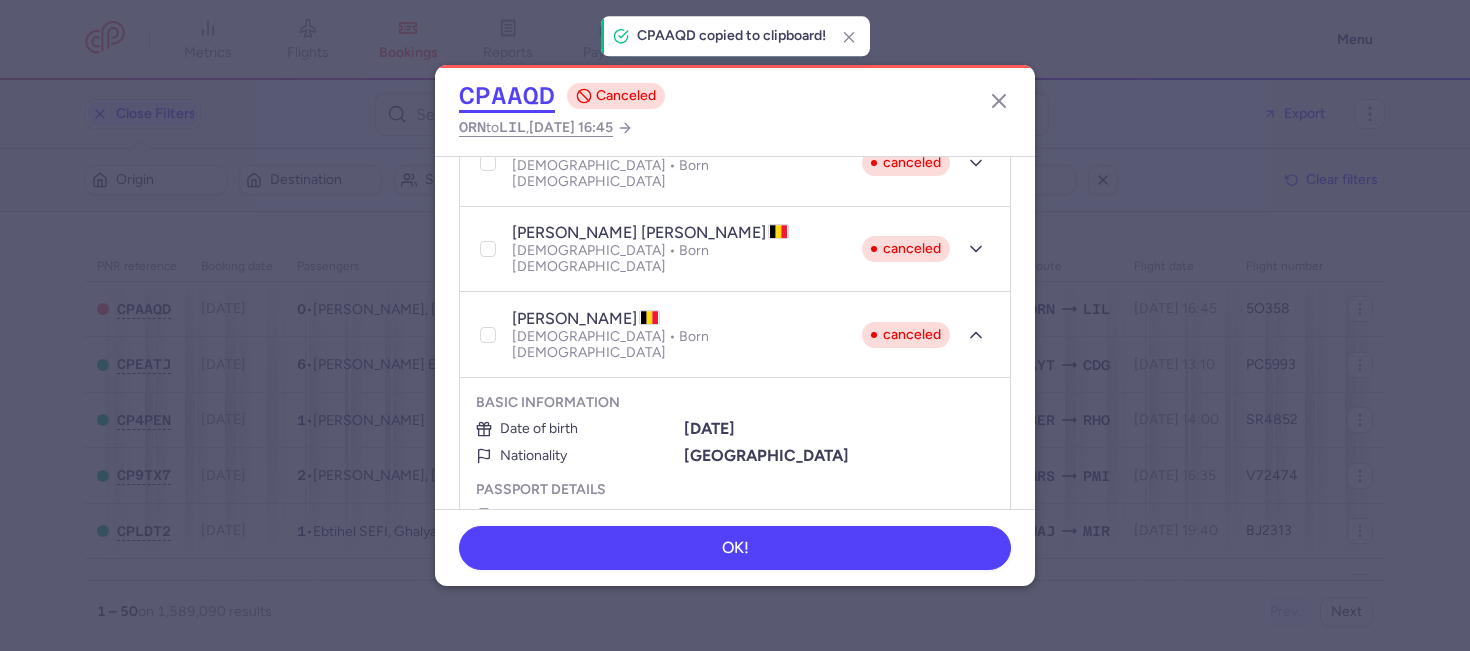 click on "CPAAQD" 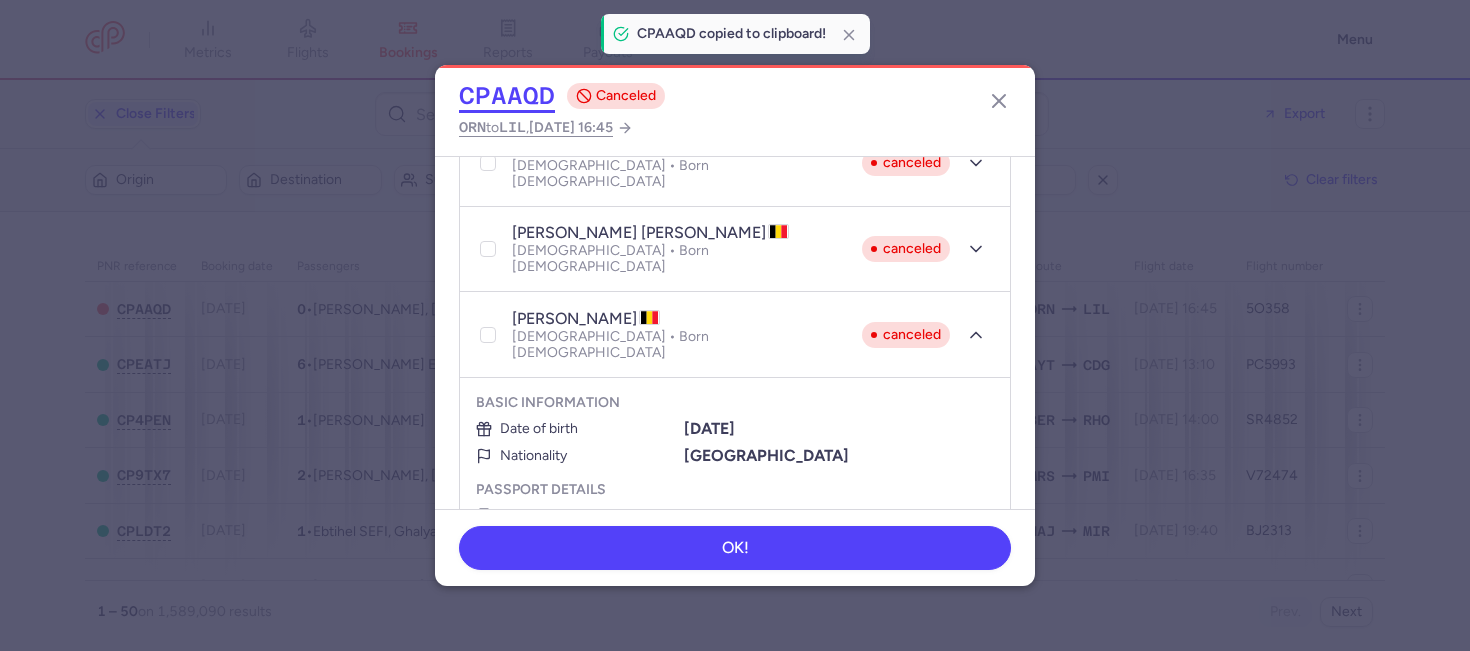 click on "CPAAQD" 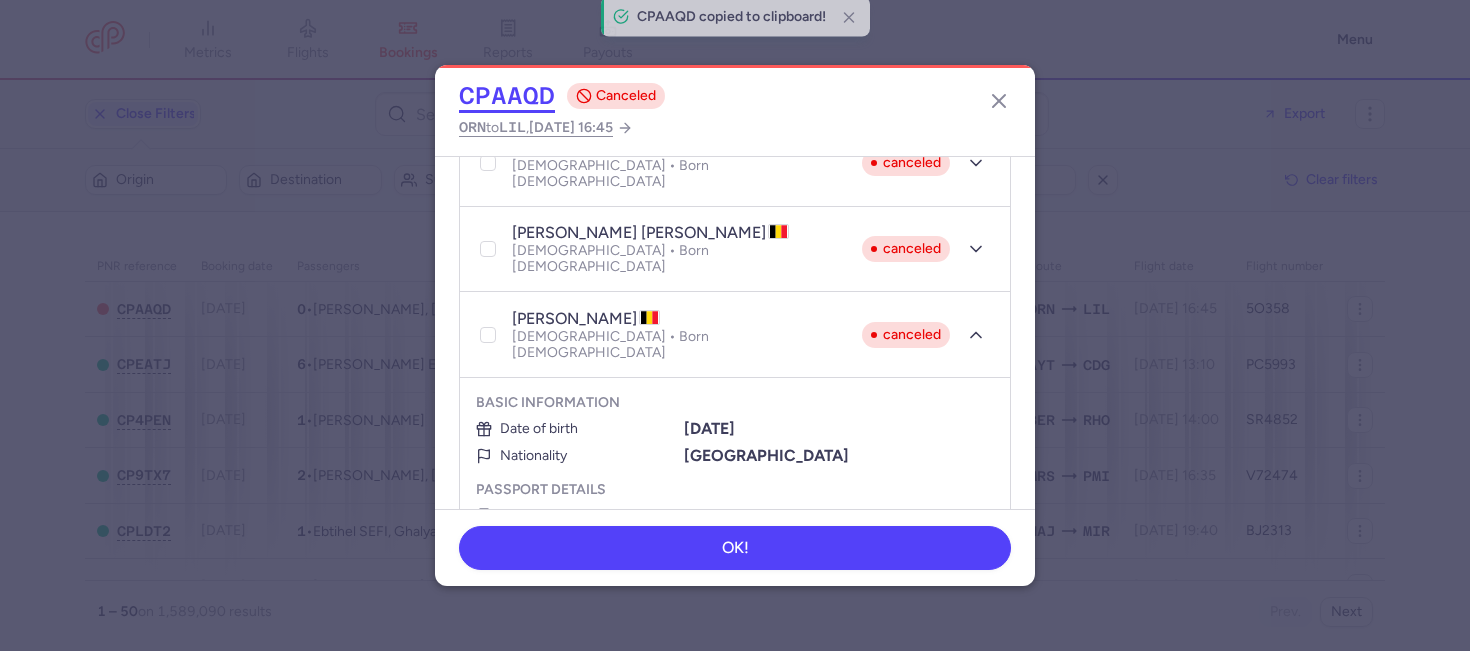 click on "CPAAQD" 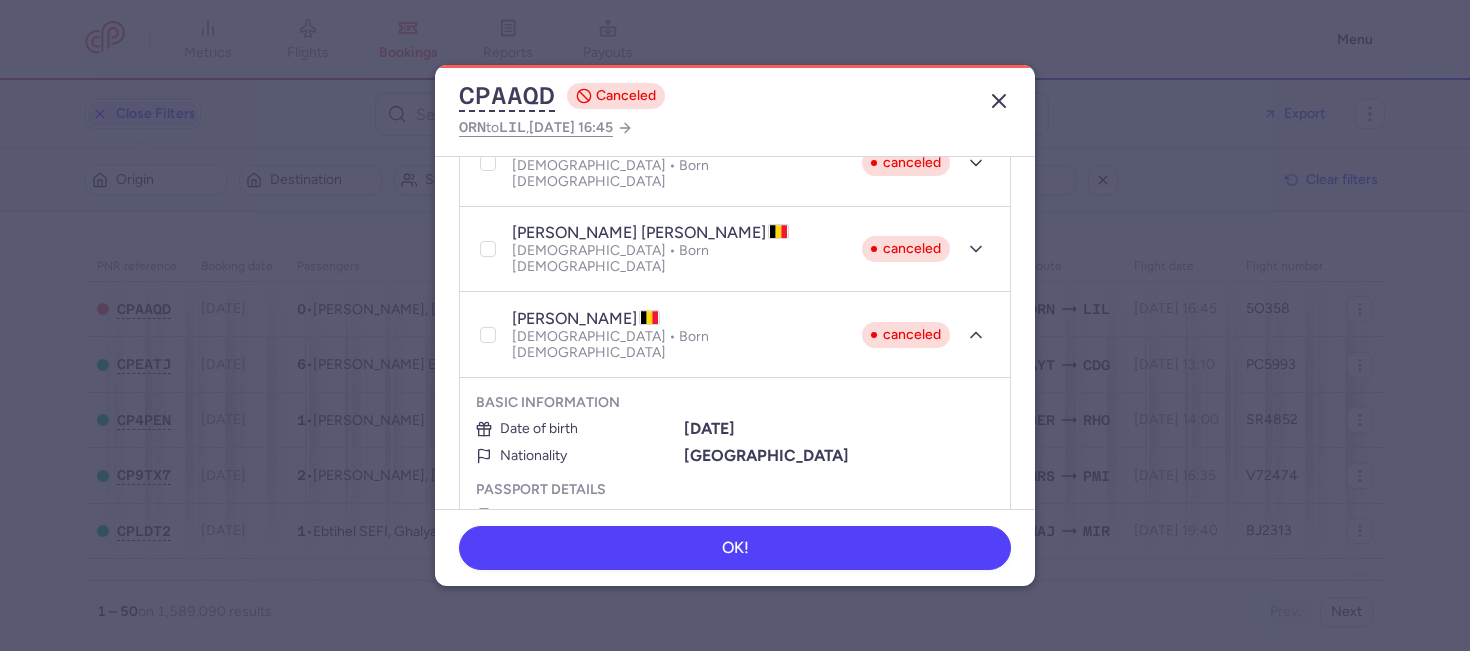 drag, startPoint x: 1015, startPoint y: 99, endPoint x: 1005, endPoint y: 100, distance: 10.049875 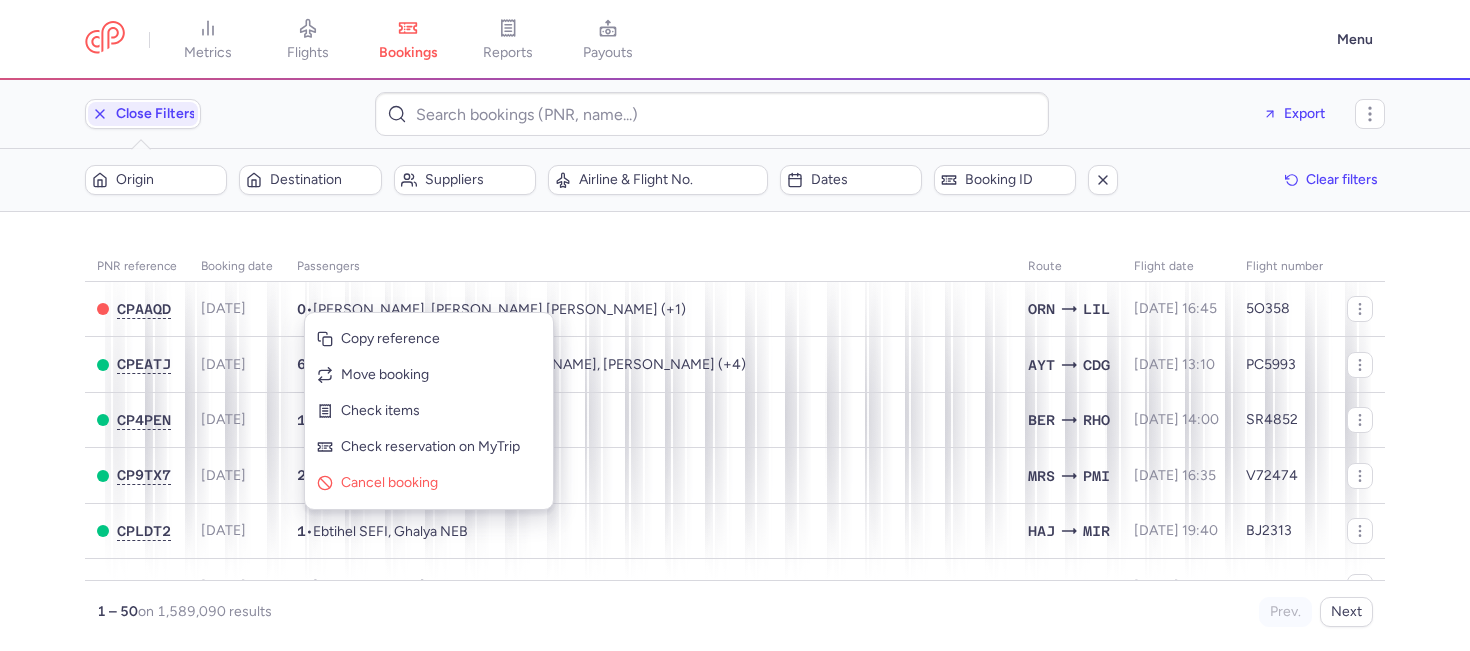 click on "PNR reference Booking date Passengers Route flight date Flight number CPAAQD [DATE] 0  •  [PERSON_NAME], [PERSON_NAME] [PERSON_NAME] (+1)  ORN  LIL [DATE] 16:45  5O358  CPEATJ [DATE] 6  •  [PERSON_NAME] EPOUSE [PERSON_NAME], [PERSON_NAME] (+4)  AYT  CDG [DATE] 13:10  PC5993  CP4PEN [DATE] 1  •  [PERSON_NAME]  BER  RHO [DATE] 14:00  SR4852  CP9TX7 [DATE] 2  •  [PERSON_NAME], [PERSON_NAME]  MRS  PMI [DATE] 16:35  V72474  CPLDT2 [DATE] 1  •  Ebtihel SEFI, Ghalya NEB  HAJ  MIR [DATE] 19:40  BJ2313  CPRFTO [DATE] 0  •  [PERSON_NAME]  SOF  DTM [DATE] 06:55  W64331  CPRFTO [DATE] 0  •  Maxima [PERSON_NAME]  DTM  SOF [DATE] 09:20  W64332  CPNO9F [DATE] 5  •  Abdelkarim EL YAGHMOURI, [PERSON_NAME] (+3)  KUL  DPS [DATE] 16:30  OD177  CPPC68 [DATE] 1  •  [PERSON_NAME] MUSA  ALC  OSL [DATE] 20:50  SK4672  CPQA7F [DATE] 1  •  [PERSON_NAME]  ALC  CPH [DATE] 10:15  SK2814  CPOOX2 [DATE] 1  •   HER  MUC 1" at bounding box center (735, 431) 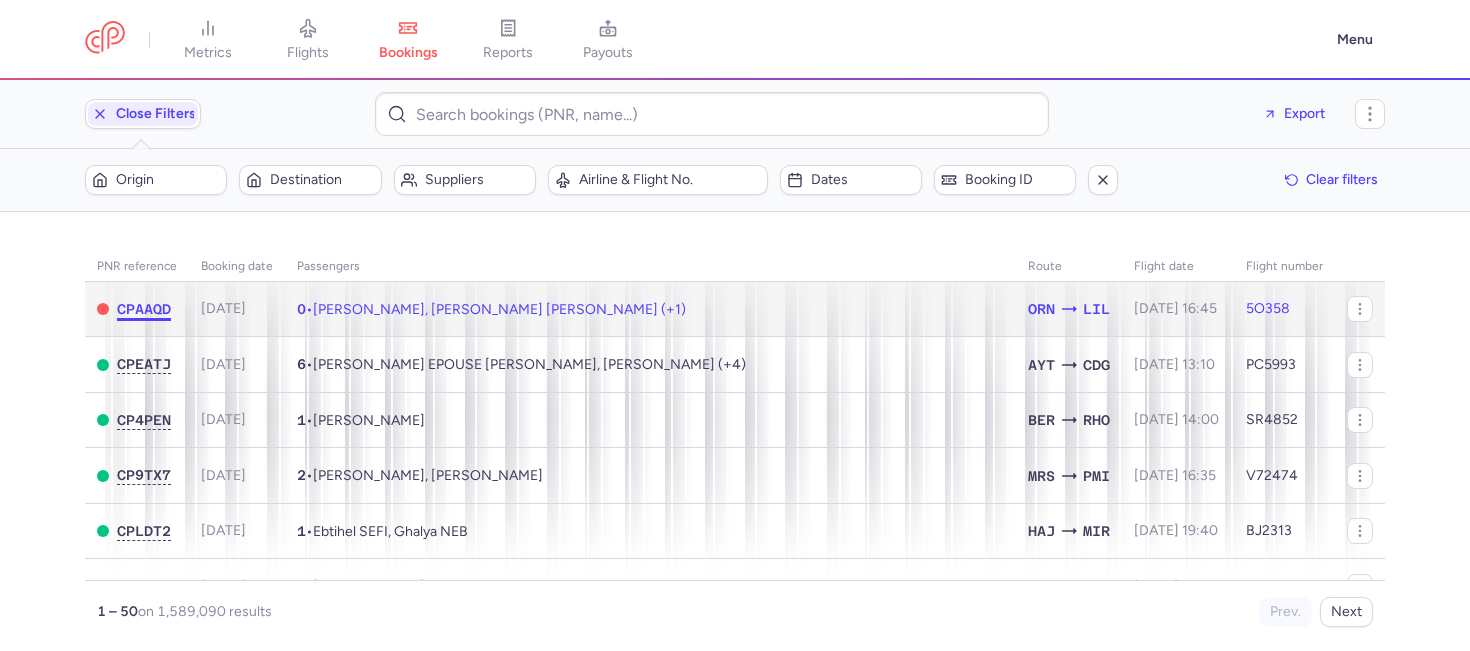 click on "CPAAQD" 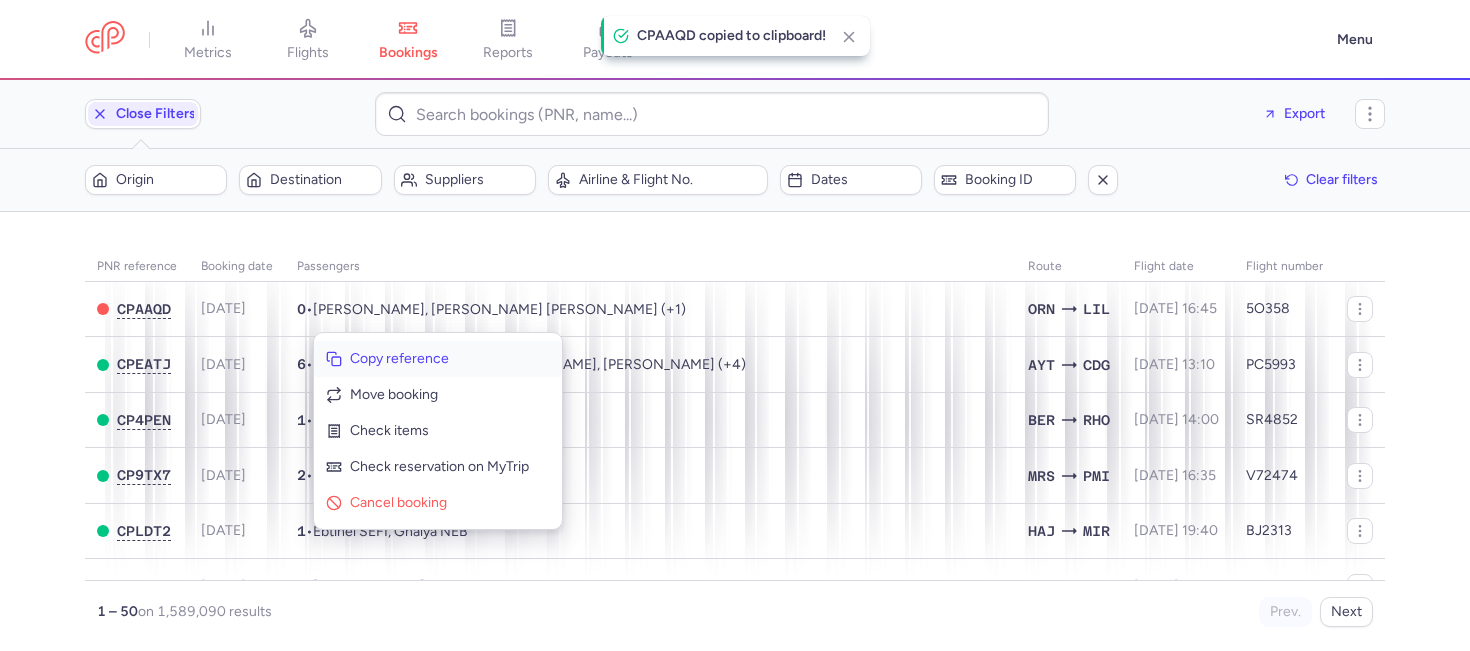 click on "Copy reference" 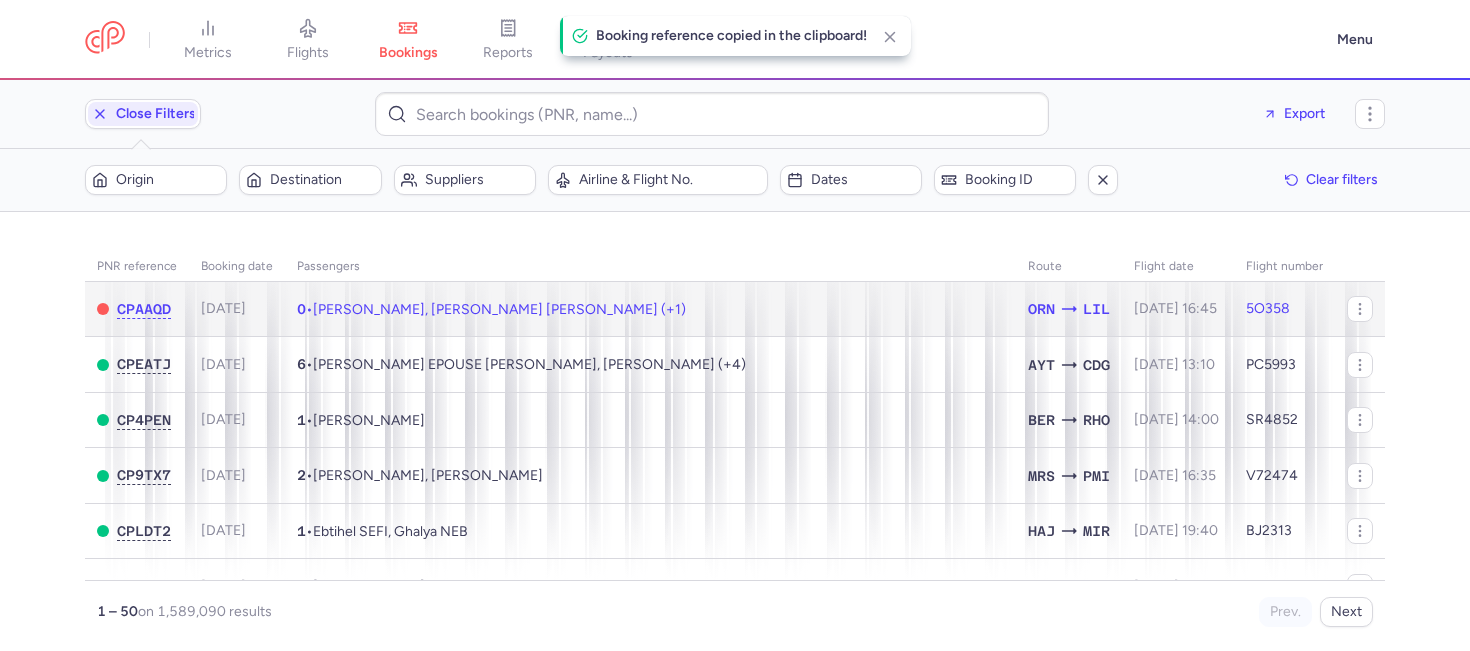 click on "0  •  [PERSON_NAME], [PERSON_NAME] [PERSON_NAME] (+1)" 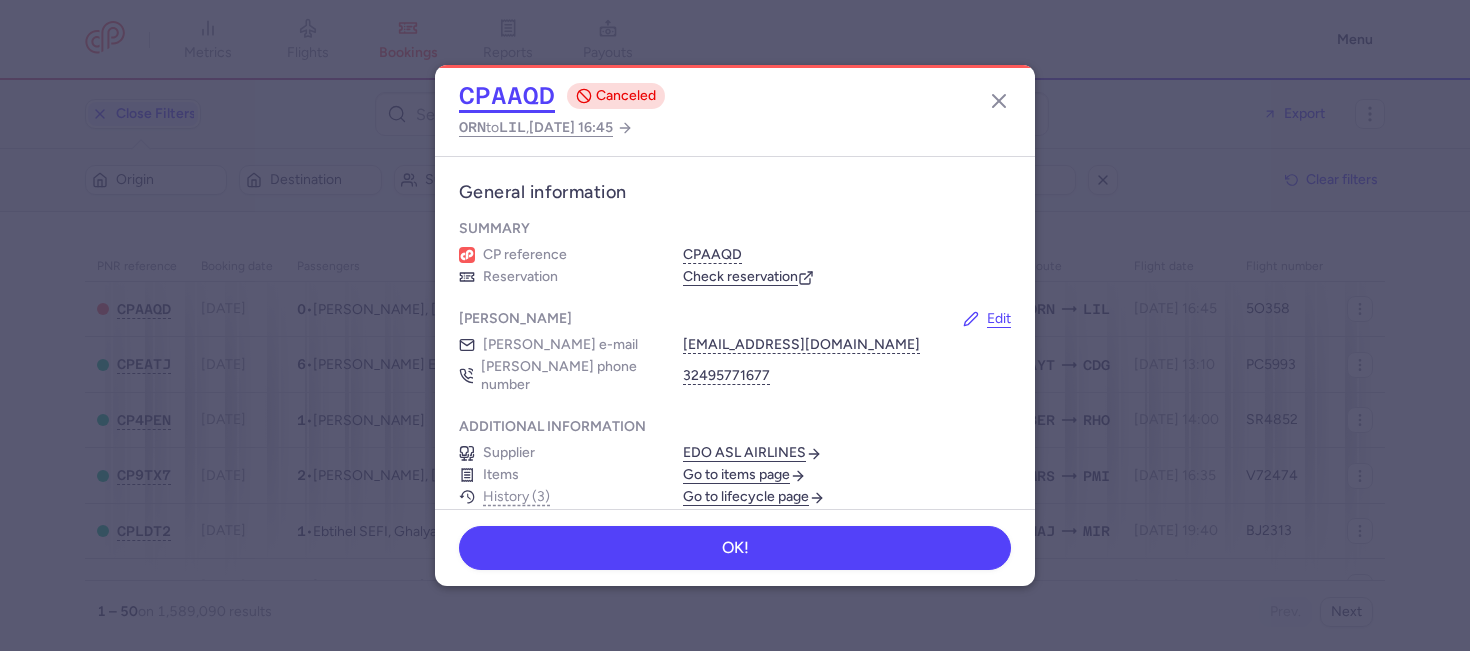 click on "CPAAQD" 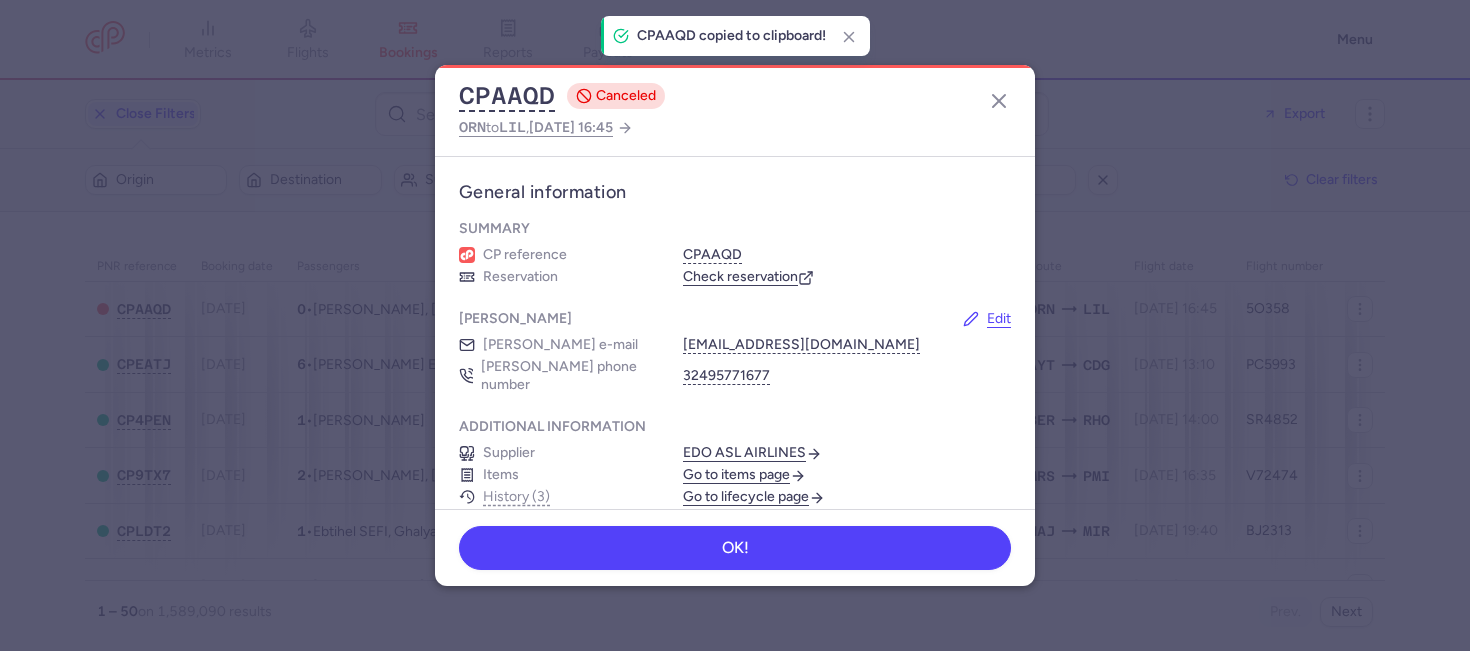 click on "General information Summary CP reference CPAAQD Reservation  Check reservation  [PERSON_NAME]  Edit  [PERSON_NAME] e-mail [EMAIL_ADDRESS][DOMAIN_NAME] [PERSON_NAME] phone number  32495771677 Additional information Supplier EDO ASL AIRLINES  Items  Go to items page   History (3)   Go to lifecycle page" at bounding box center [735, 350] 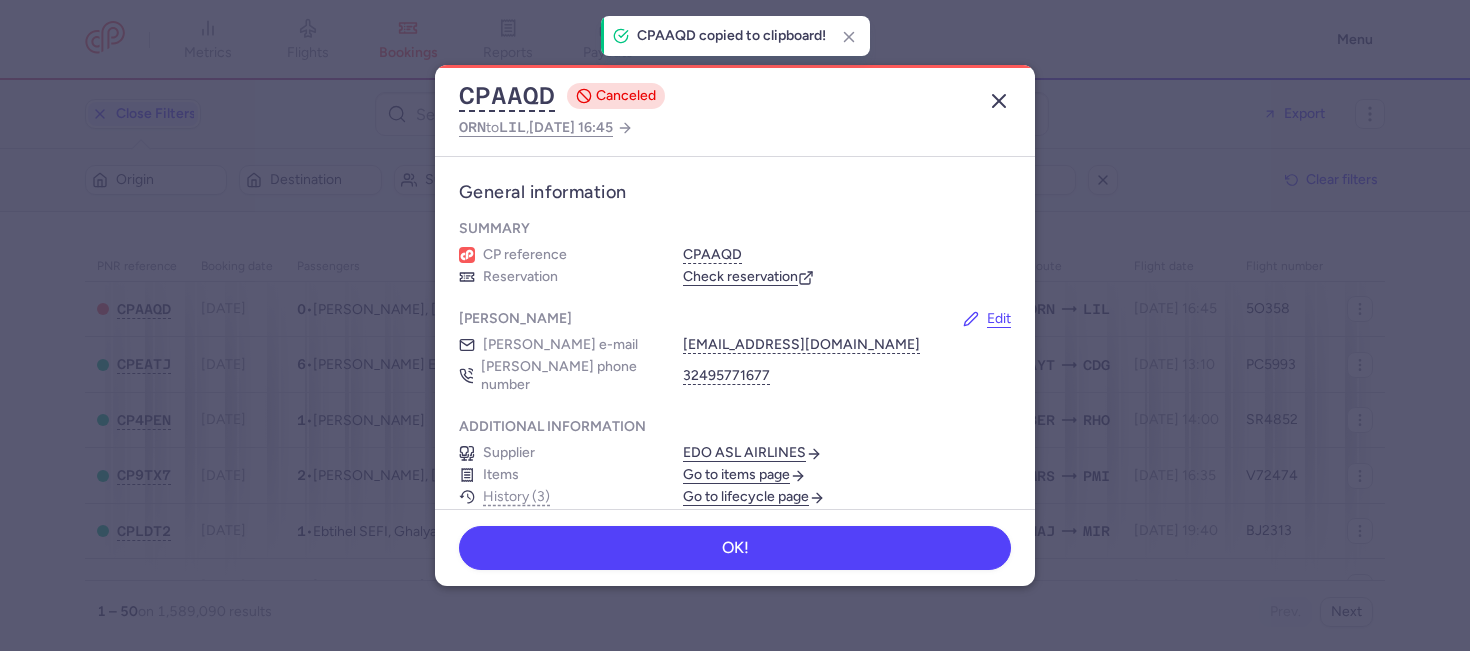 click 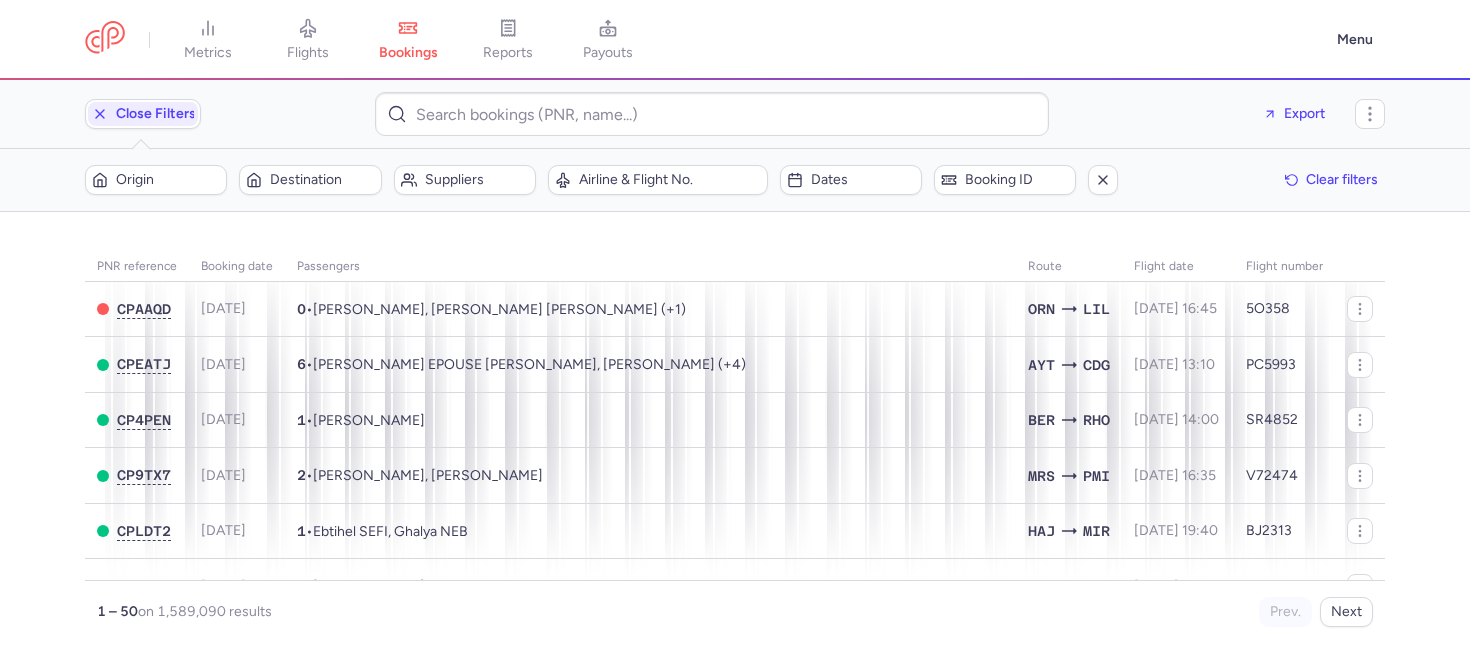 click on "PNR reference Booking date Passengers Route flight date Flight number CPAAQD [DATE] 0  •  [PERSON_NAME], [PERSON_NAME] [PERSON_NAME] (+1)  ORN  LIL [DATE] 16:45  5O358  CPEATJ [DATE] 6  •  [PERSON_NAME] EPOUSE [PERSON_NAME], [PERSON_NAME] (+4)  AYT  CDG [DATE] 13:10  PC5993  CP4PEN [DATE] 1  •  [PERSON_NAME]  BER  RHO [DATE] 14:00  SR4852  CP9TX7 [DATE] 2  •  [PERSON_NAME], [PERSON_NAME]  MRS  PMI [DATE] 16:35  V72474  CPLDT2 [DATE] 1  •  Ebtihel SEFI, Ghalya NEB  HAJ  MIR [DATE] 19:40  BJ2313  CPRFTO [DATE] 0  •  [PERSON_NAME]  SOF  DTM [DATE] 06:55  W64331  CPRFTO [DATE] 0  •  Maxima [PERSON_NAME]  DTM  SOF [DATE] 09:20  W64332  CPNO9F [DATE] 5  •  Abdelkarim EL YAGHMOURI, [PERSON_NAME] (+3)  KUL  DPS [DATE] 16:30  OD177  CPPC68 [DATE] 1  •  [PERSON_NAME] MUSA  ALC  OSL [DATE] 20:50  SK4672  CPQA7F [DATE] 1  •  [PERSON_NAME]  ALC  CPH [DATE] 10:15  SK2814  CPOOX2 [DATE] 1  •   HER  MUC 1" at bounding box center (735, 431) 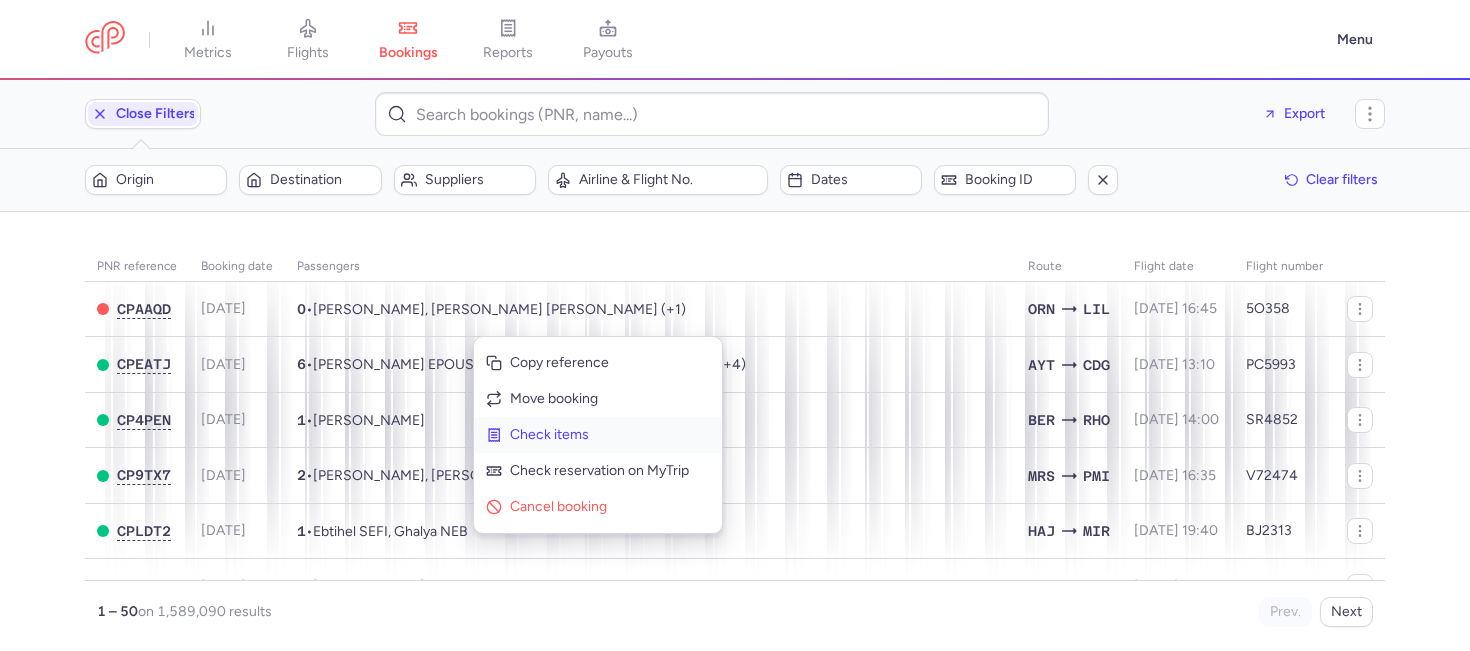click on "Check items" at bounding box center [610, 435] 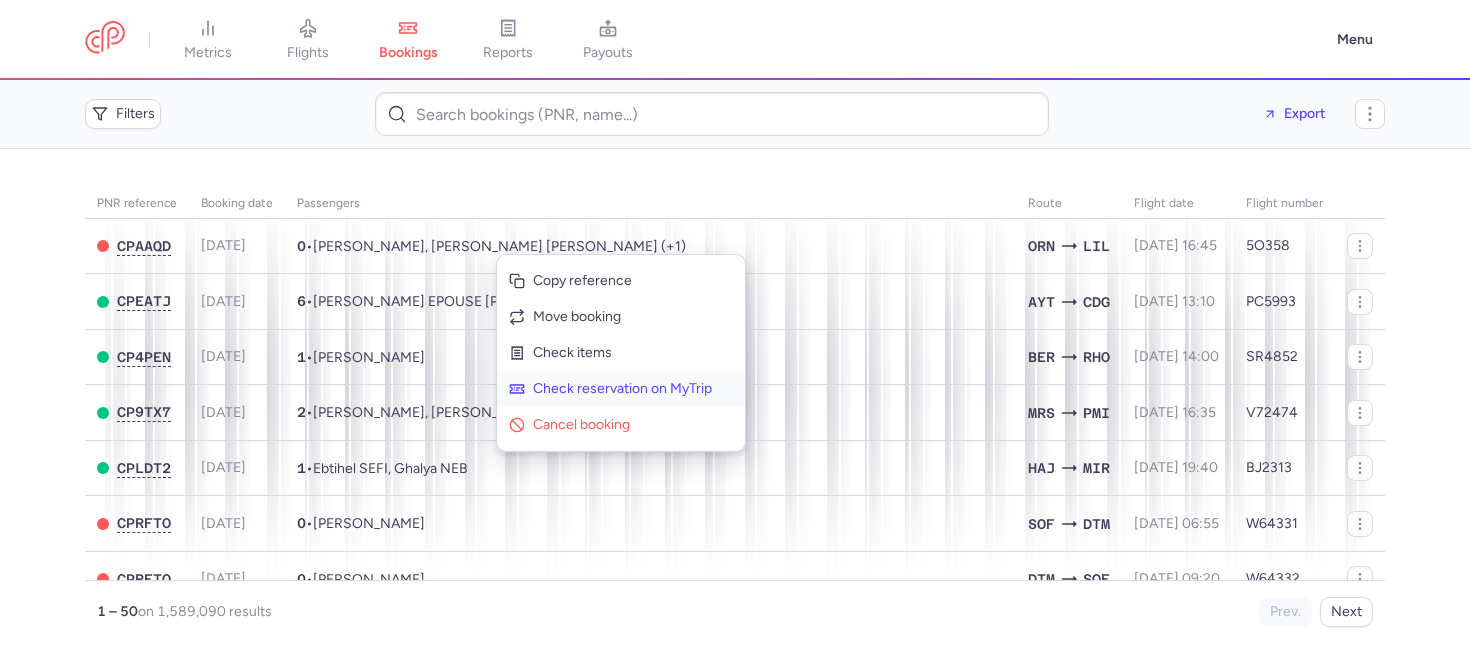 click on "Check reservation on MyTrip" 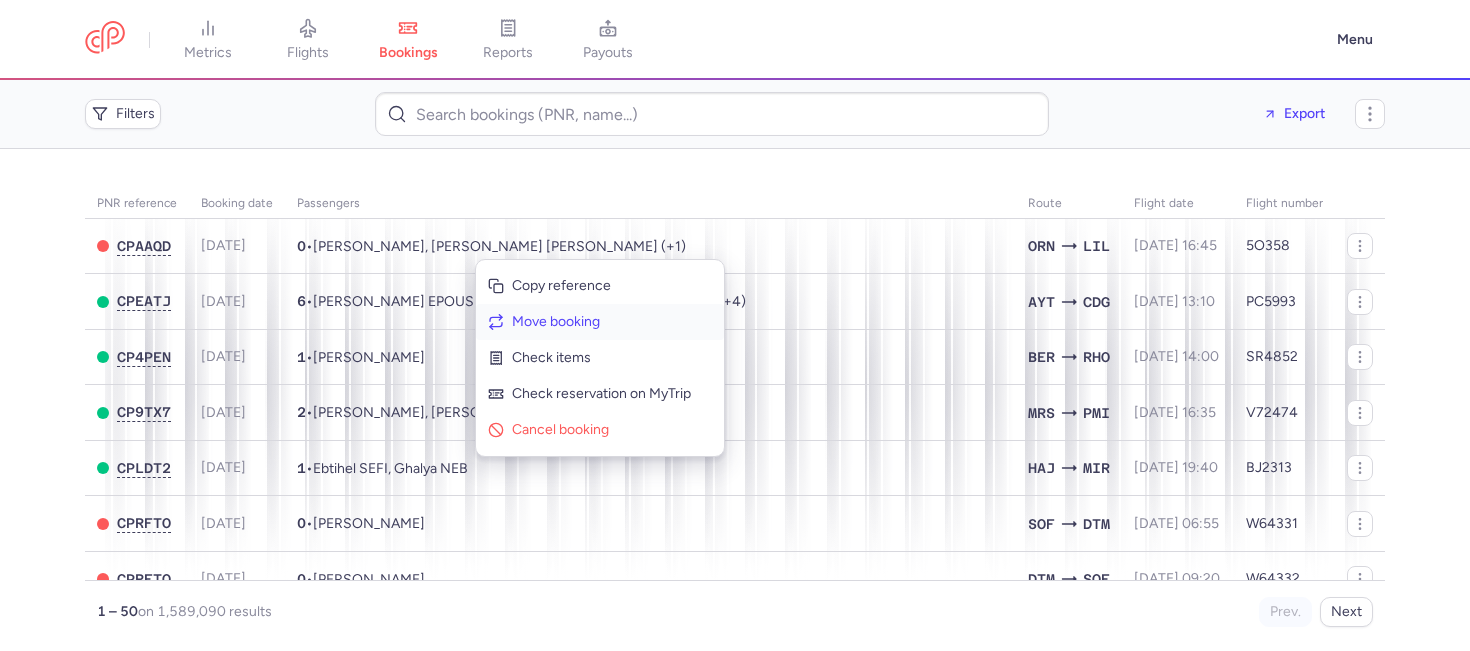 click on "Move booking" at bounding box center [612, 322] 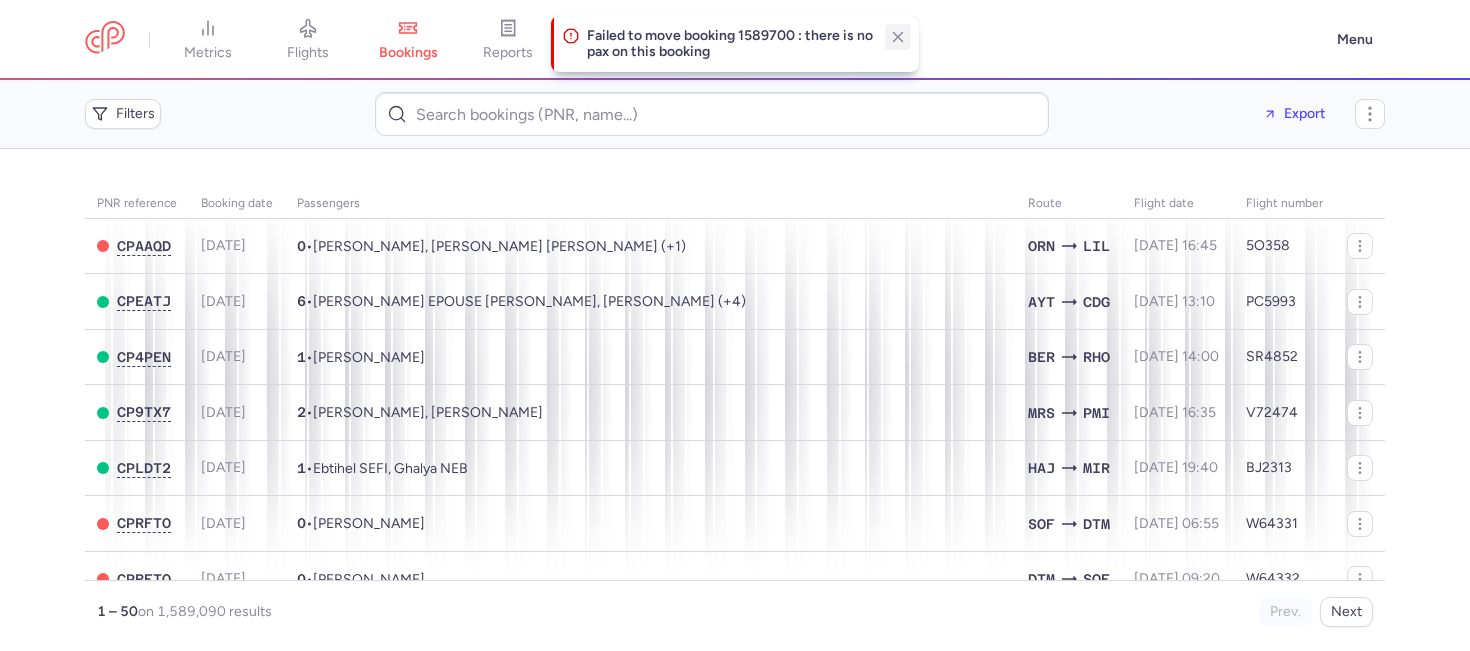 click 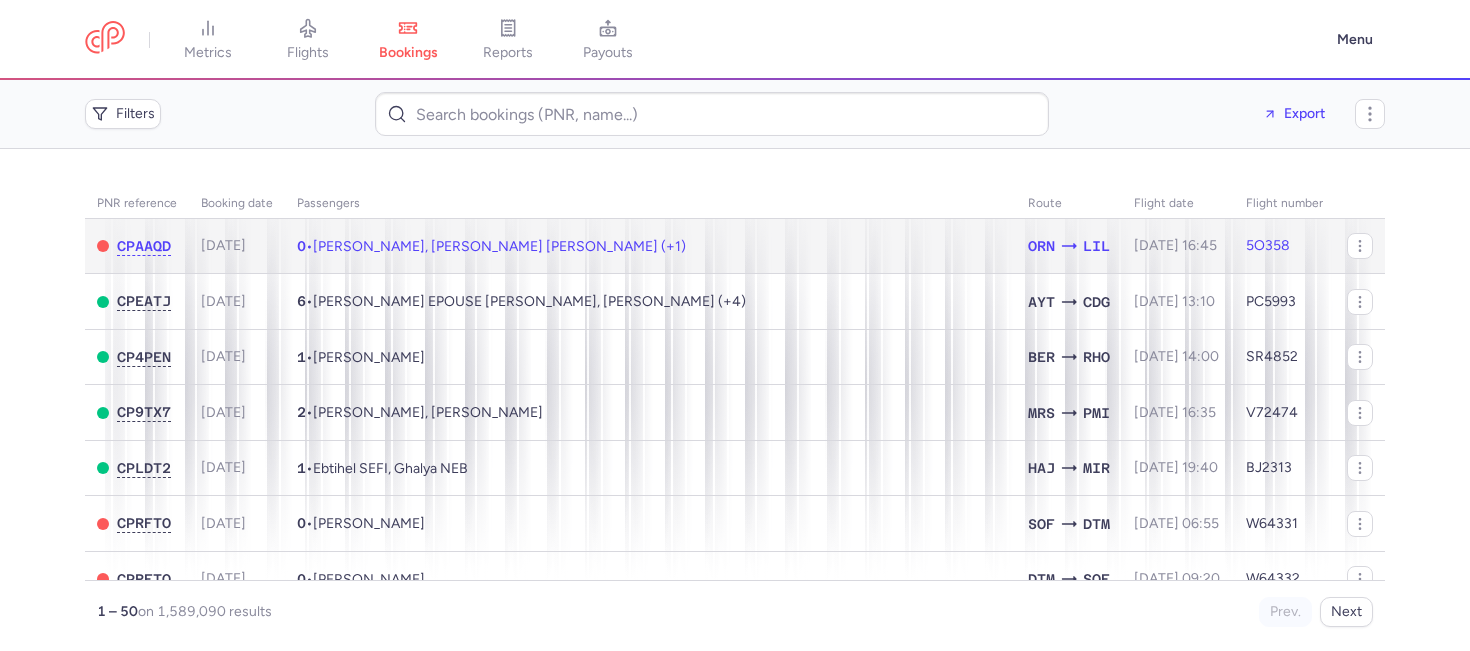 click 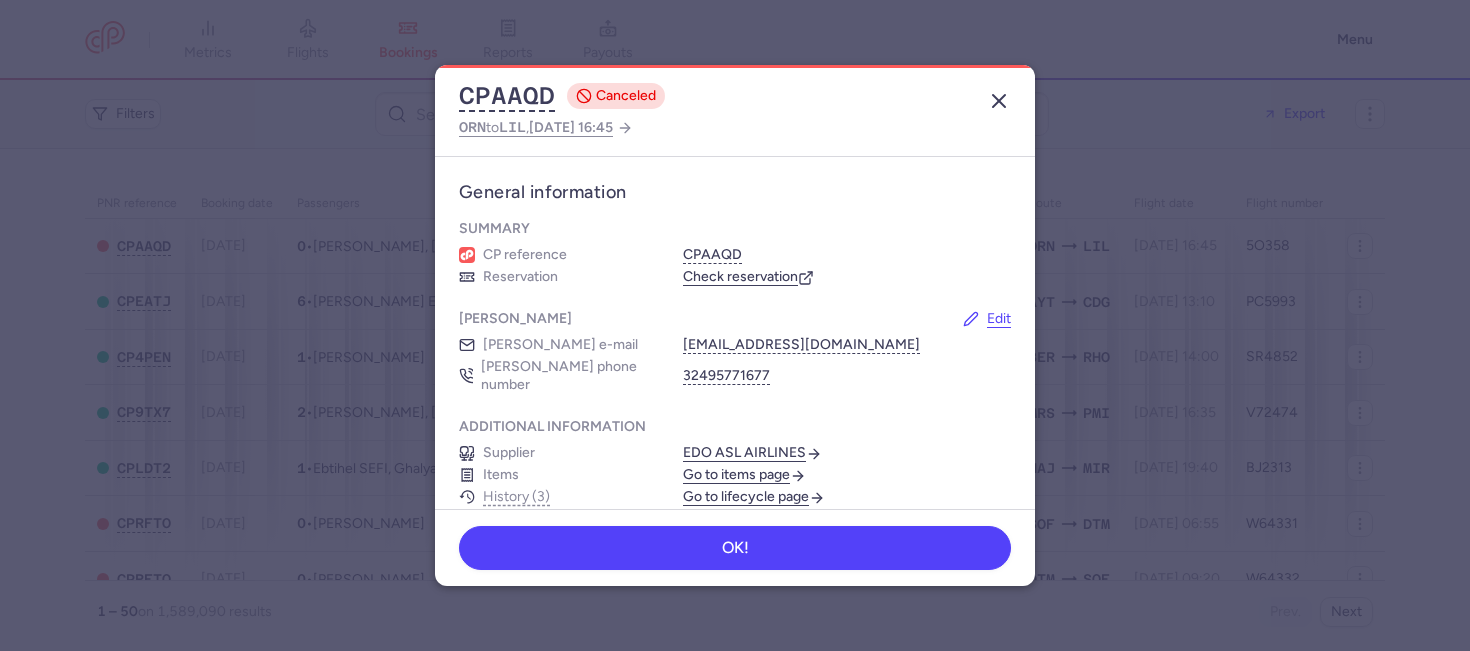 click 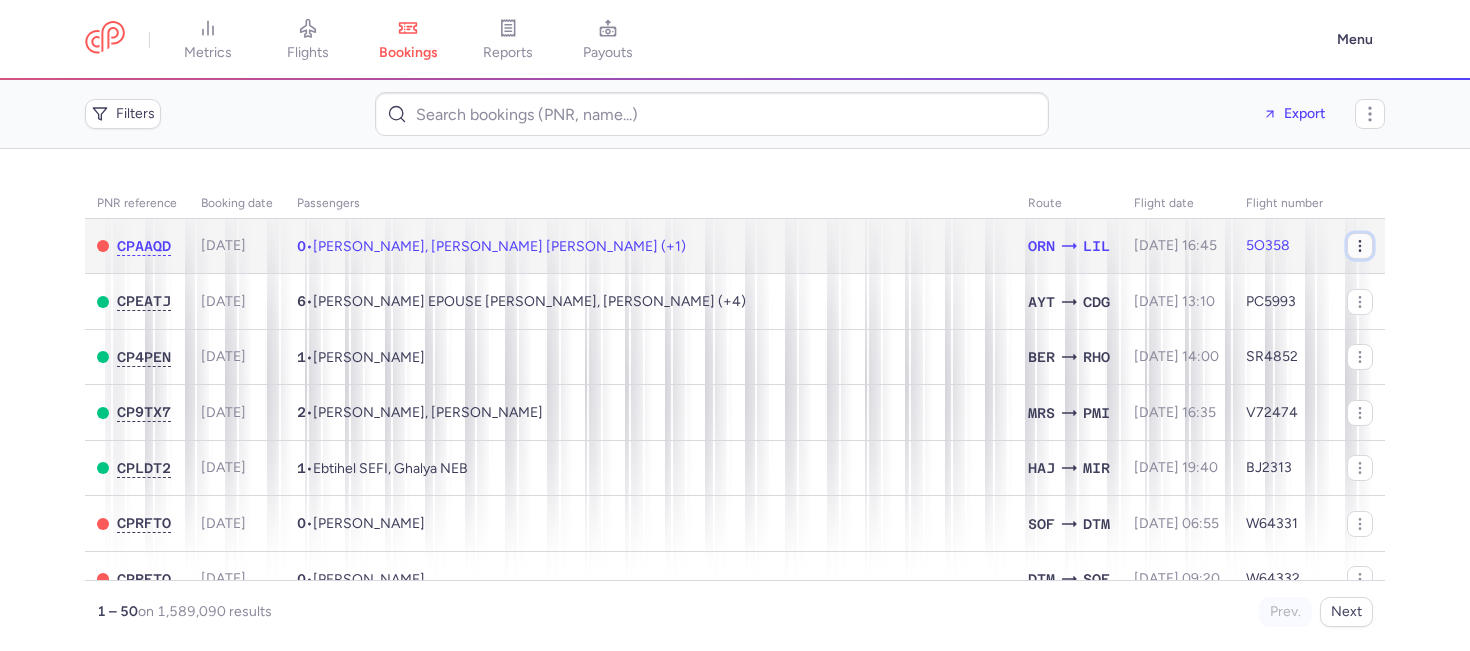 click 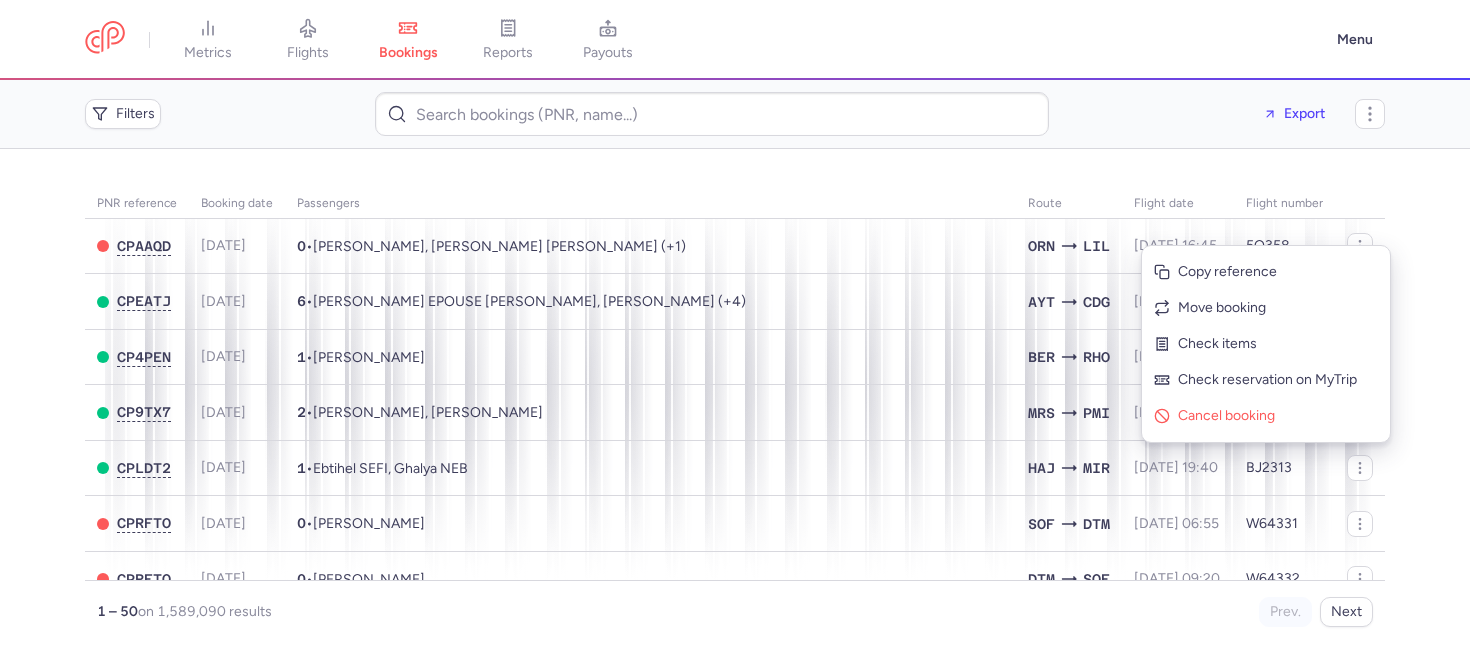 click on "Export" at bounding box center [1202, 114] 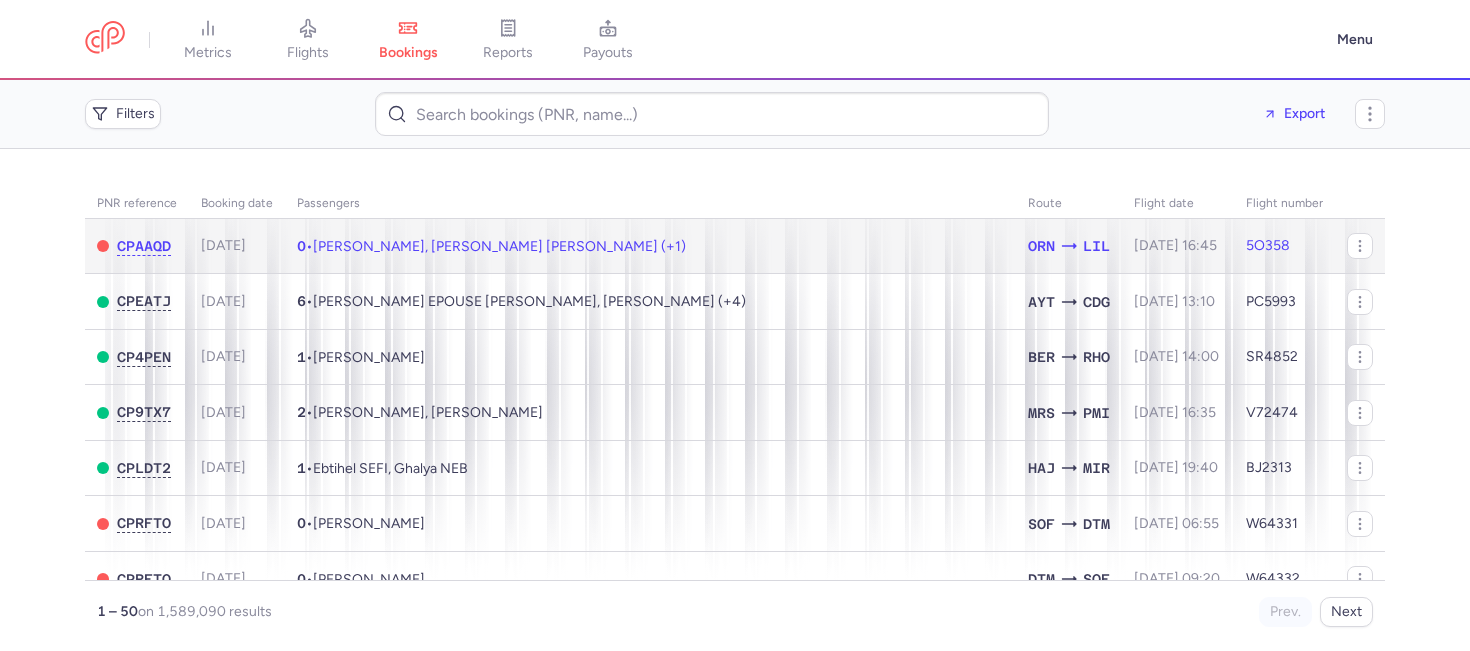 click on "0  •  [PERSON_NAME], [PERSON_NAME] [PERSON_NAME] (+1)" 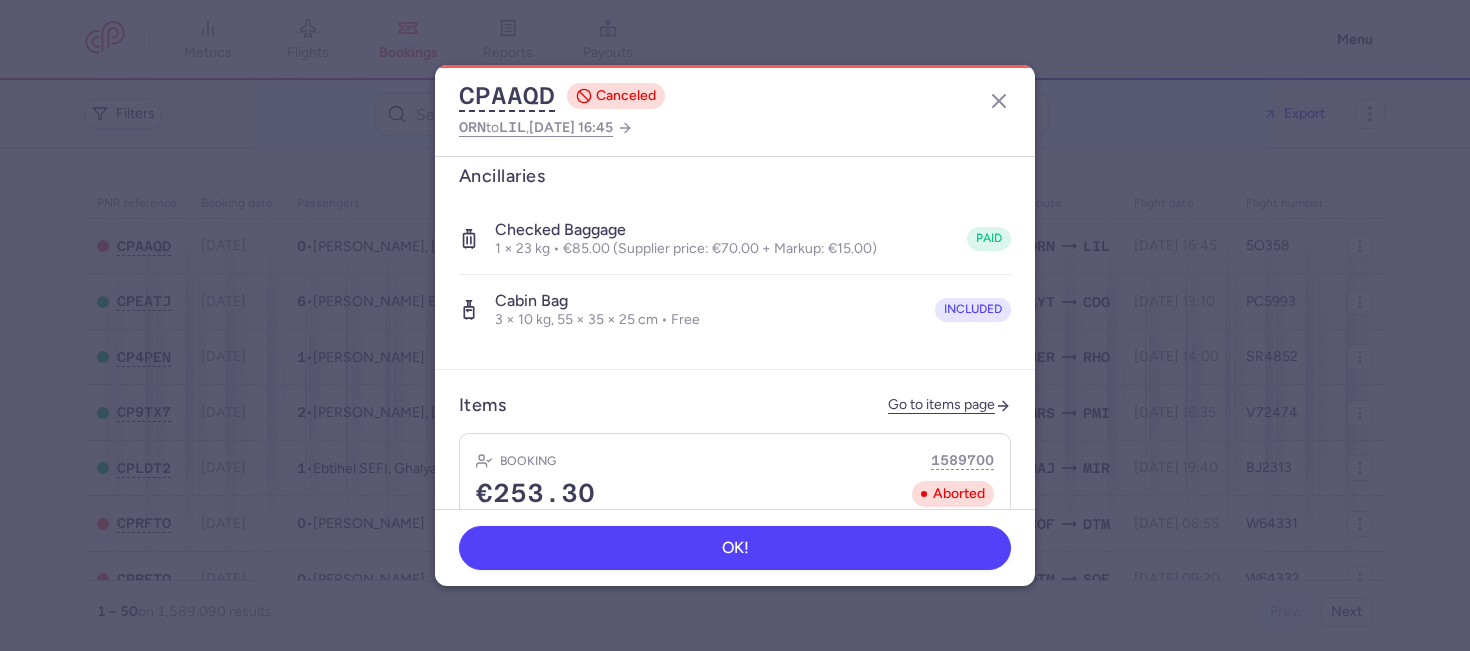 scroll, scrollTop: 734, scrollLeft: 0, axis: vertical 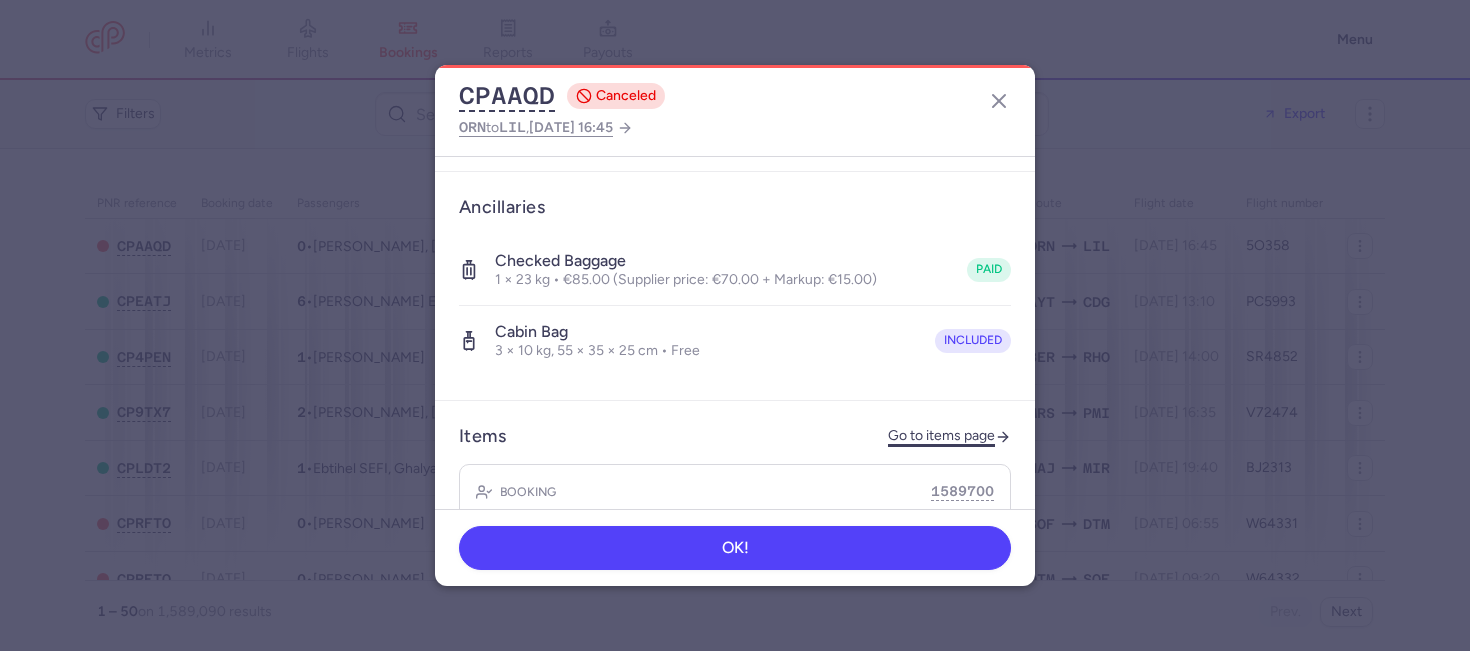 click on "Go to items page" 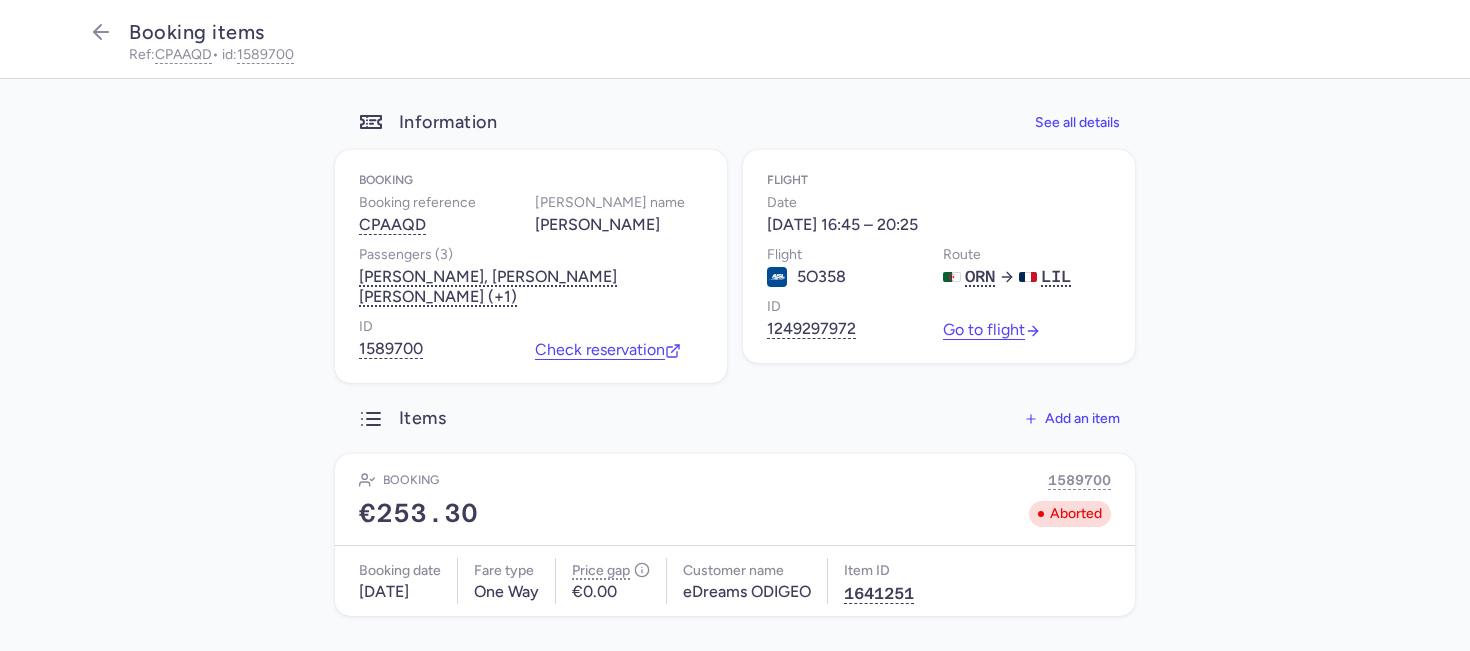 click on "Flight Date [DATE] 16:45 – 20:25 Flight  5O358 Route ORN LIL ID 1249297972  Go to flight" at bounding box center [939, 257] 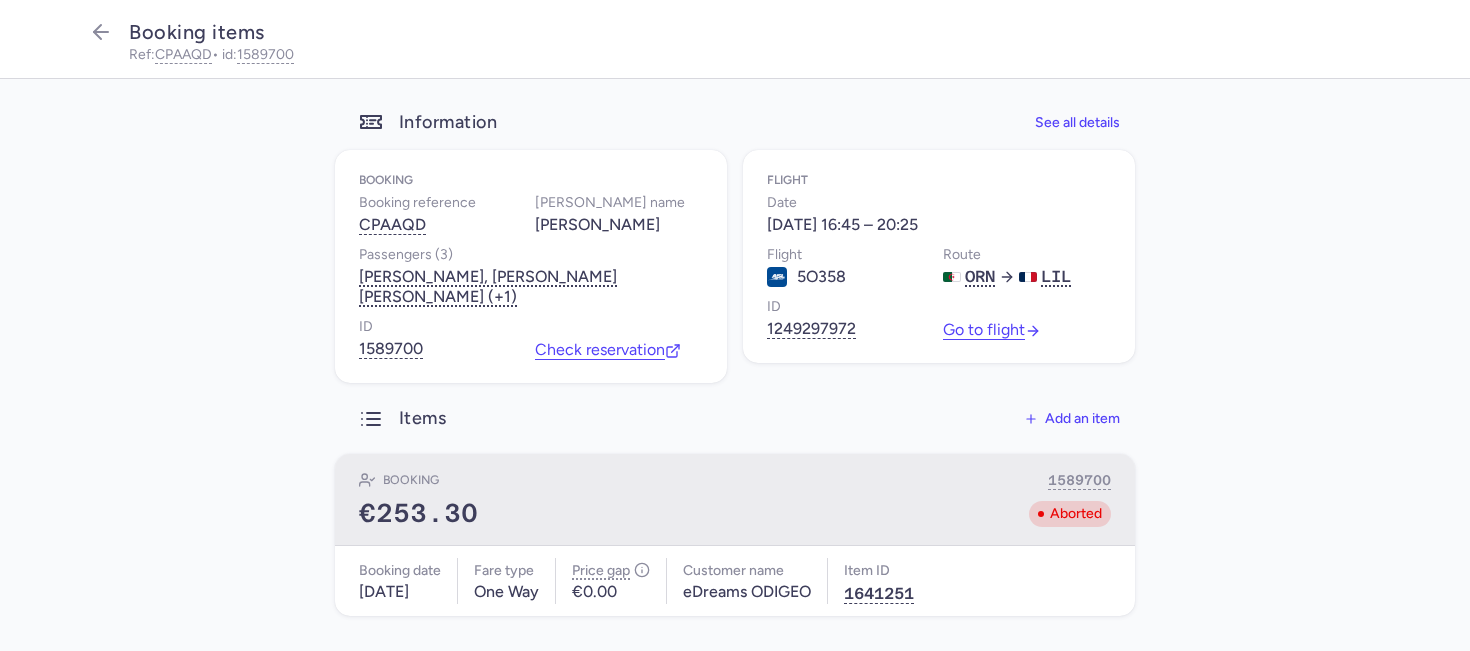 click on "Booking 1589700" at bounding box center (735, 480) 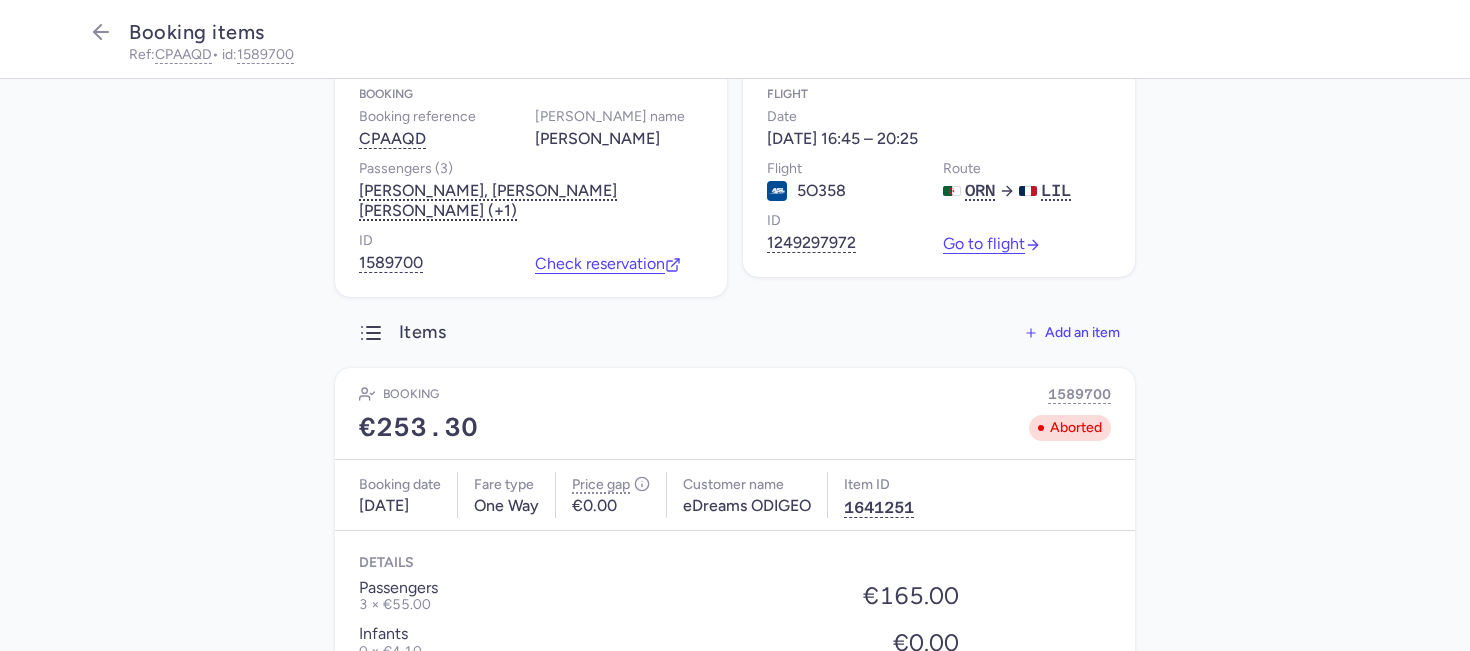 scroll, scrollTop: 0, scrollLeft: 0, axis: both 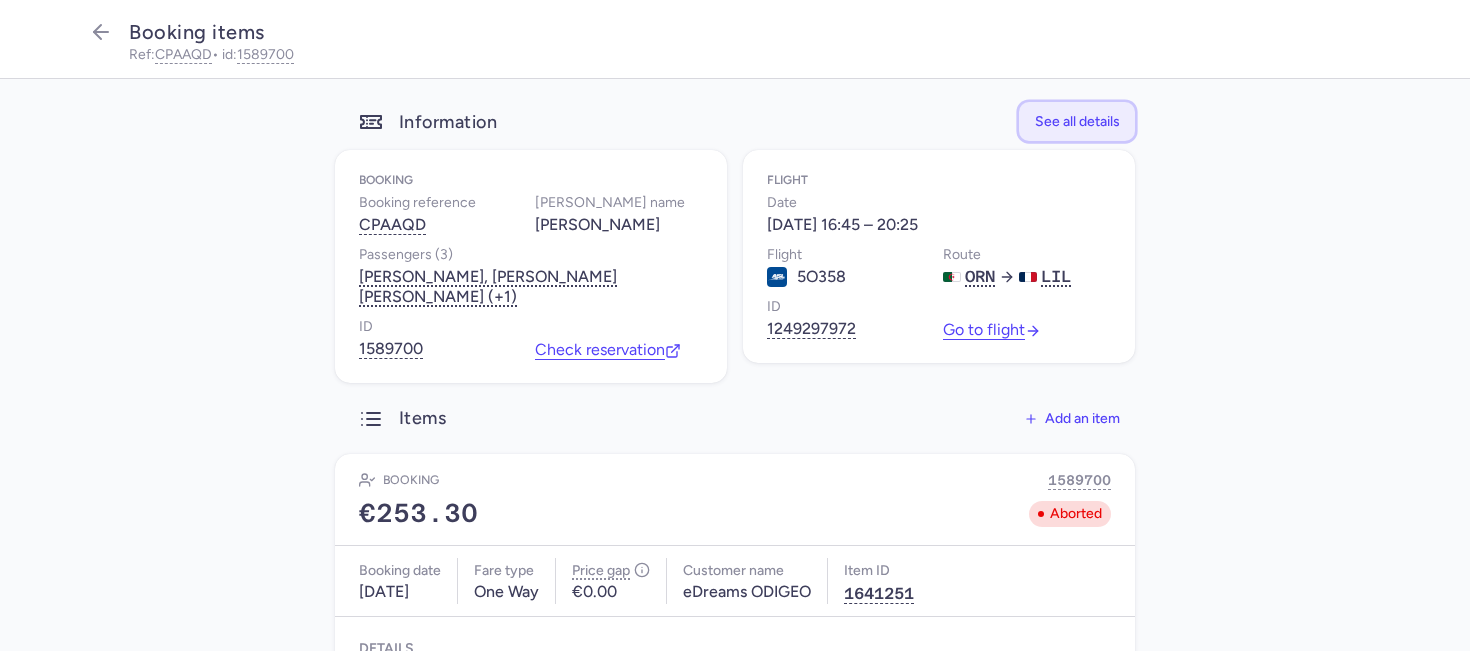 click on "See all details" at bounding box center [1077, 121] 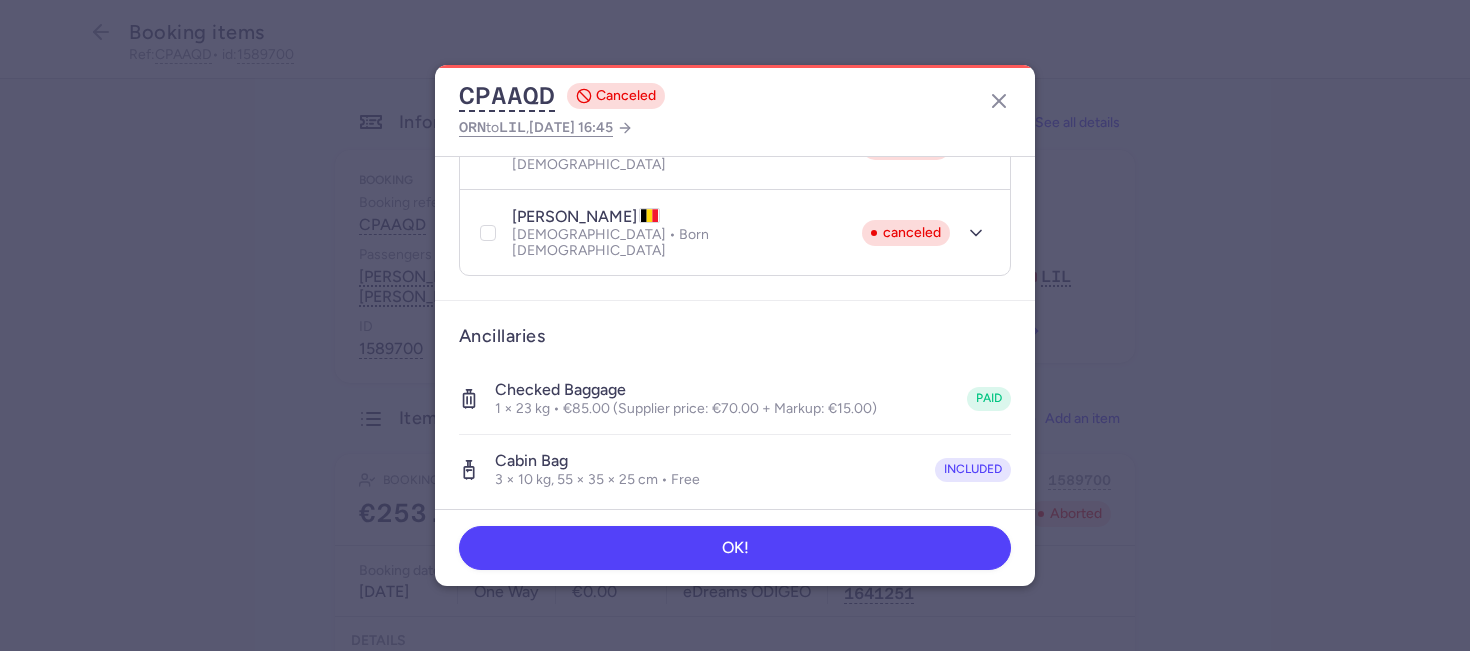 scroll, scrollTop: 404, scrollLeft: 0, axis: vertical 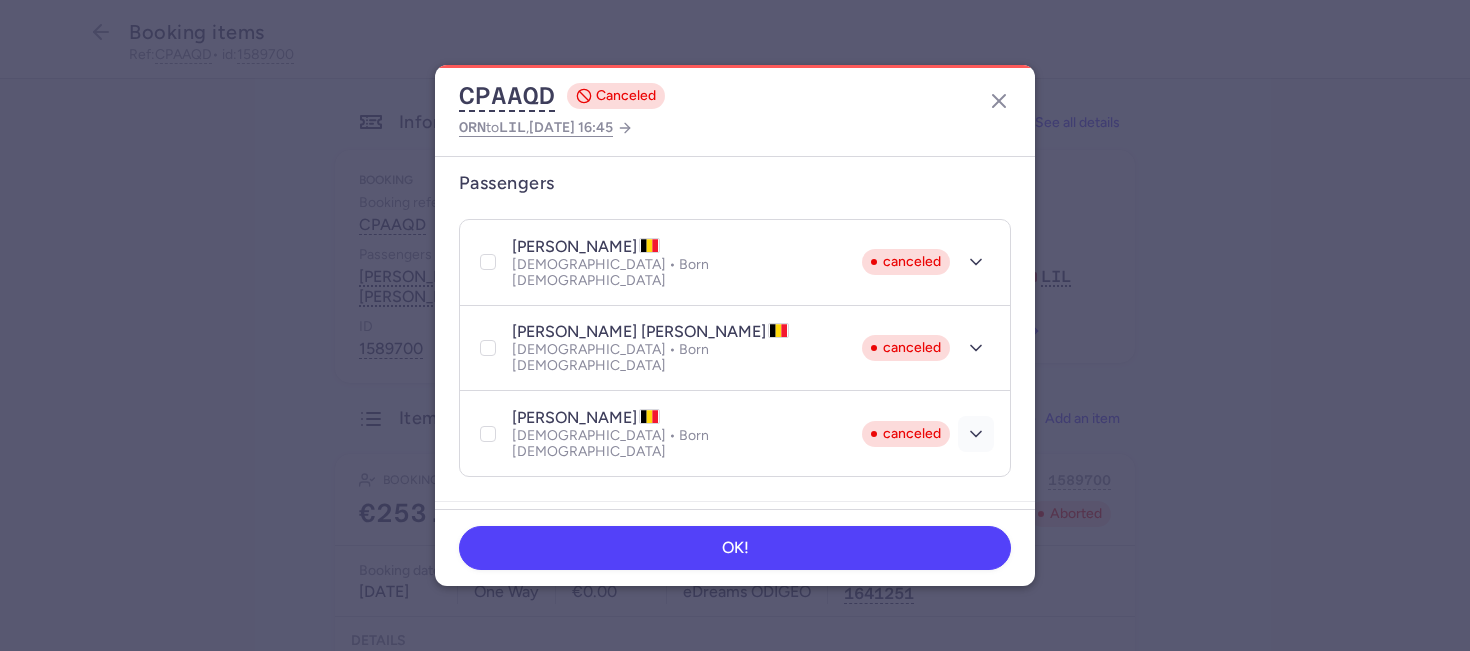 click 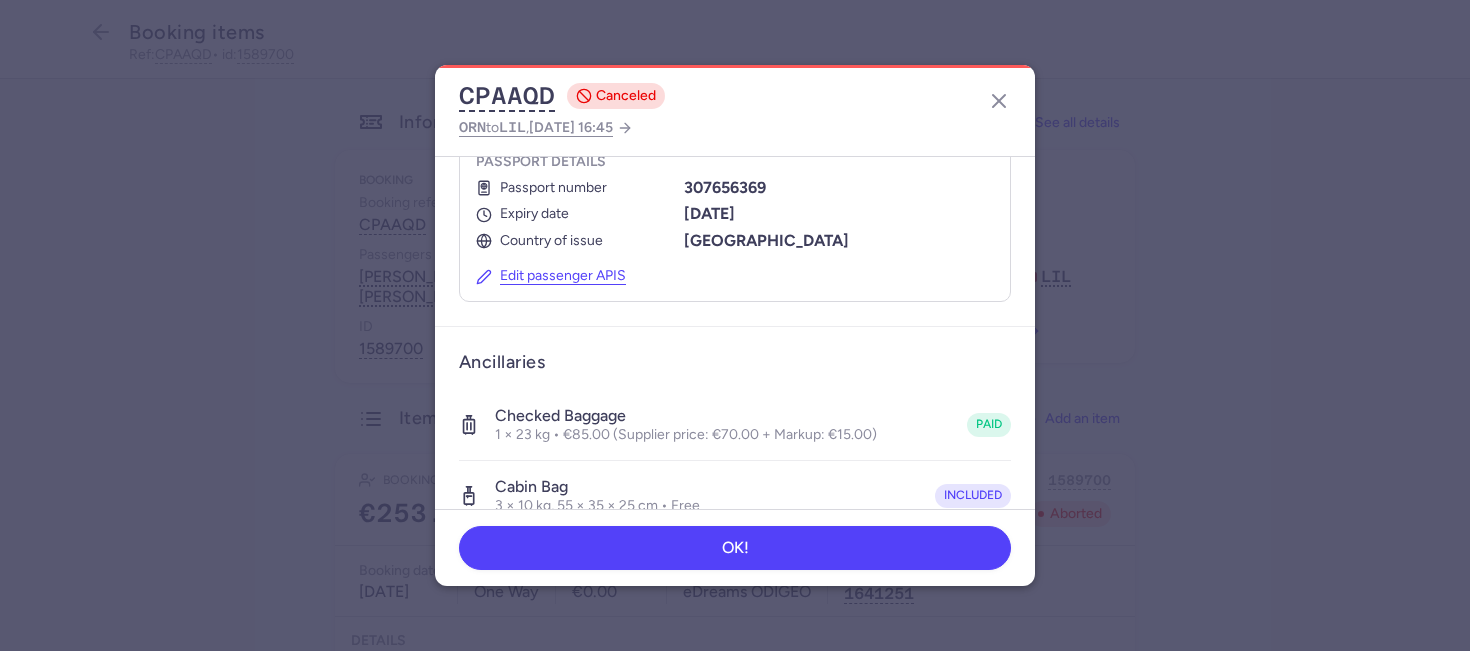 scroll, scrollTop: 724, scrollLeft: 0, axis: vertical 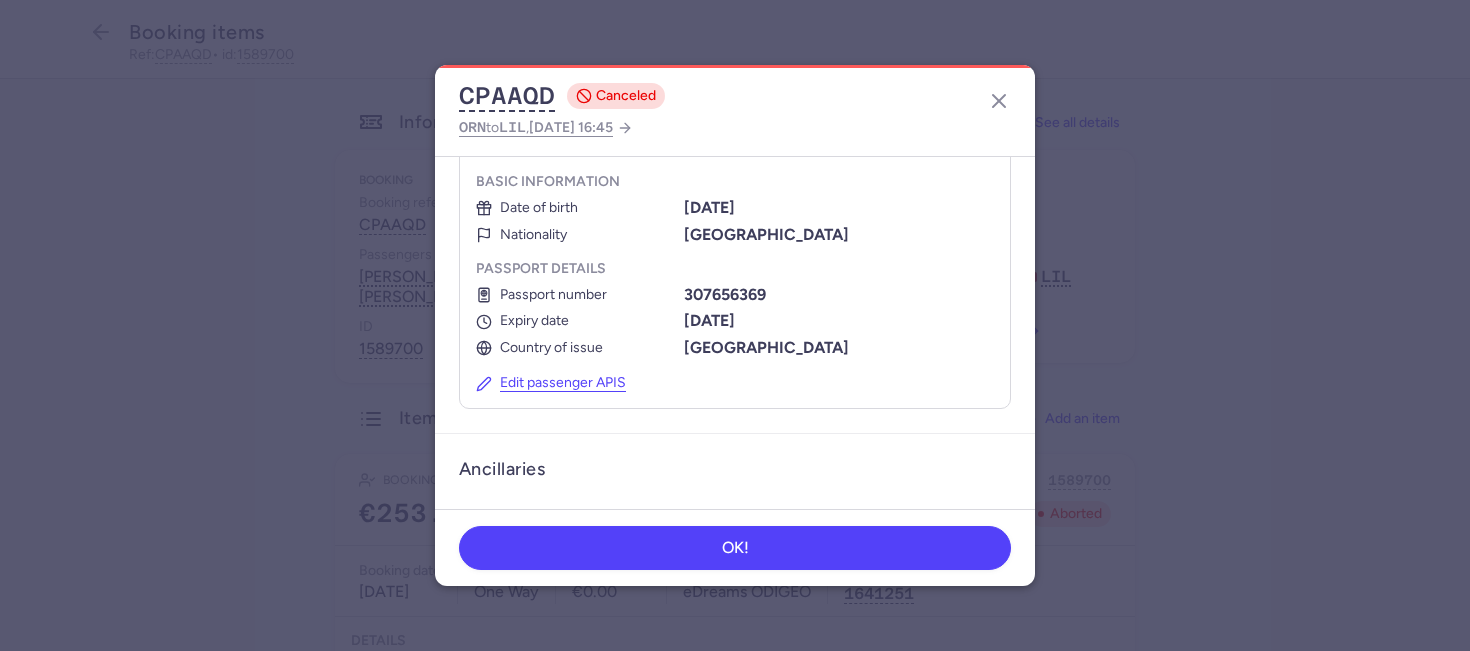click on "Edit passenger APIS" 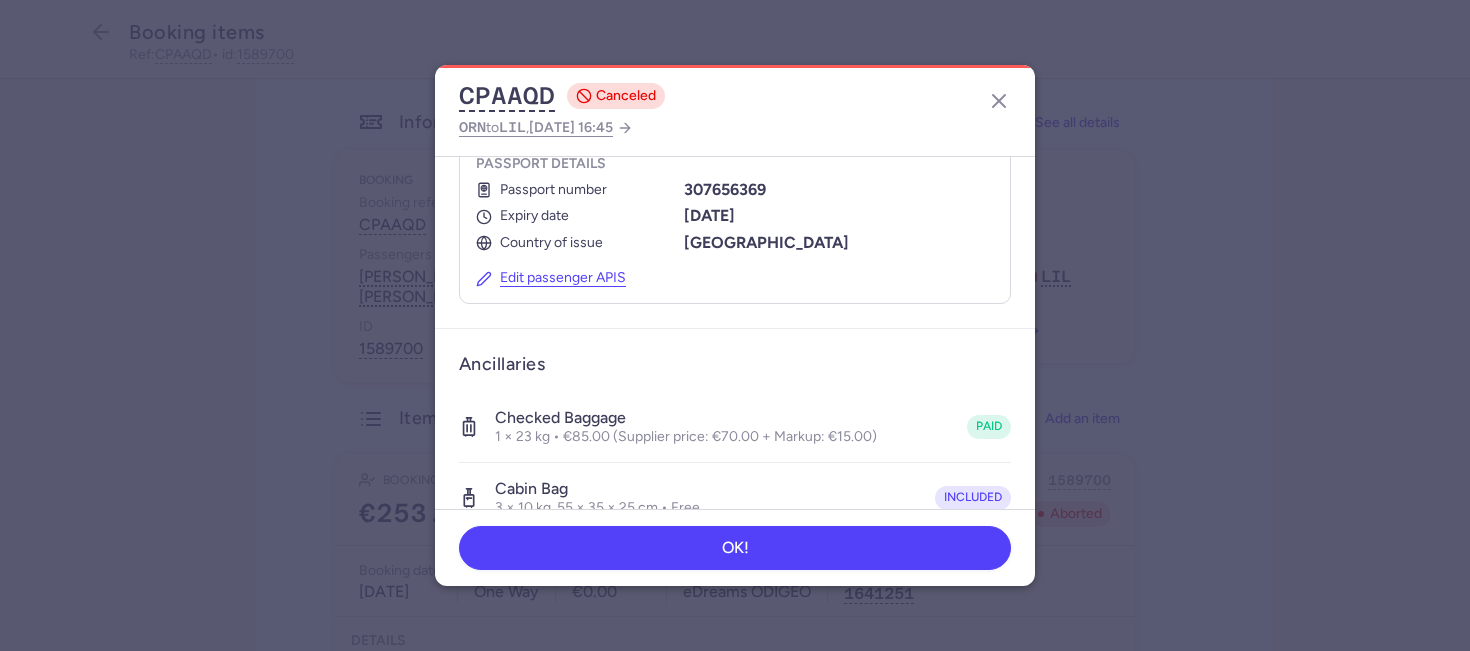 scroll, scrollTop: 1011, scrollLeft: 0, axis: vertical 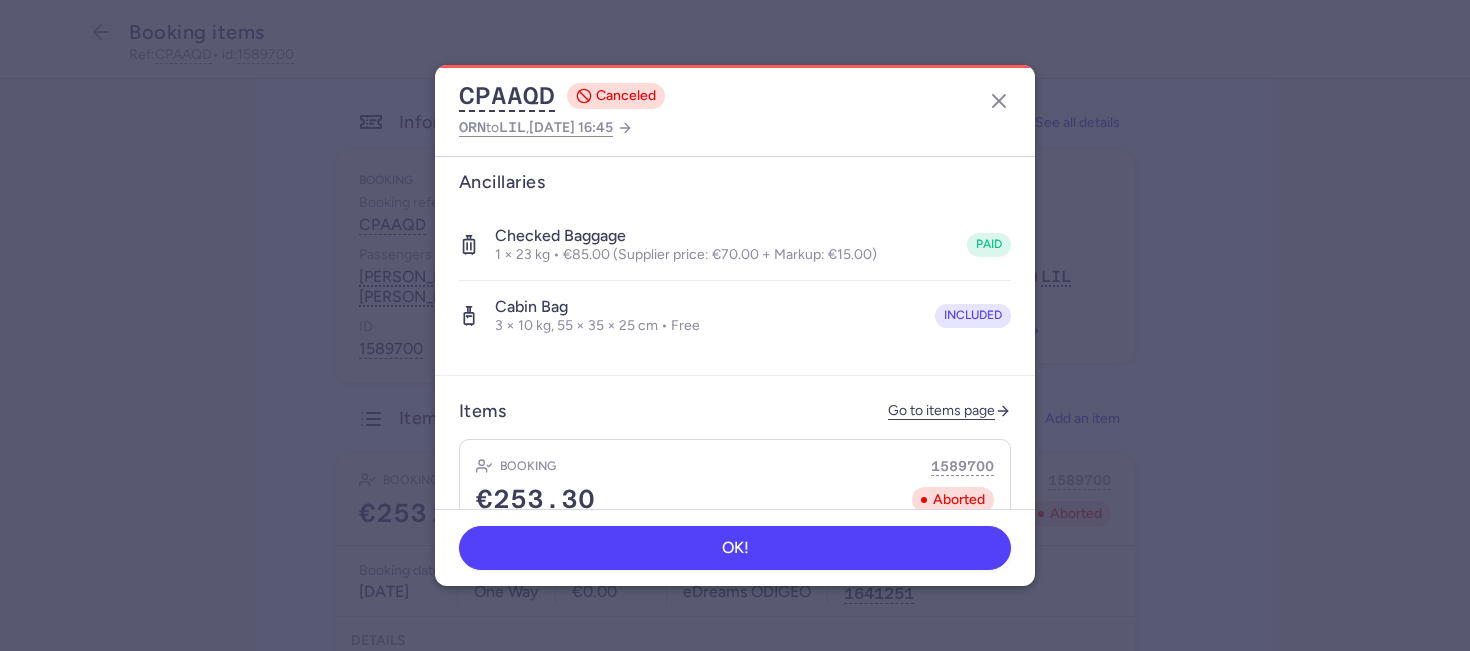 click on "Checked baggage 1 × 23 kg • €85.00 (Supplier price: €70.00 + Markup: €15.00)" at bounding box center (686, 245) 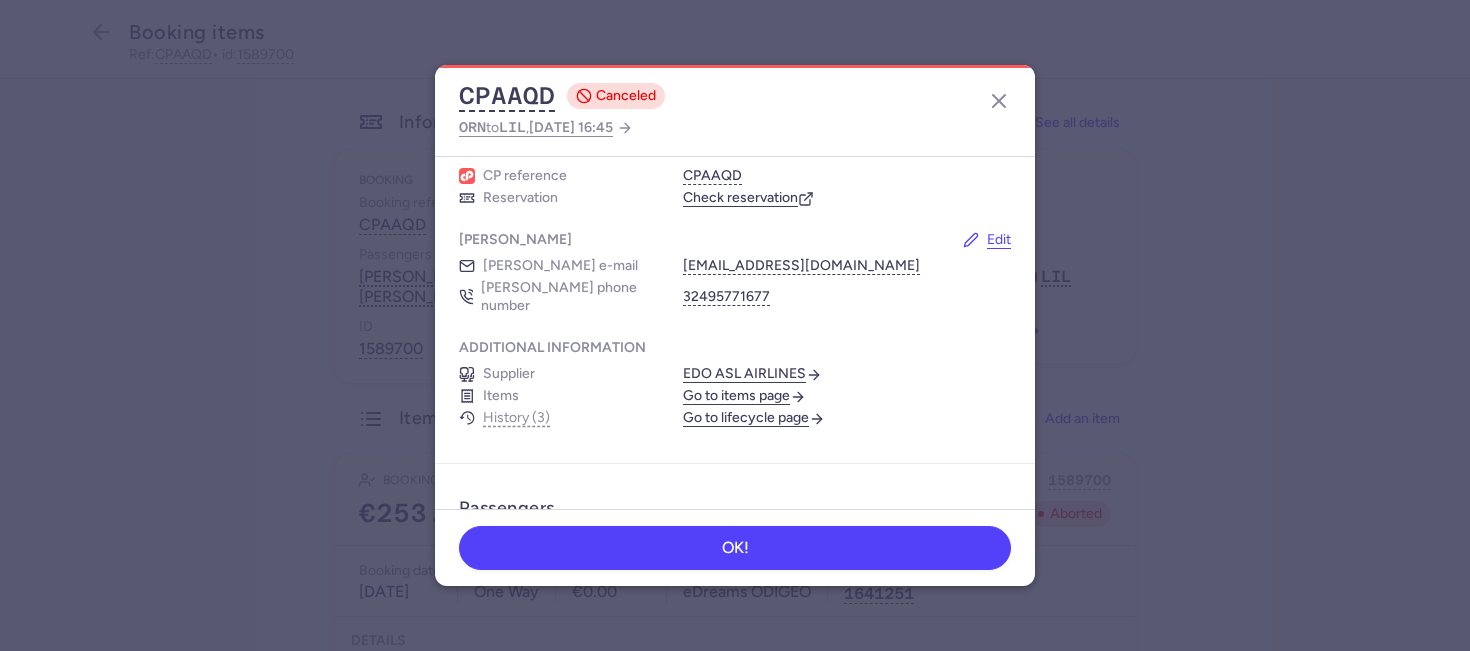 scroll, scrollTop: 0, scrollLeft: 0, axis: both 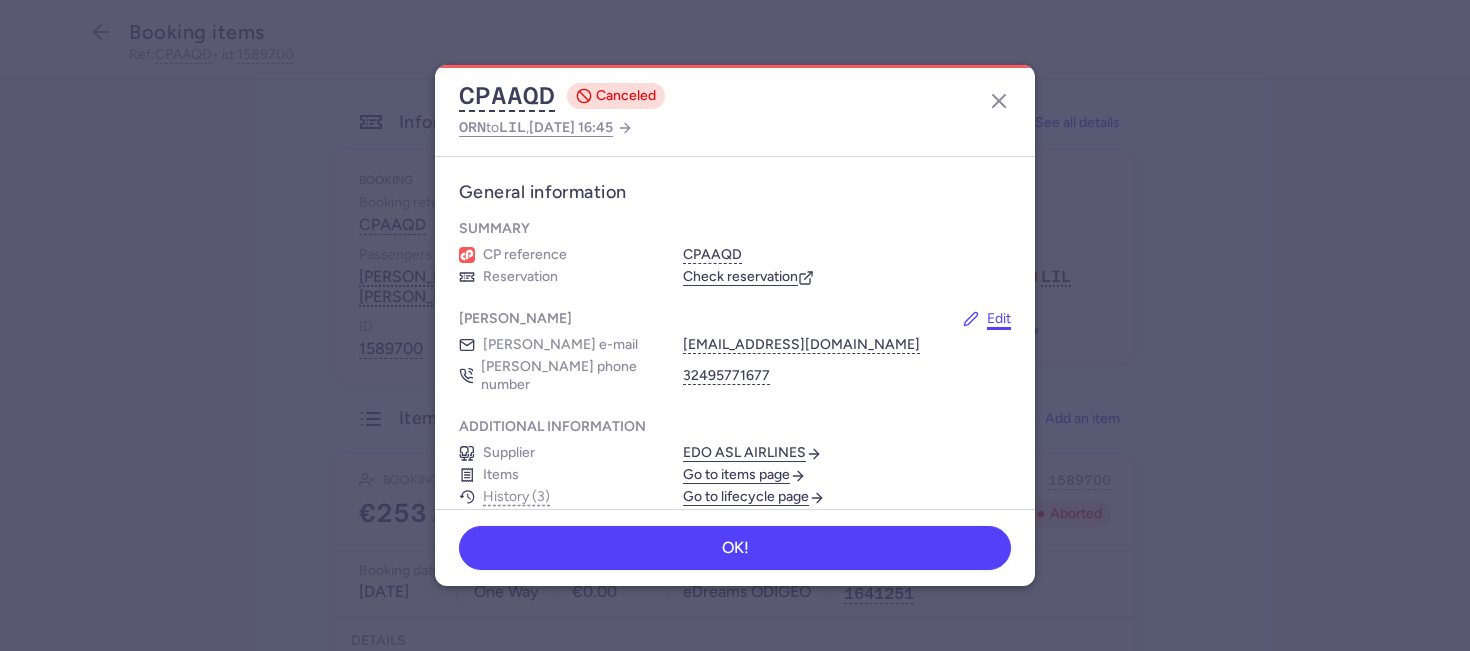 click on "Edit" 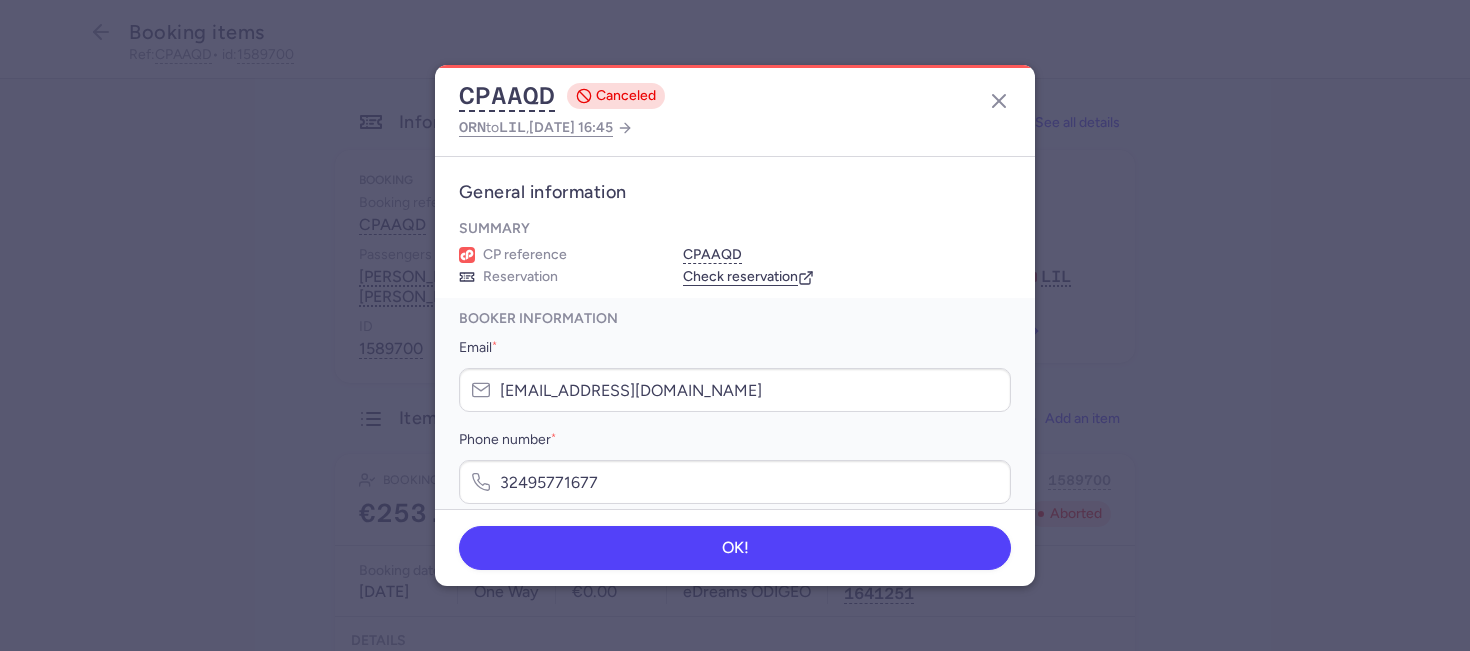 scroll, scrollTop: 0, scrollLeft: 0, axis: both 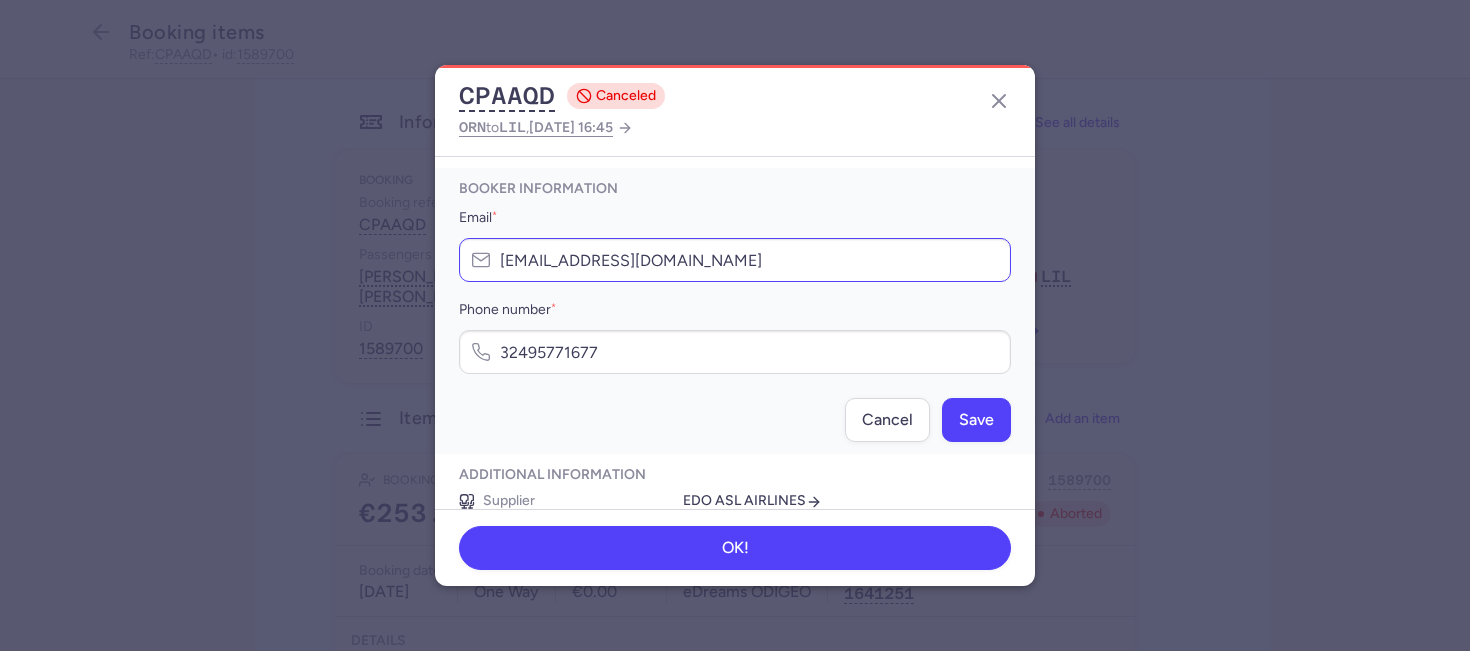 click on "[EMAIL_ADDRESS][DOMAIN_NAME]" at bounding box center (735, 260) 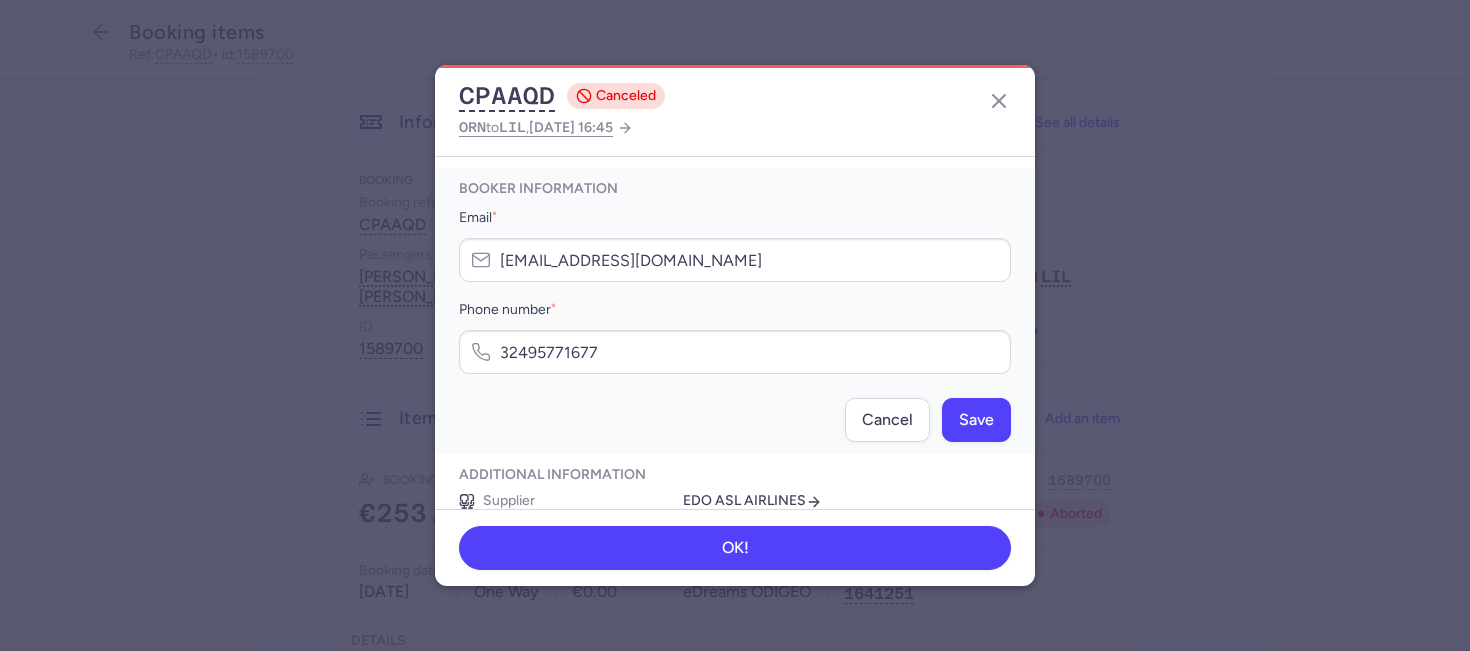 click on "Email  * [EMAIL_ADDRESS][DOMAIN_NAME] Phone number  * [PHONE_NUMBER]" at bounding box center [735, 290] 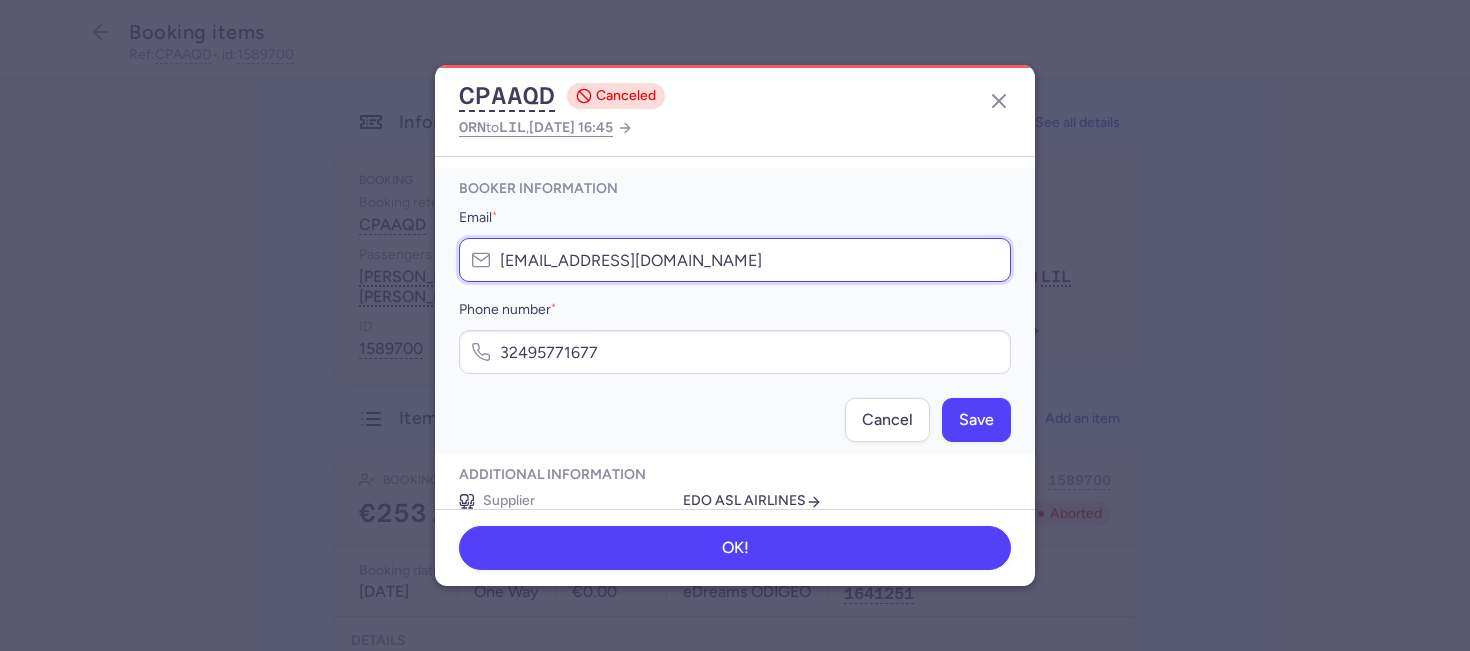 click on "[EMAIL_ADDRESS][DOMAIN_NAME]" at bounding box center (735, 260) 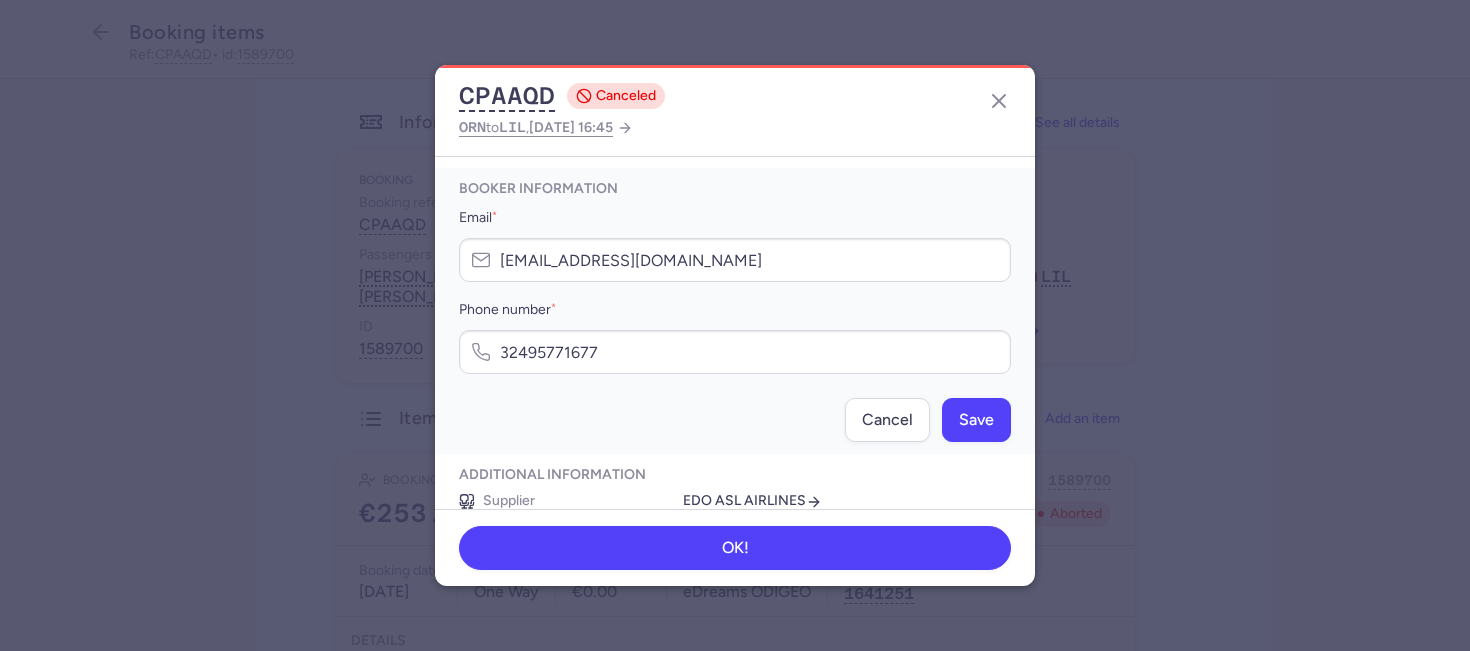 click on "Phone number  *" at bounding box center [735, 310] 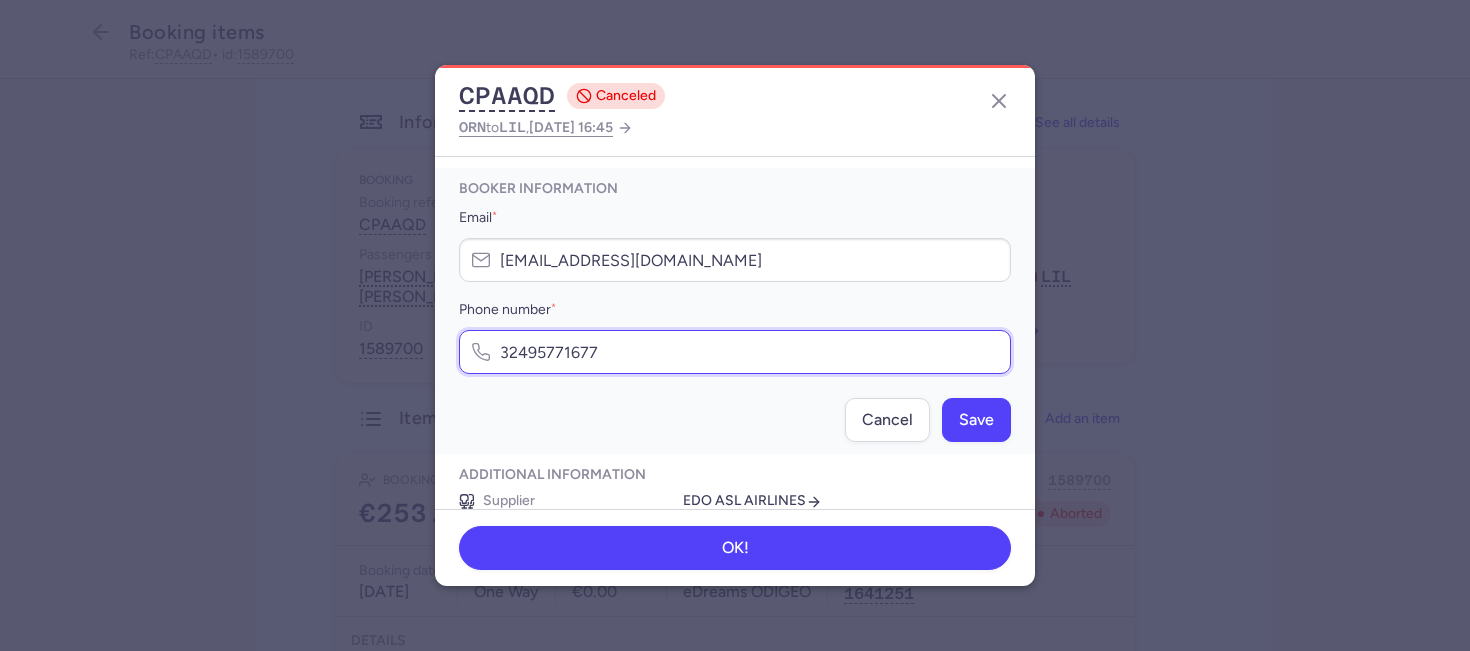 click on "32495771677" at bounding box center [735, 352] 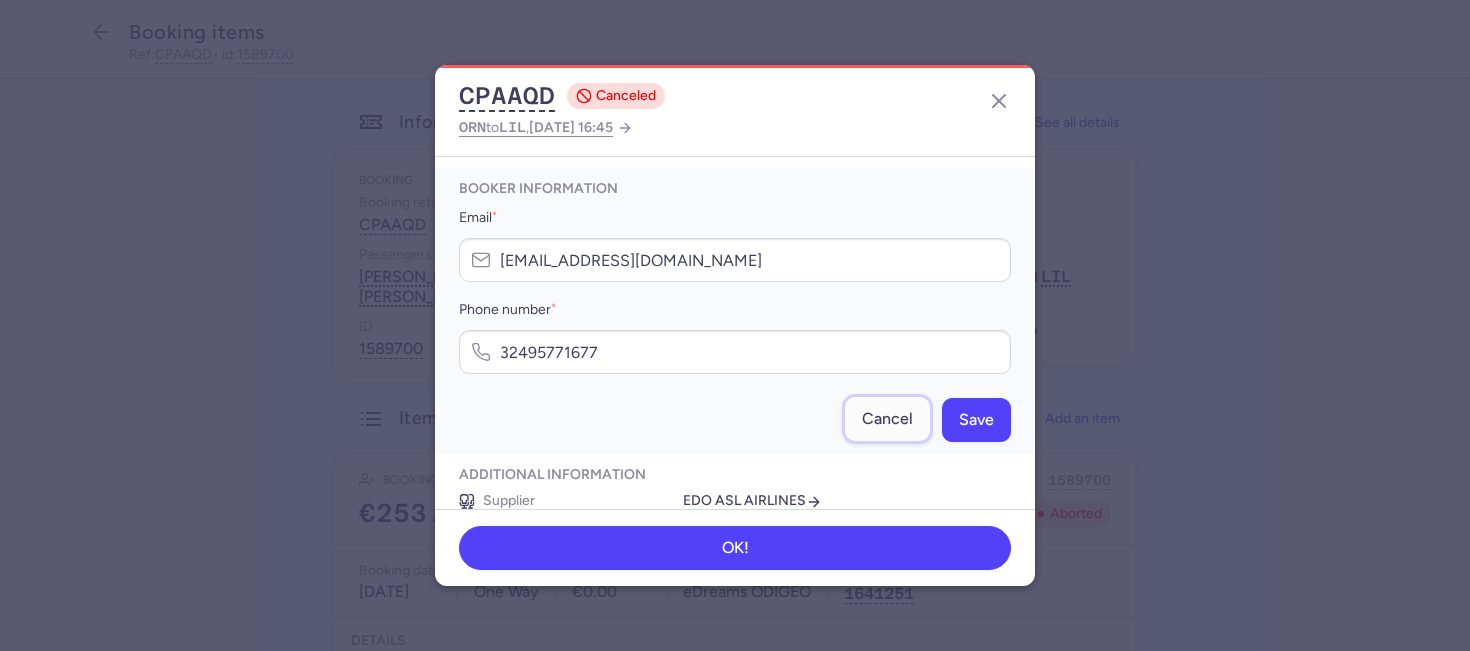 click on "Cancel" at bounding box center (887, 419) 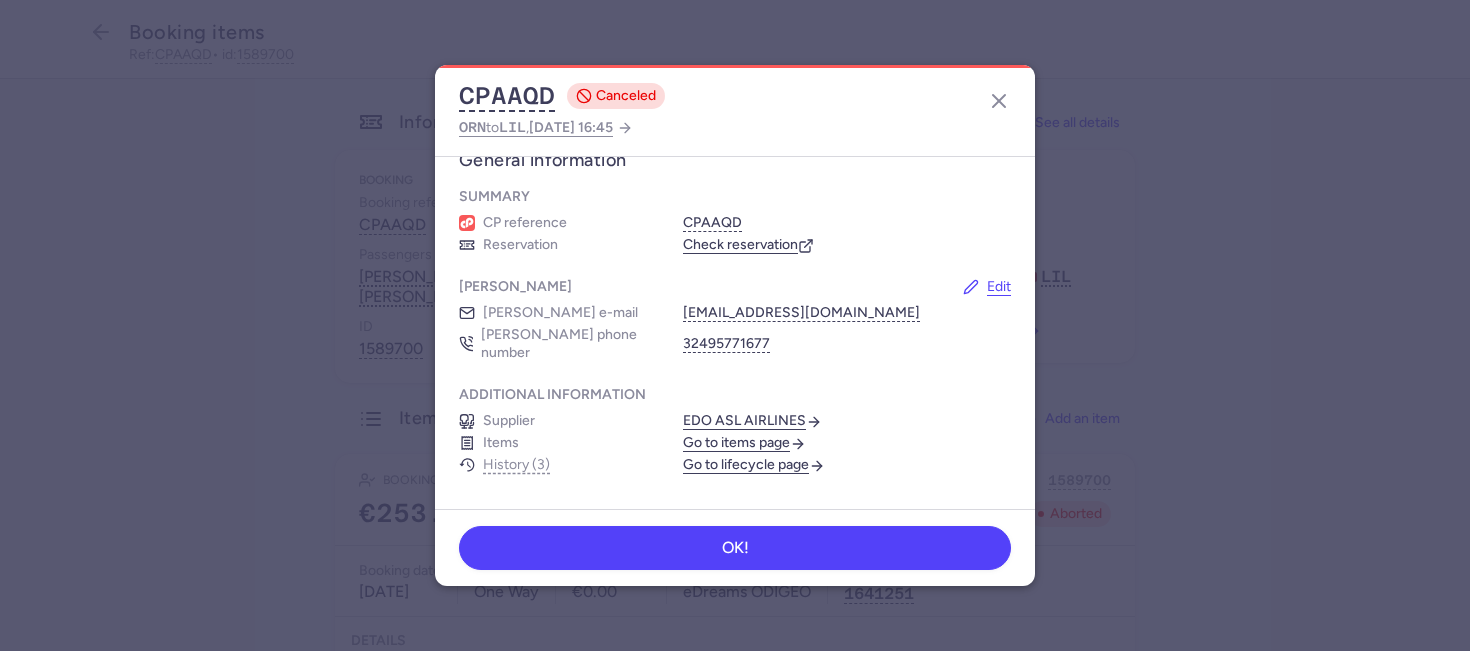 scroll, scrollTop: 0, scrollLeft: 0, axis: both 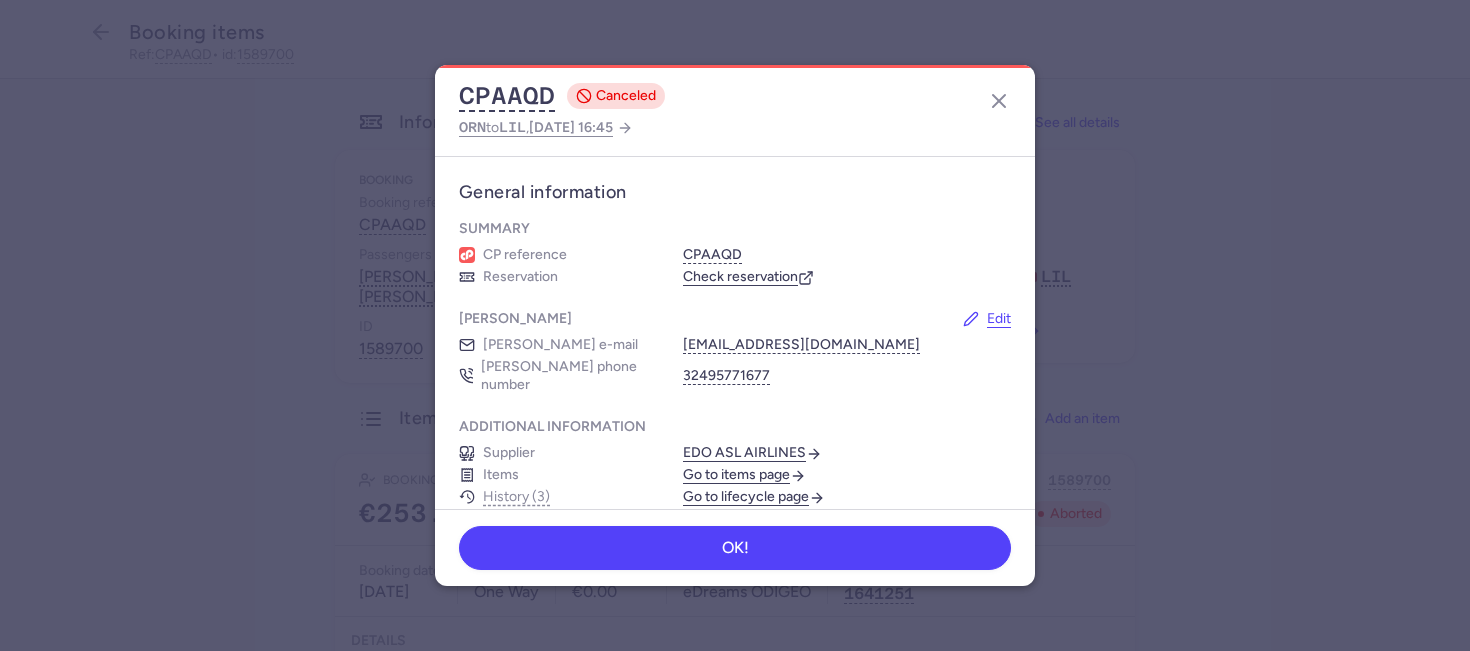 click on "CPAAQD" at bounding box center (847, 255) 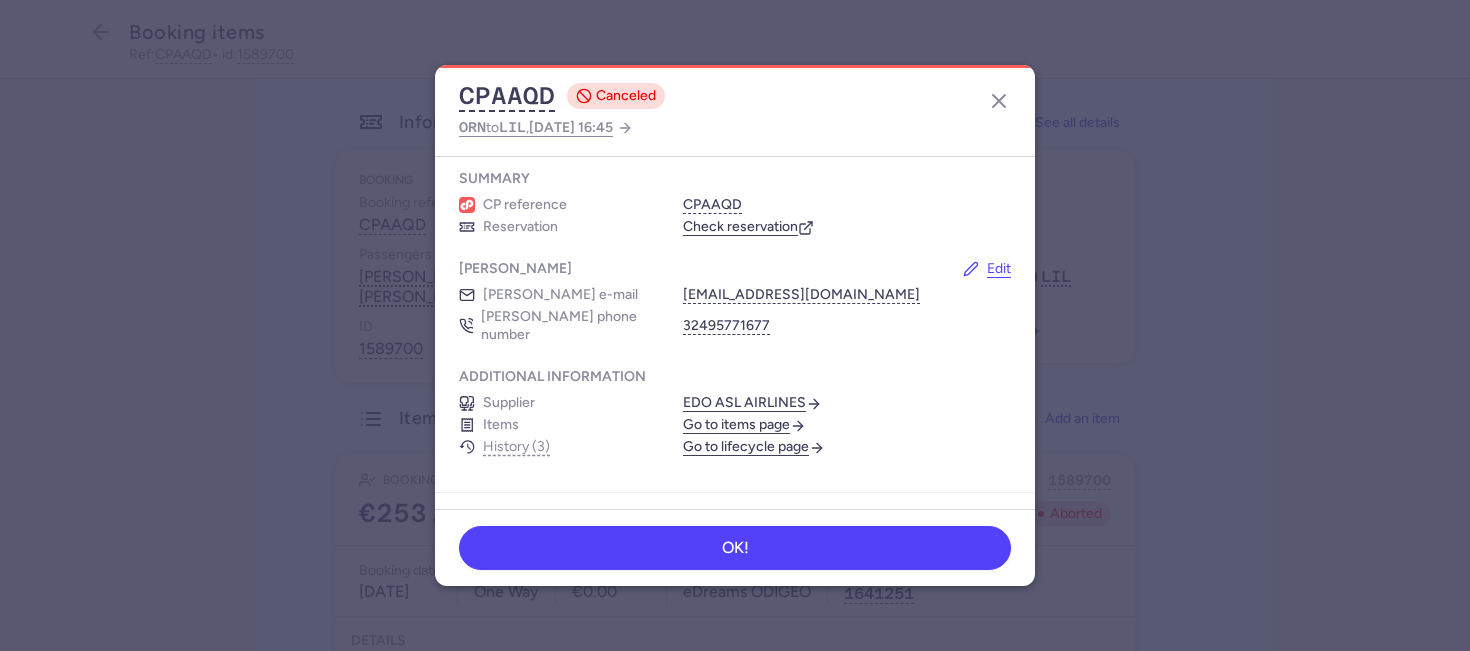 scroll, scrollTop: 0, scrollLeft: 0, axis: both 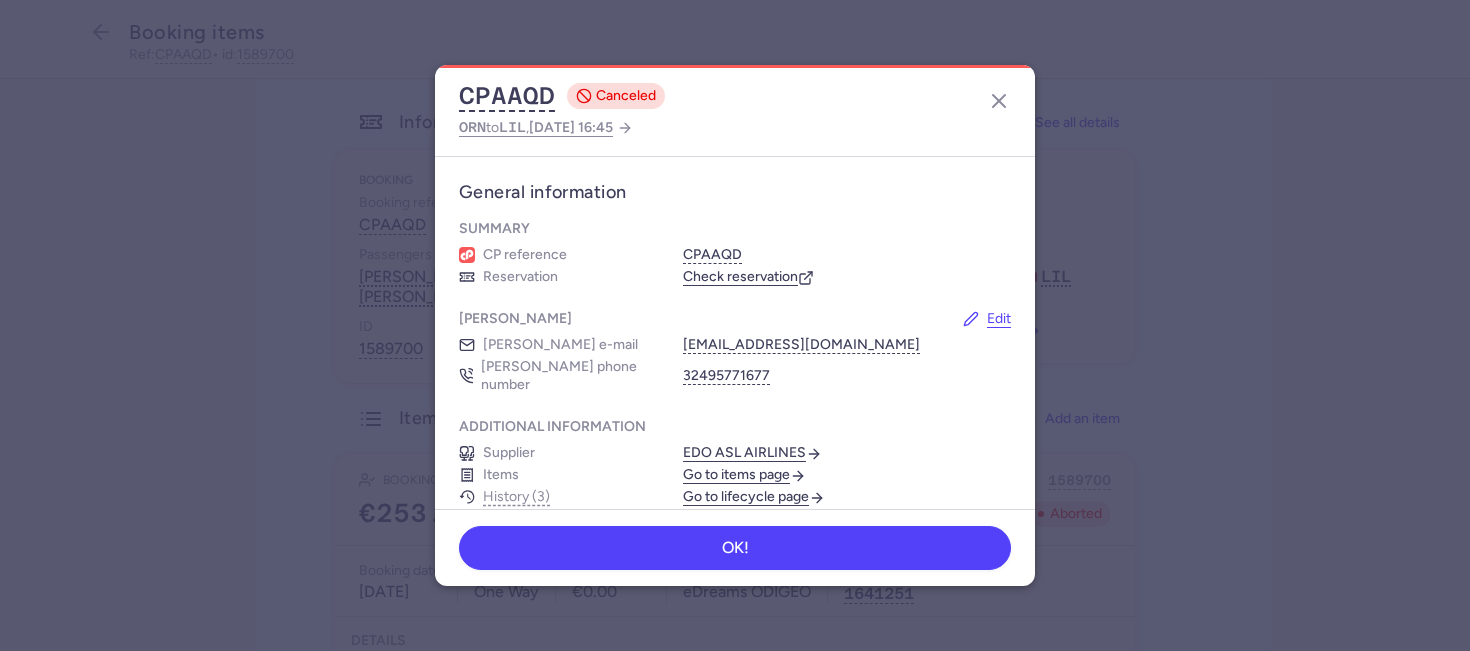 click on "Summary CP reference CPAAQD Reservation  Check reservation" at bounding box center (735, 253) 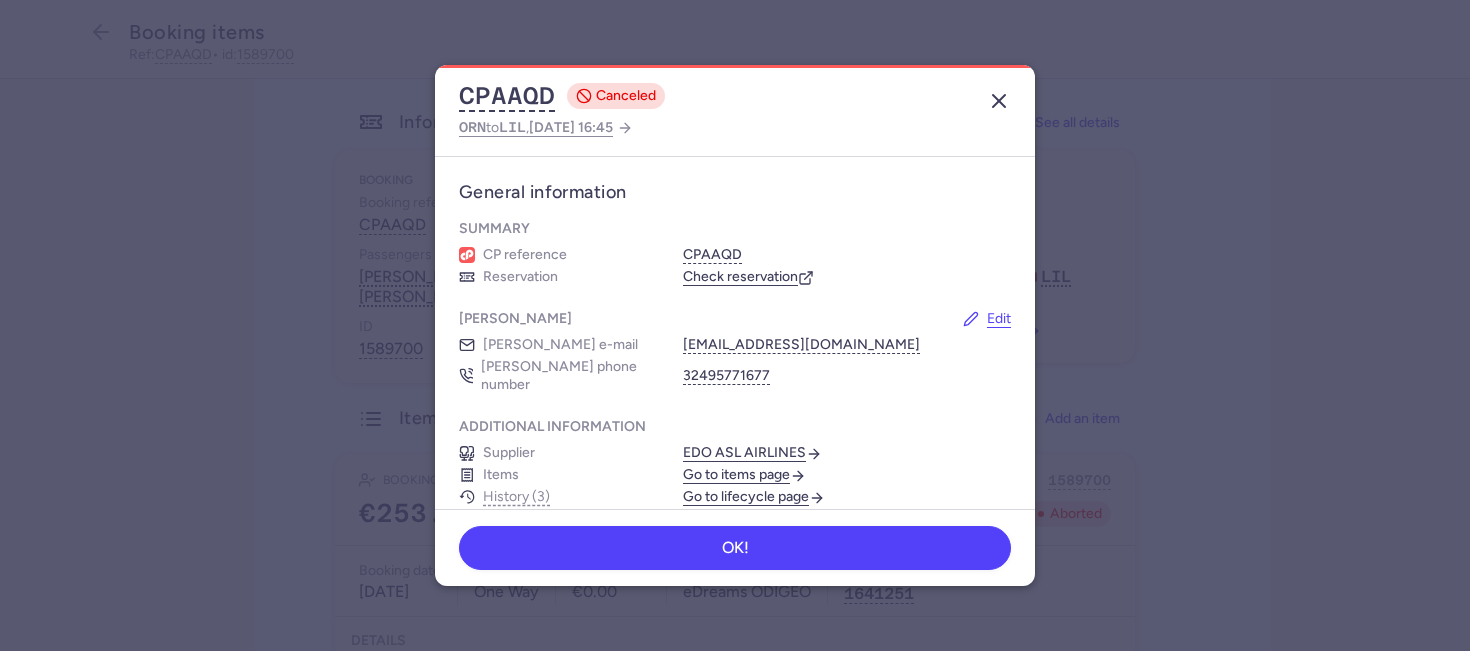 click 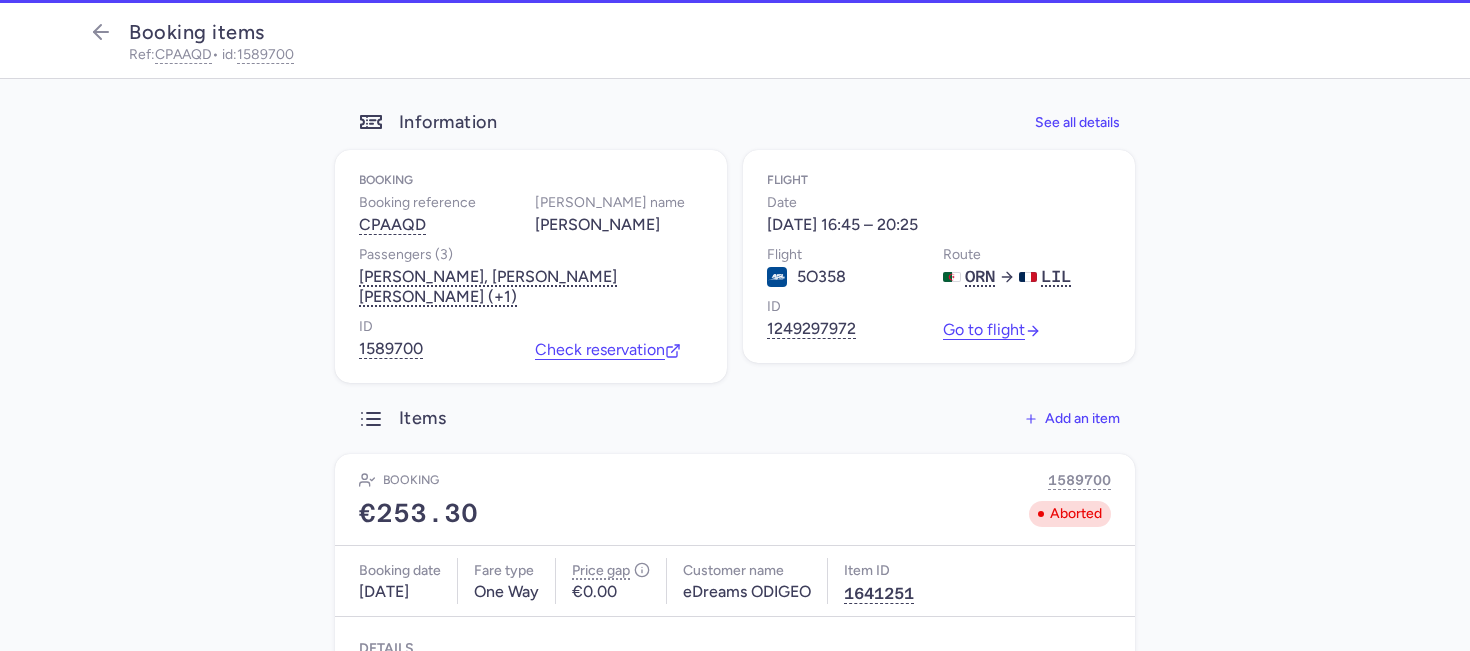 click on "ID 1589700" at bounding box center (443, 337) 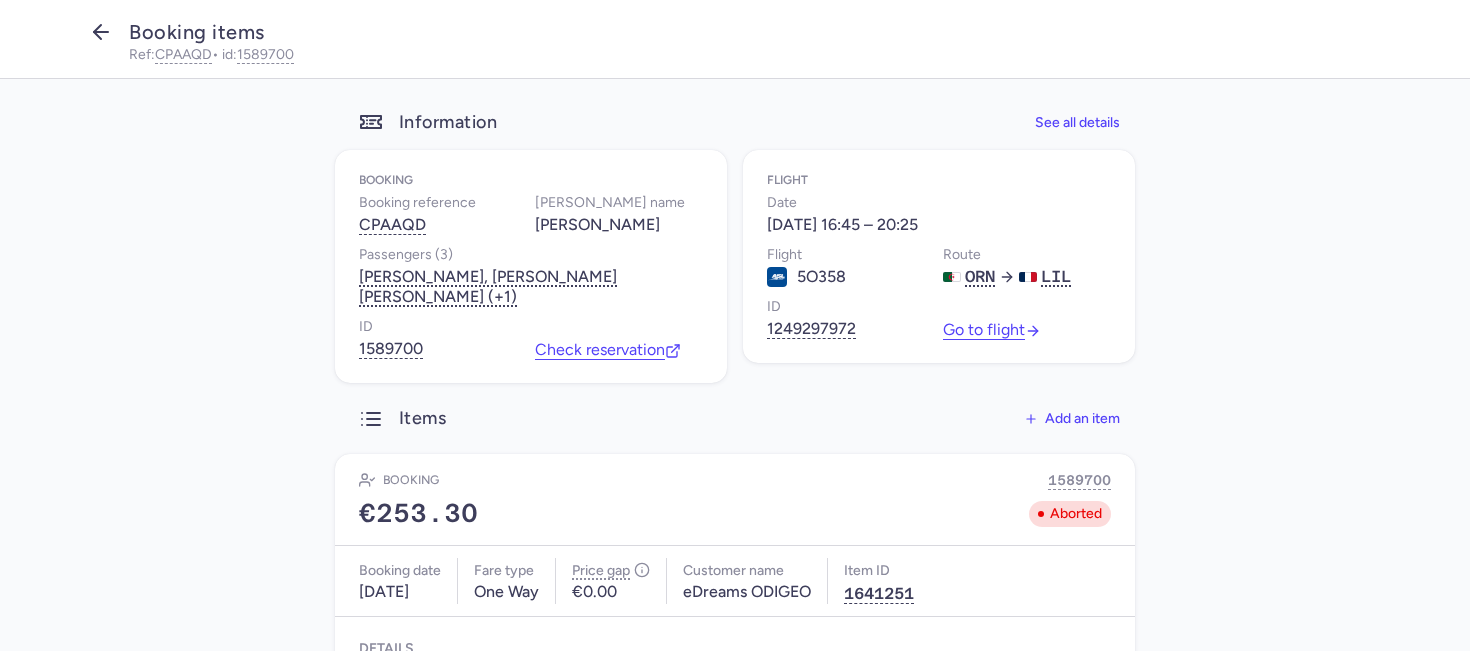 click 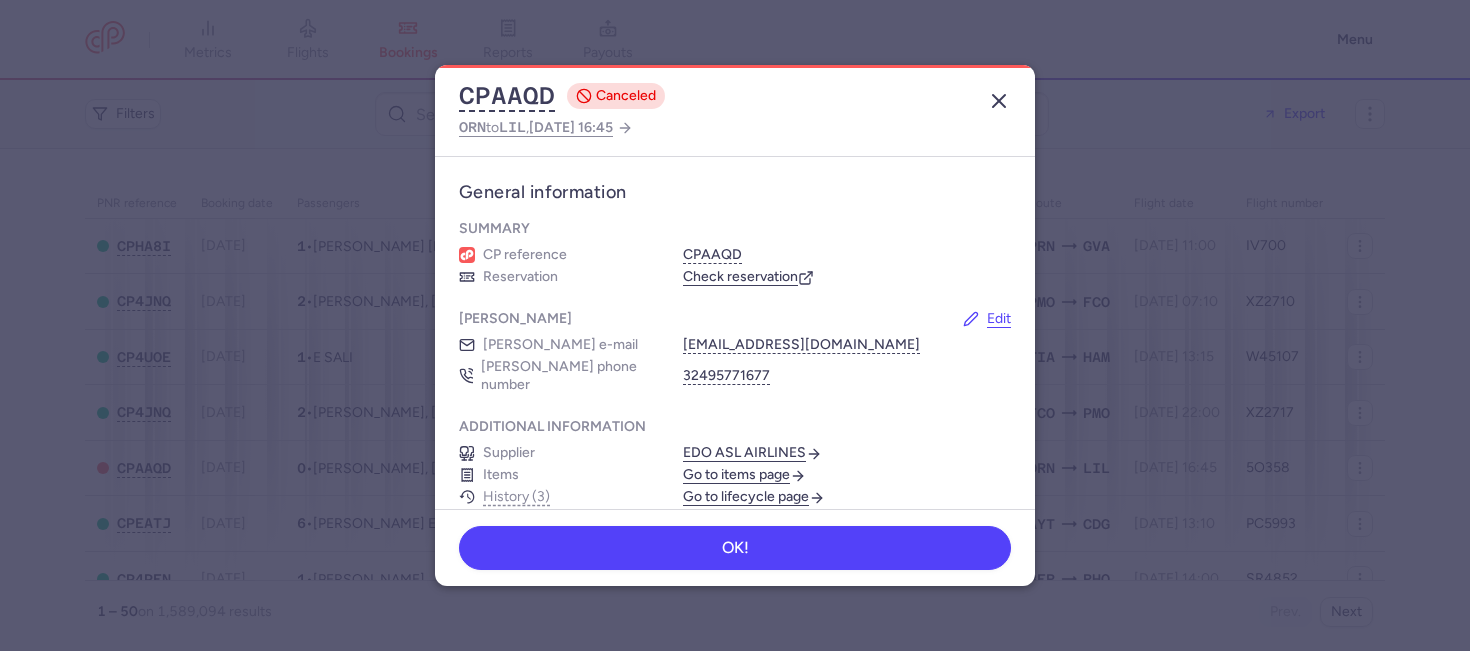 click 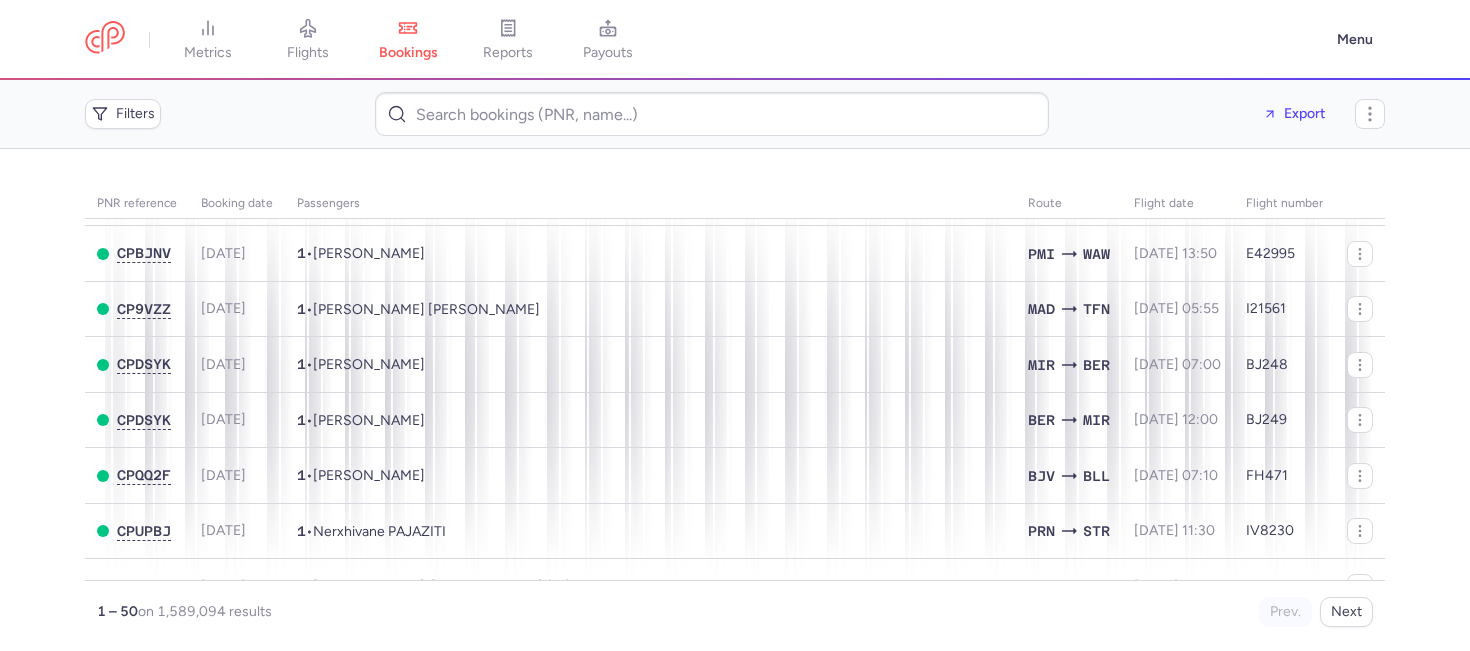 scroll, scrollTop: 909, scrollLeft: 0, axis: vertical 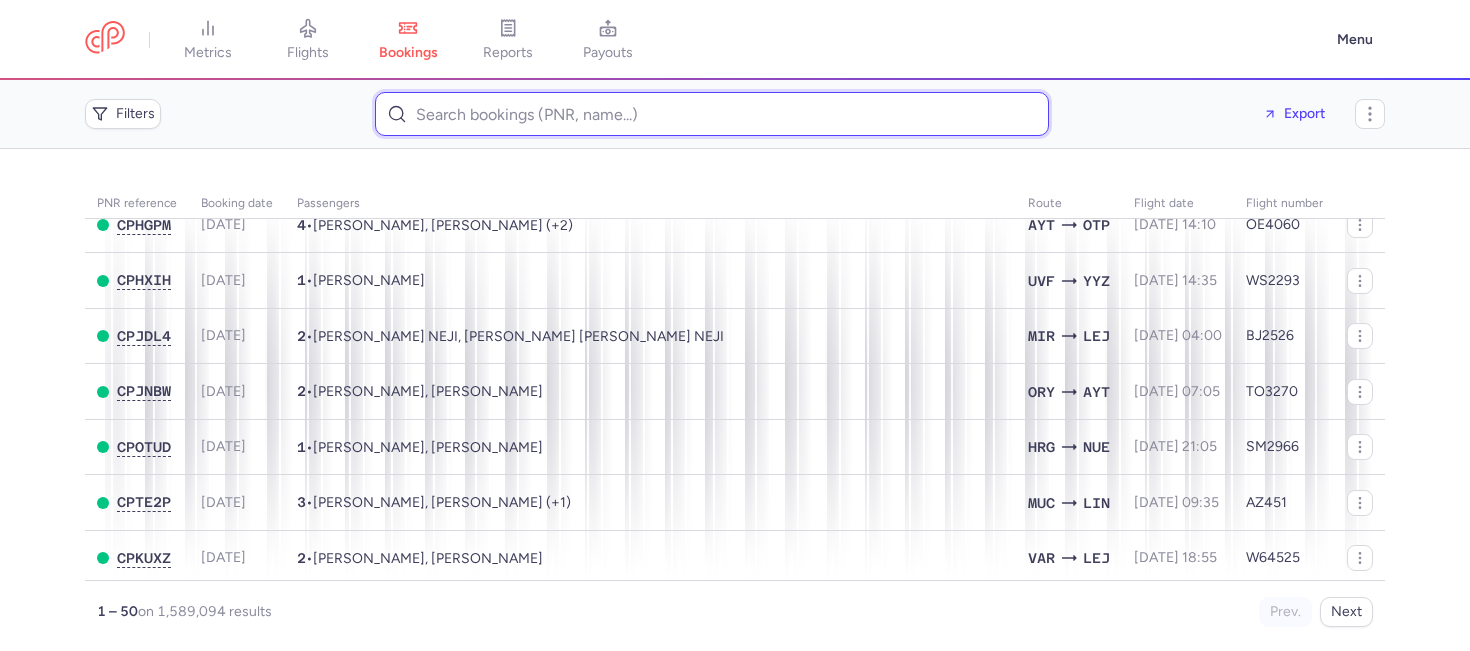 click at bounding box center [712, 114] 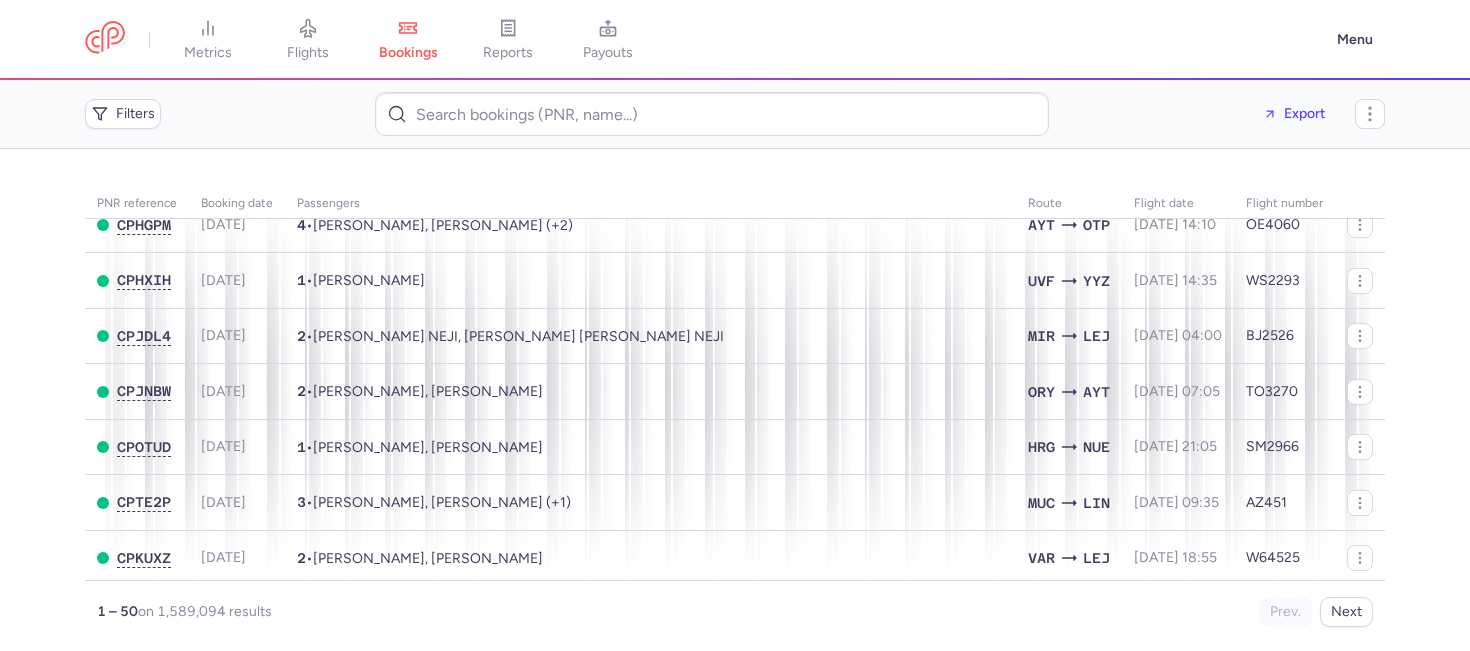 click on "Filters  Export" at bounding box center [735, 114] 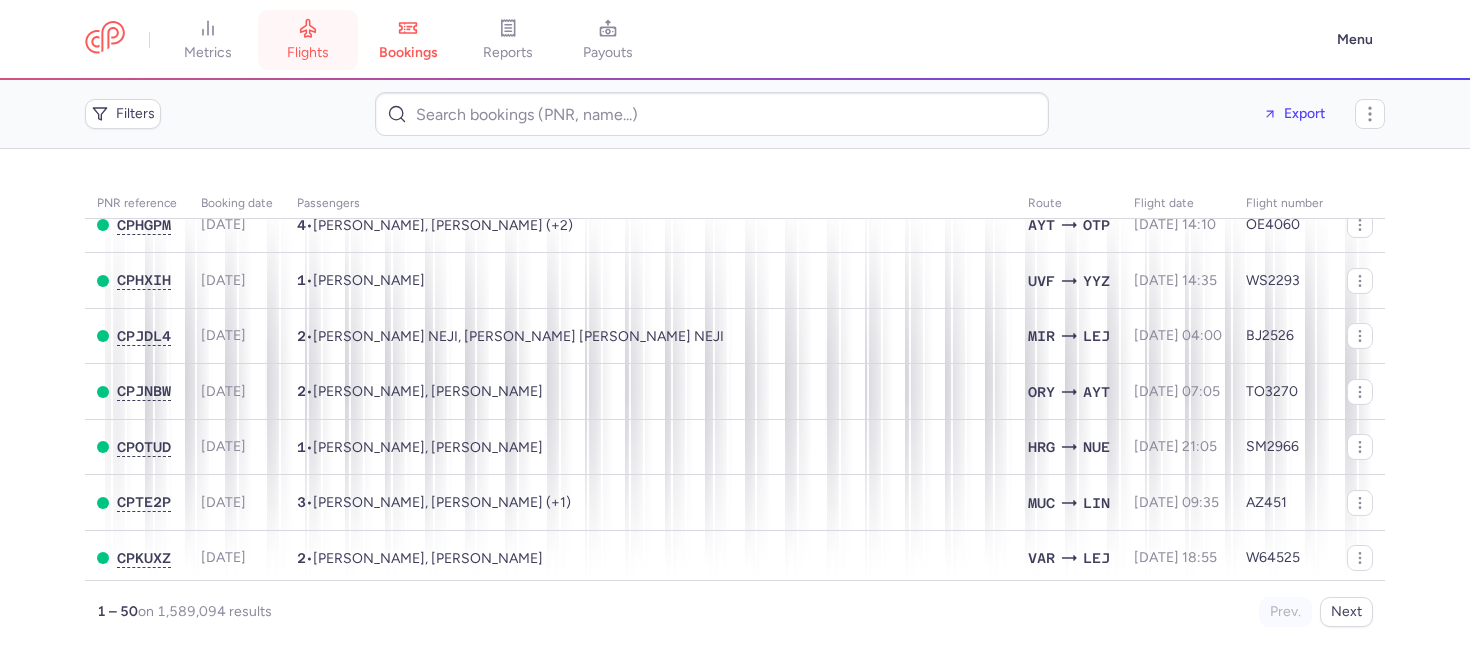 click on "flights" at bounding box center [308, 53] 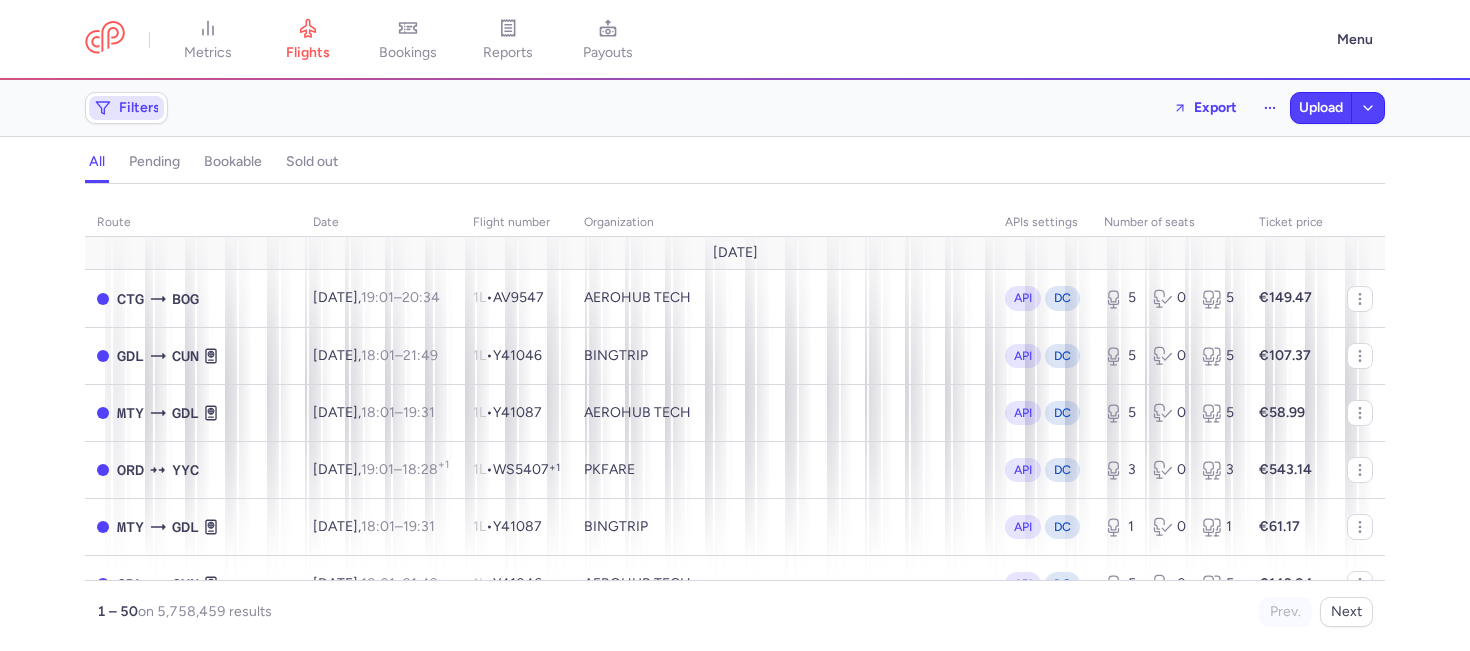 click on "Filters" at bounding box center (126, 108) 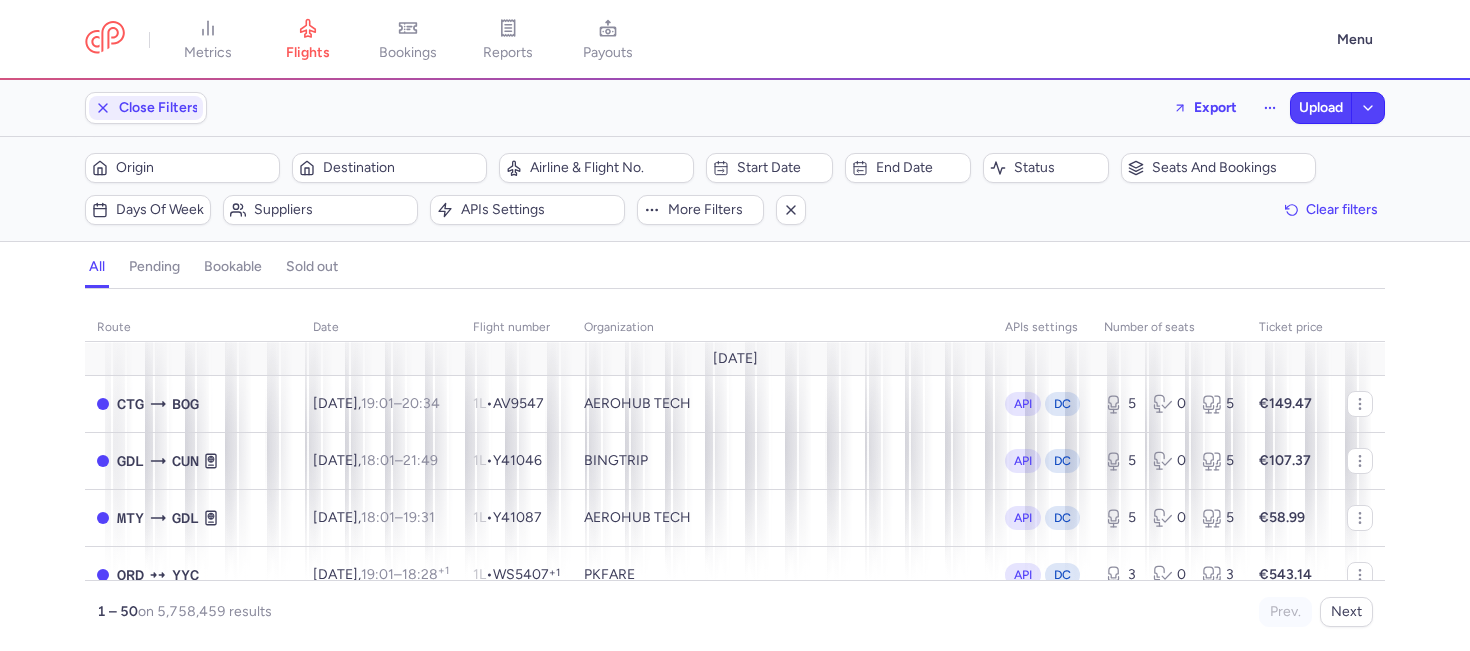 scroll, scrollTop: 0, scrollLeft: 0, axis: both 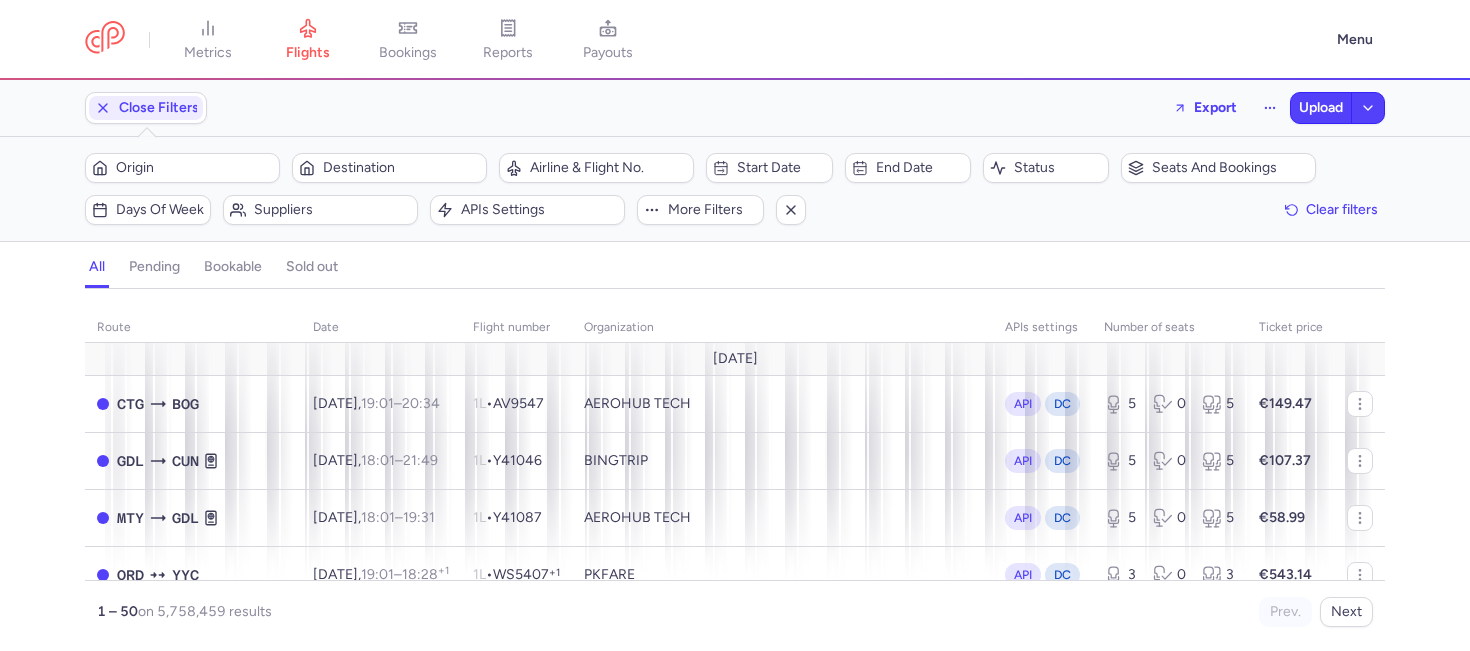 click on "Filters – 5758459 results  Origin  Destination  Airline & Flight No.  Start date  End date  Status  Seats and bookings  Days of week Suppliers   APIs settings  More filters  Clear filters" at bounding box center [735, 189] 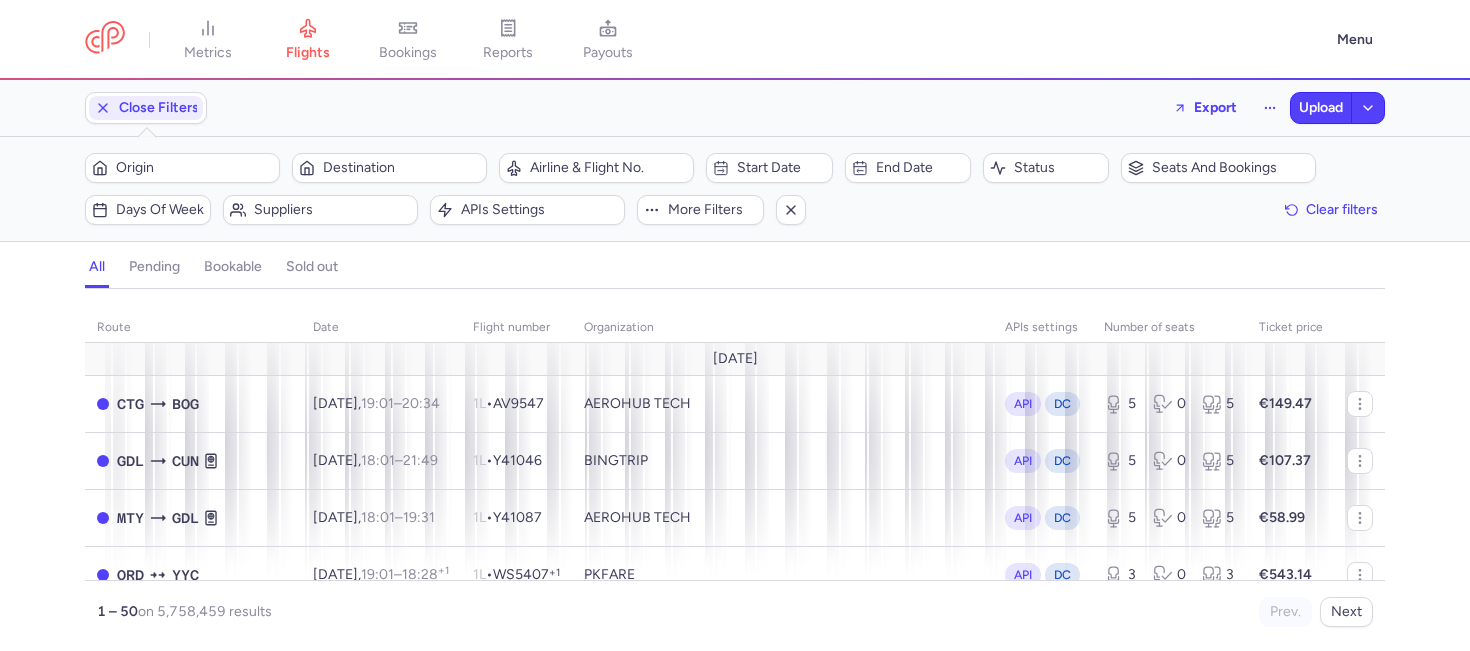 click on "metrics flights bookings reports payouts" at bounding box center (705, 40) 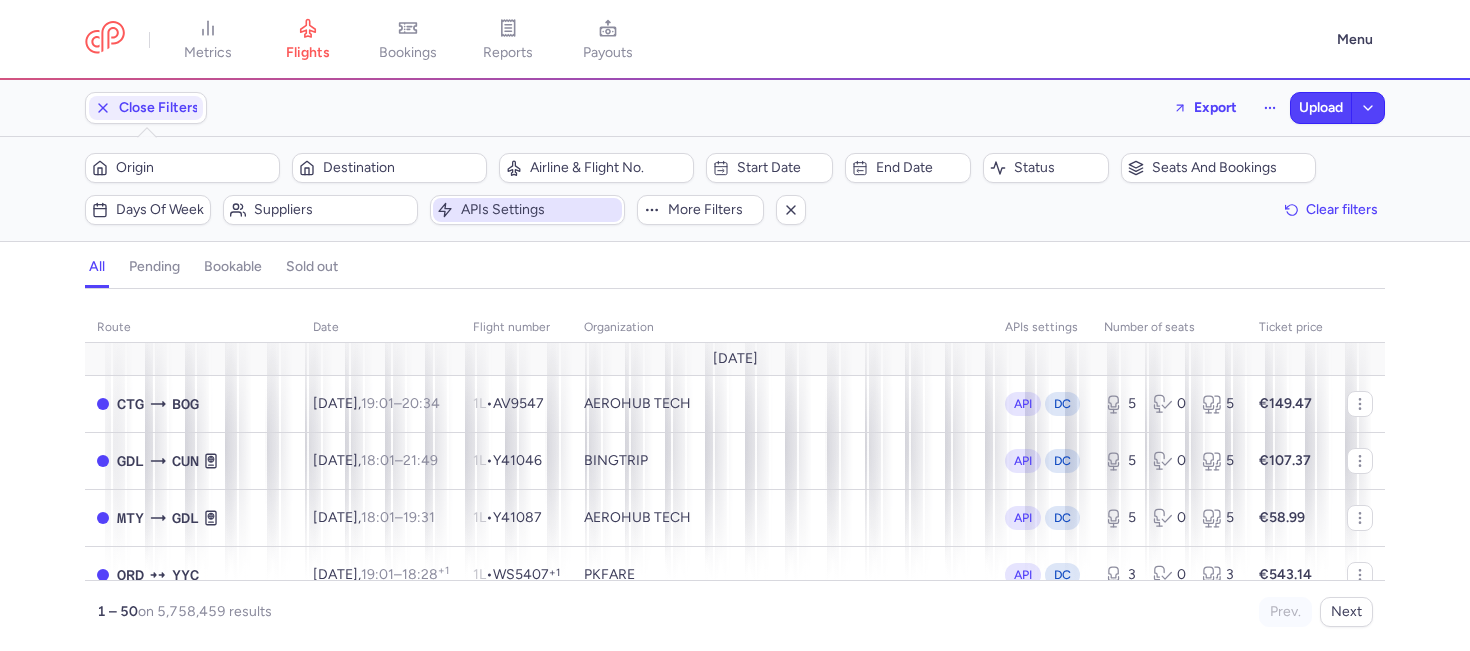 click on "APIs settings" at bounding box center (527, 210) 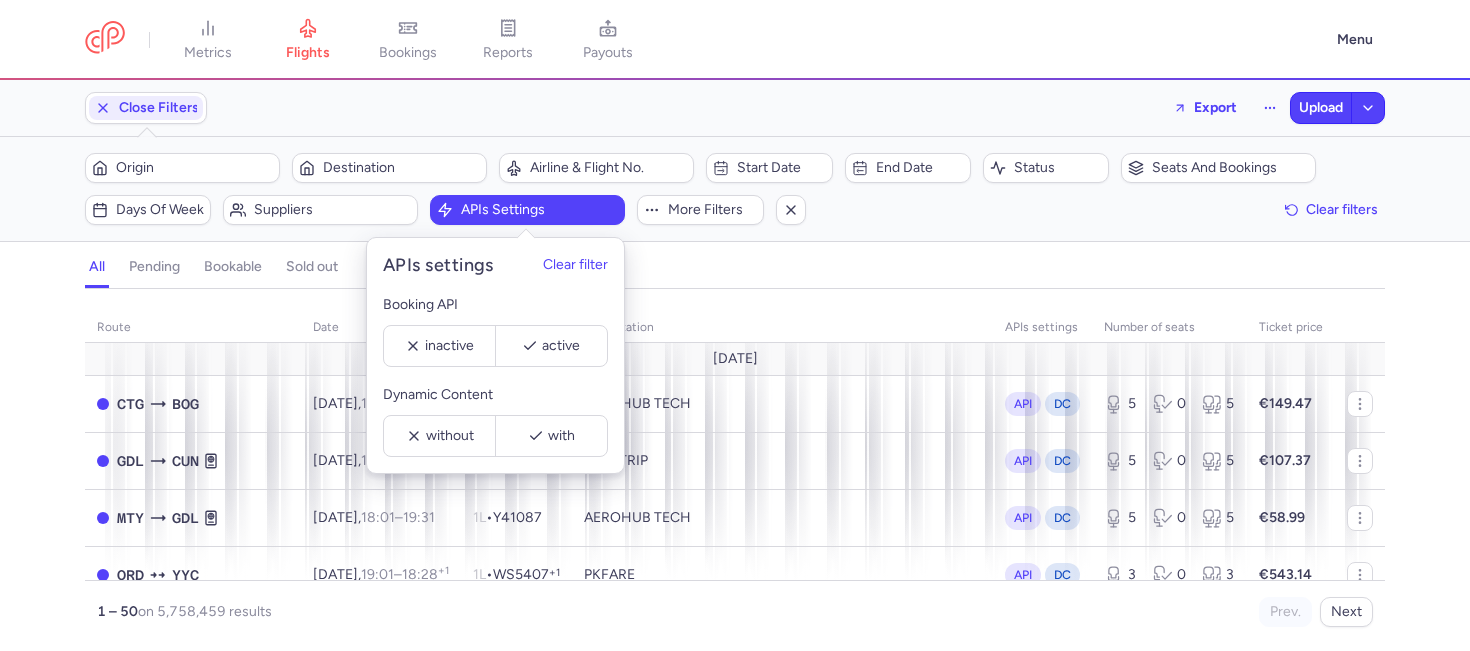click on "route date Flight number organization APIs settings number of seats Ticket price [DATE]  CTG  BOG [DATE]  19:01  –  20:34  +0 1L  •   AV9547  AEROHUB TECH API DC 5 0 5 €149.47  GDL  CUN [DATE]  18:01  –  21:49  +0 1L  •   Y41046  BINGTRIP API DC 5 0 5 €107.37  MTY  GDL [DATE]  18:01  –  19:31  +0 1L  •   Y41087  AEROHUB TECH API DC 5 0 5 €58.99  ORD  YYC [DATE]  19:01  –  18:28  +1 1L  •   WS5407  +1 PKFARE API DC 3 0 3 €543.14  MTY  GDL [DATE]  18:01  –  19:31  +0 1L  •   Y41087  BINGTRIP API DC 1 0 1 €61.17  GDL  CUN [DATE]  18:01  –  21:49  +0 1L  •   Y41046  AEROHUB TECH API DC 5 0 5 €143.84  TGZ  CUN [DATE]  18:04  –  20:46  +0 1L  •   Y43577  BINGTRIP API DC 5 0 5 €109.10  LAS  PHX [DATE]  17:04  –  18:27  +0 1L  •   F94116  BINGTRIP API DC 1 0 1 €166.34  TGZ  CUN [DATE]  18:04  –  20:46  +0 1L  •   Y43577  AEROHUB TECH API DC 5 0 5 €123.24  TBS  VIE [DATE]  04:05  –  12:55  +0 1L  •  9" 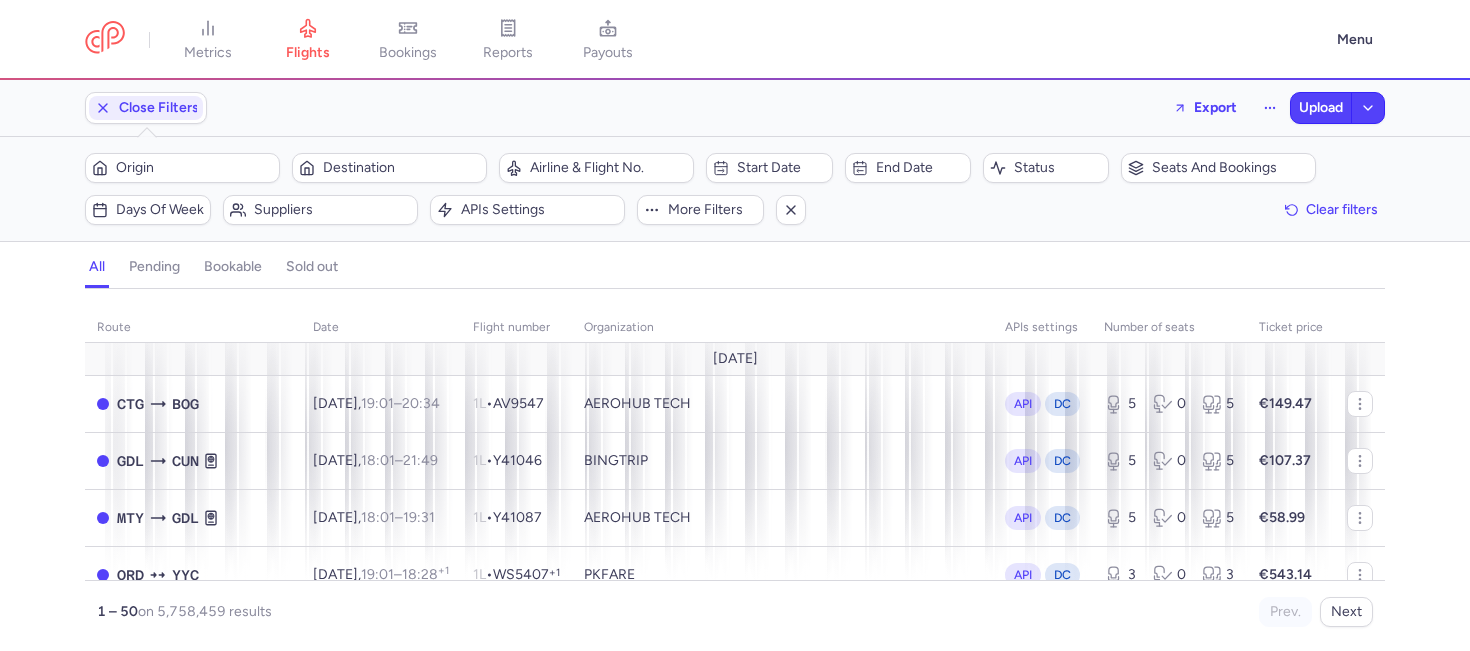 click on "Filters – 5758459 results  Origin  Destination  Airline & Flight No.  Start date  End date  Status  Seats and bookings  Days of week Suppliers   APIs settings  More filters  Clear filters" at bounding box center (735, 189) 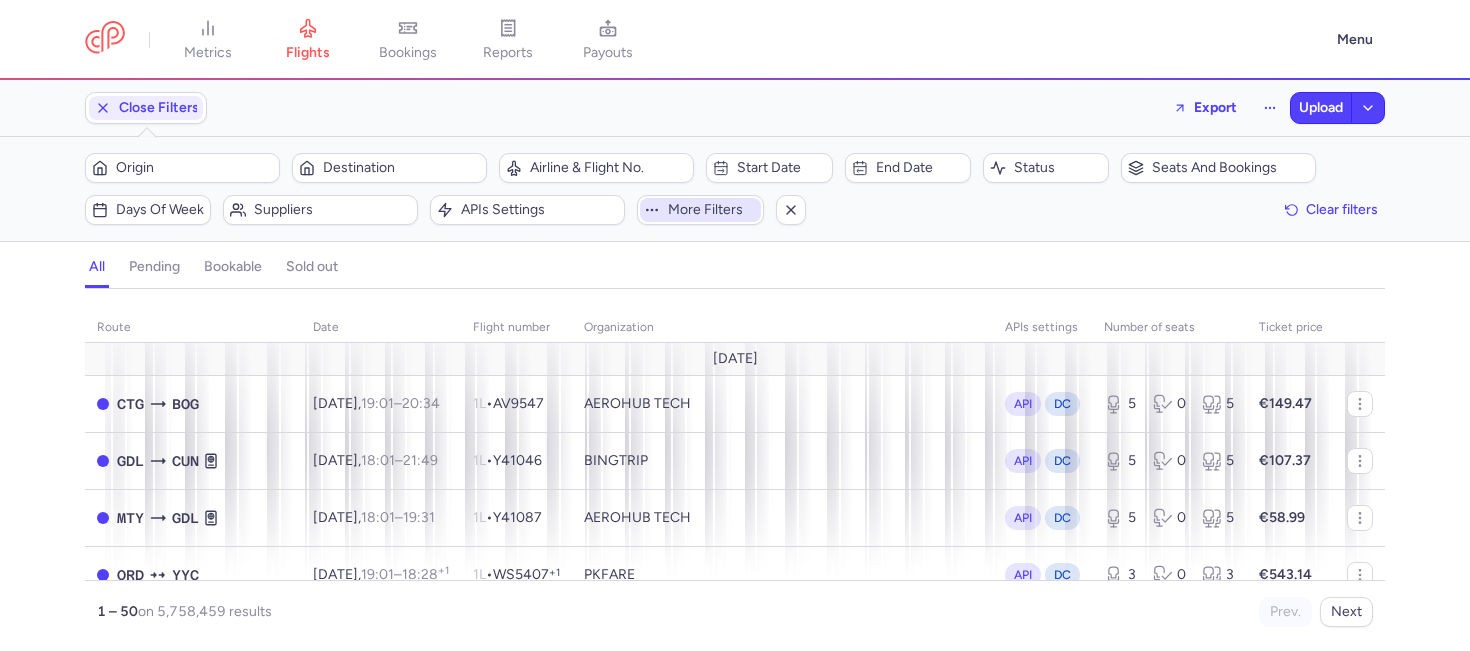 click on "More filters" at bounding box center (712, 210) 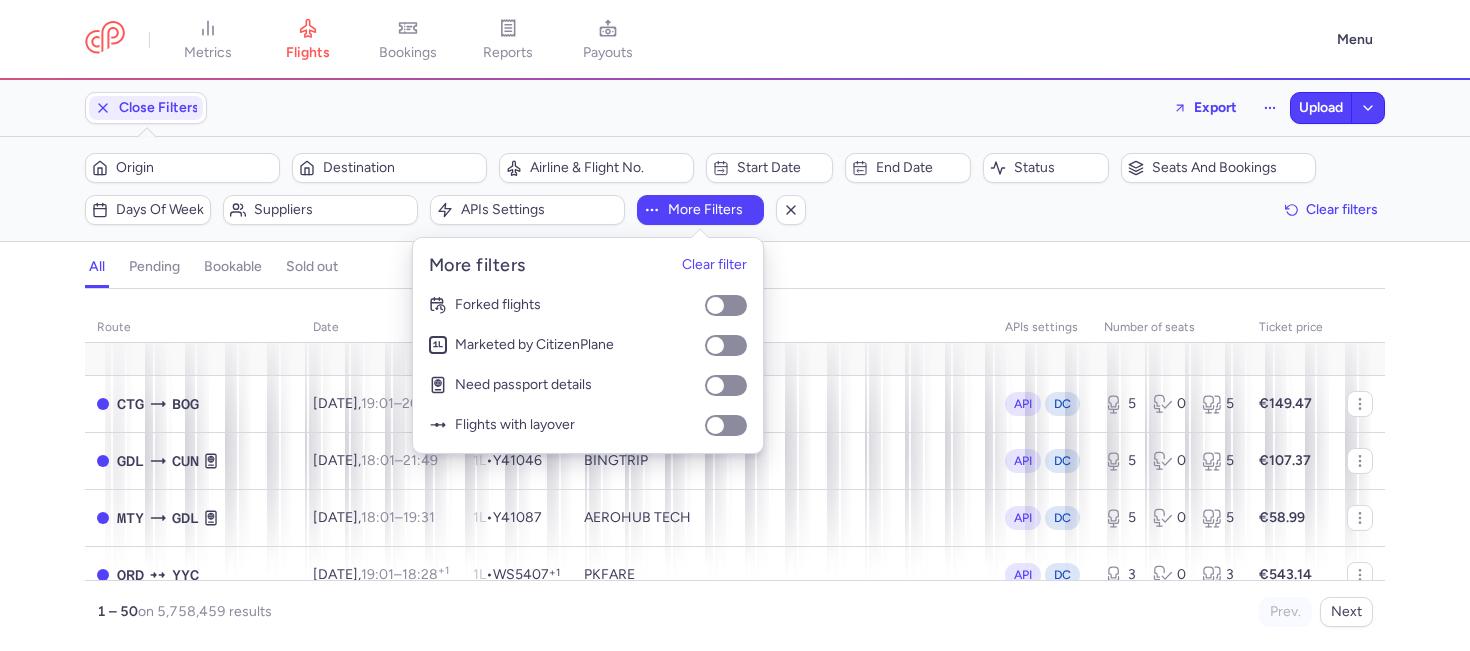 click on "route date Flight number organization APIs settings number of seats Ticket price [DATE]  CTG  BOG [DATE]  19:01  –  20:34  +0 1L  •   AV9547  AEROHUB TECH API DC 5 0 5 €149.47  GDL  CUN [DATE]  18:01  –  21:49  +0 1L  •   Y41046  BINGTRIP API DC 5 0 5 €107.37  MTY  GDL [DATE]  18:01  –  19:31  +0 1L  •   Y41087  AEROHUB TECH API DC 5 0 5 €58.99  ORD  YYC [DATE]  19:01  –  18:28  +1 1L  •   WS5407  +1 PKFARE API DC 3 0 3 €543.14  MTY  GDL [DATE]  18:01  –  19:31  +0 1L  •   Y41087  BINGTRIP API DC 1 0 1 €61.17  GDL  CUN [DATE]  18:01  –  21:49  +0 1L  •   Y41046  AEROHUB TECH API DC 5 0 5 €143.84  TGZ  CUN [DATE]  18:04  –  20:46  +0 1L  •   Y43577  BINGTRIP API DC 5 0 5 €109.10  LAS  PHX [DATE]  17:04  –  18:27  +0 1L  •   F94116  BINGTRIP API DC 1 0 1 €166.34  TGZ  CUN [DATE]  18:04  –  20:46  +0 1L  •   Y43577  AEROHUB TECH API DC 5 0 5 €123.24  TBS  VIE [DATE]  04:05  –  12:55  +0 1L  •  9" 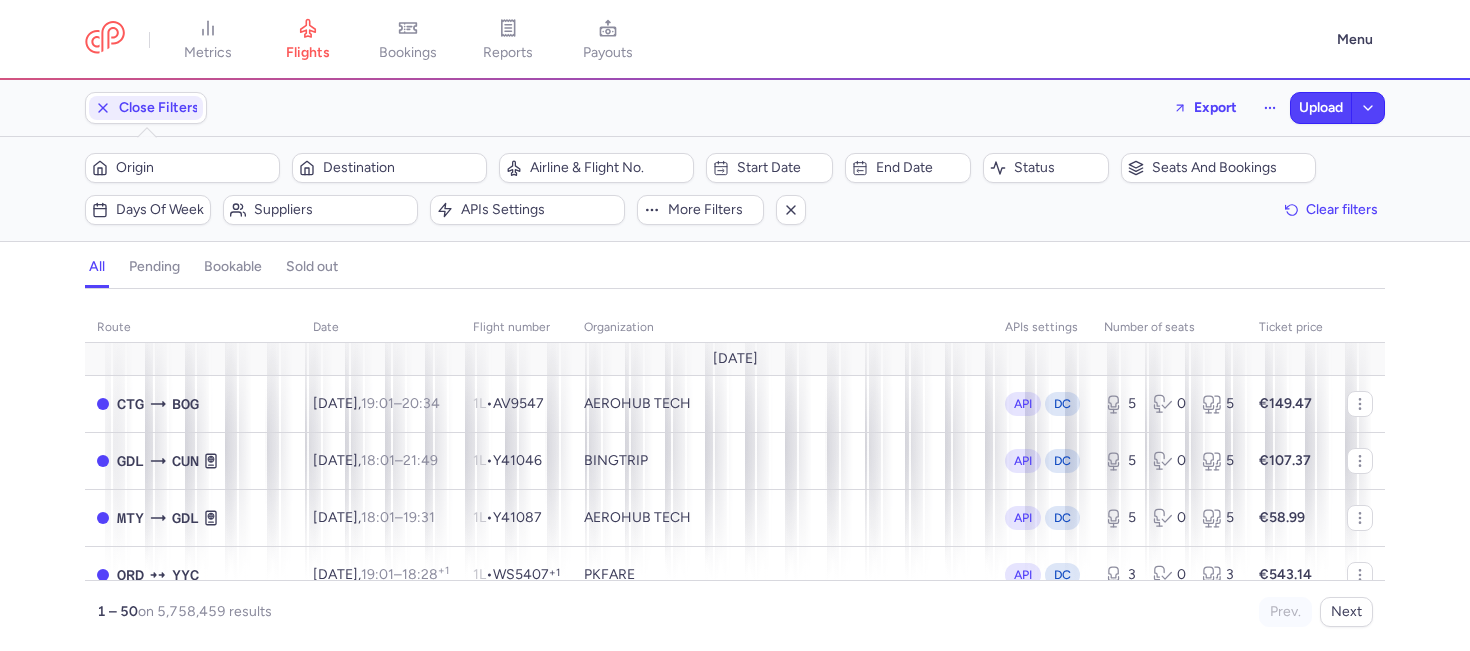 click on "Close Filters  Export  Upload" at bounding box center (735, 108) 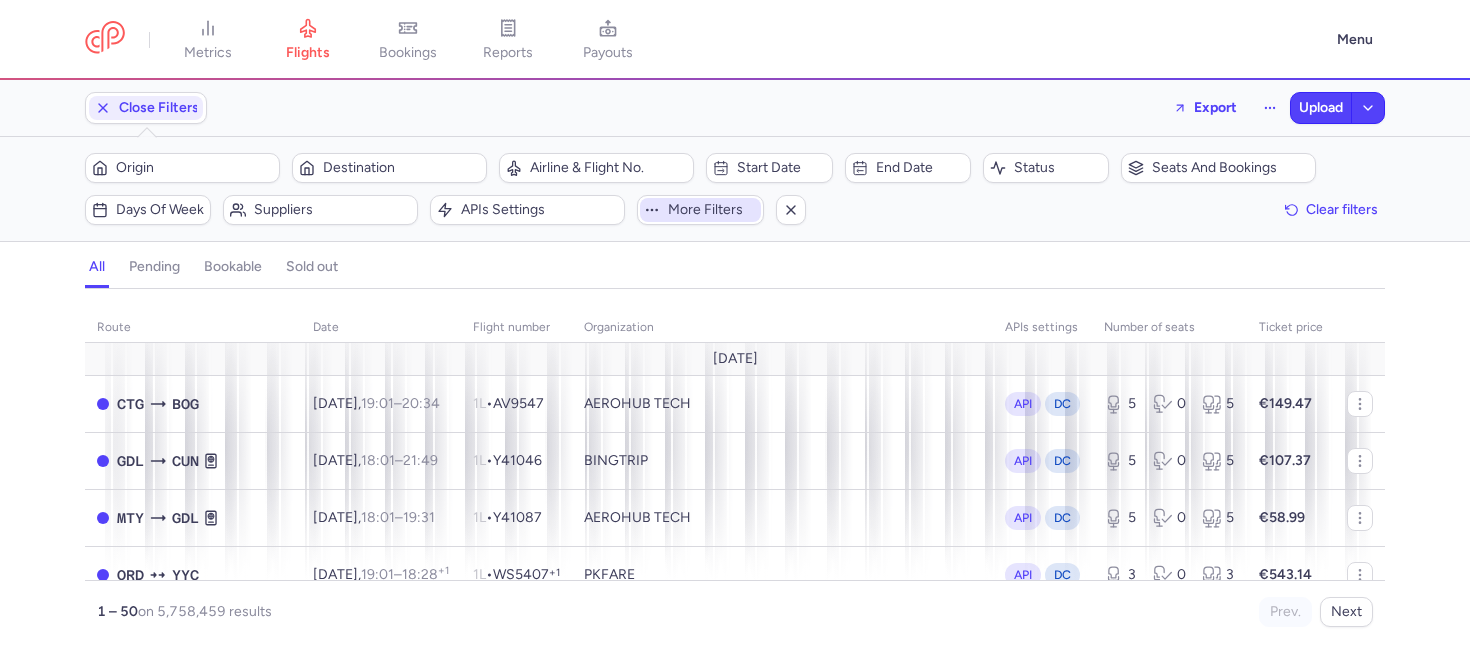 click on "More filters" 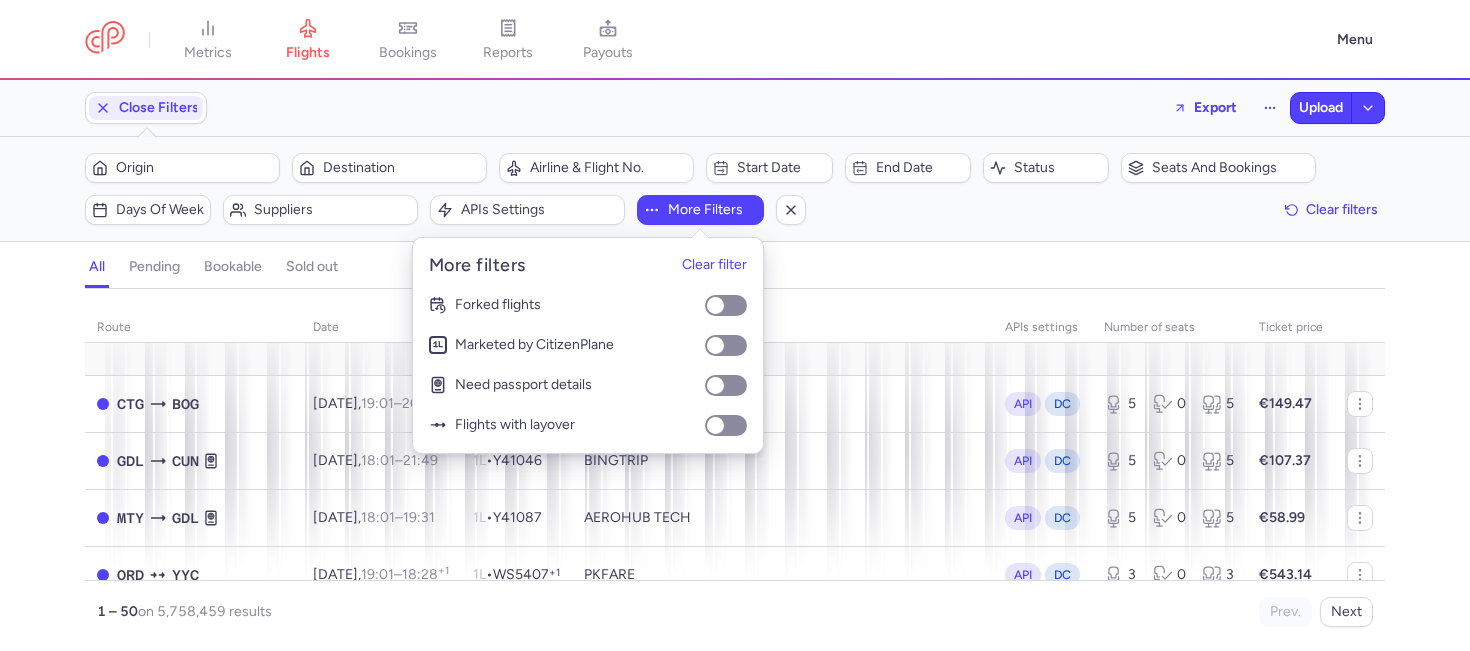 click on "all pending bookable sold out" at bounding box center (735, 271) 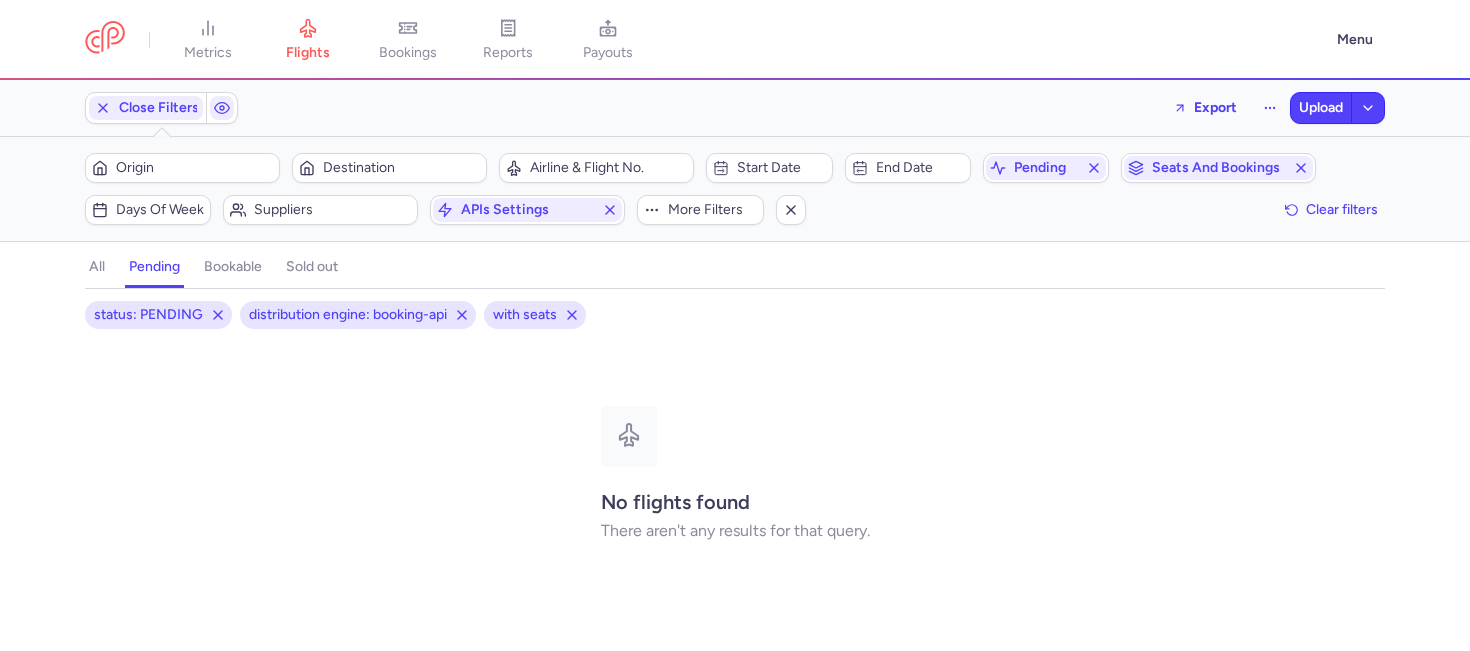 scroll, scrollTop: 0, scrollLeft: 0, axis: both 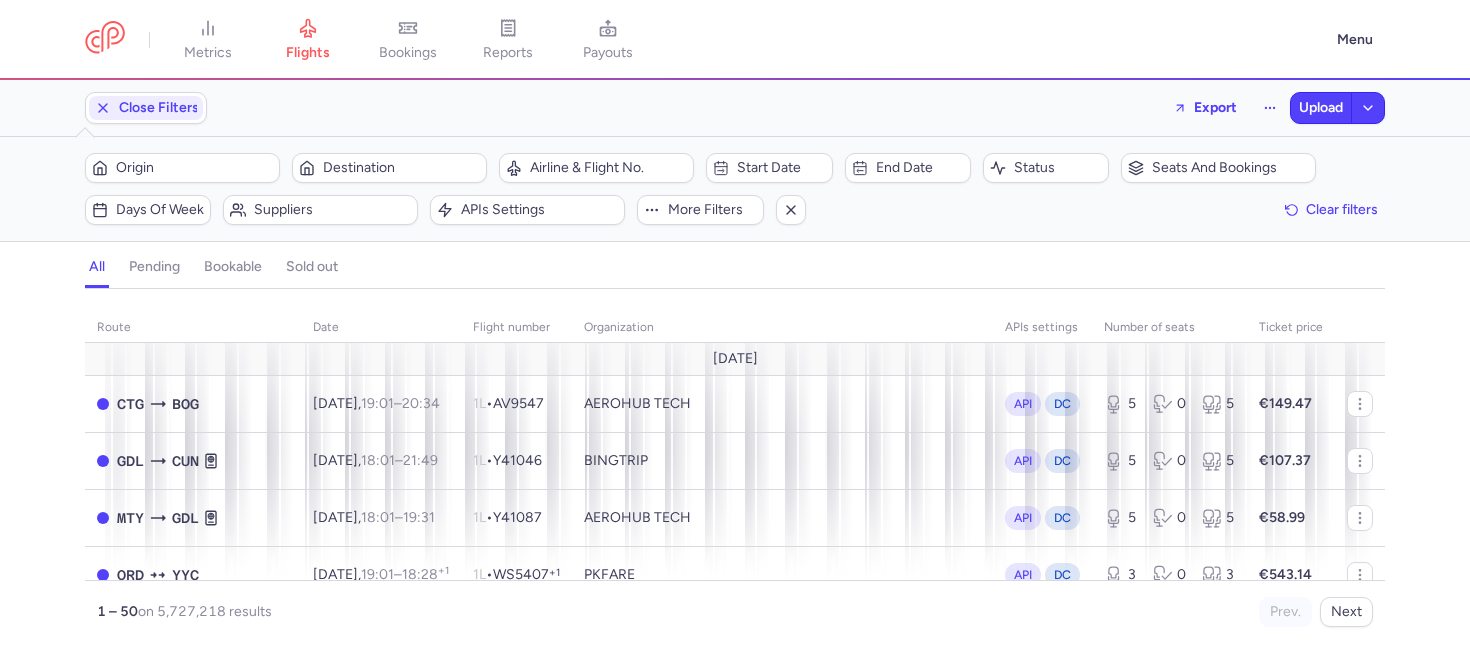 type 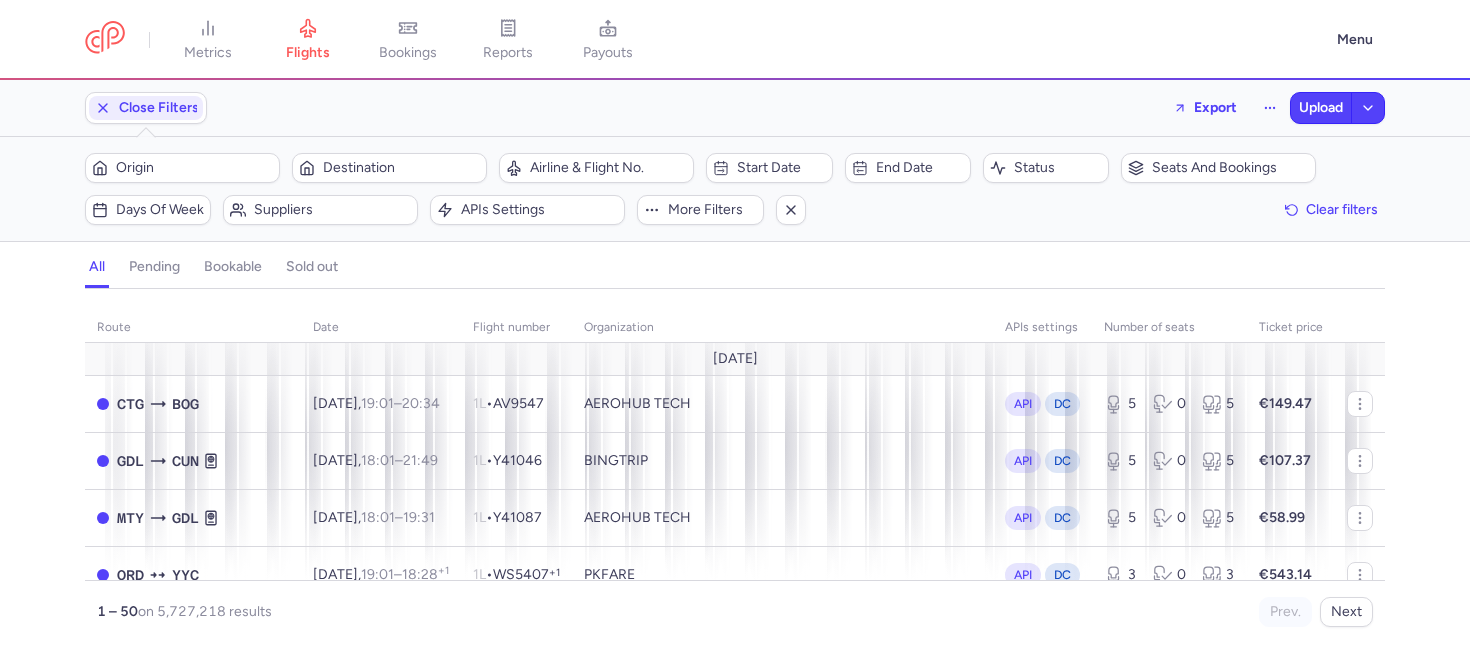click on "sold out" at bounding box center [312, 267] 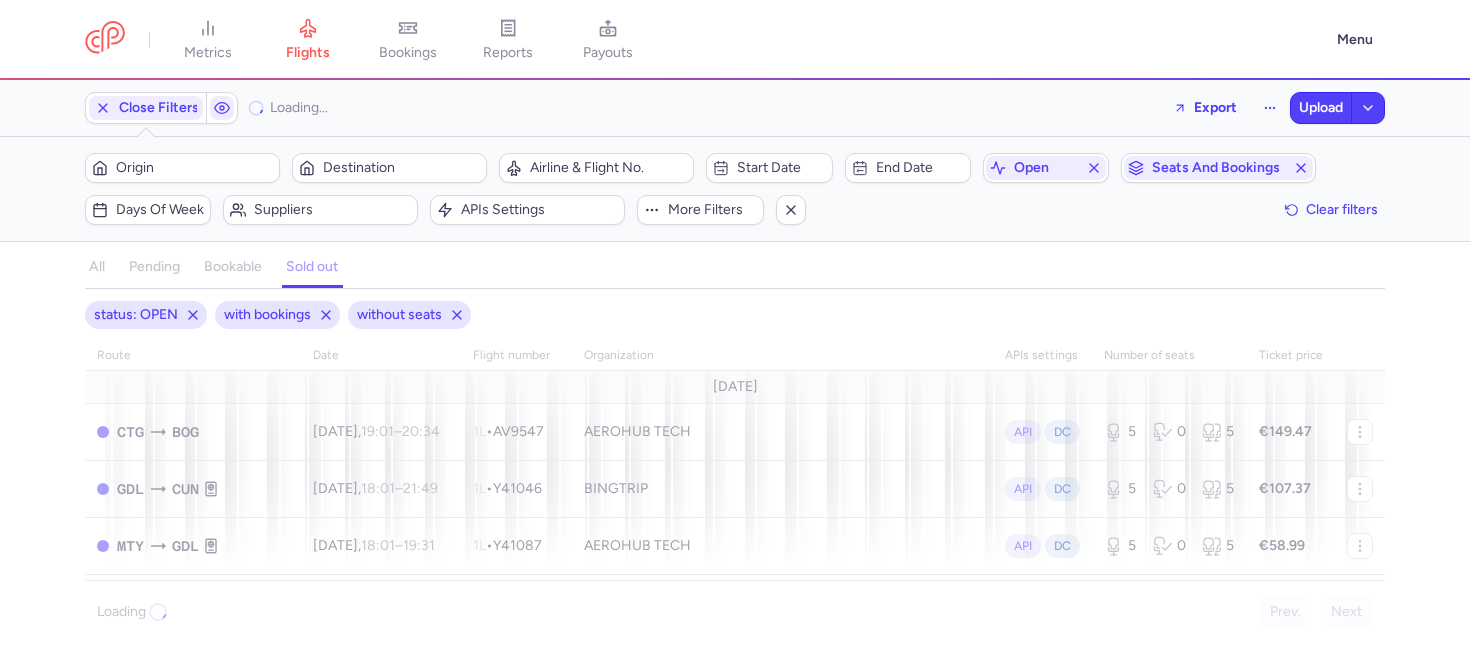 click on "bookable" at bounding box center [233, 267] 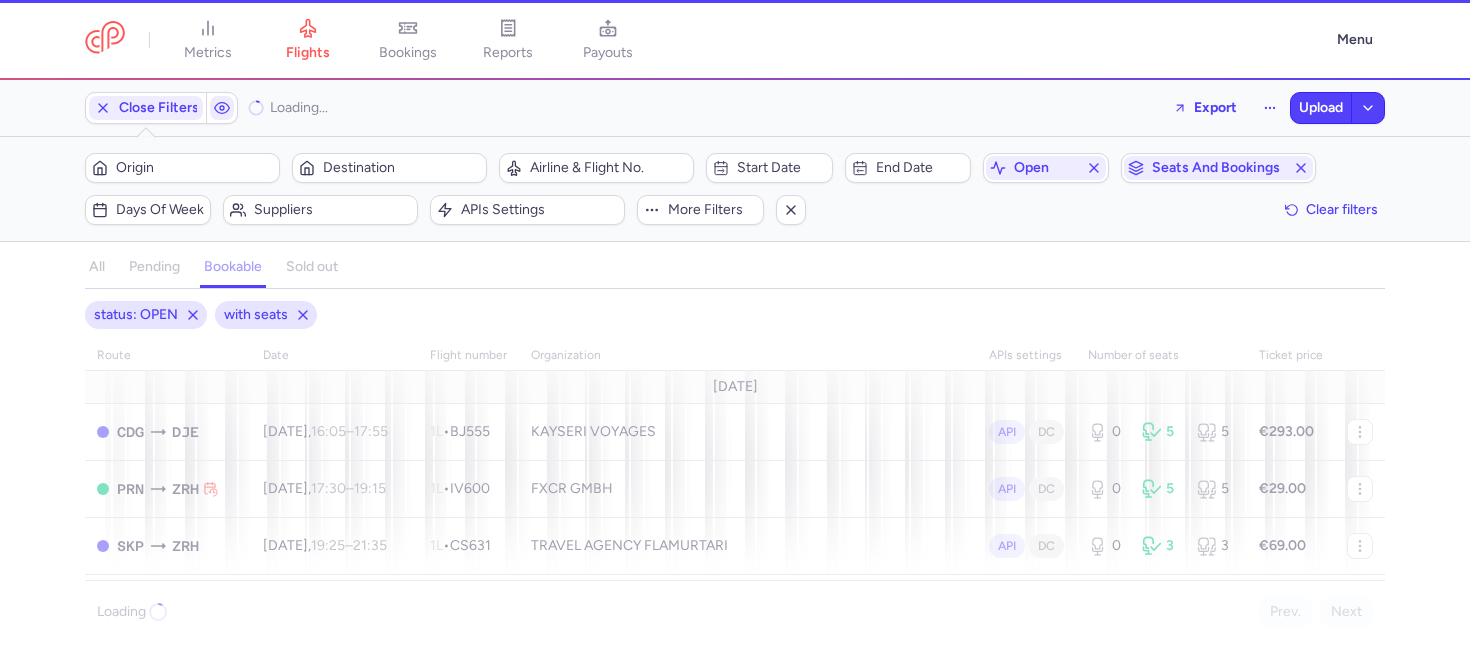 click on "all pending bookable sold out" at bounding box center [735, 271] 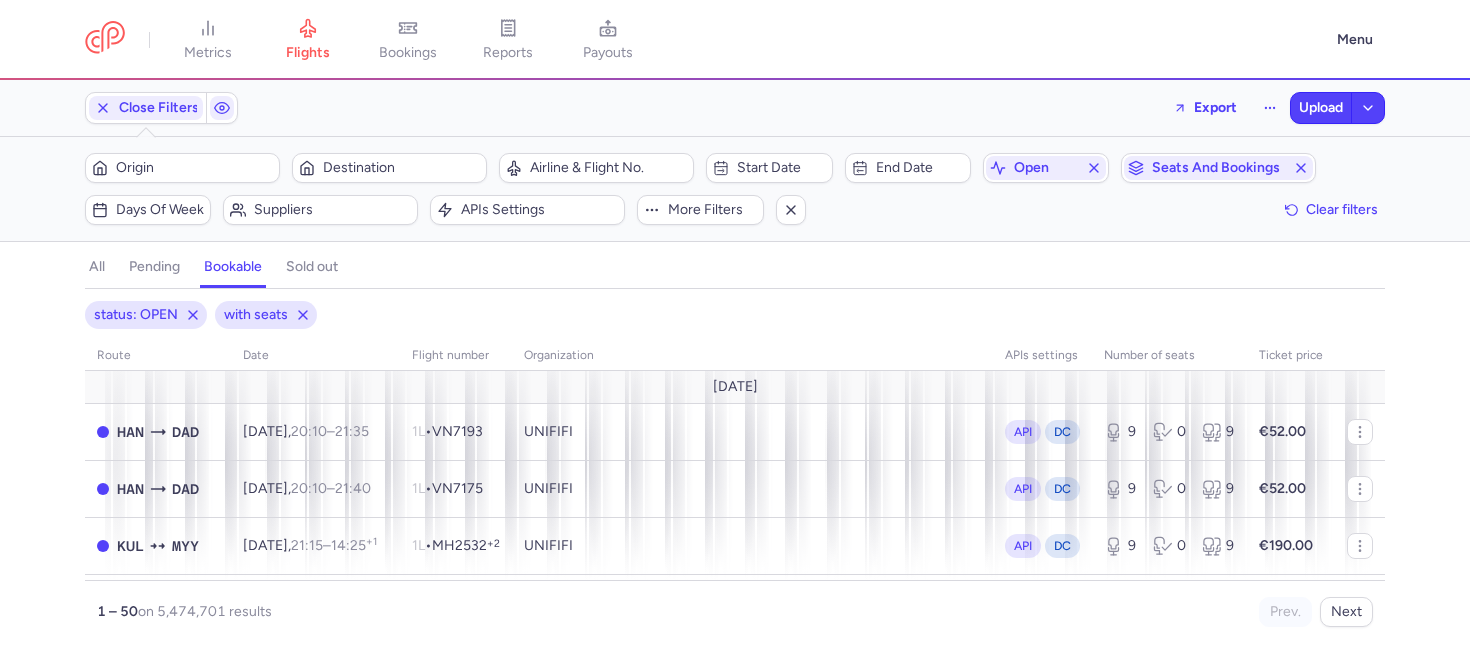 click on "pending" at bounding box center (154, 267) 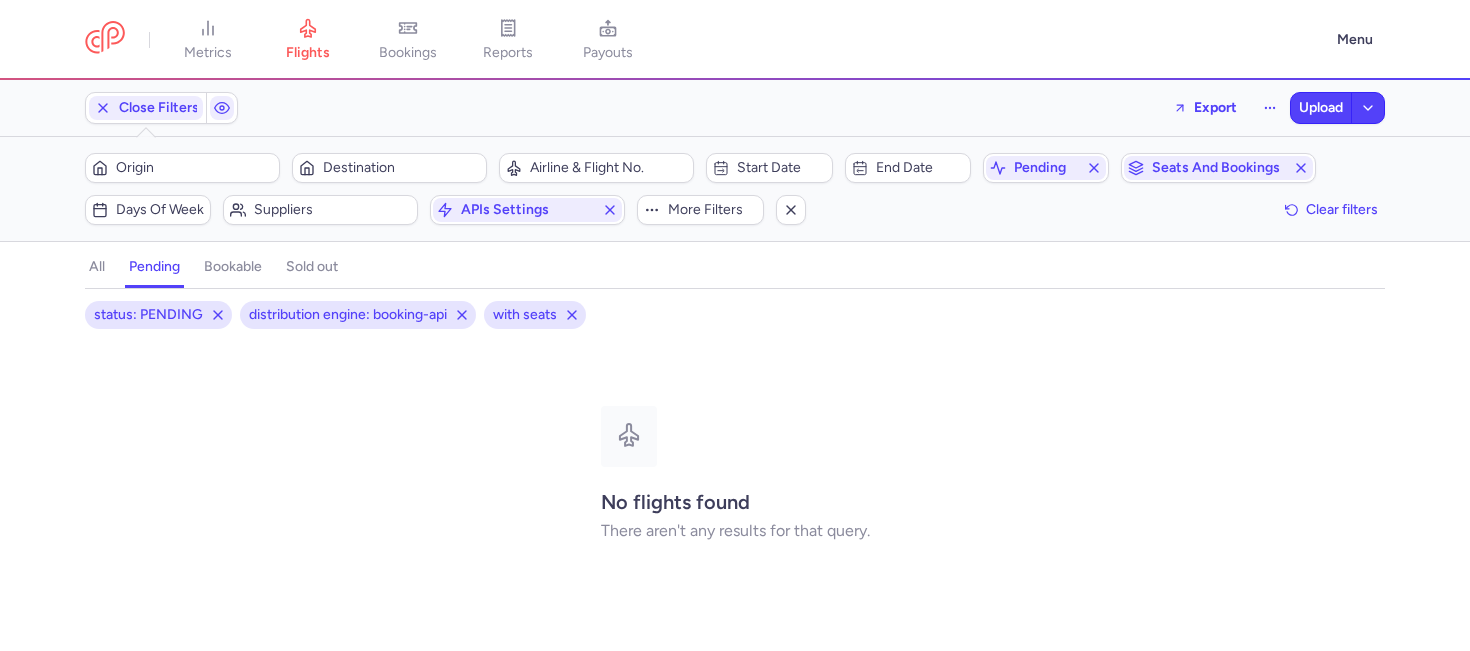 click on "all pending bookable sold out" at bounding box center (735, 271) 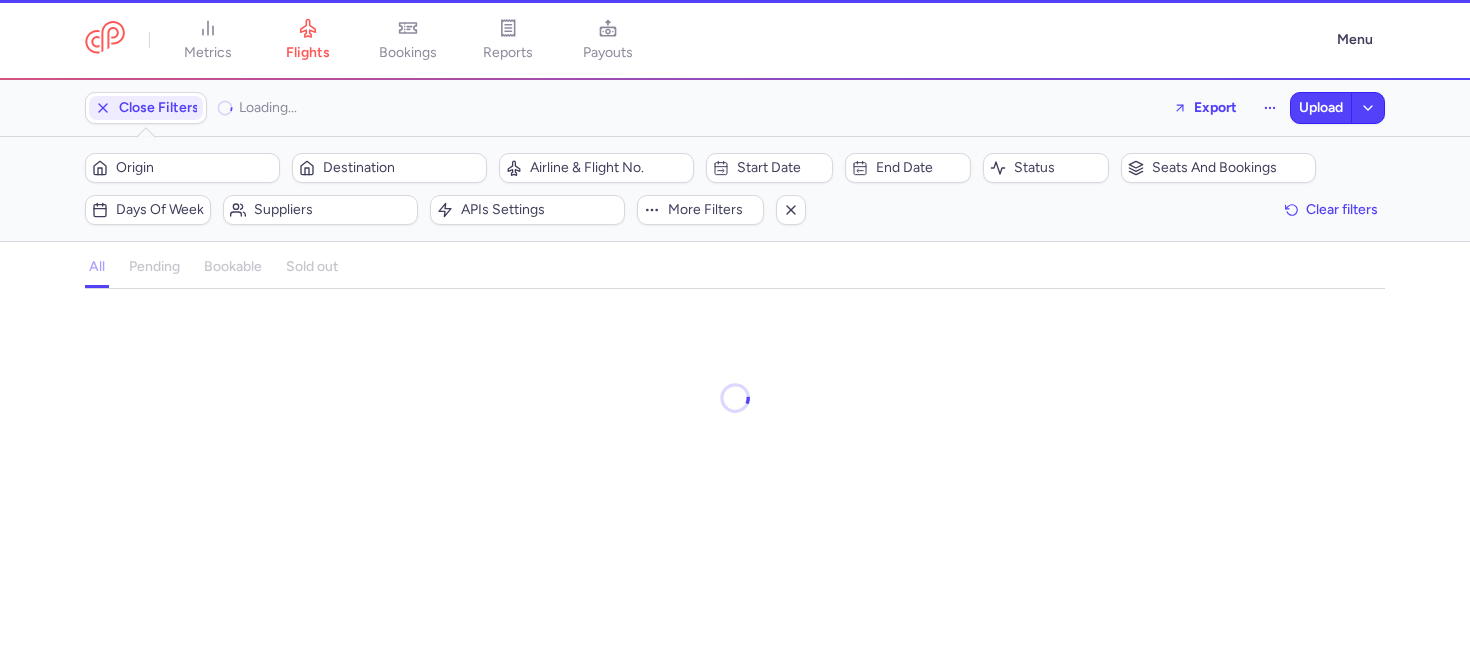 click on "all pending bookable sold out" at bounding box center [735, 267] 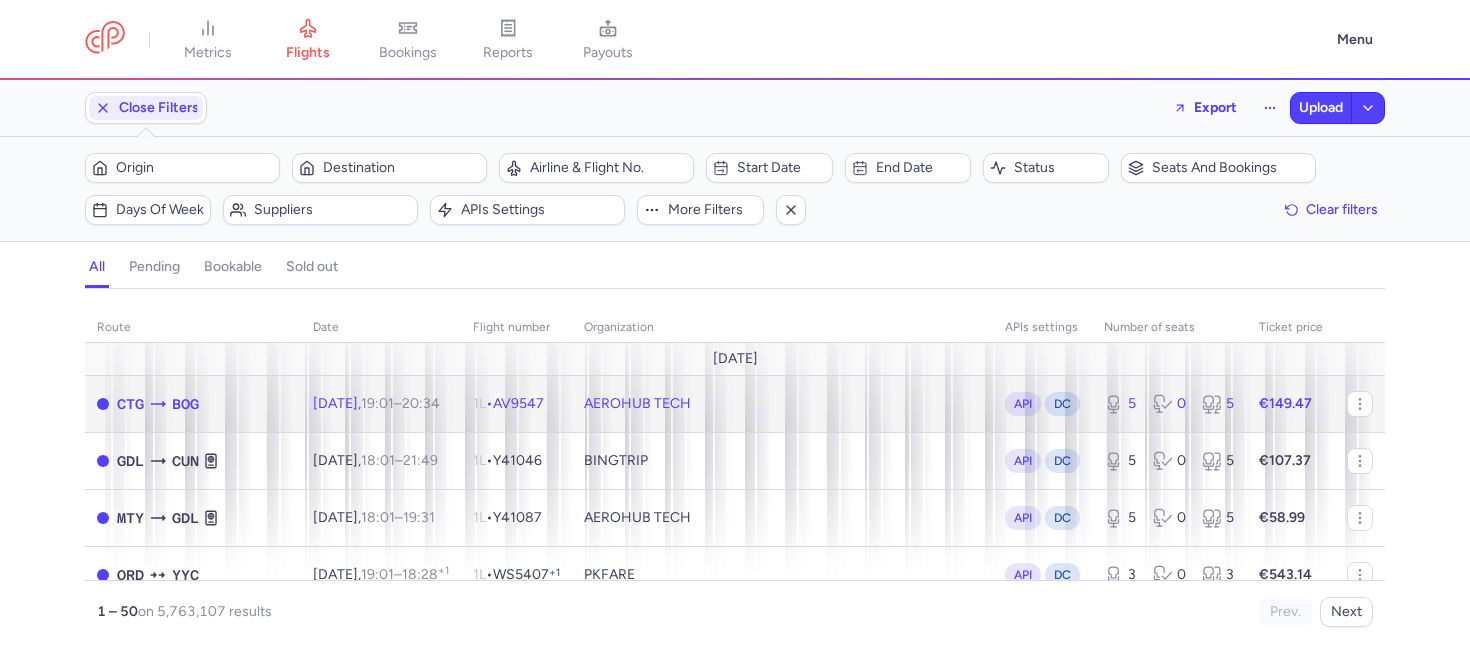 click on "AEROHUB TECH" 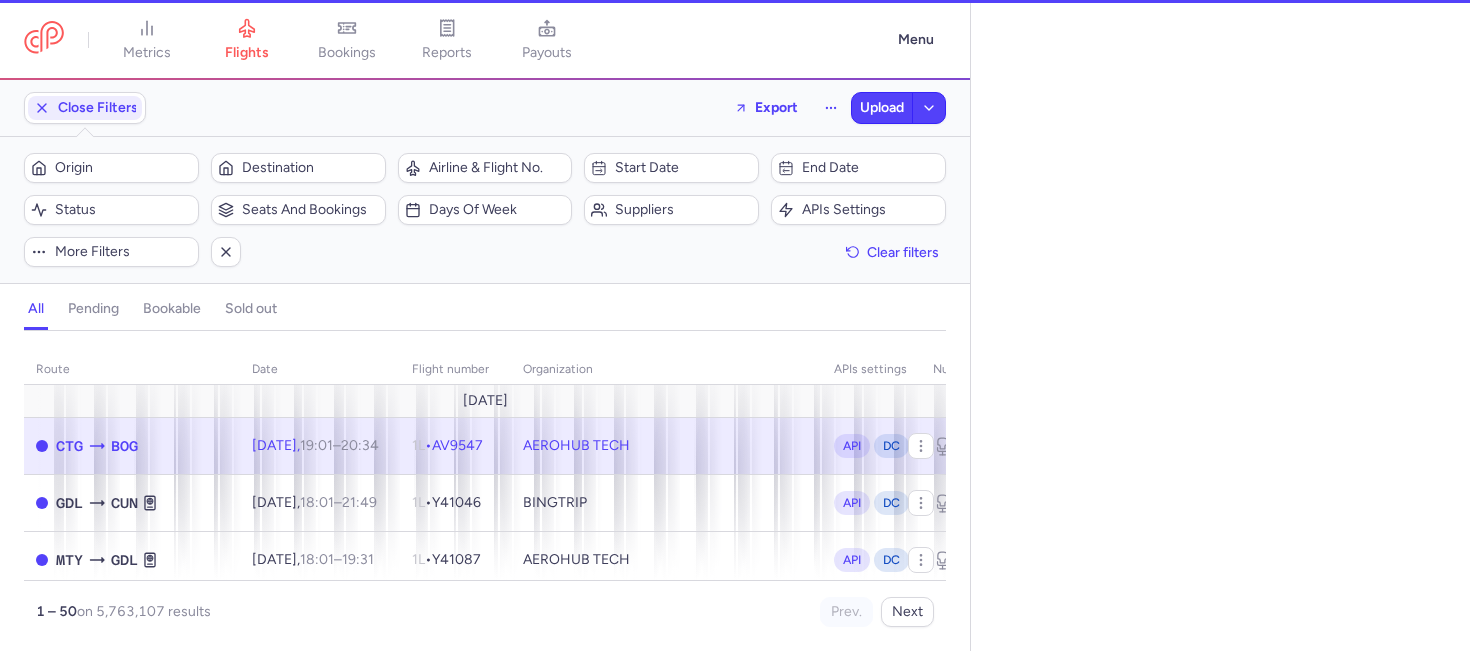 select on "days" 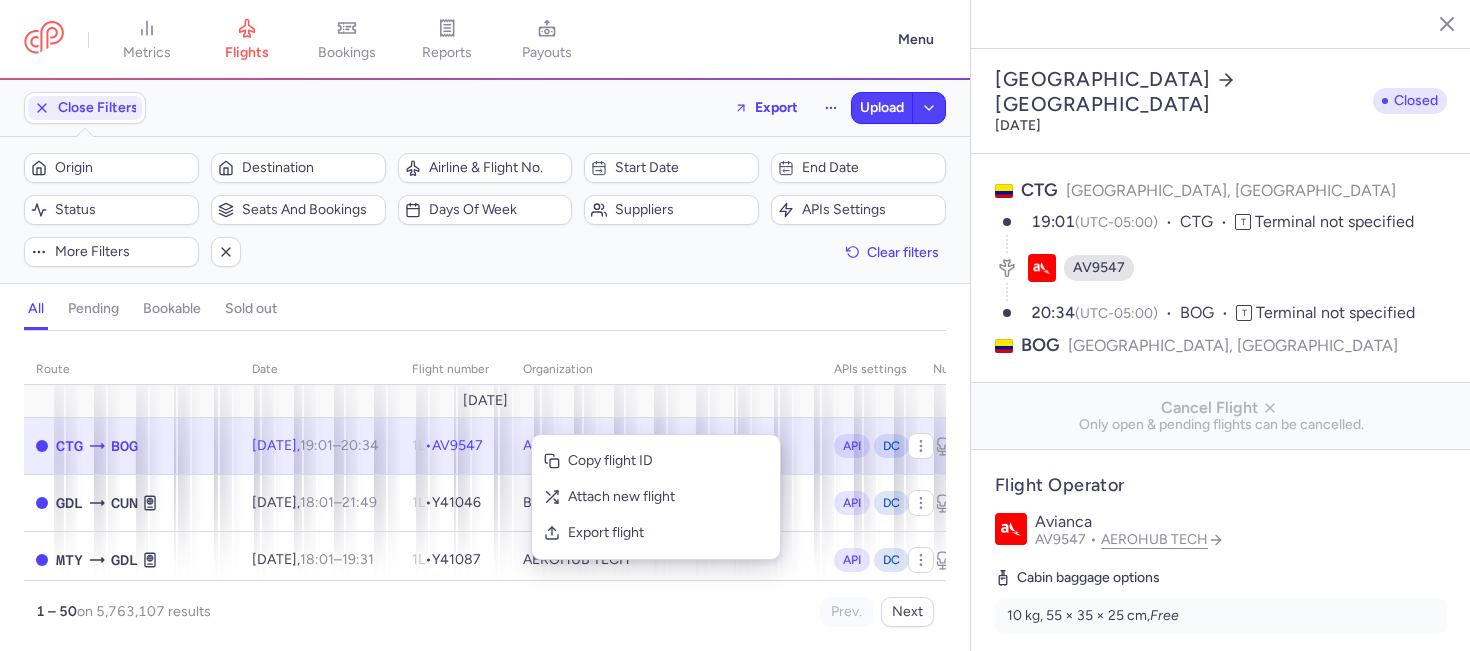 click on "route date Flight number organization APIs settings number of seats Ticket price [DATE]  CTG  BOG [DATE]  19:01  –  20:34  +0 1L  •   AV9547  AEROHUB TECH API DC 5 0 5 €149.47  GDL  CUN [DATE]  18:01  –  21:49  +0 1L  •   Y41046  BINGTRIP API DC 5 0 5 €107.37  MTY  GDL [DATE]  18:01  –  19:31  +0 1L  •   Y41087  AEROHUB TECH API DC 5 0 5 €58.99  ORD  YYC [DATE]  19:01  –  18:28  +1 1L  •   WS5407  +1 PKFARE API DC 3 0 3 €543.14  MTY  GDL [DATE]  18:01  –  19:31  +0 1L  •   Y41087  BINGTRIP API DC 1 0 1 €61.17  GDL  CUN [DATE]  18:01  –  21:49  +0 1L  •   Y41046  AEROHUB TECH API DC 5 0 5 €143.84  TGZ  CUN [DATE]  18:04  –  20:46  +0 1L  •   Y43577  BINGTRIP API DC 5 0 5 €109.10  LAS  PHX [DATE]  17:04  –  18:27  +0 1L  •   F94116  BINGTRIP API DC 1 0 1 €166.34  TGZ  CUN [DATE]  18:04  –  20:46  +0 1L  •   Y43577  AEROHUB TECH API DC 5 0 5 €123.24  TBS  VIE [DATE]  04:05  –  12:55  +0 1L  •  9" at bounding box center [485, 485] 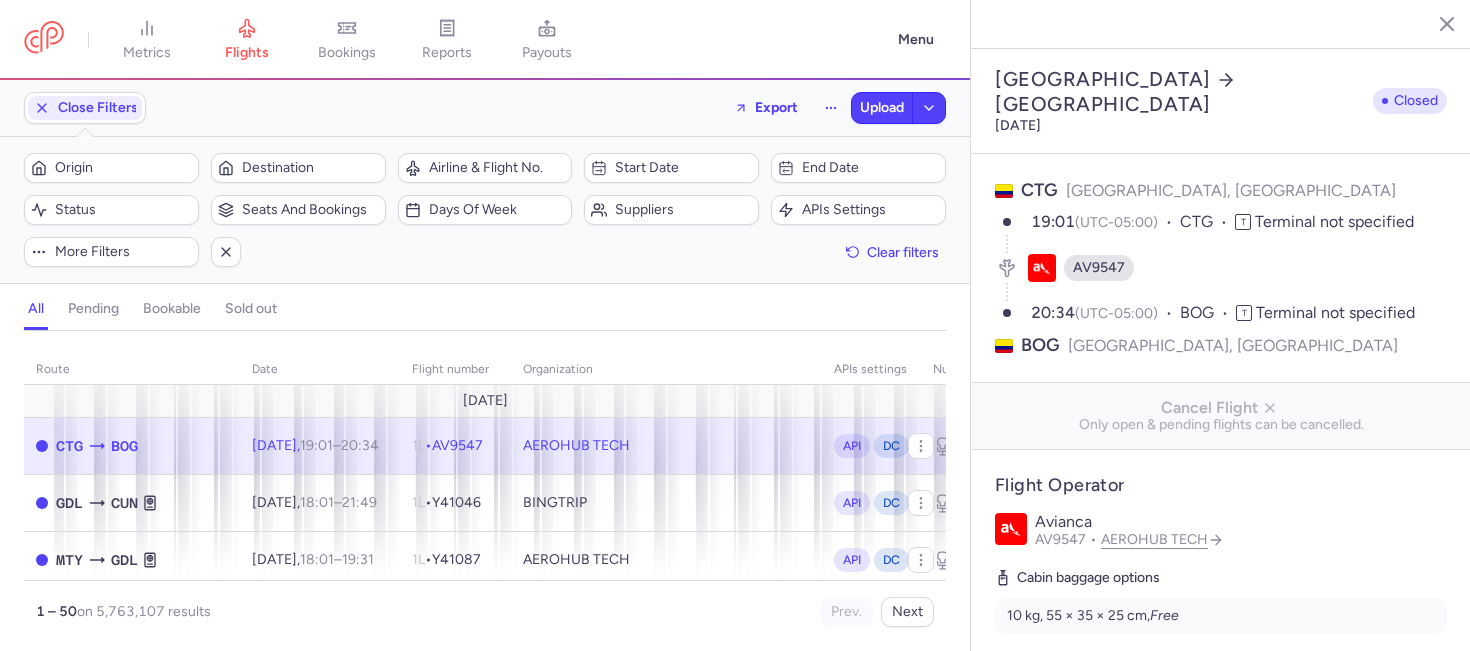 click 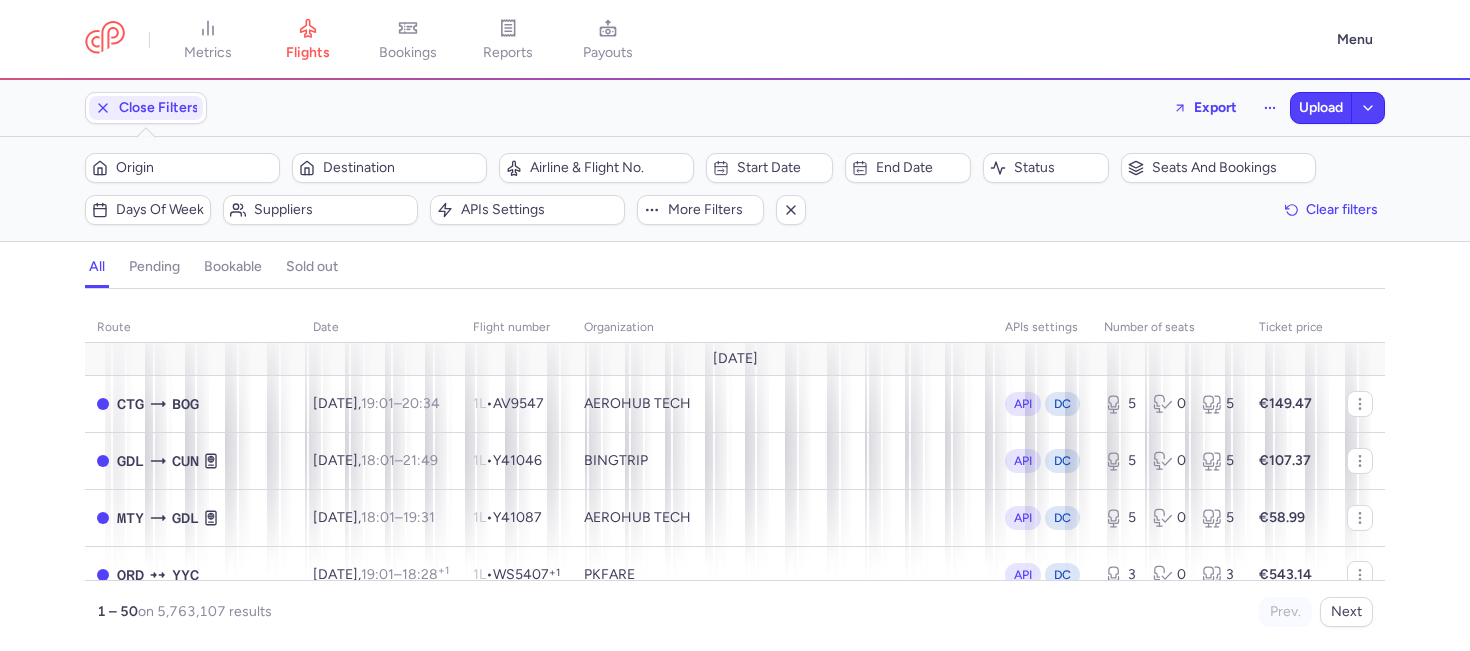 click on "bookable" at bounding box center [233, 267] 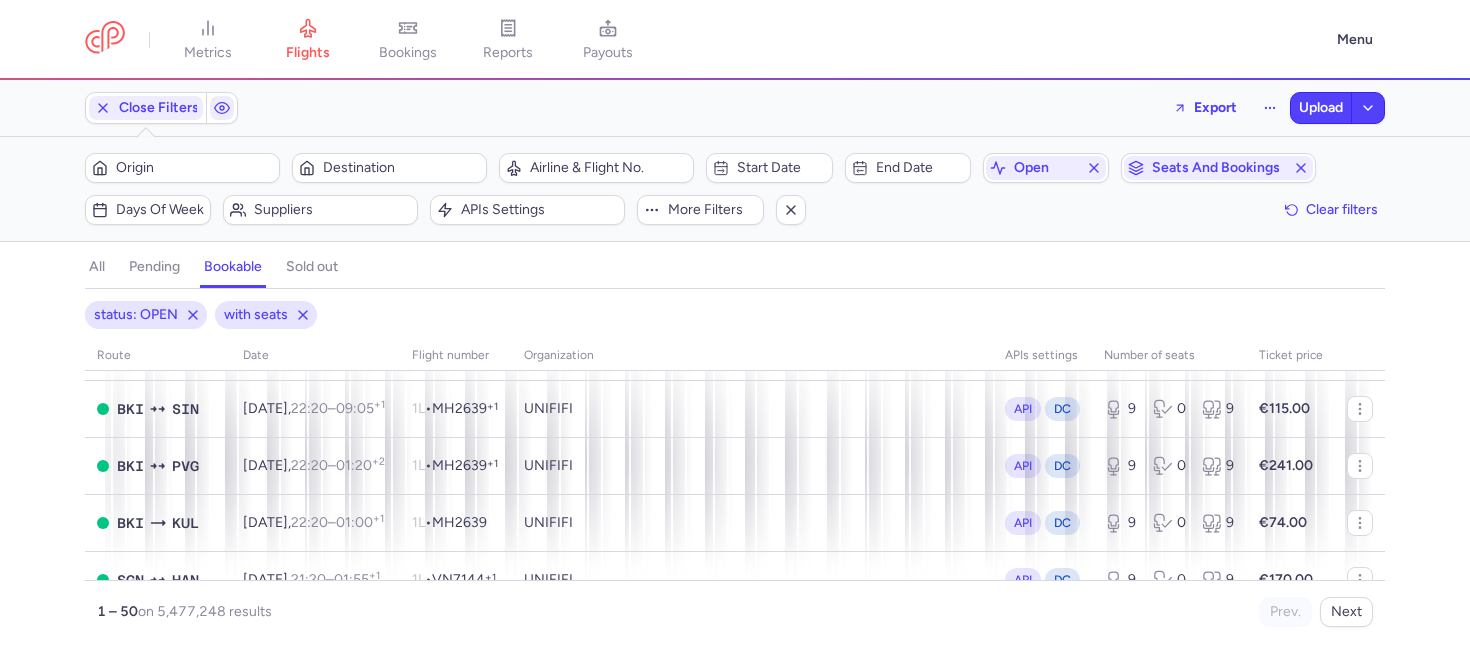 scroll, scrollTop: 2570, scrollLeft: 0, axis: vertical 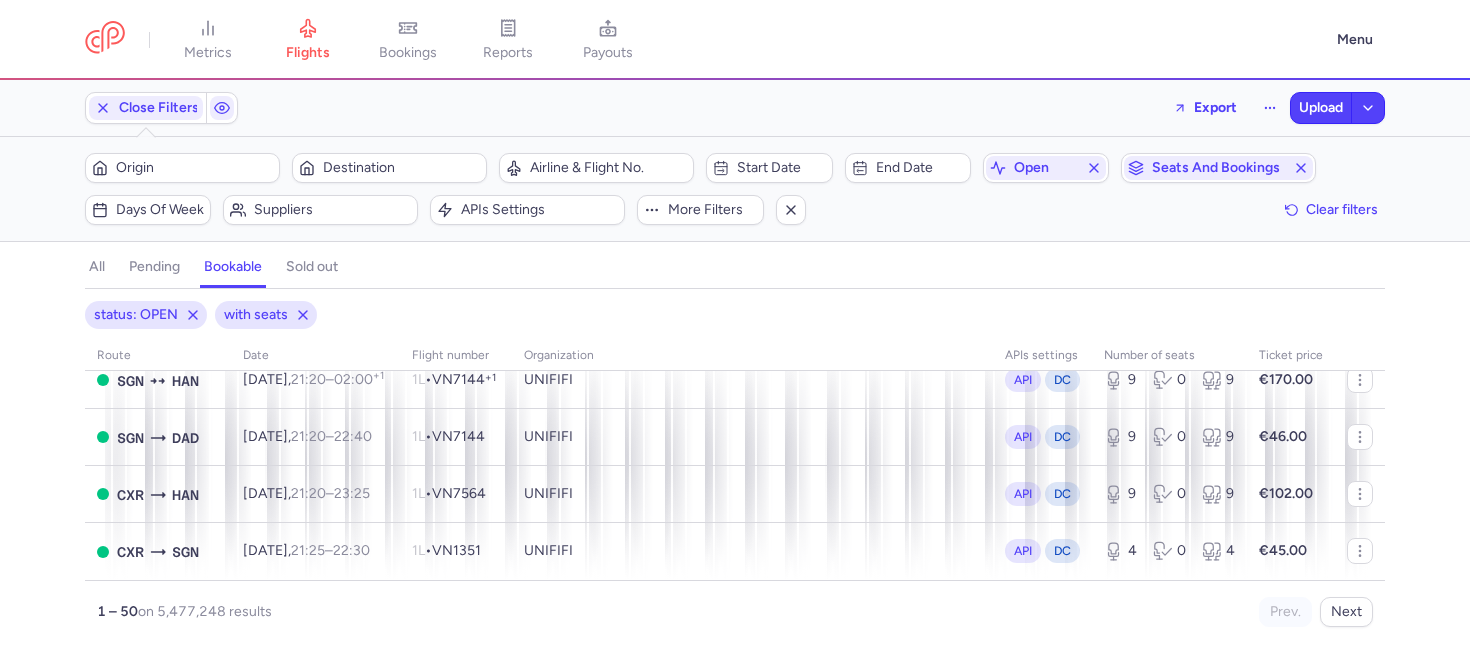 click on "sold out" at bounding box center (312, 267) 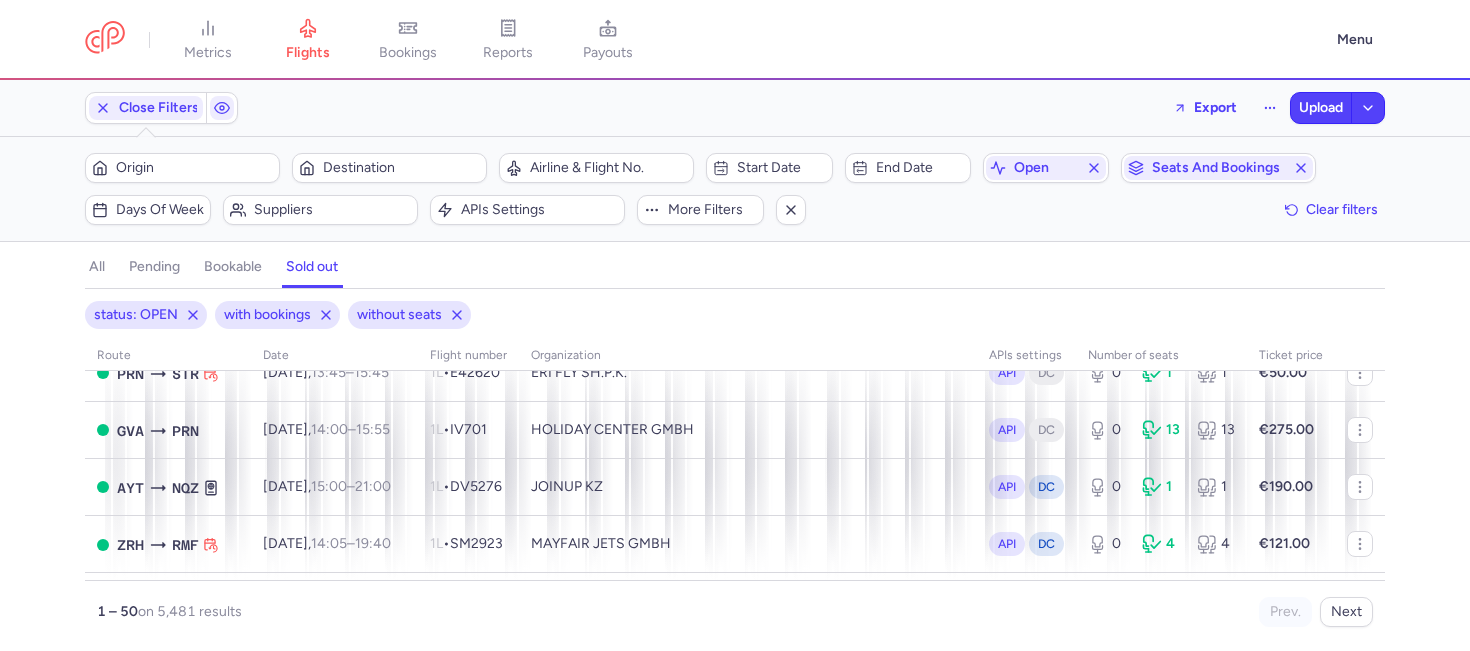 click on "bookable" at bounding box center [233, 267] 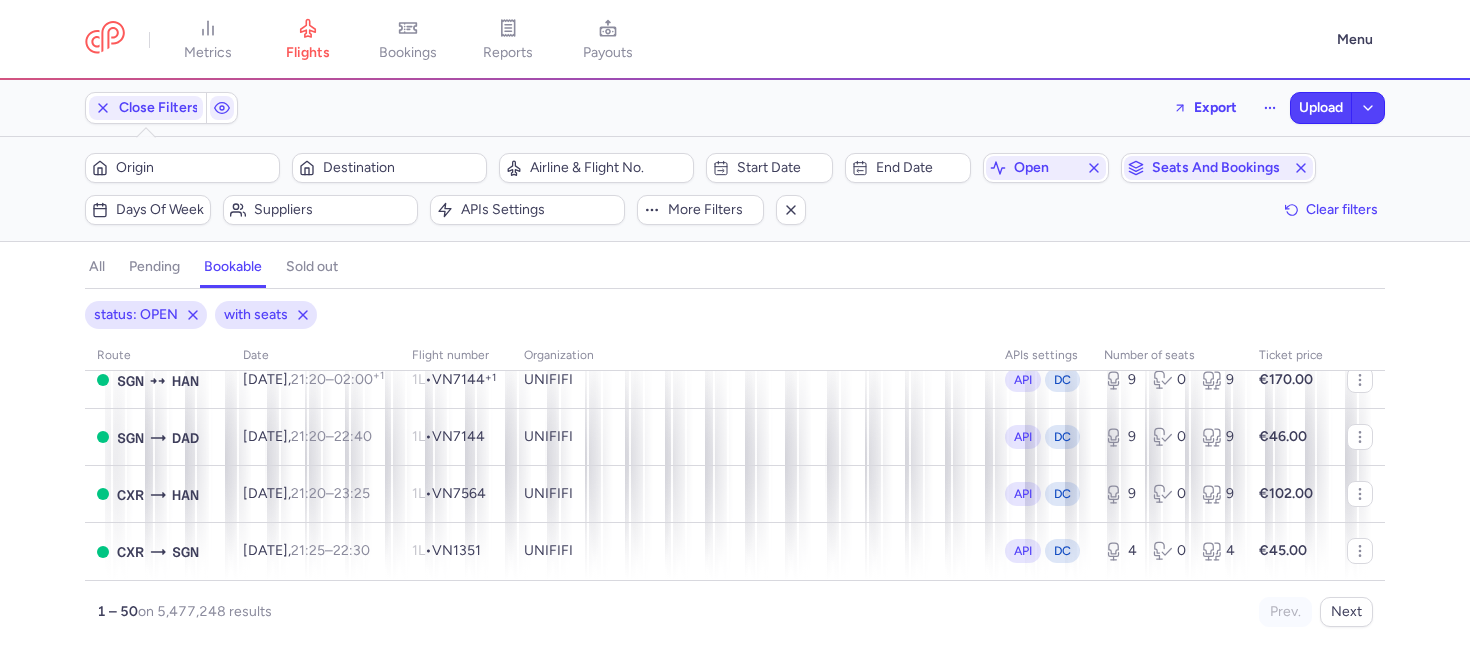 click on "status: OPEN" 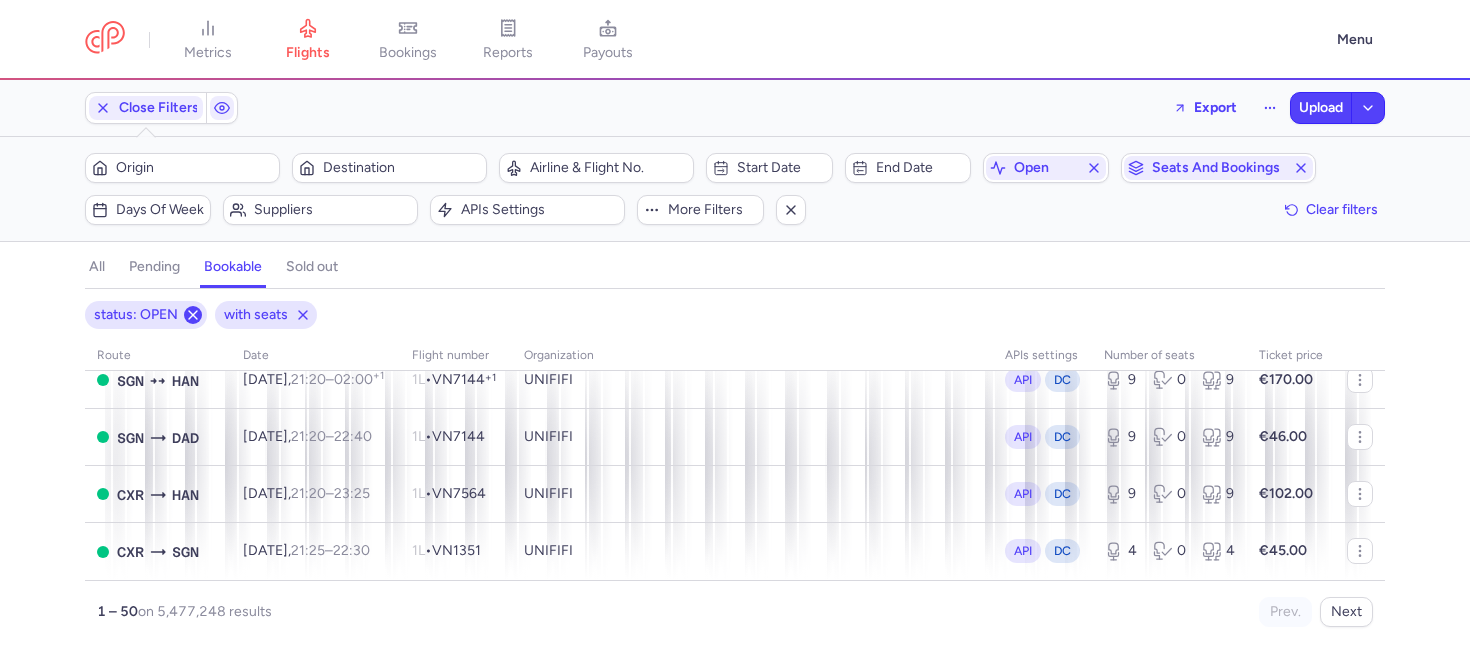 click 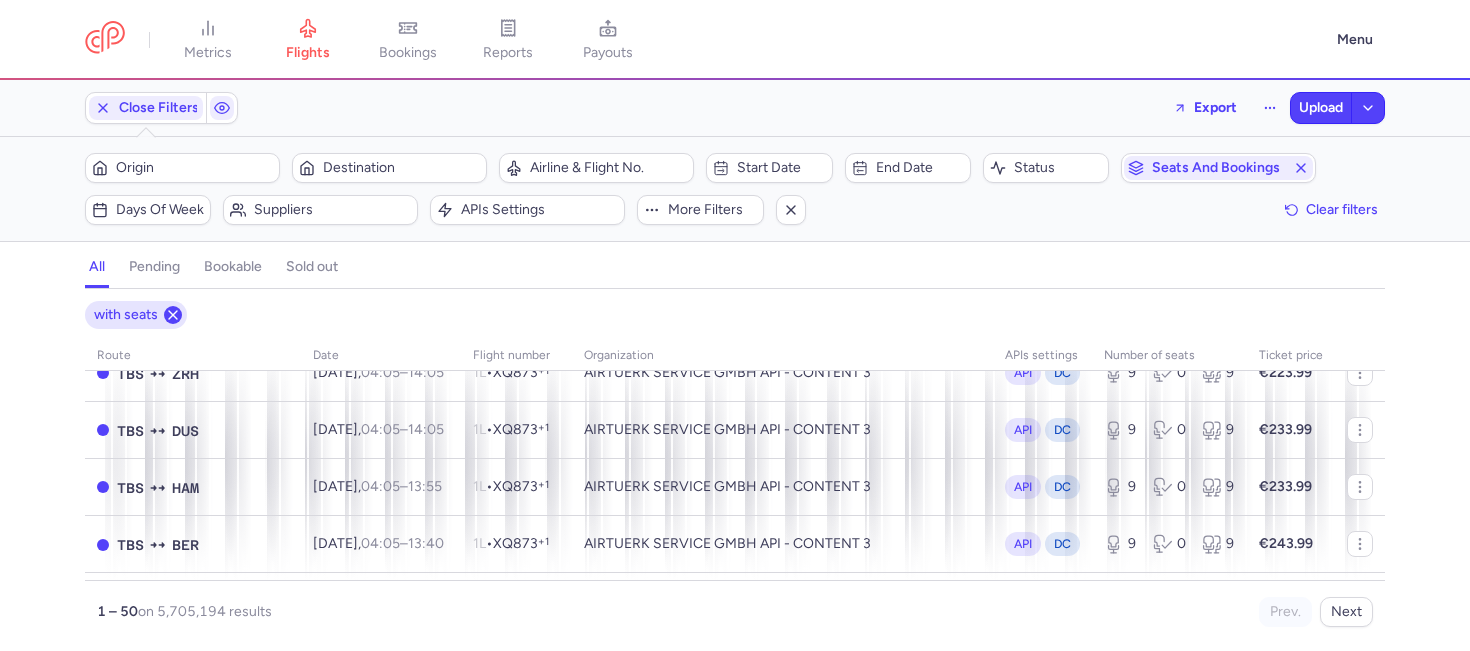 click 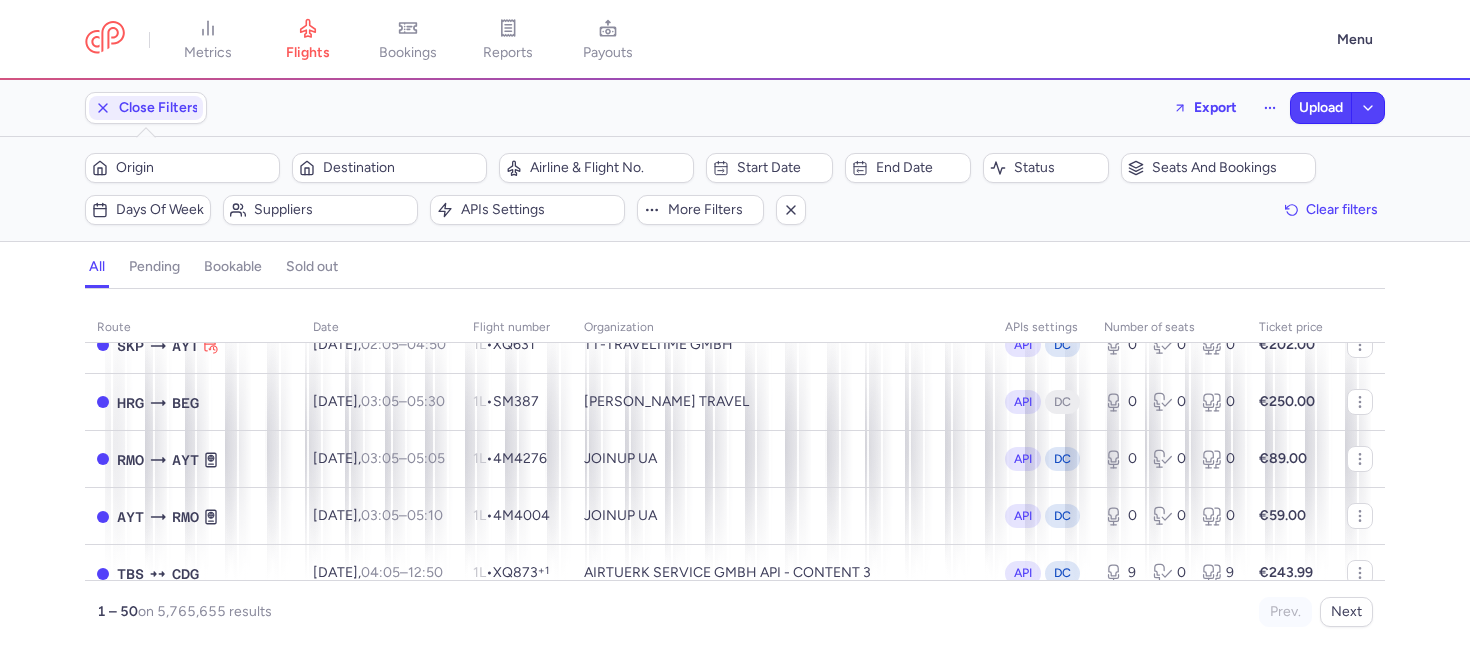 click on "all pending bookable sold out" at bounding box center [735, 271] 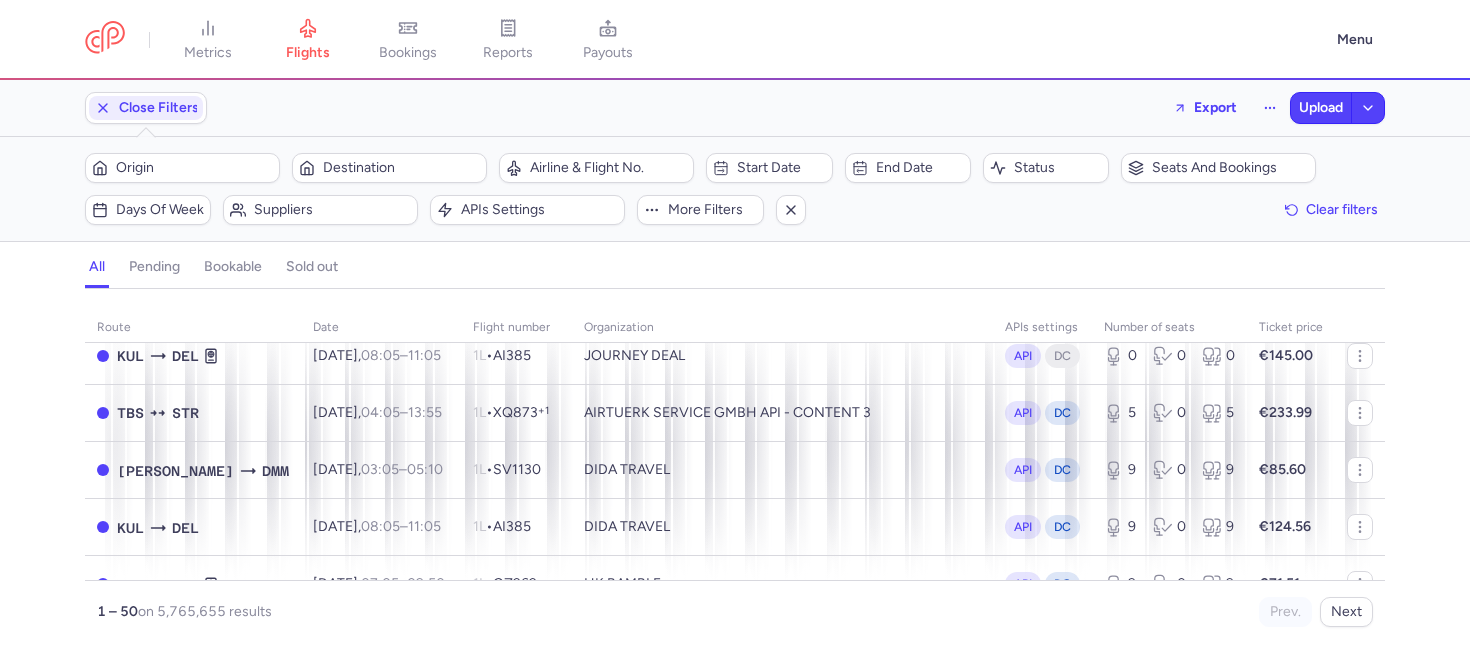 scroll, scrollTop: 477, scrollLeft: 0, axis: vertical 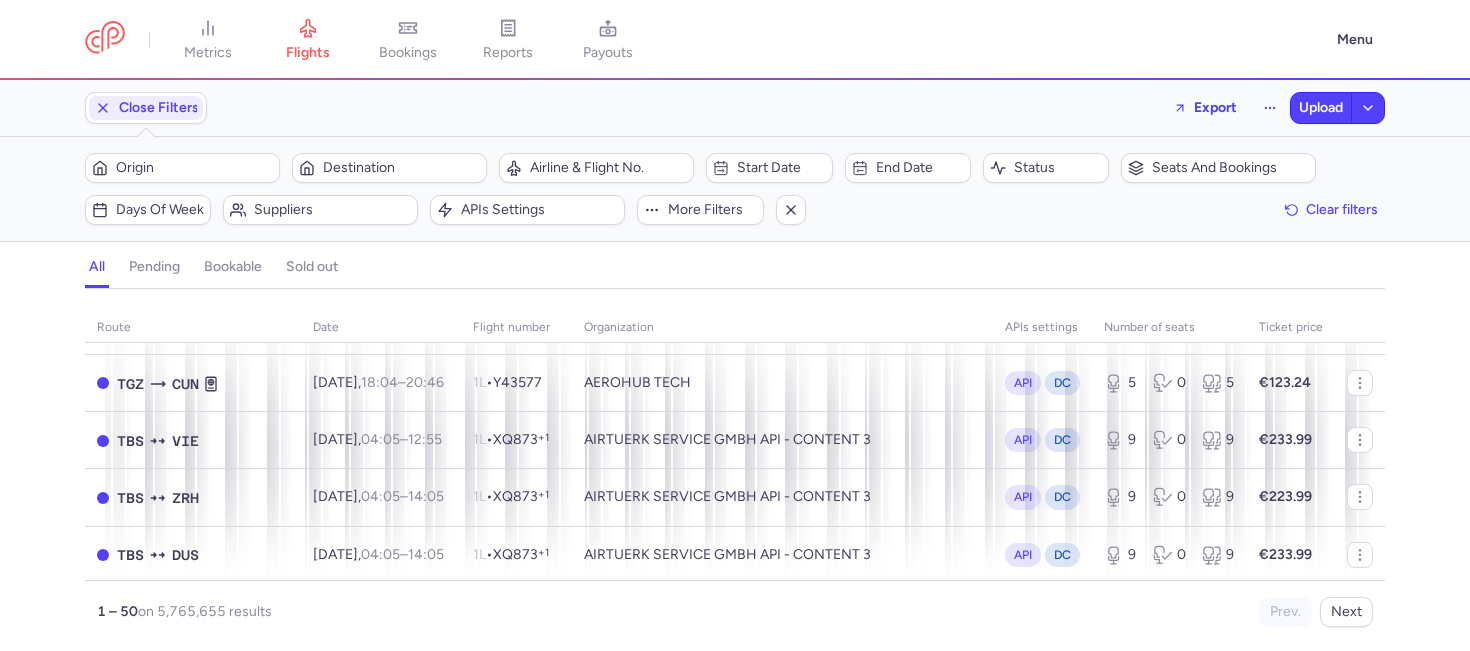 click on "all pending bookable sold out" at bounding box center [735, 271] 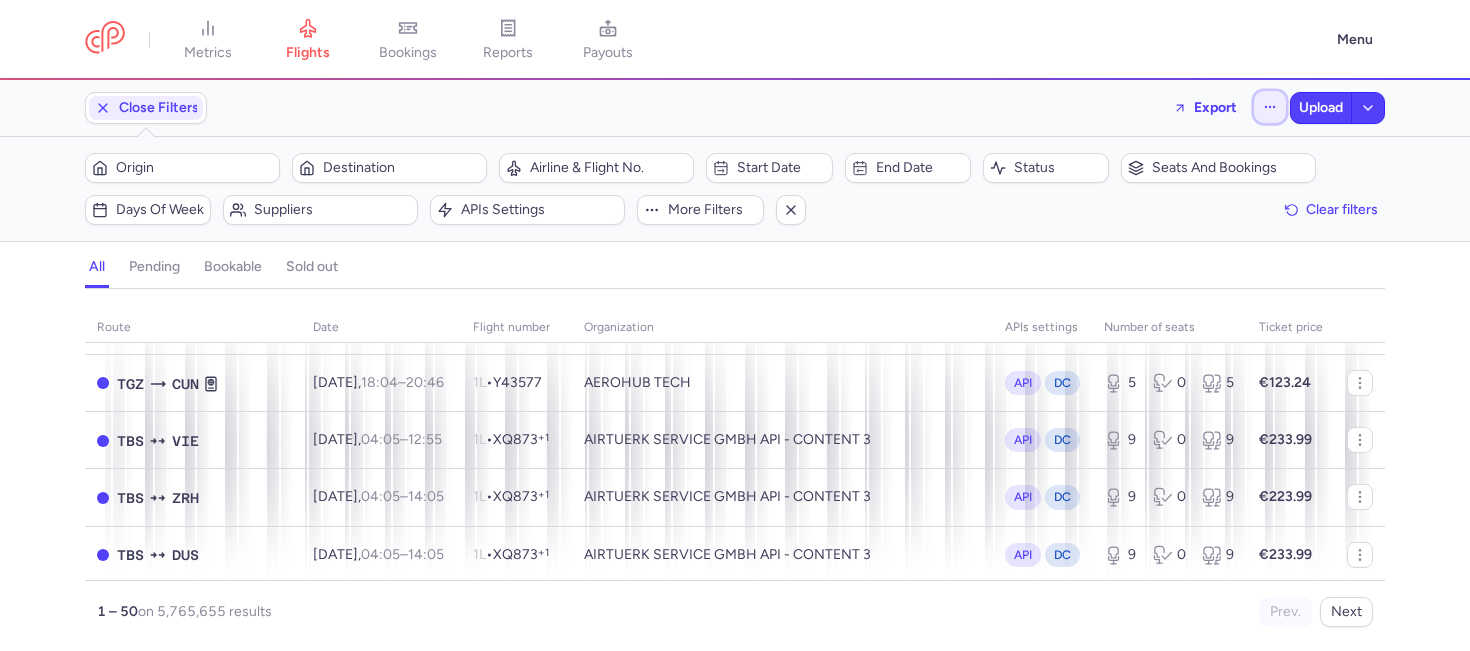click at bounding box center [1270, 107] 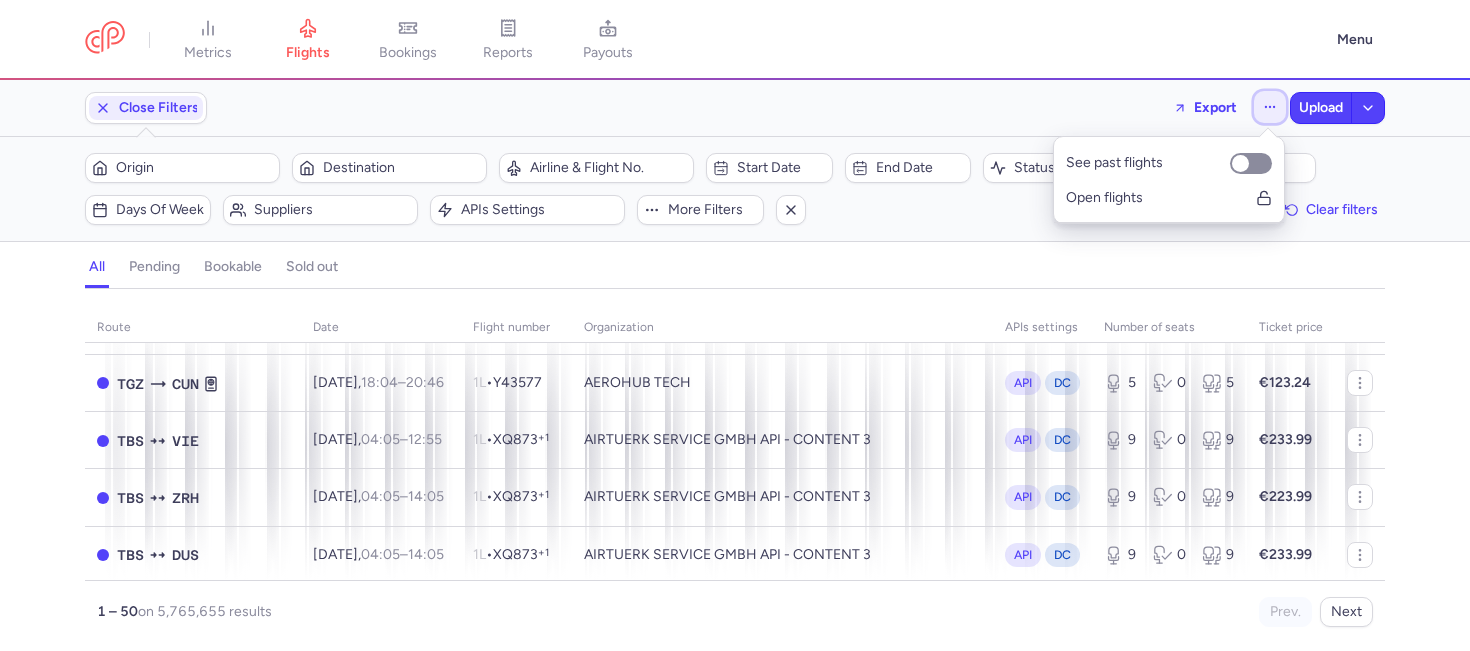 click at bounding box center (1270, 107) 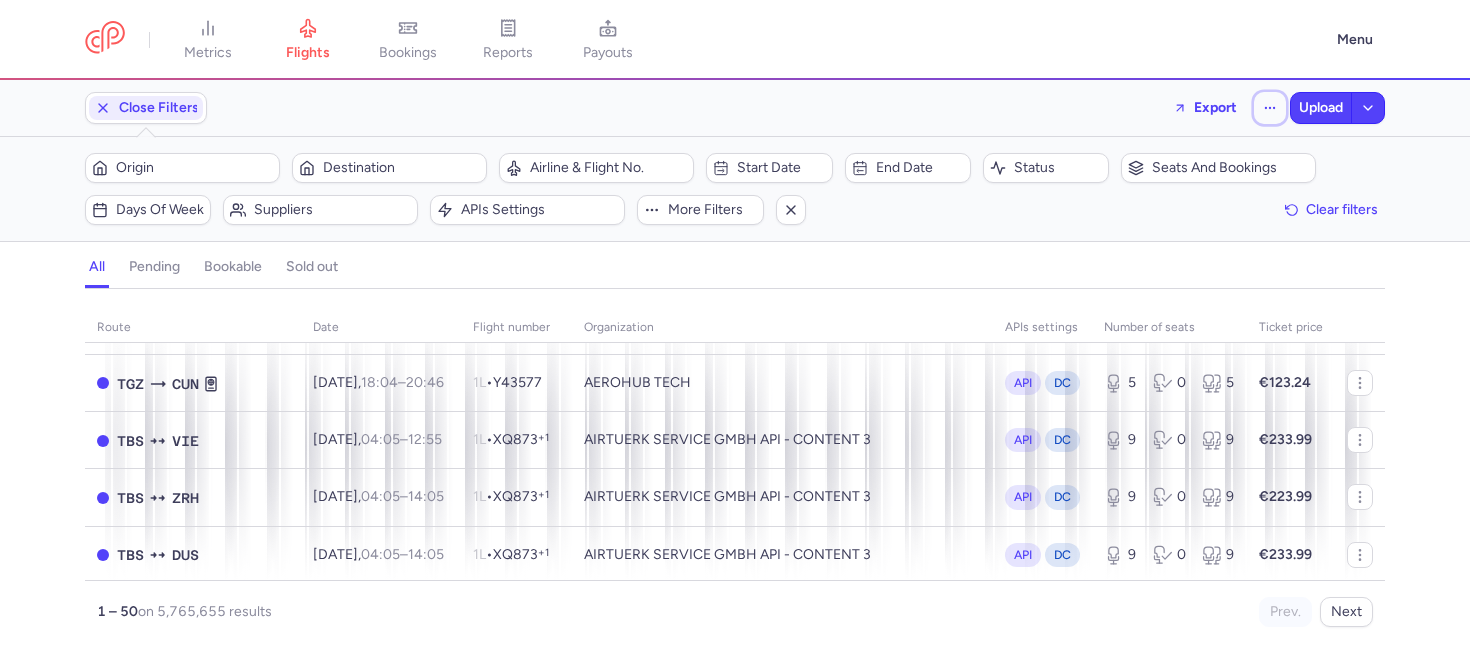 type 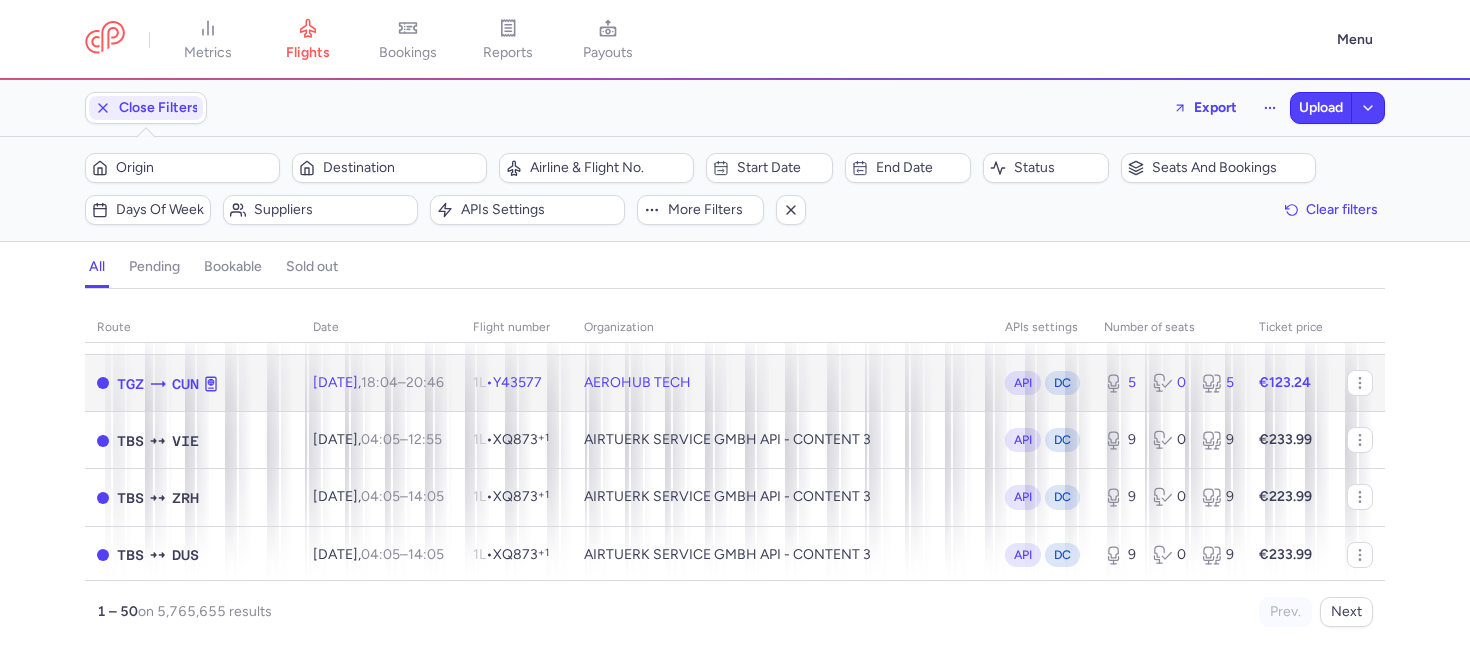click on "AEROHUB TECH" 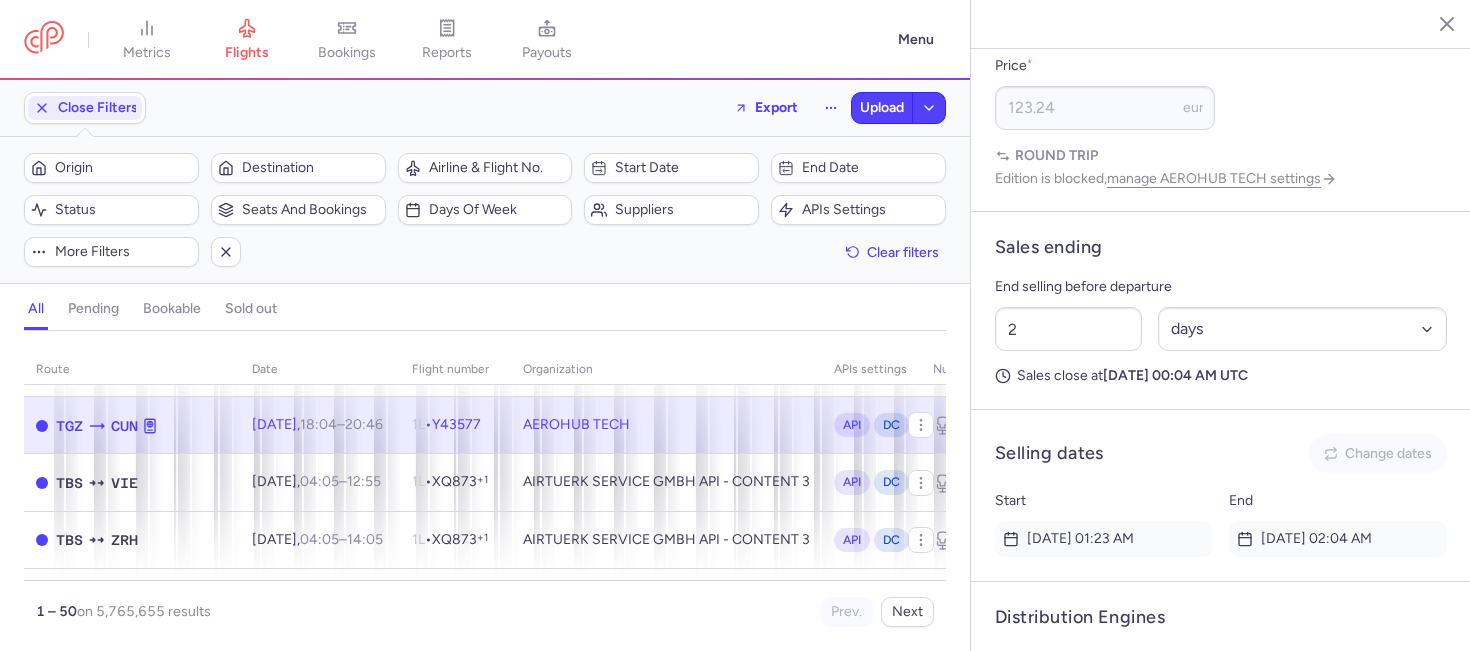 scroll, scrollTop: 728, scrollLeft: 0, axis: vertical 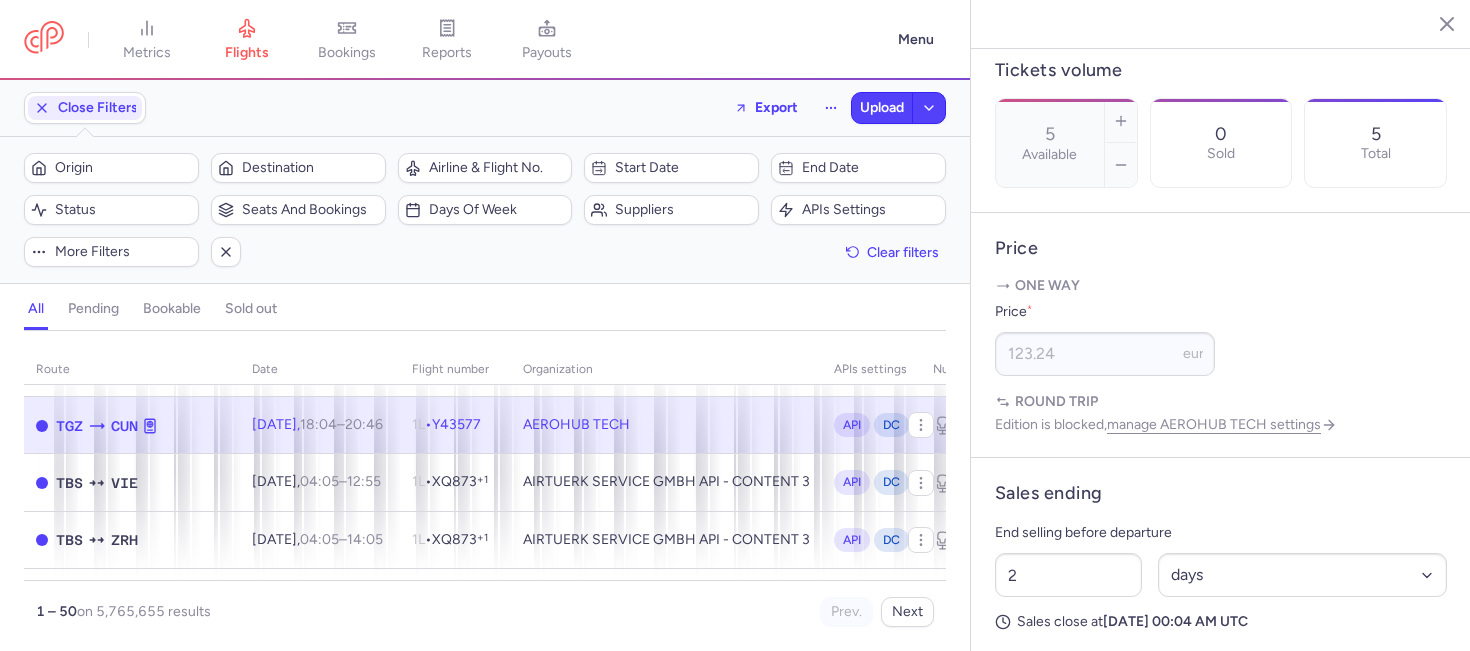 click on "Price  * 123.24 eur" at bounding box center [1221, 338] 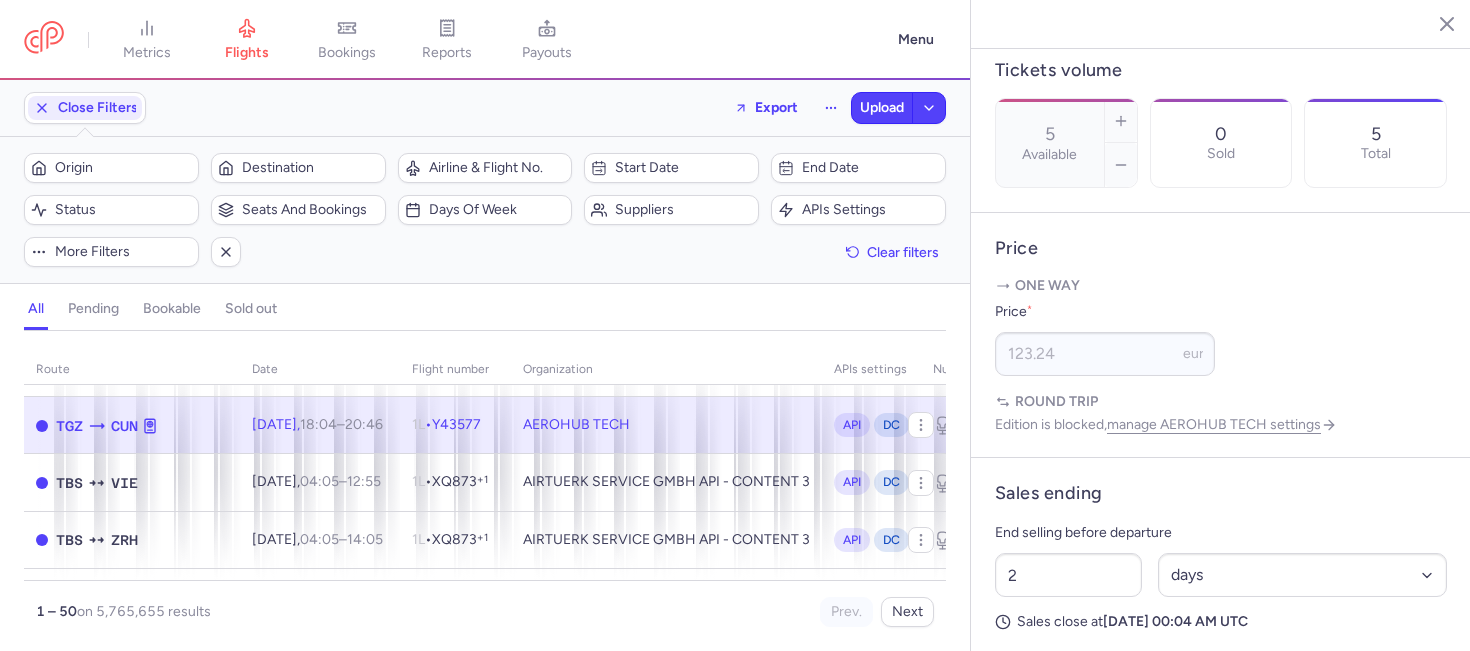 click on "Filters – 5765655 results  Origin  Destination  Airline & Flight No.  Start date  End date  Status  Seats and bookings  Days of week Suppliers   APIs settings  More filters  Clear filters" at bounding box center [485, 210] 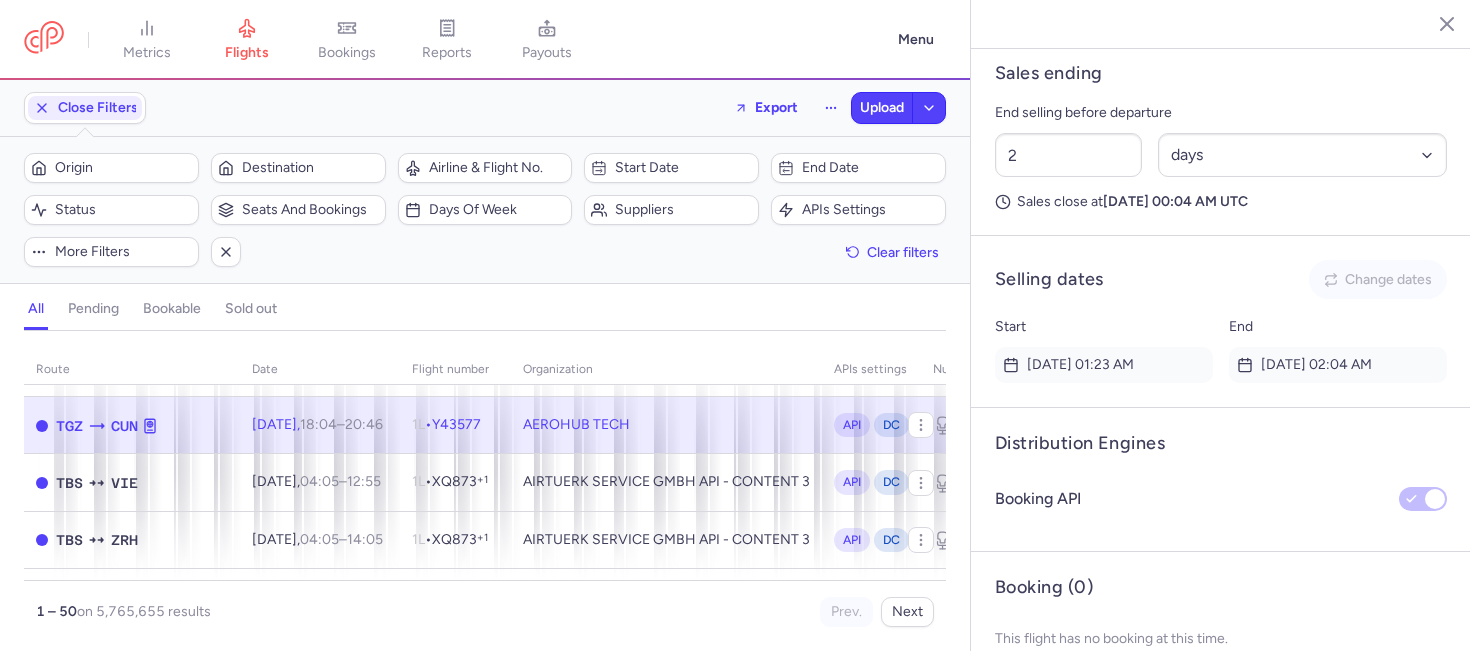 scroll, scrollTop: 1238, scrollLeft: 0, axis: vertical 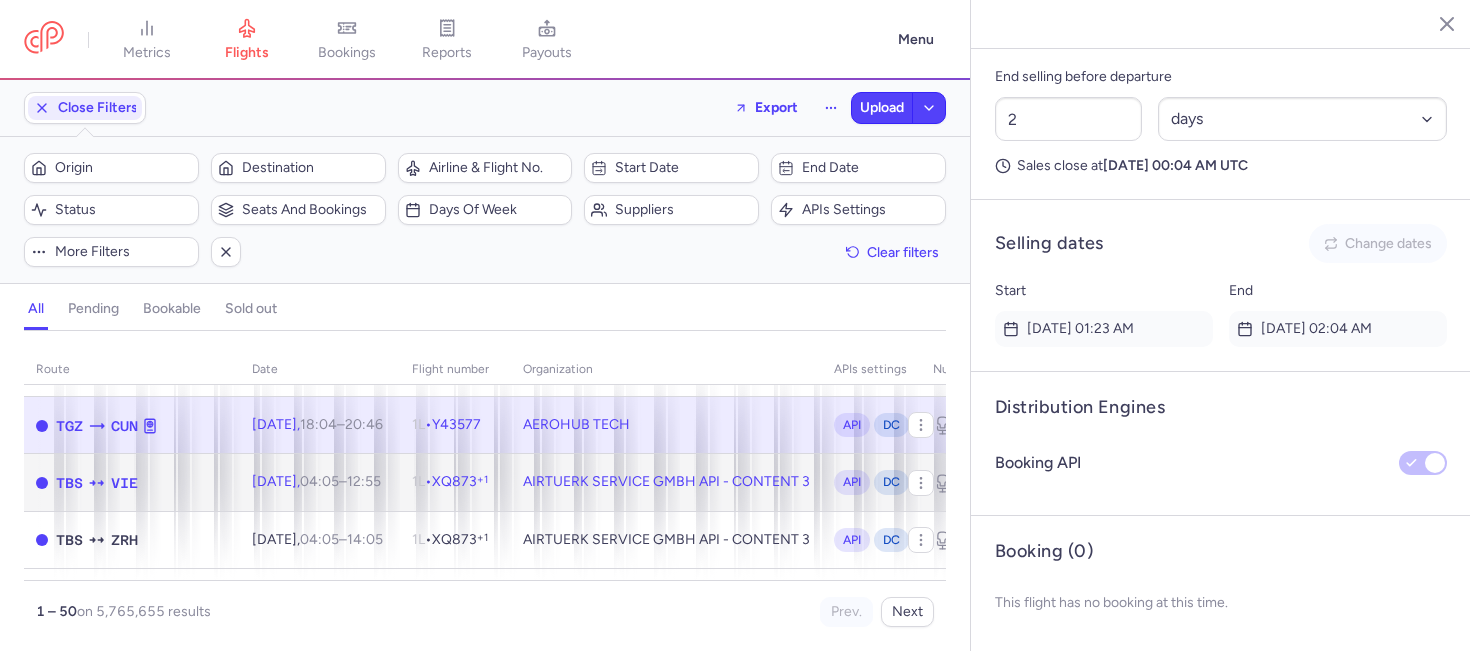 click on "1L  •   XQ873  +1" 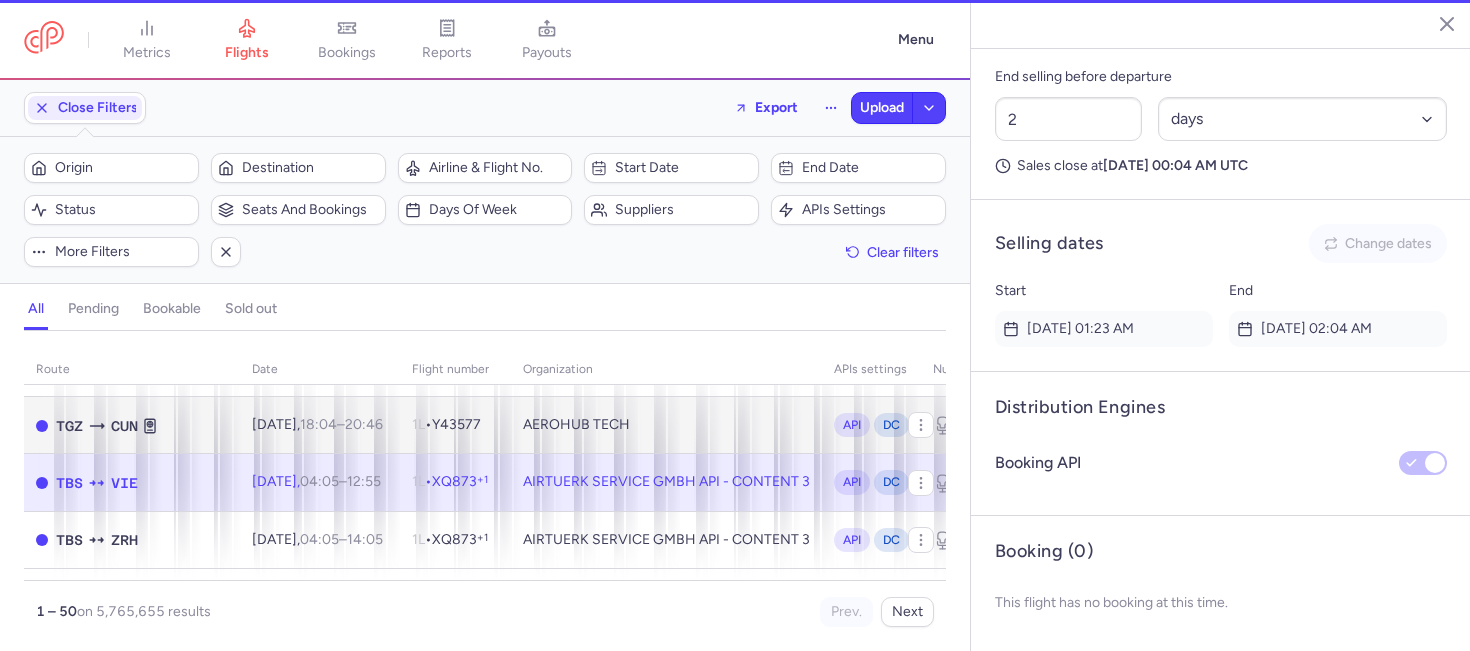type on "9" 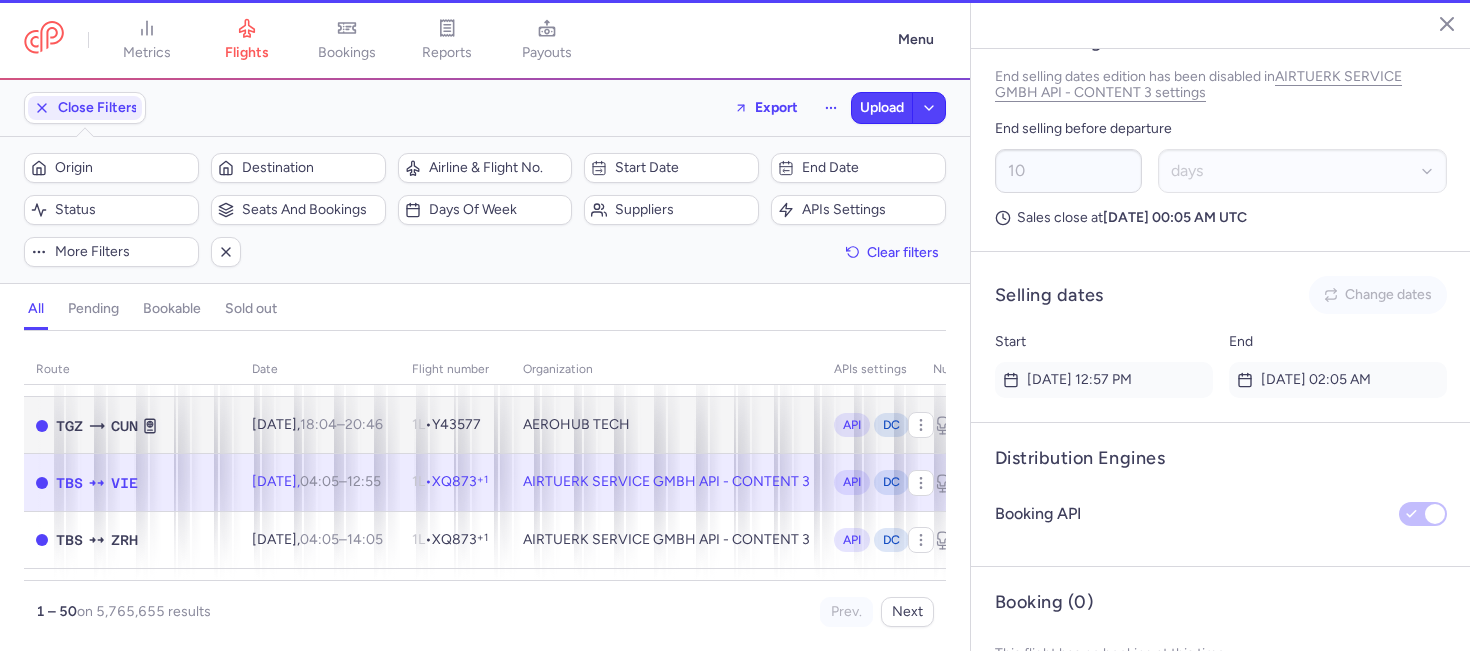 scroll, scrollTop: 1272, scrollLeft: 0, axis: vertical 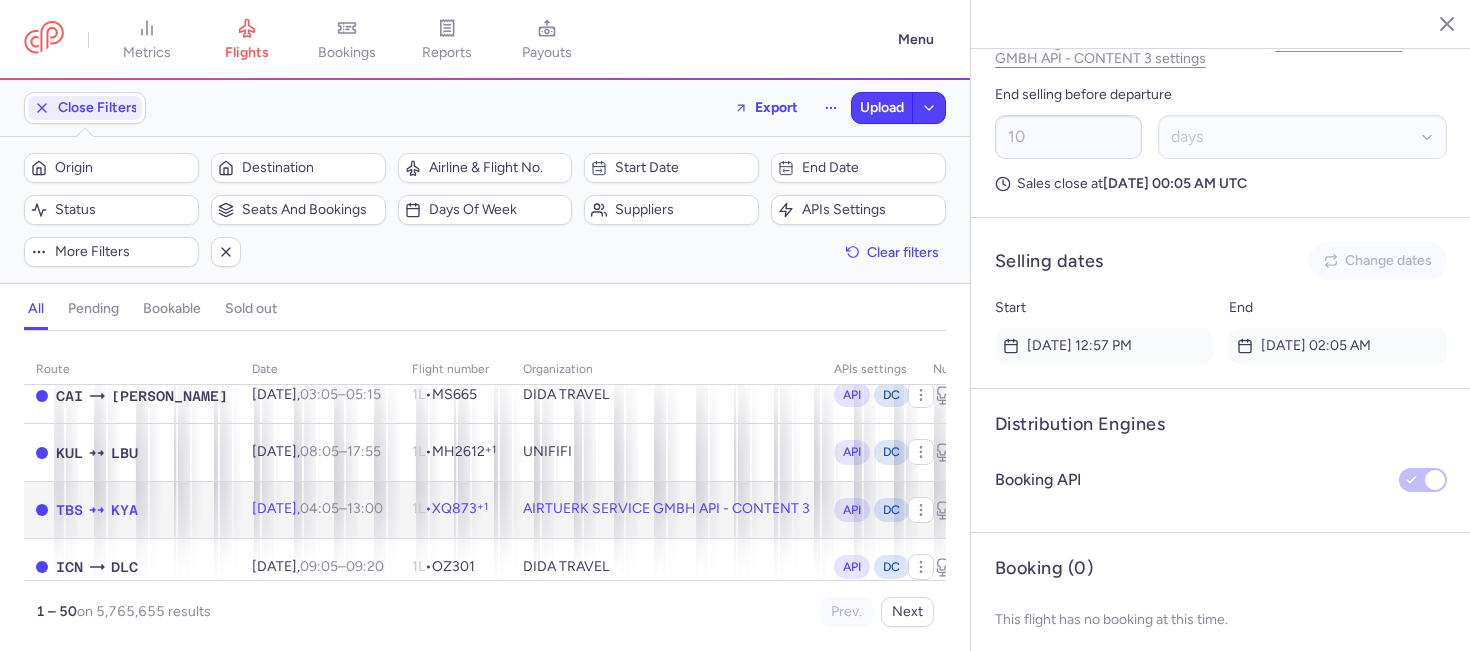 click on "1L  •   XQ873  +1" 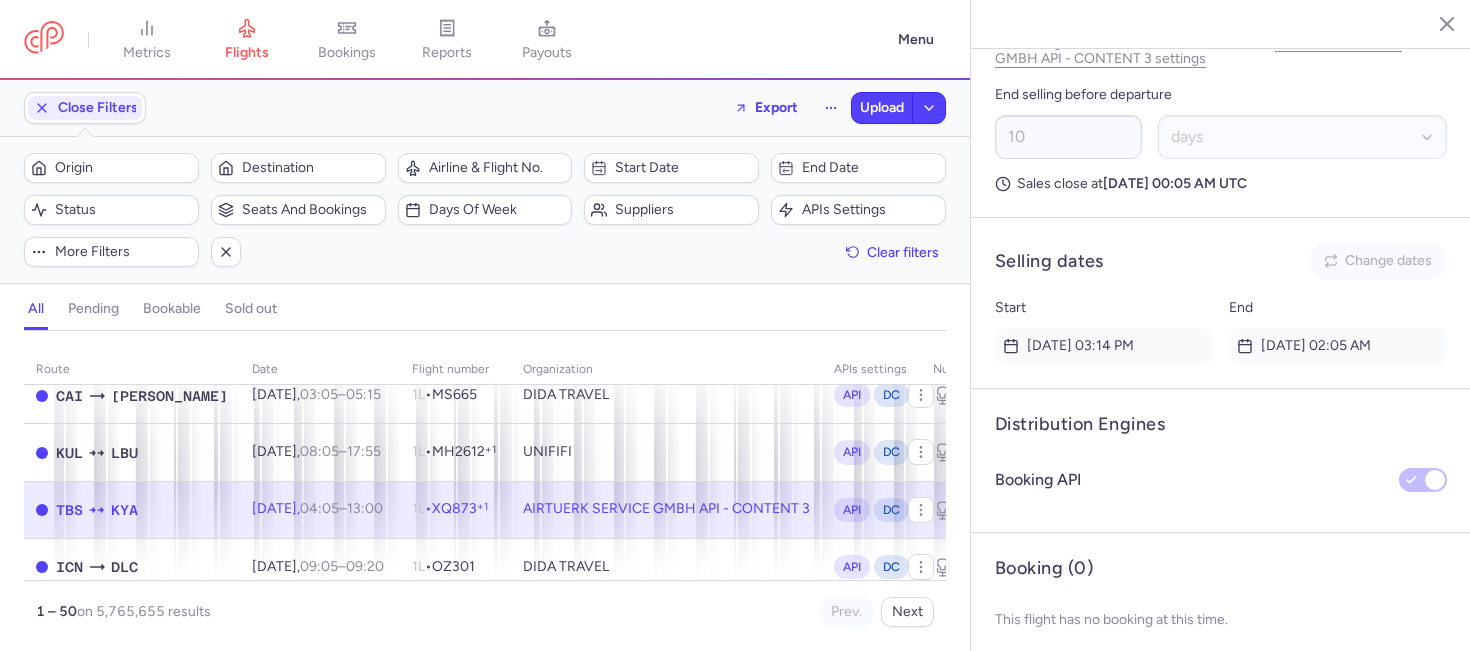 click on "Origin  Destination  Airline & Flight No.  Start date  End date  Status  Seats and bookings  Days of week Suppliers   APIs settings  More filters  Clear filters" at bounding box center (485, 210) 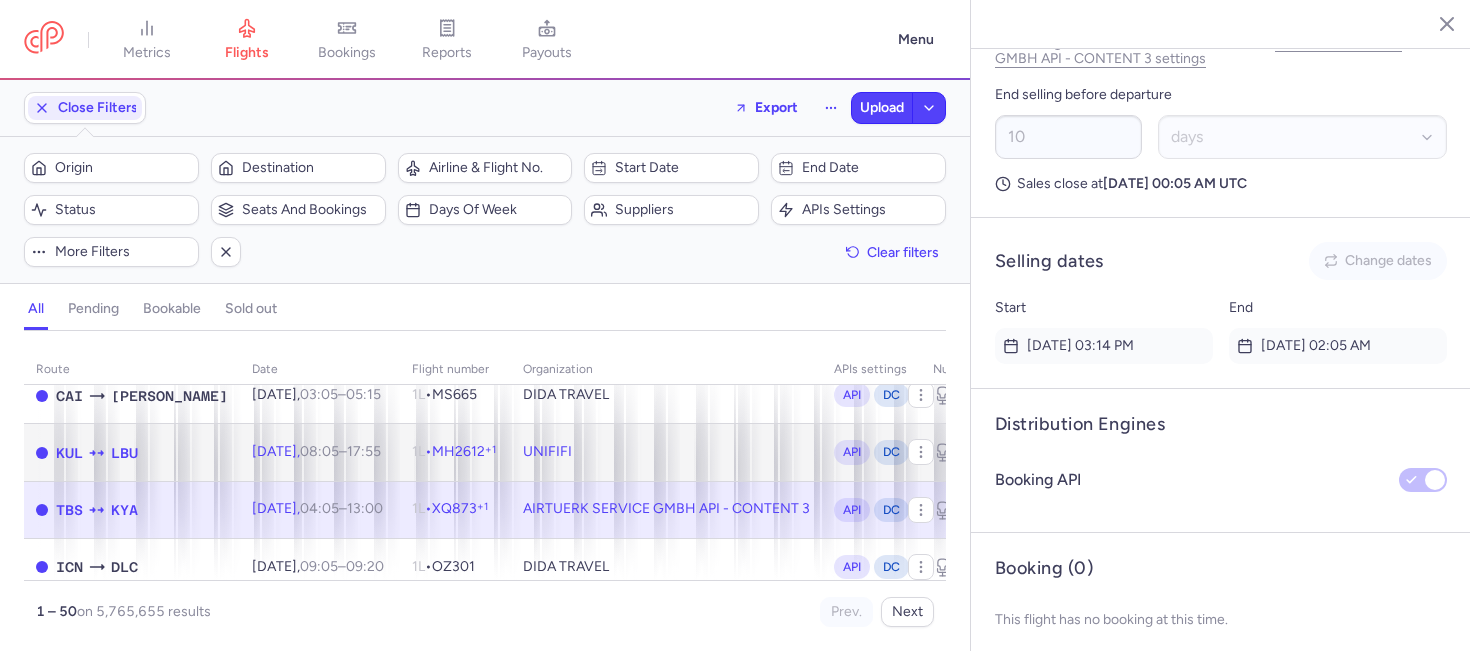 click on "UNIFIFI" 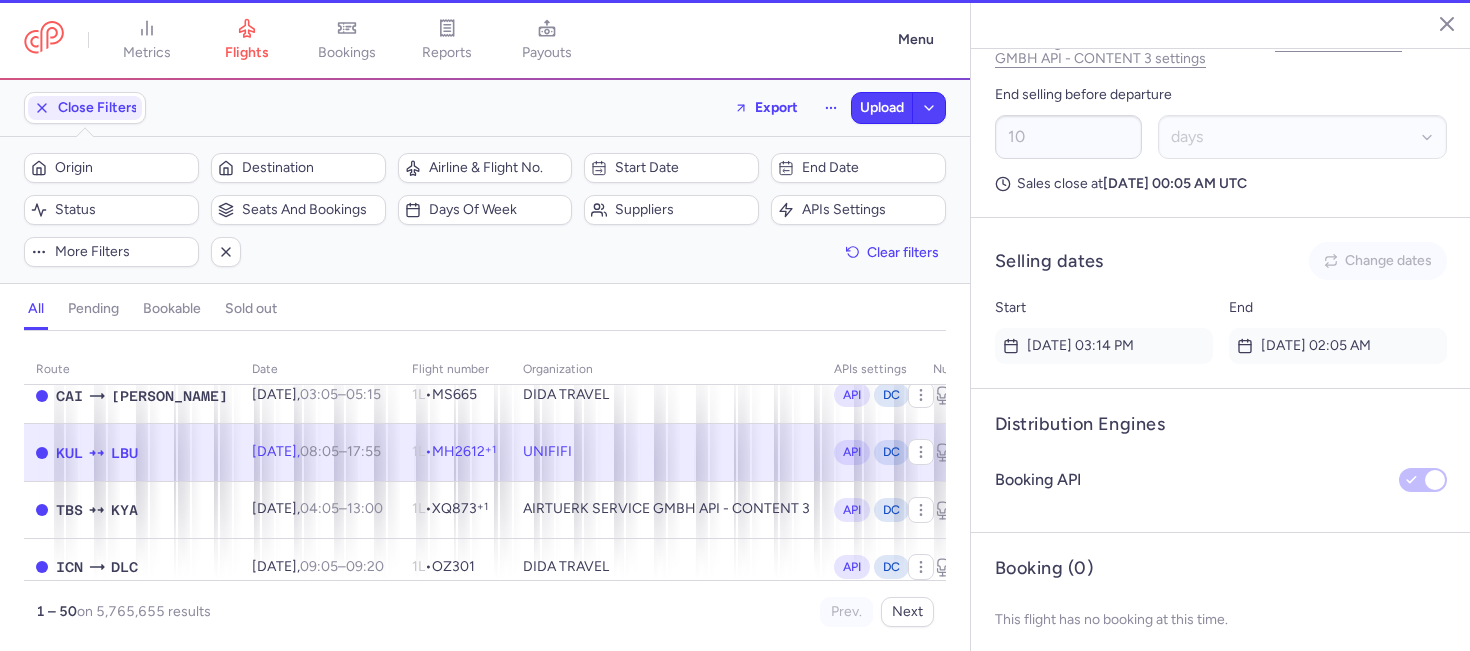 type on "1" 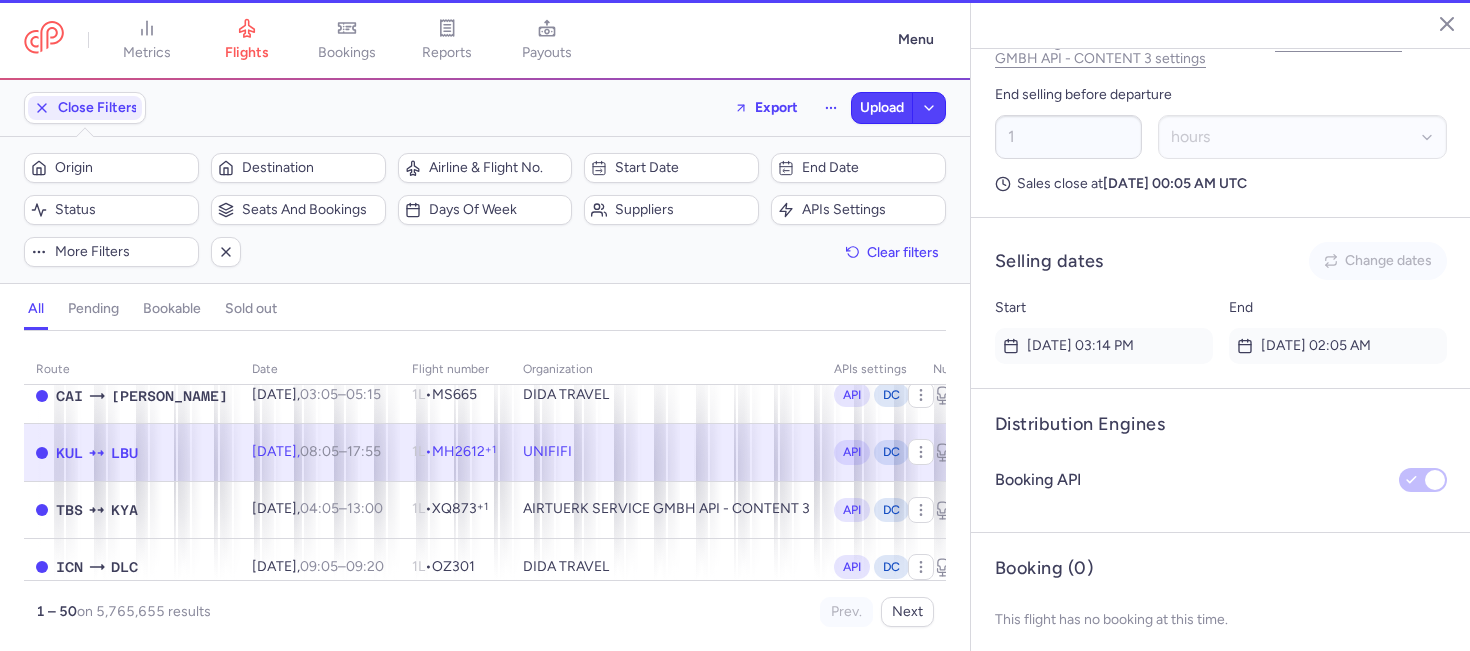 scroll, scrollTop: 1238, scrollLeft: 0, axis: vertical 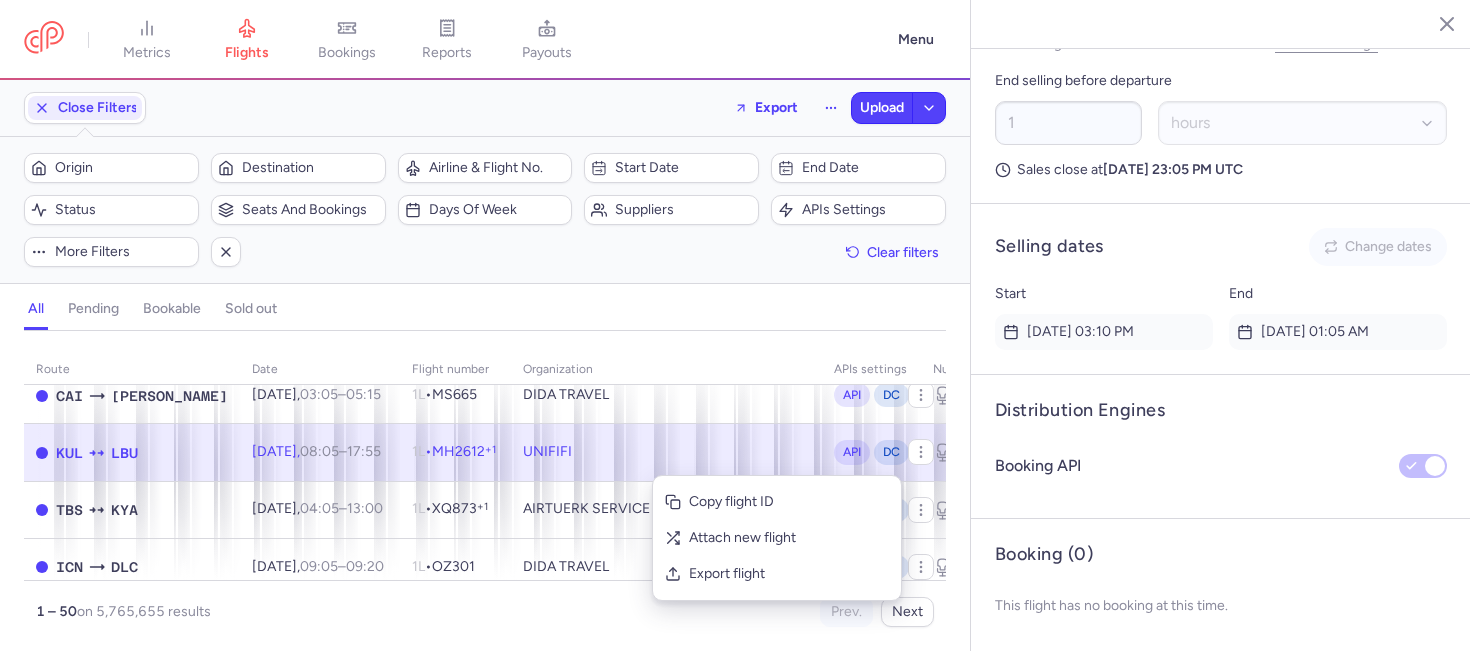 click on "UNIFIFI" 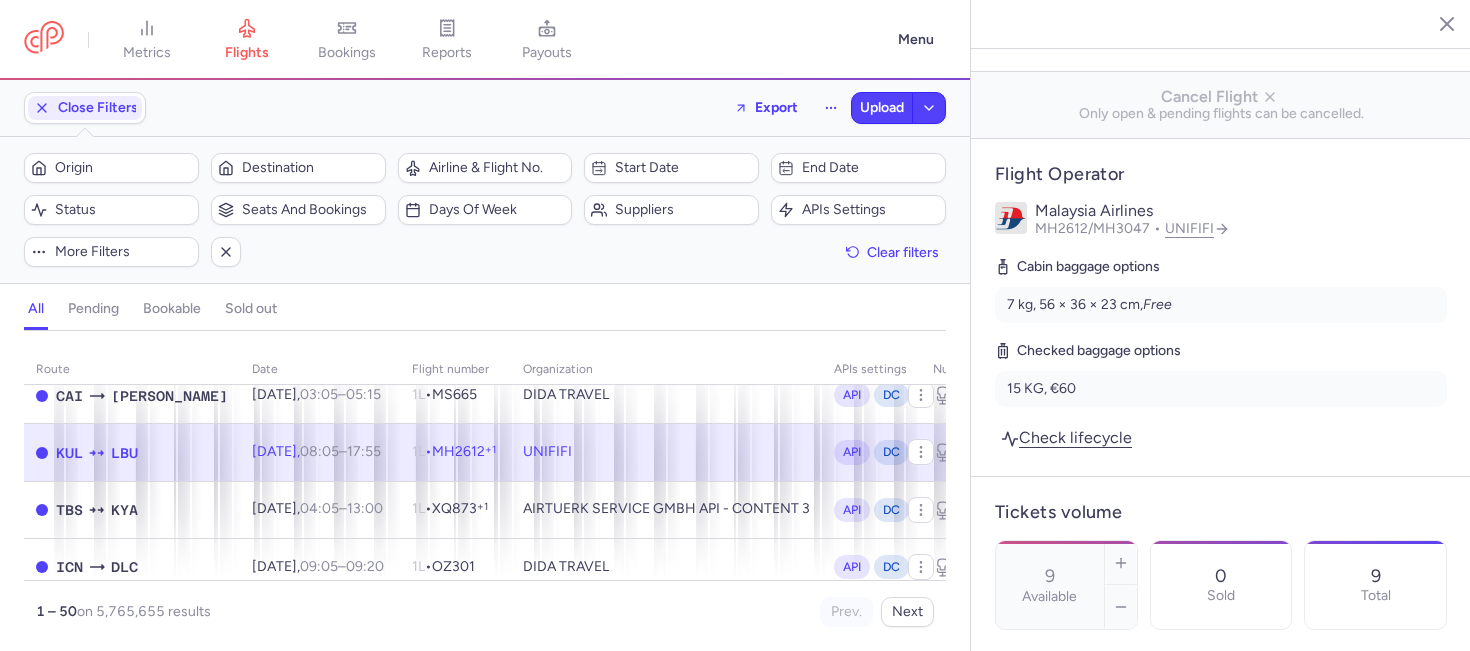 scroll, scrollTop: 293, scrollLeft: 0, axis: vertical 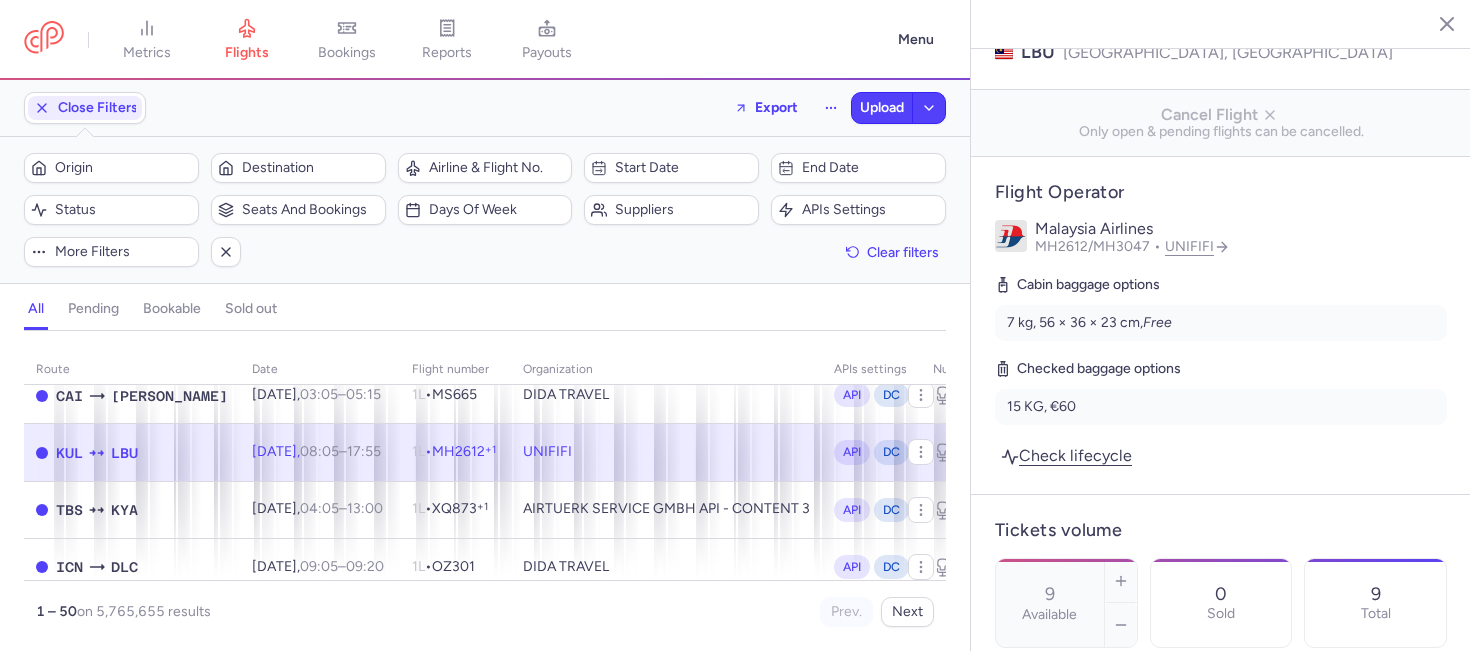 click on "7 kg, 56 × 36 × 23 cm,  Free" at bounding box center (1221, 323) 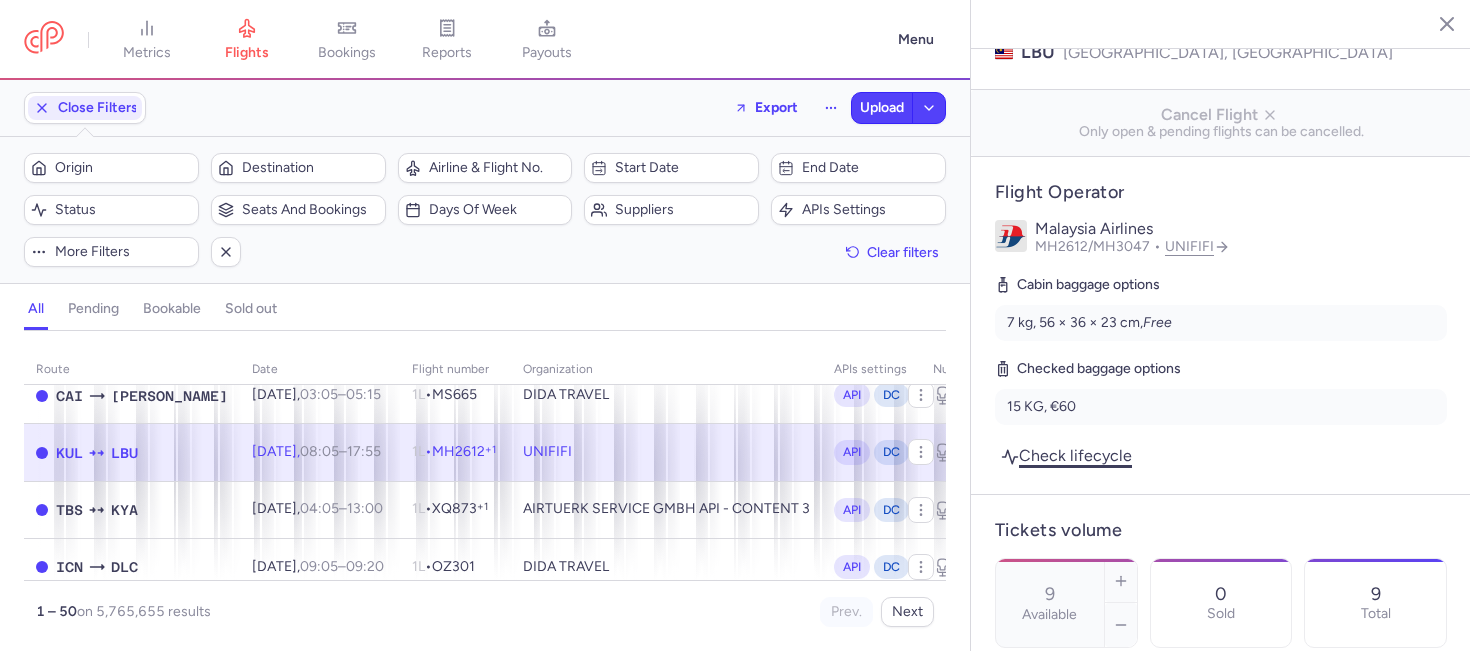 click on "Check lifecycle" at bounding box center (1066, 455) 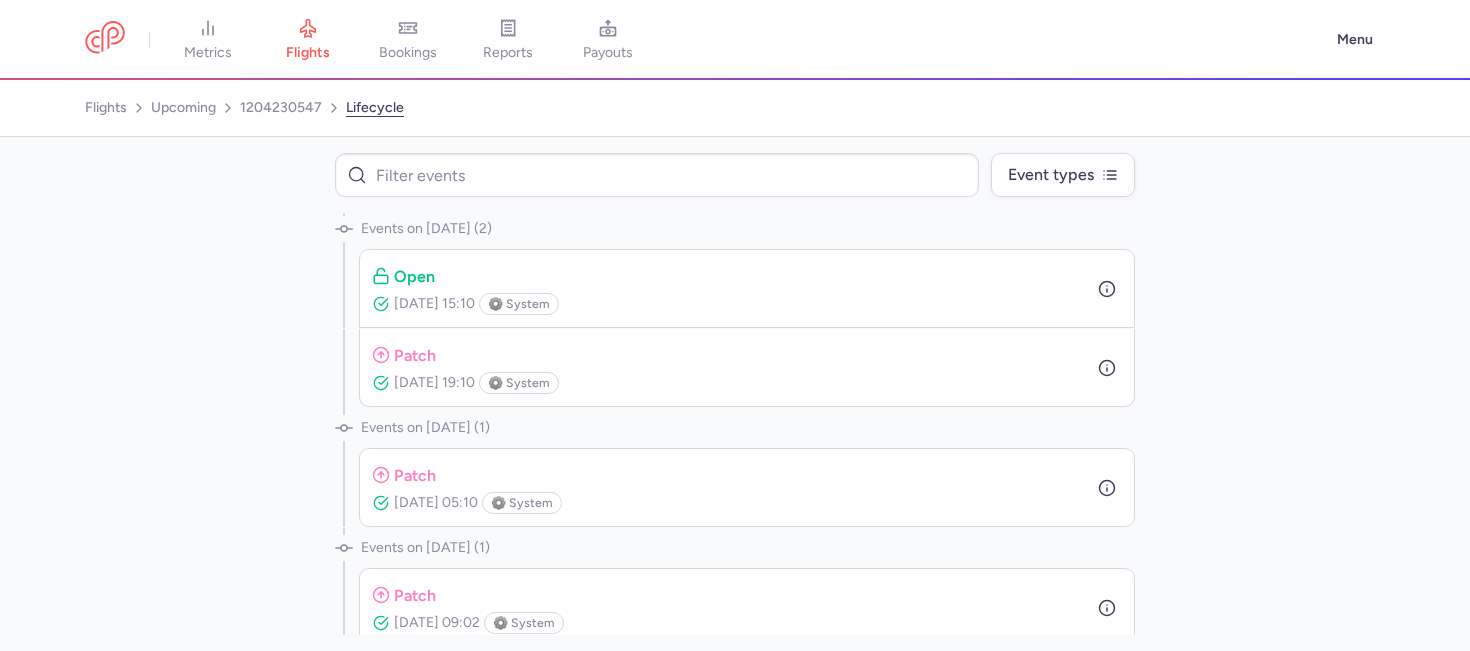 scroll, scrollTop: 0, scrollLeft: 0, axis: both 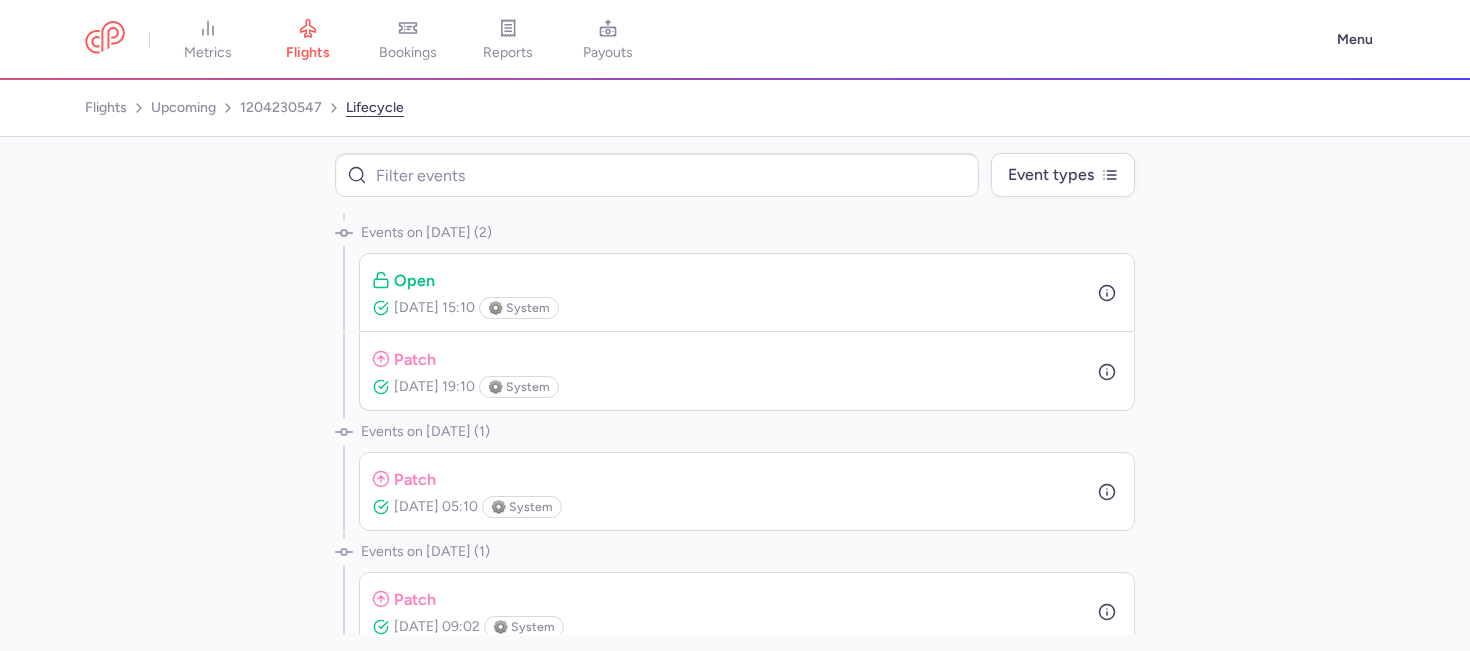 select on "hours" 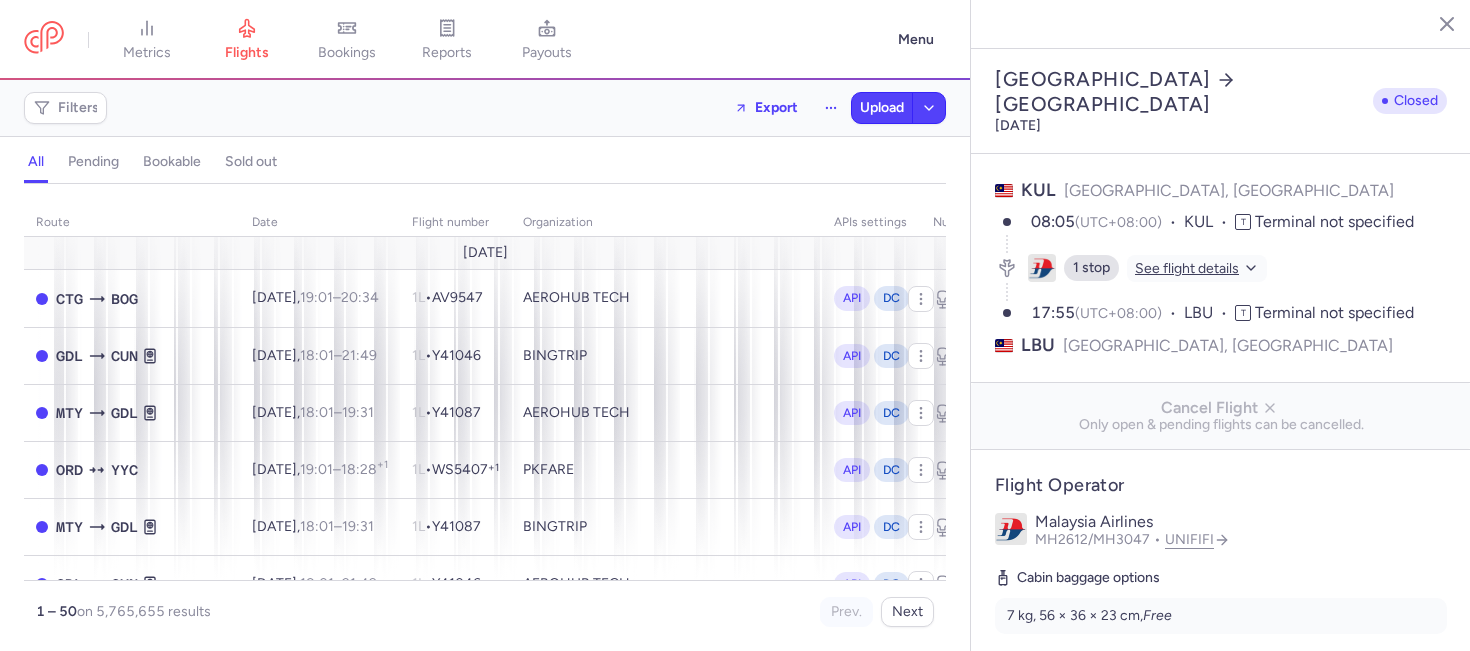 click on "all pending bookable sold out" at bounding box center (485, 166) 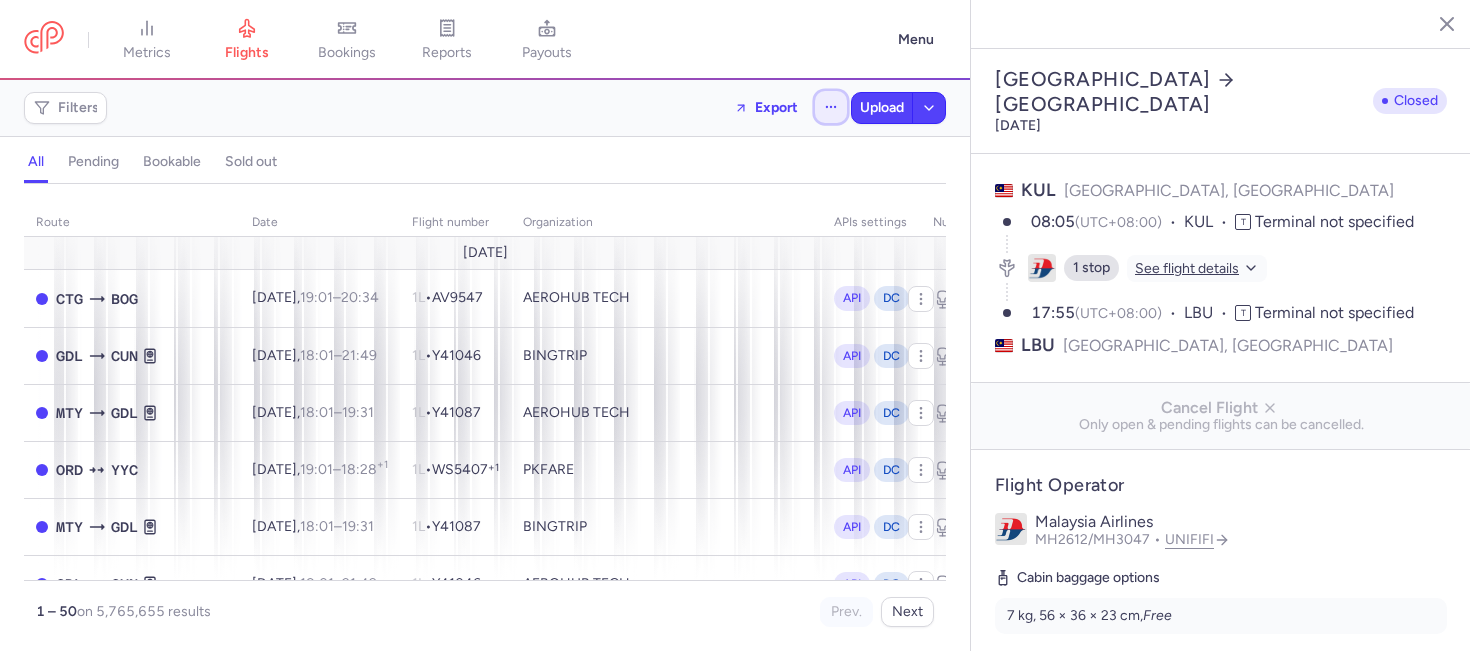 click at bounding box center [831, 107] 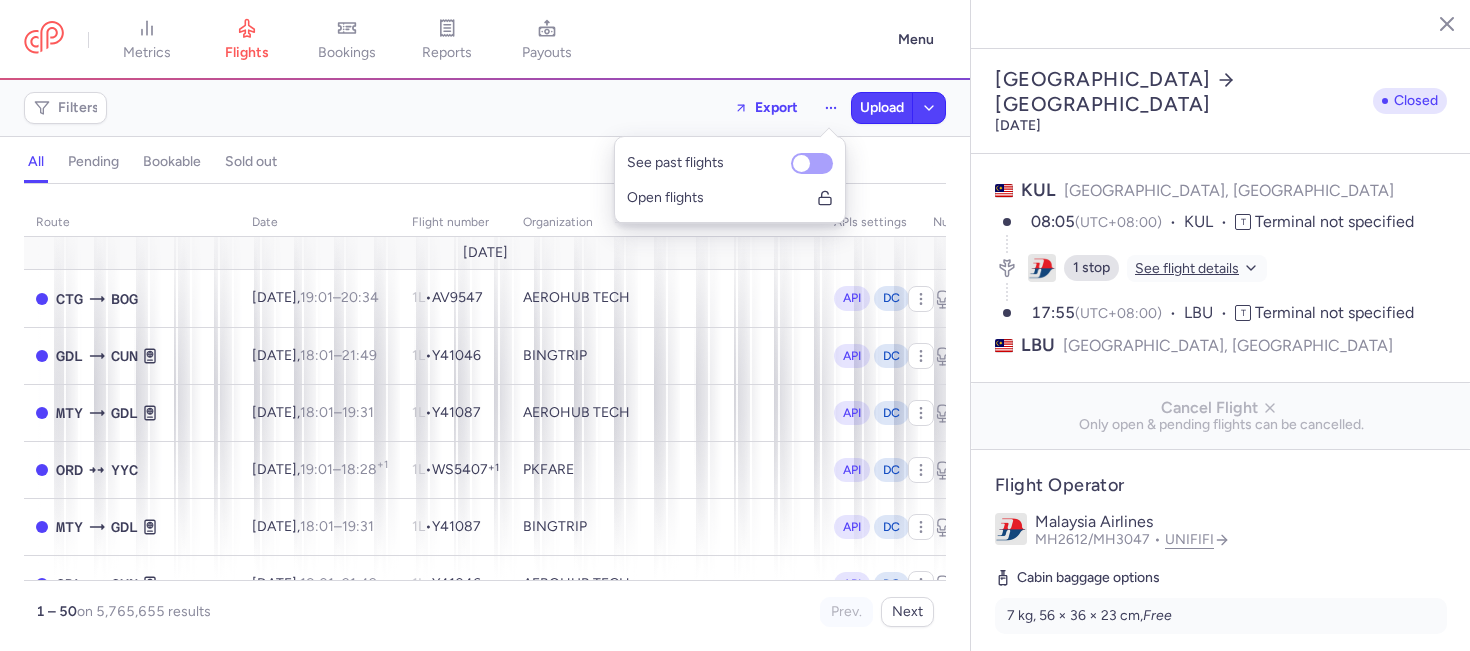 click on "See past flights" at bounding box center (812, 163) 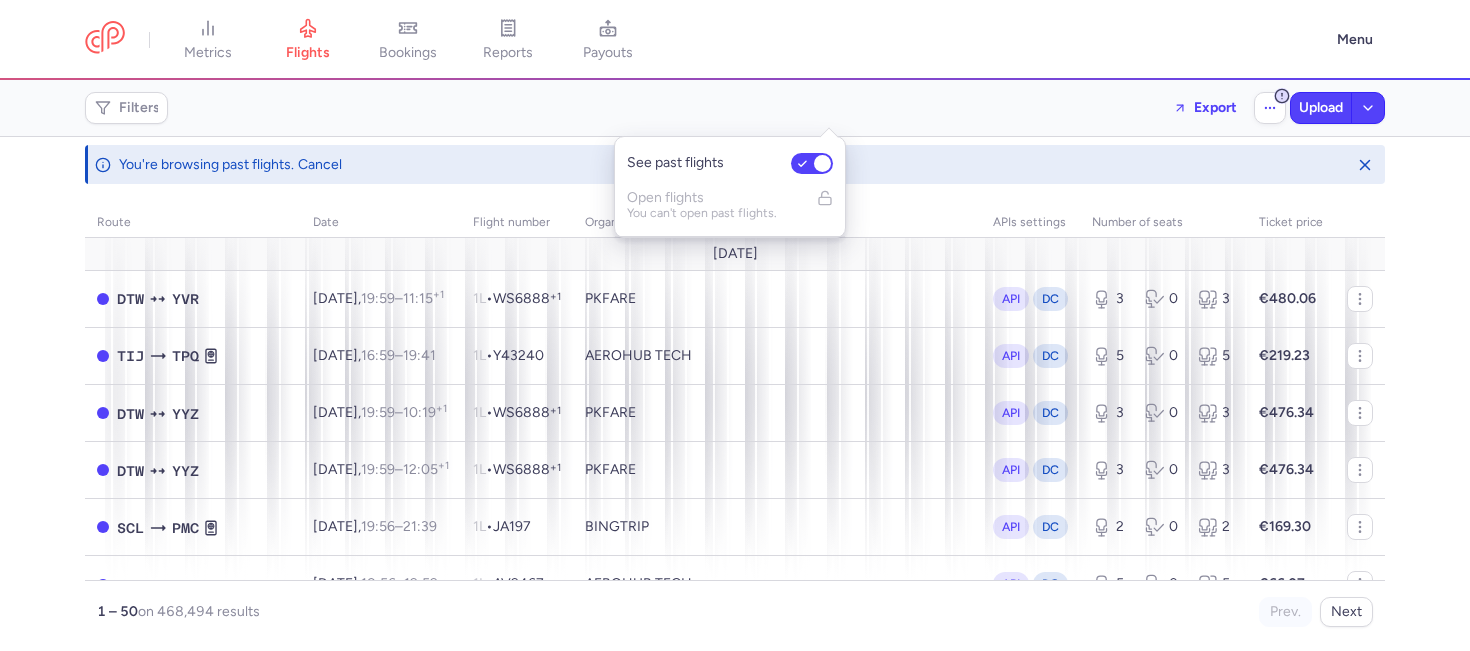 click on "metrics flights bookings reports payouts Menu" at bounding box center [735, 40] 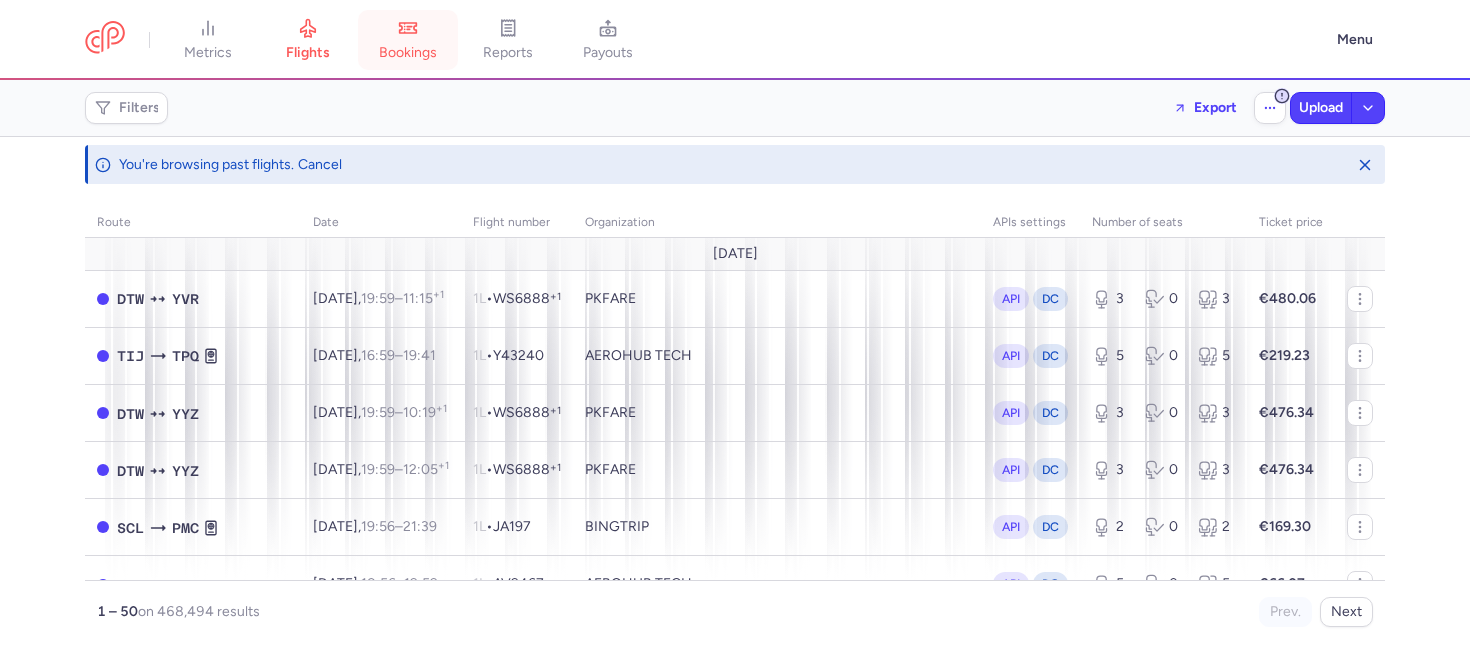 click on "bookings" at bounding box center [408, 40] 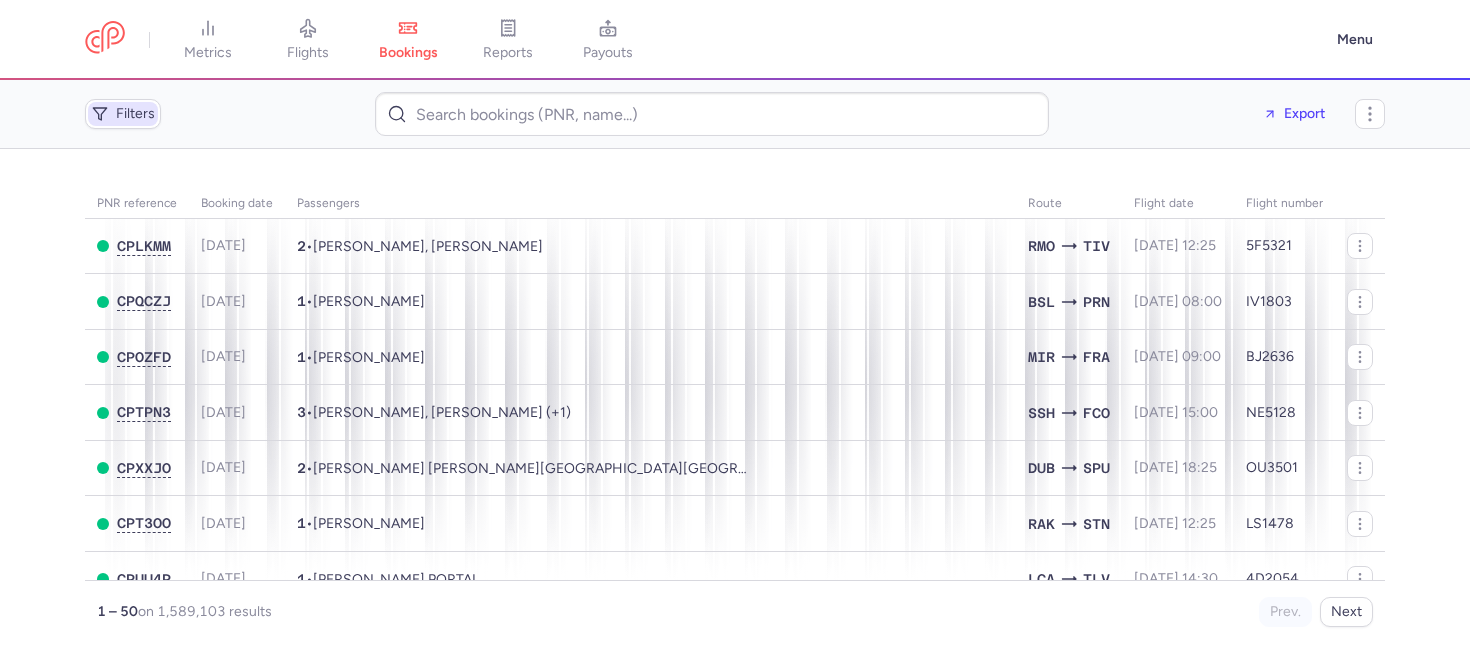 click 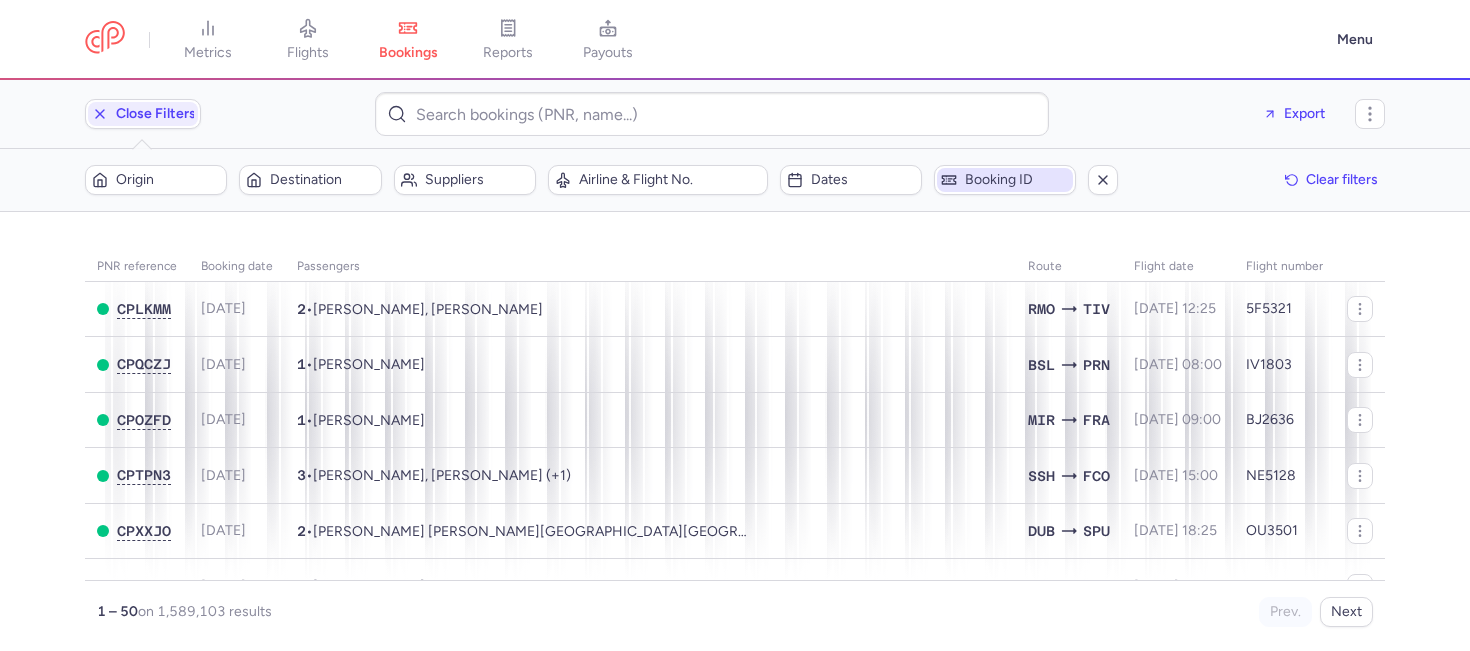 click on "Booking ID" at bounding box center (1005, 180) 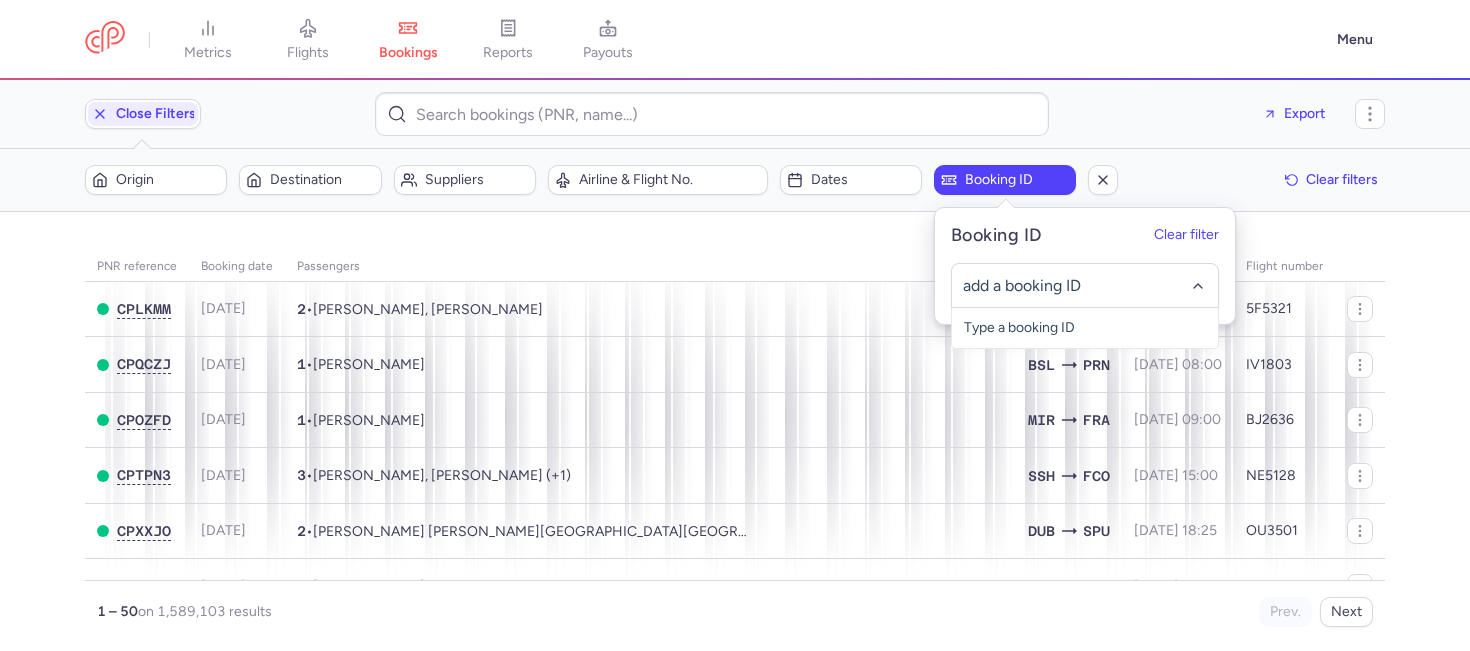 click 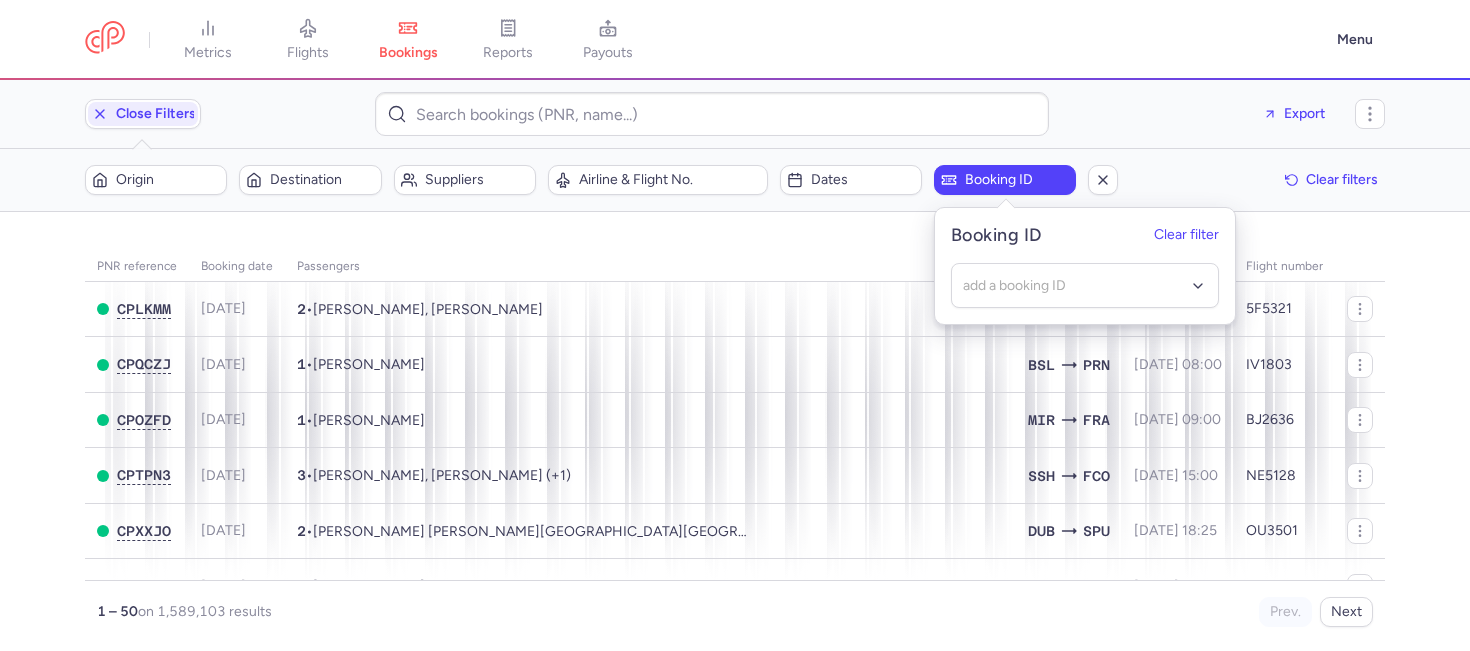 click on "Close filters  Export" at bounding box center (735, 114) 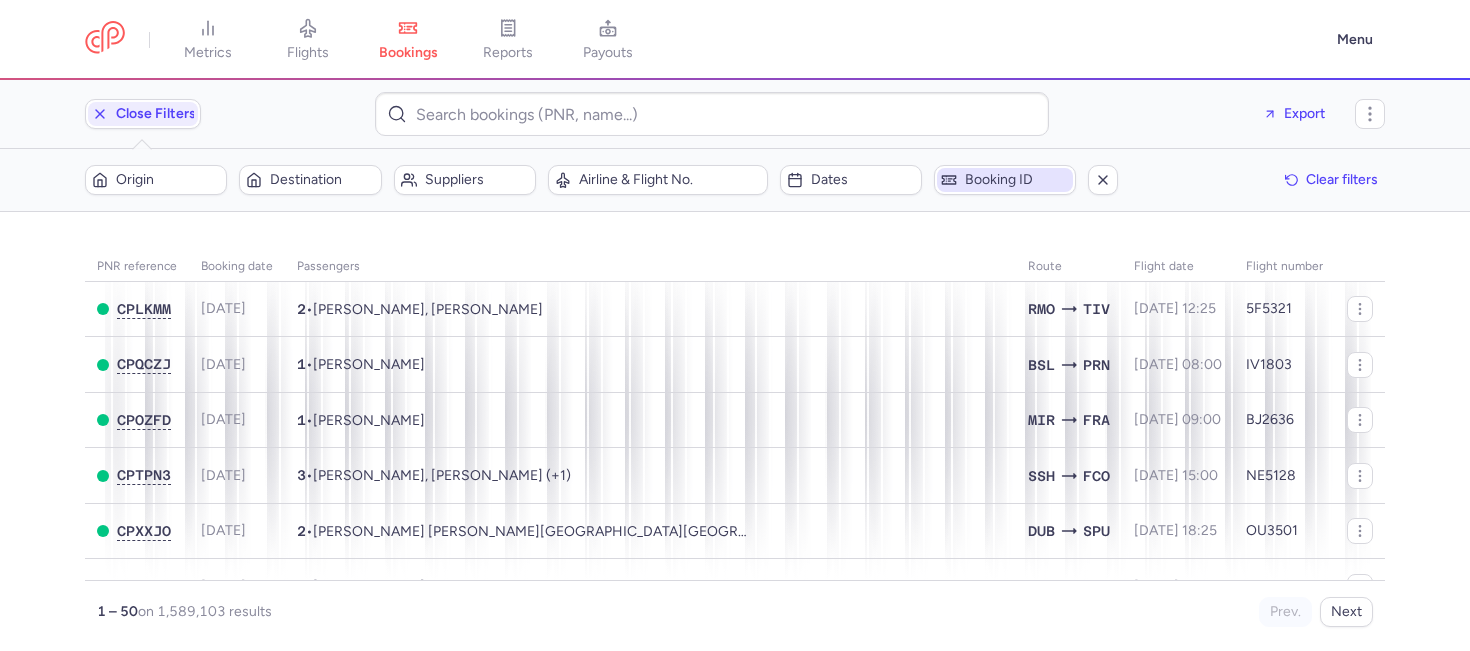 click on "Booking ID" at bounding box center (1017, 180) 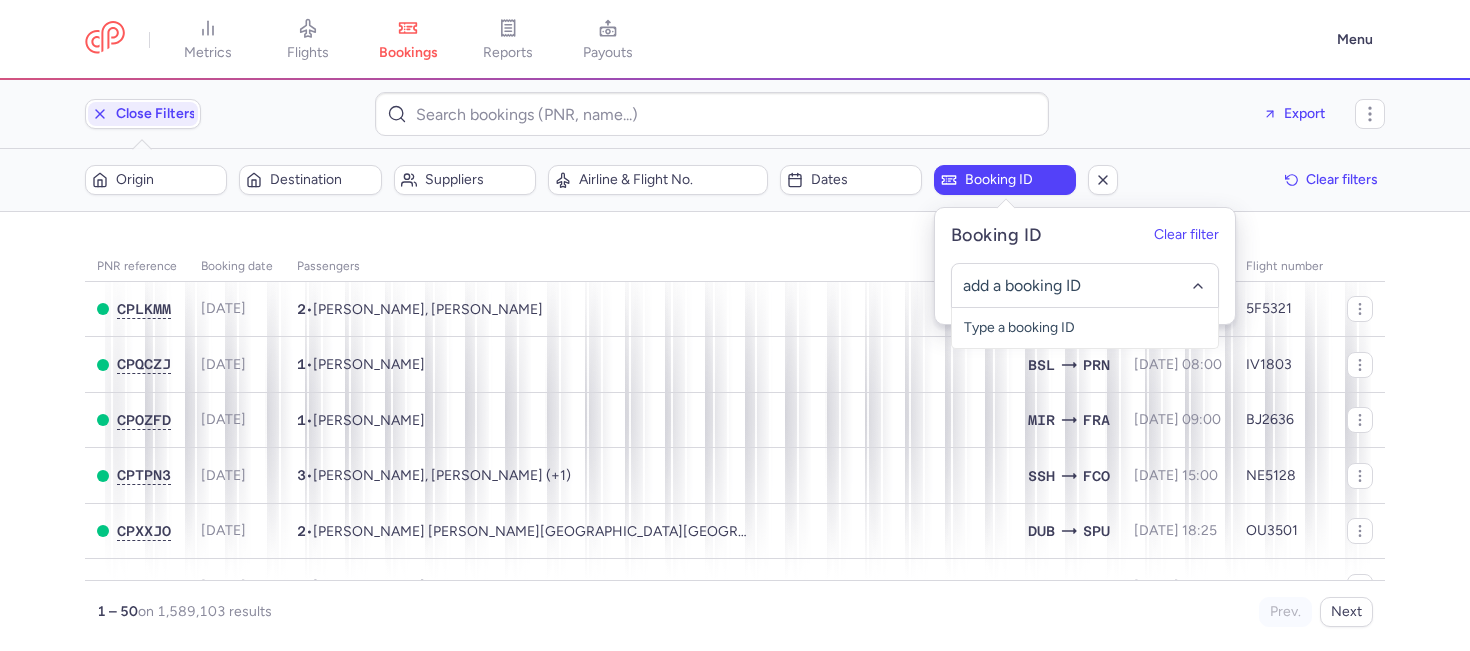 click 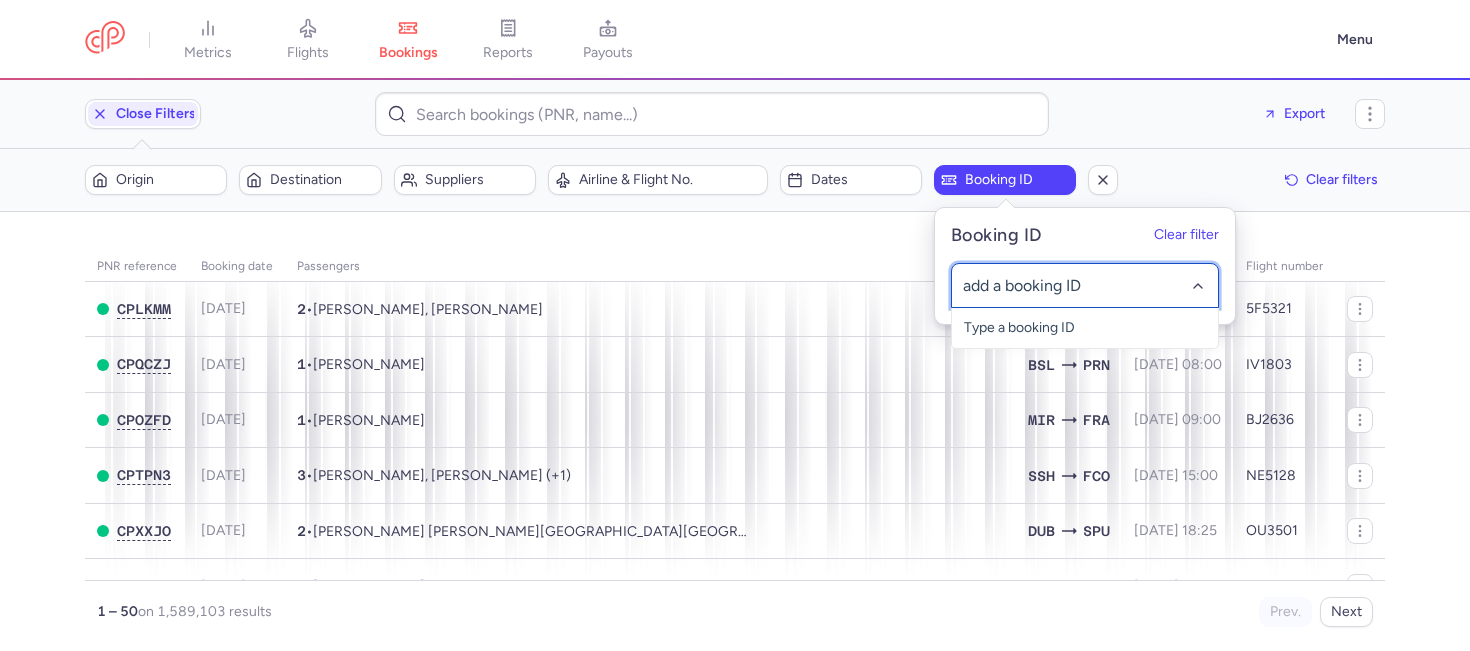 paste on "1558752" 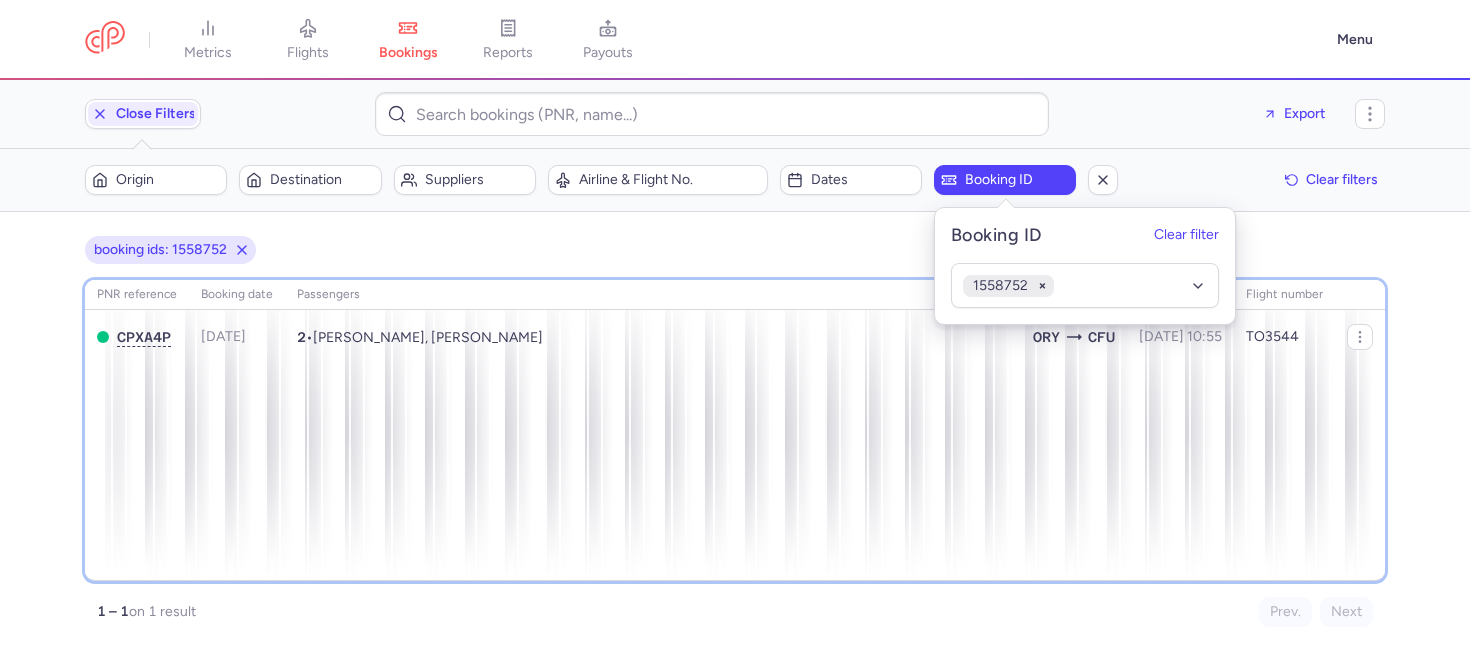 click on "PNR reference Booking date Passengers Route flight date Flight number CPXA4P 2025-06-28 2  •  Ahmed FILALI, Aida FILALI  ORY  CFU 2025-07-06, 10:55  TO3544" at bounding box center [735, 430] 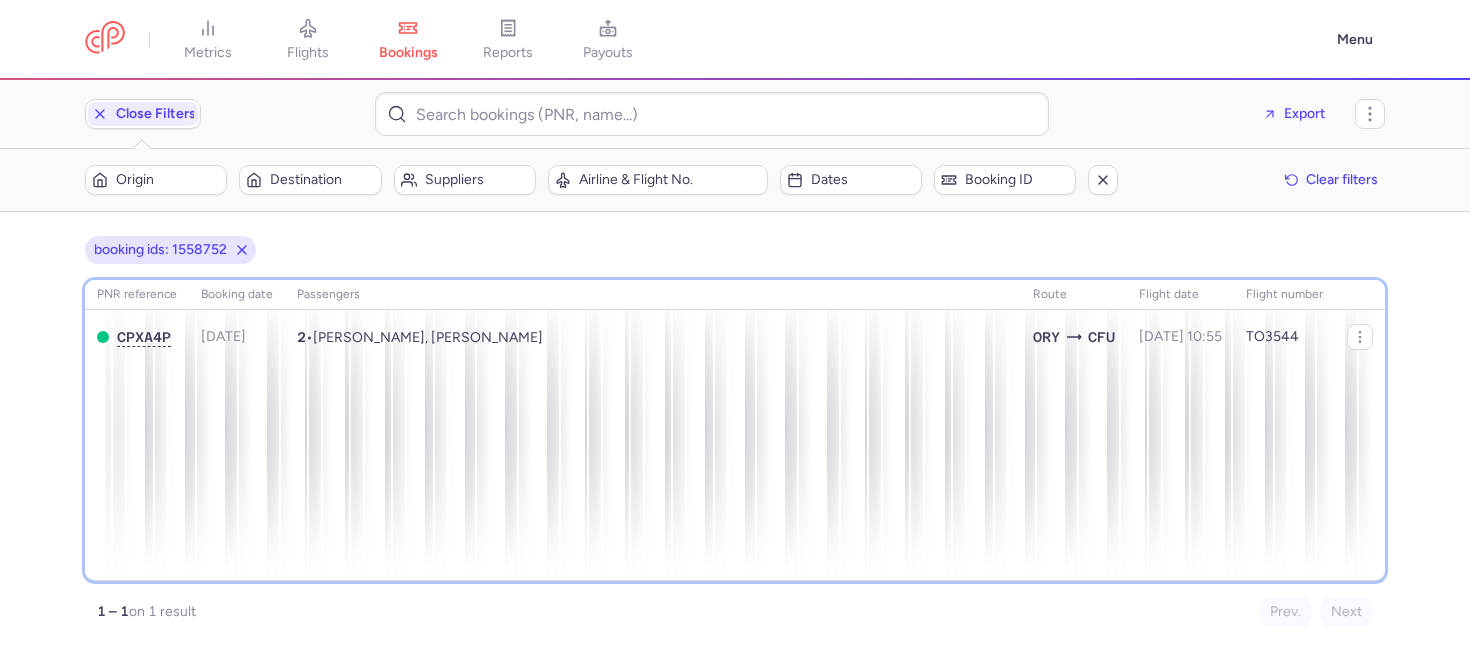 click on "PNR reference Booking date Passengers Route flight date Flight number CPXA4P 2025-06-28 2  •  Ahmed FILALI, Aida FILALI  ORY  CFU 2025-07-06, 10:55  TO3544" at bounding box center (735, 430) 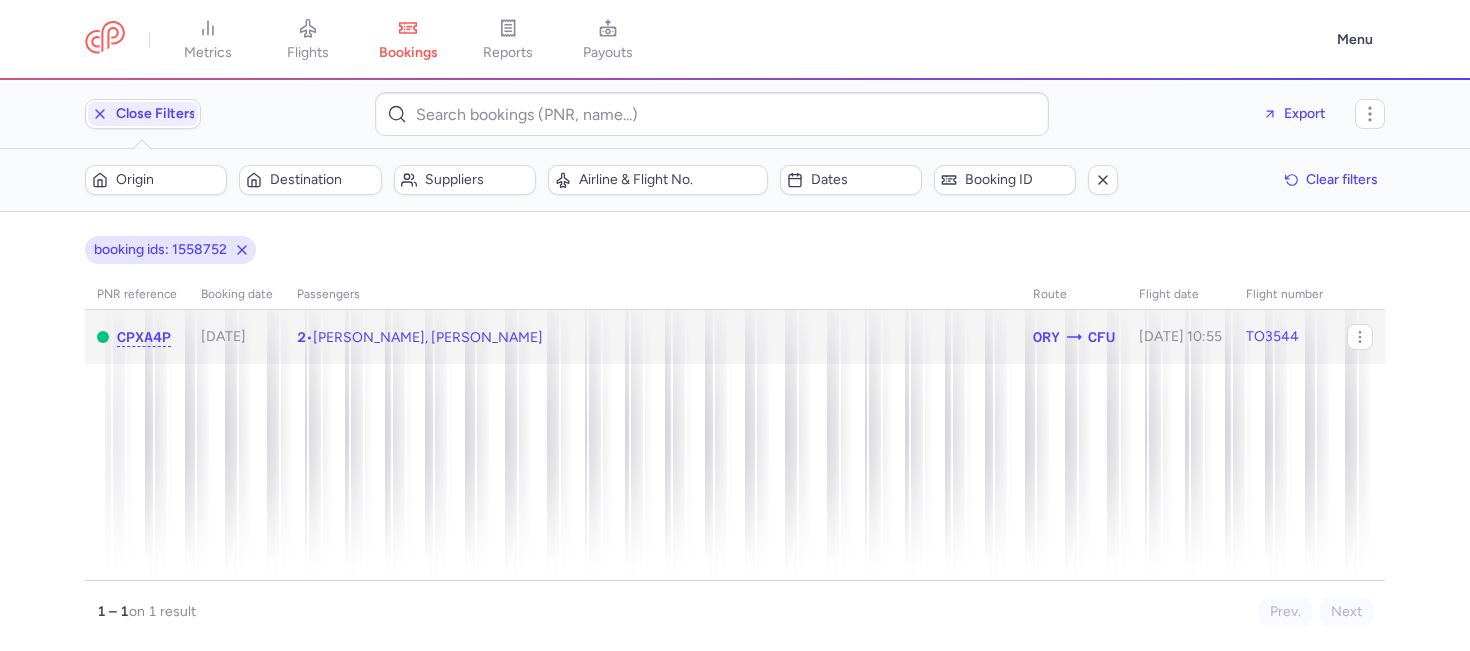 click on "2  •  Ahmed FILALI, Aida FILALI" 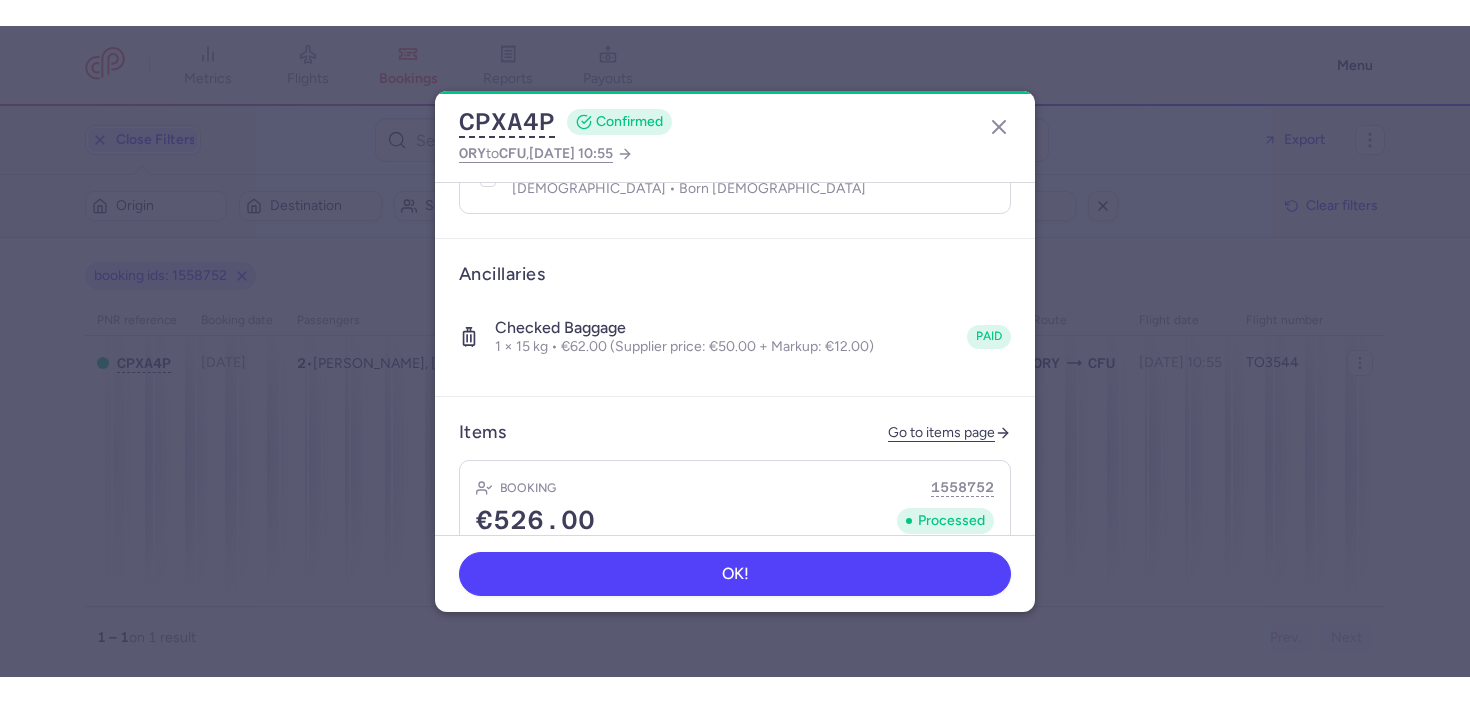 scroll, scrollTop: 0, scrollLeft: 0, axis: both 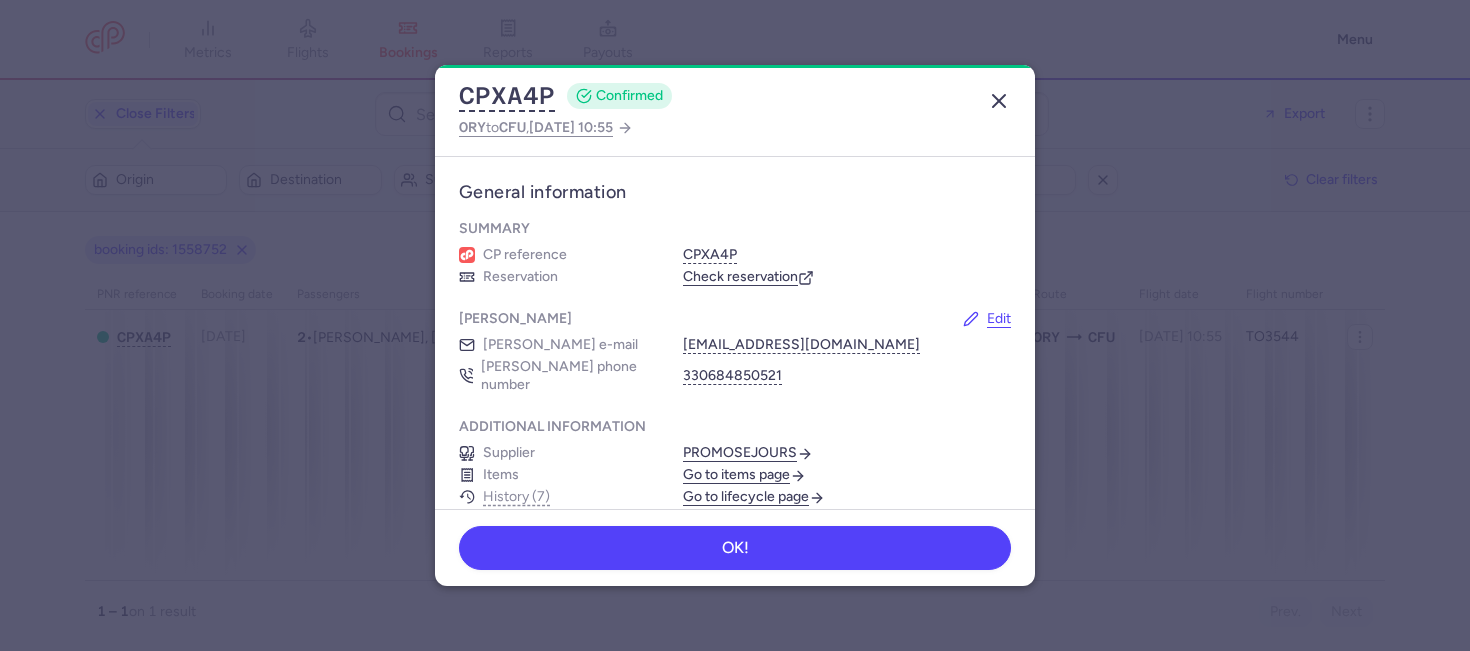 click 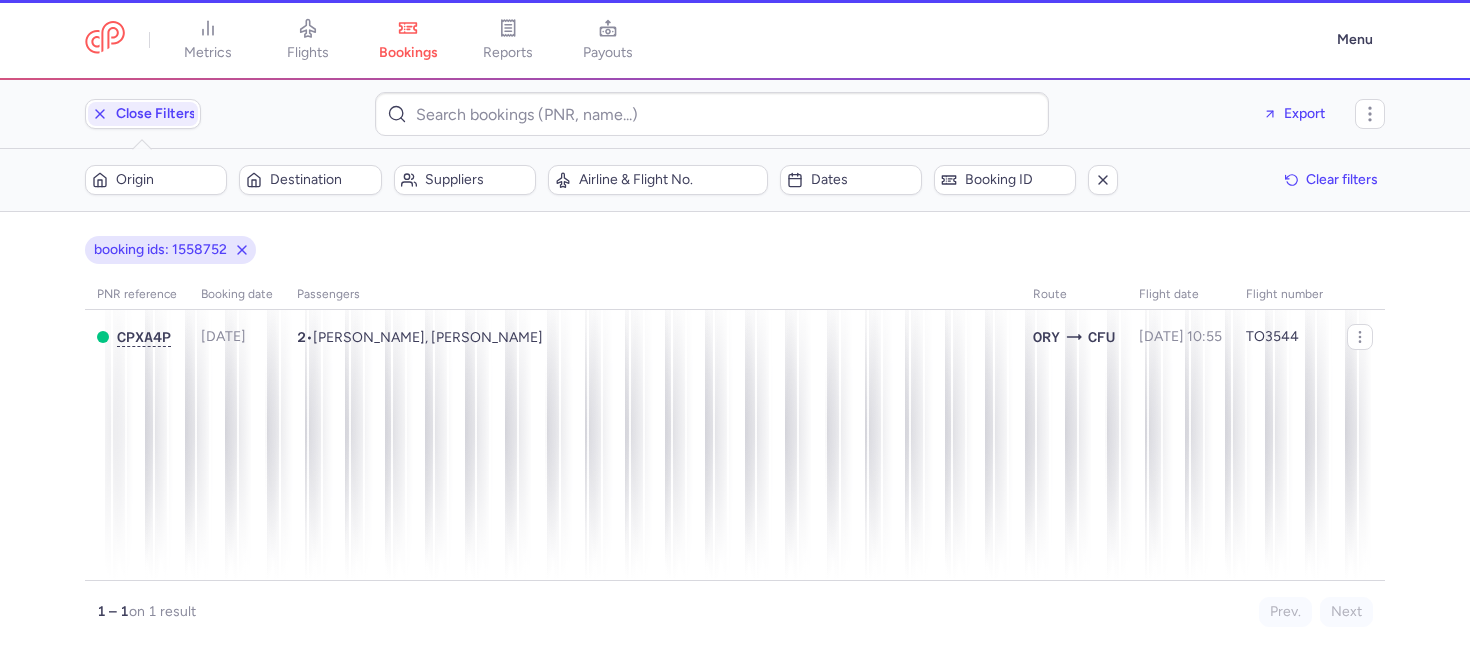 click on "OK!" at bounding box center (734, 538) 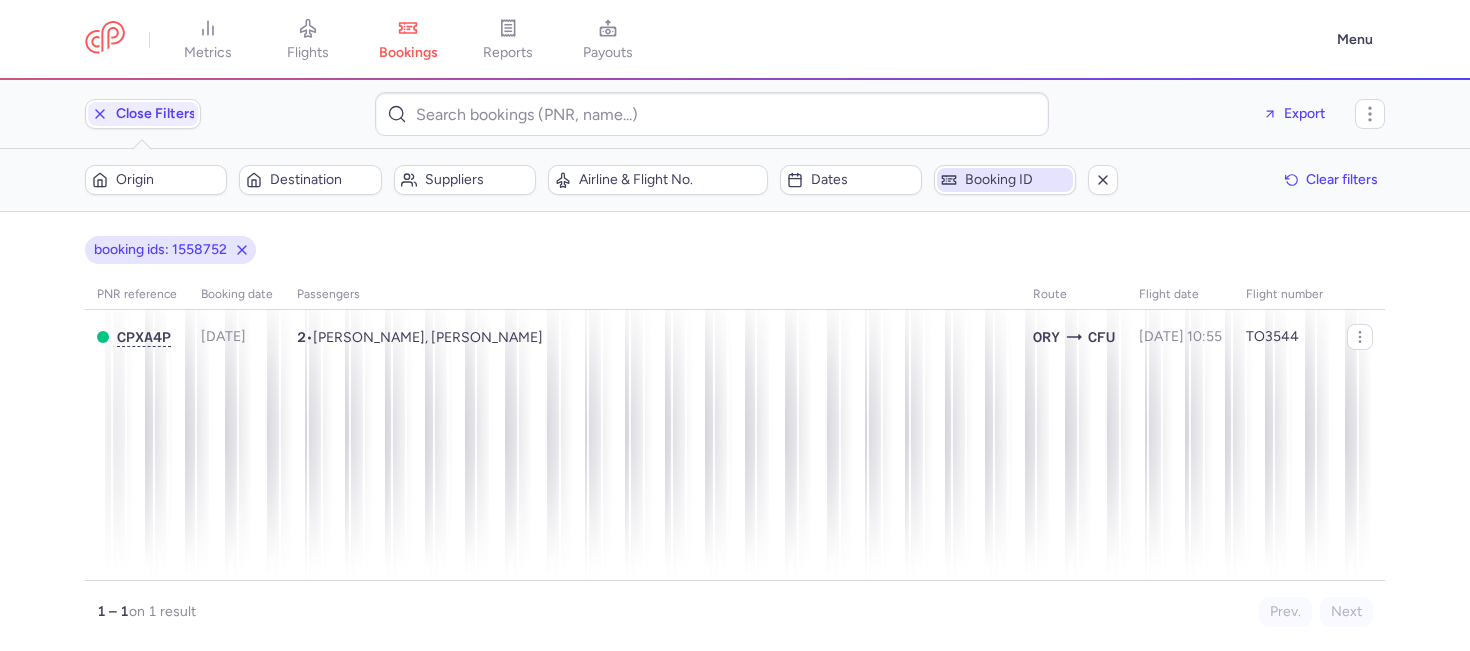 click on "Booking ID" at bounding box center [1017, 180] 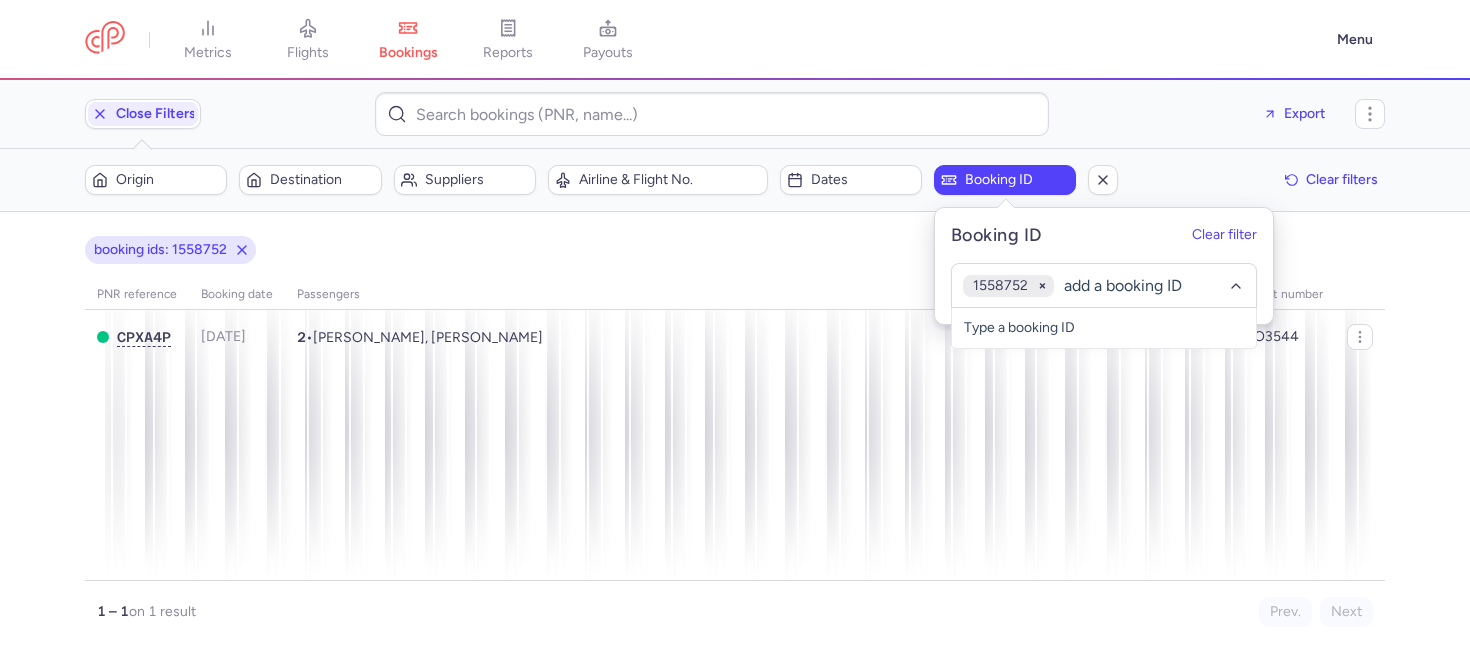 click on "Filters (1) – 1 result  Origin  Destination Suppliers   Airline & Flight No.  Dates  Booking ID  Clear filters" at bounding box center [735, 180] 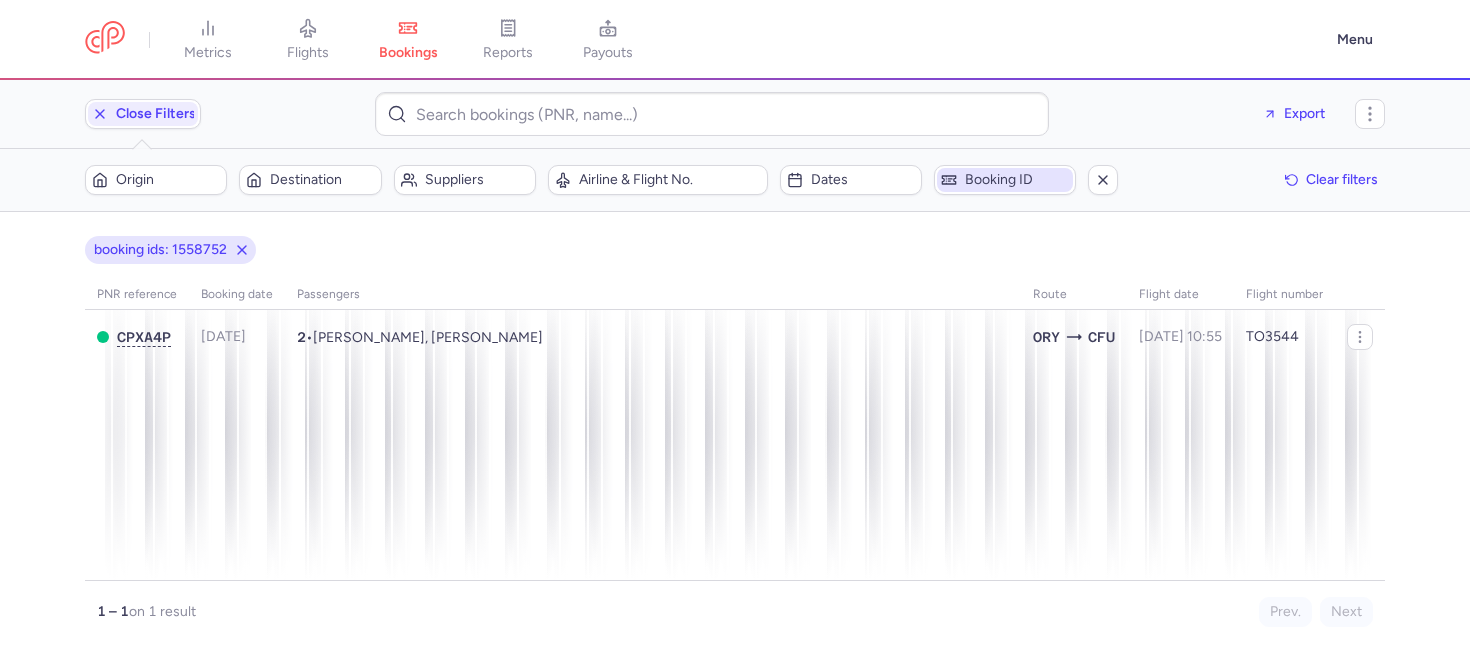 click on "Filters (1) – 1 result  Origin  Destination Suppliers   Airline & Flight No.  Dates  Booking ID  Clear filters" at bounding box center (735, 180) 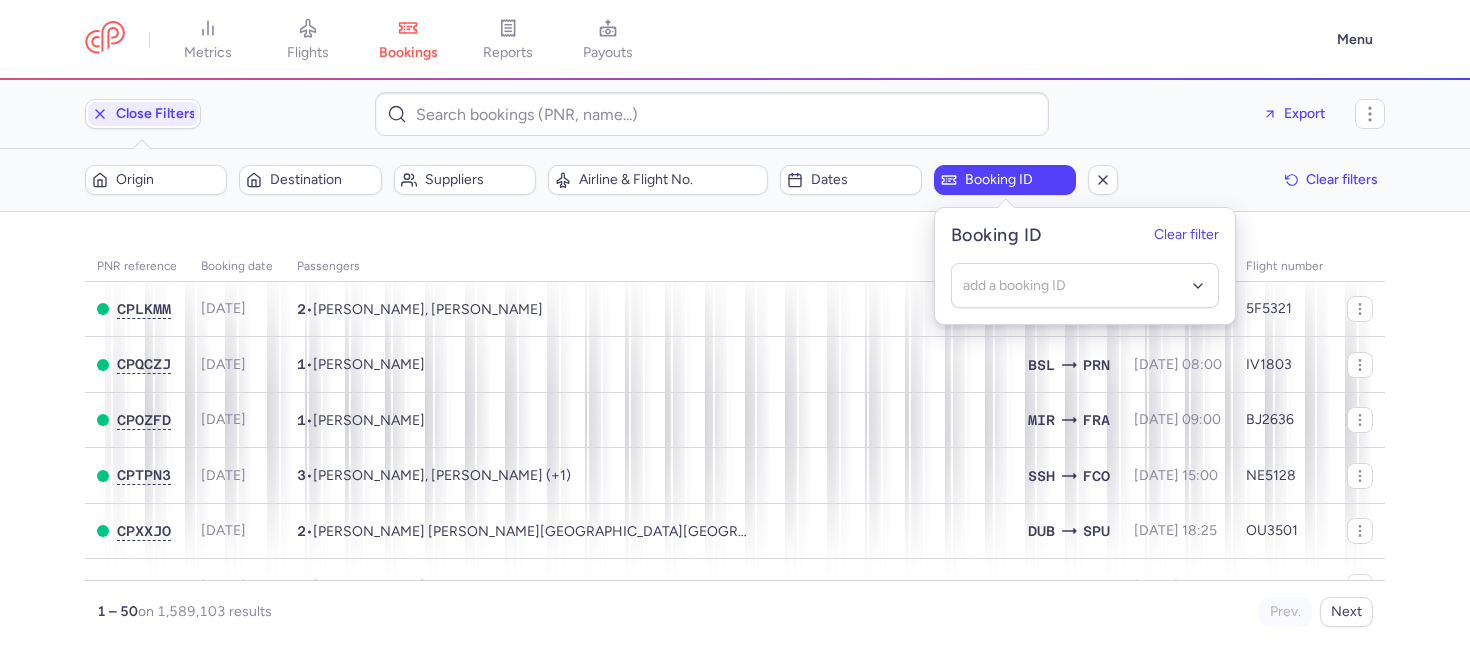 click on "add a booking ID No elements found. Consider changing the search query. Type a booking ID" 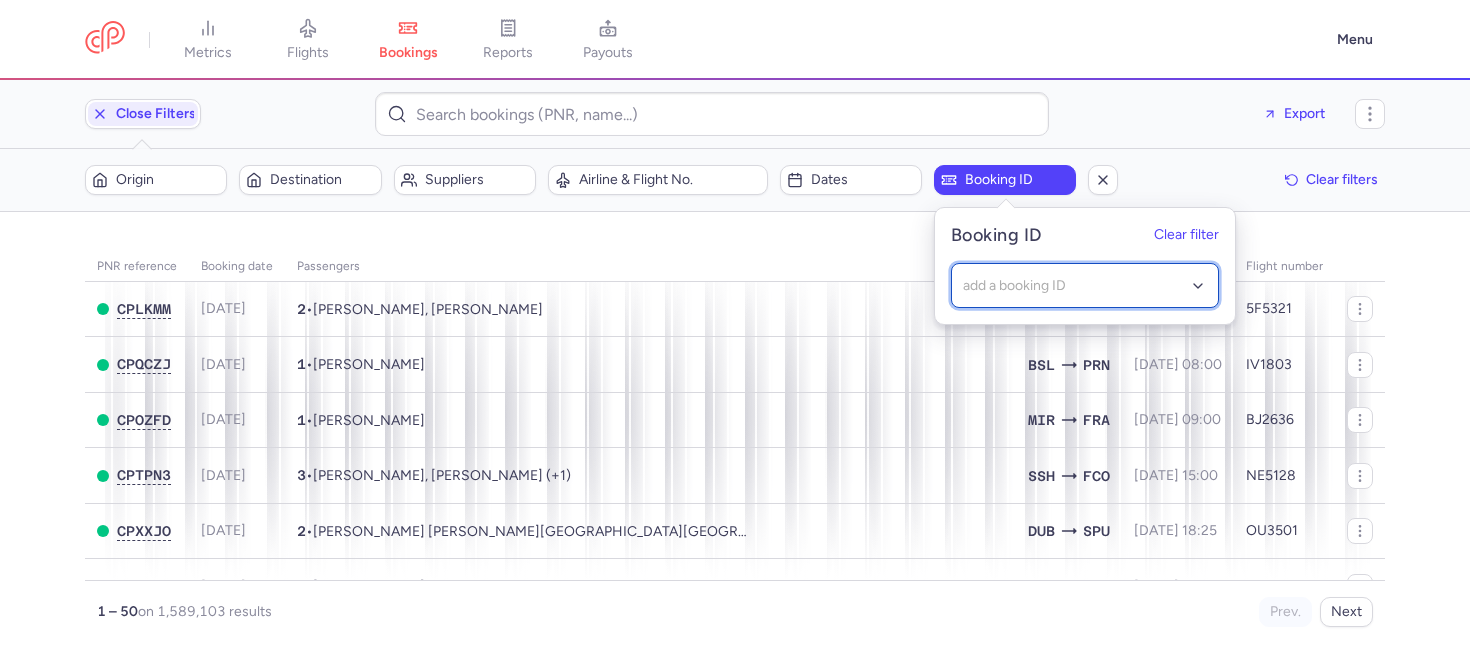 drag, startPoint x: 1018, startPoint y: 288, endPoint x: 1001, endPoint y: 296, distance: 18.788294 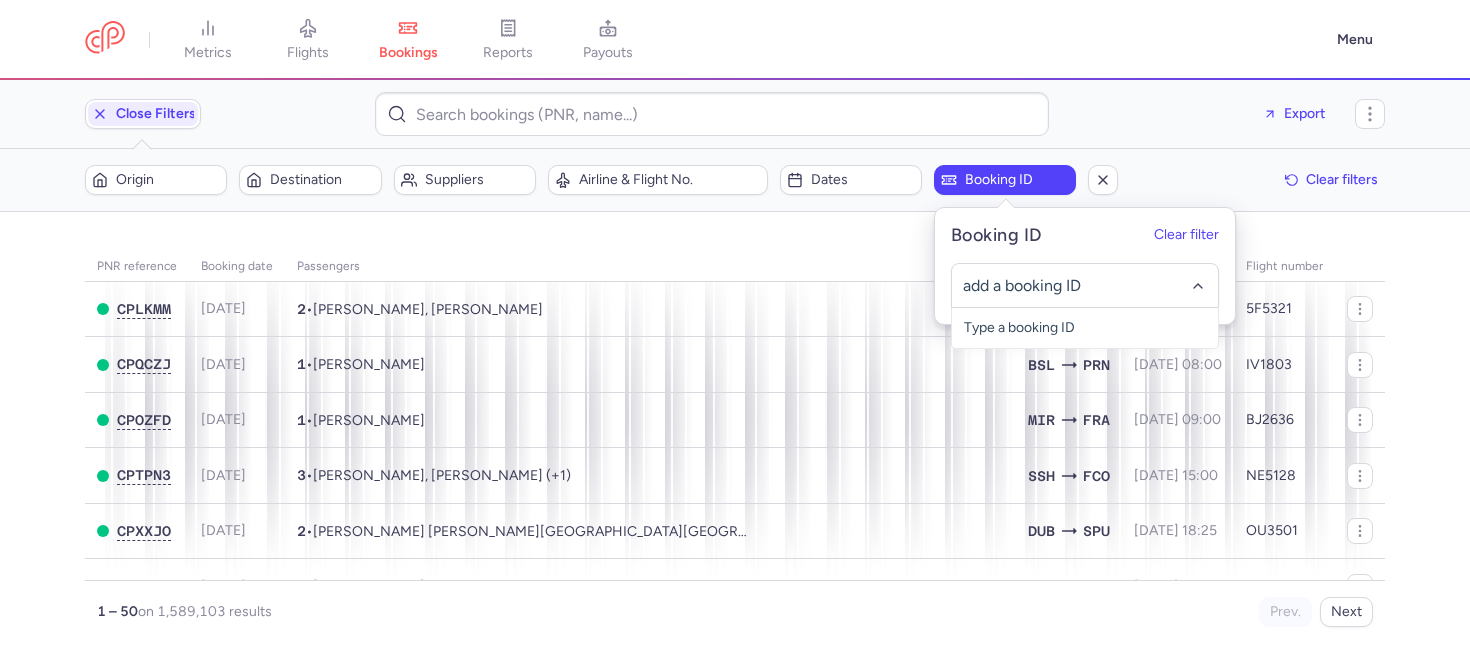 click on "Export" at bounding box center [1202, 114] 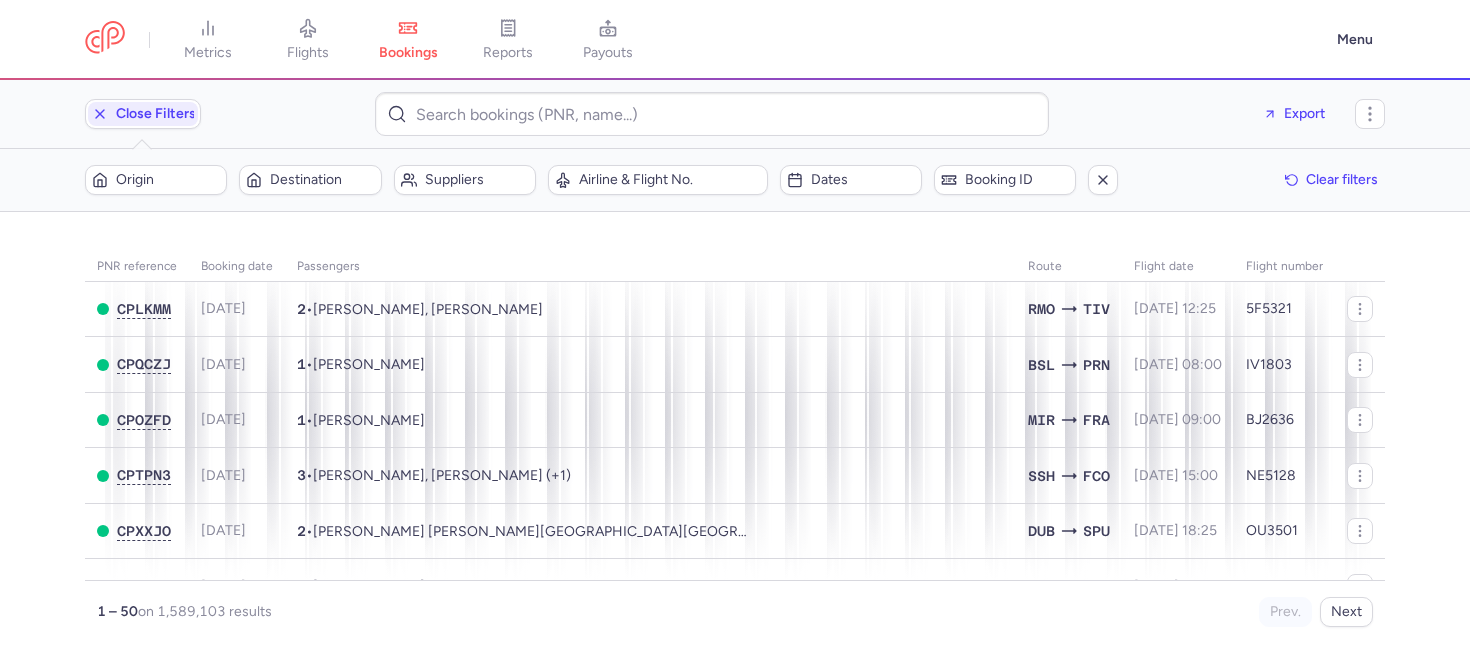 click on "Export" at bounding box center [1202, 114] 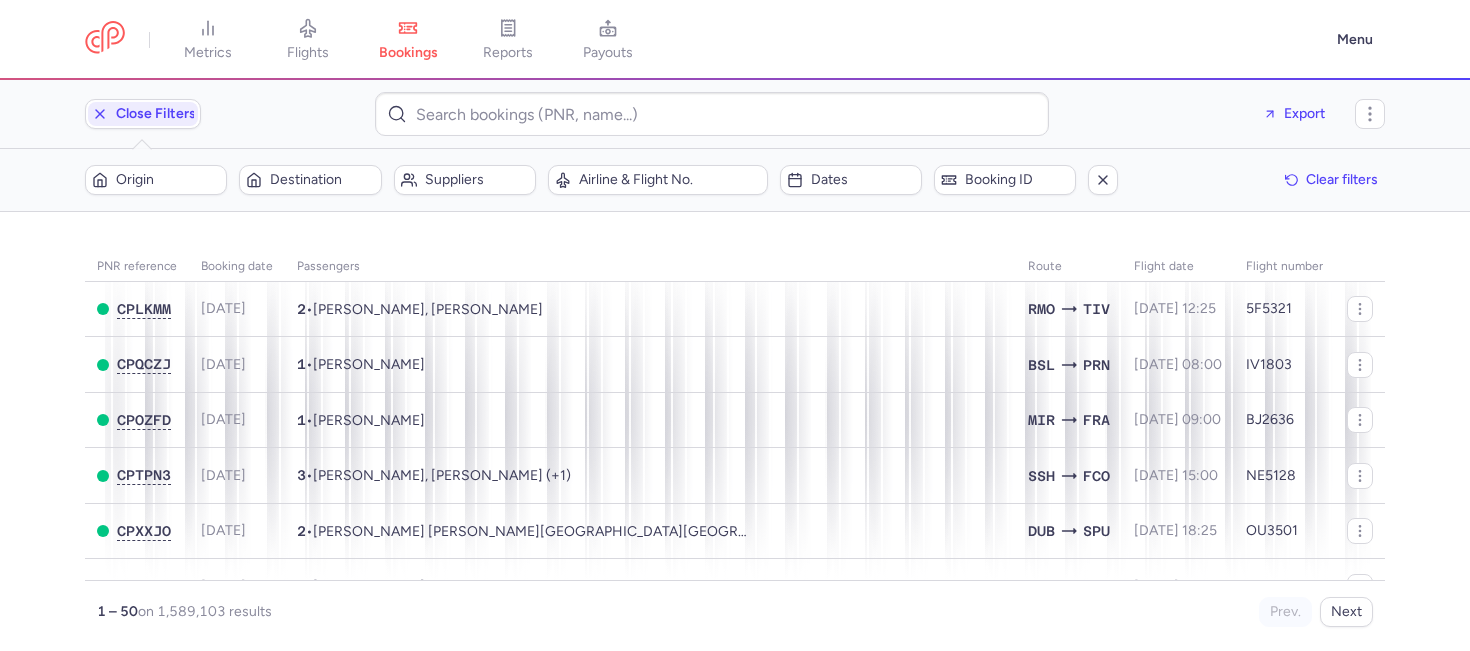 click on "Filters – 1589103 results  Origin  Destination Suppliers   Airline & Flight No.  Dates  Booking ID  Clear filters" at bounding box center [735, 180] 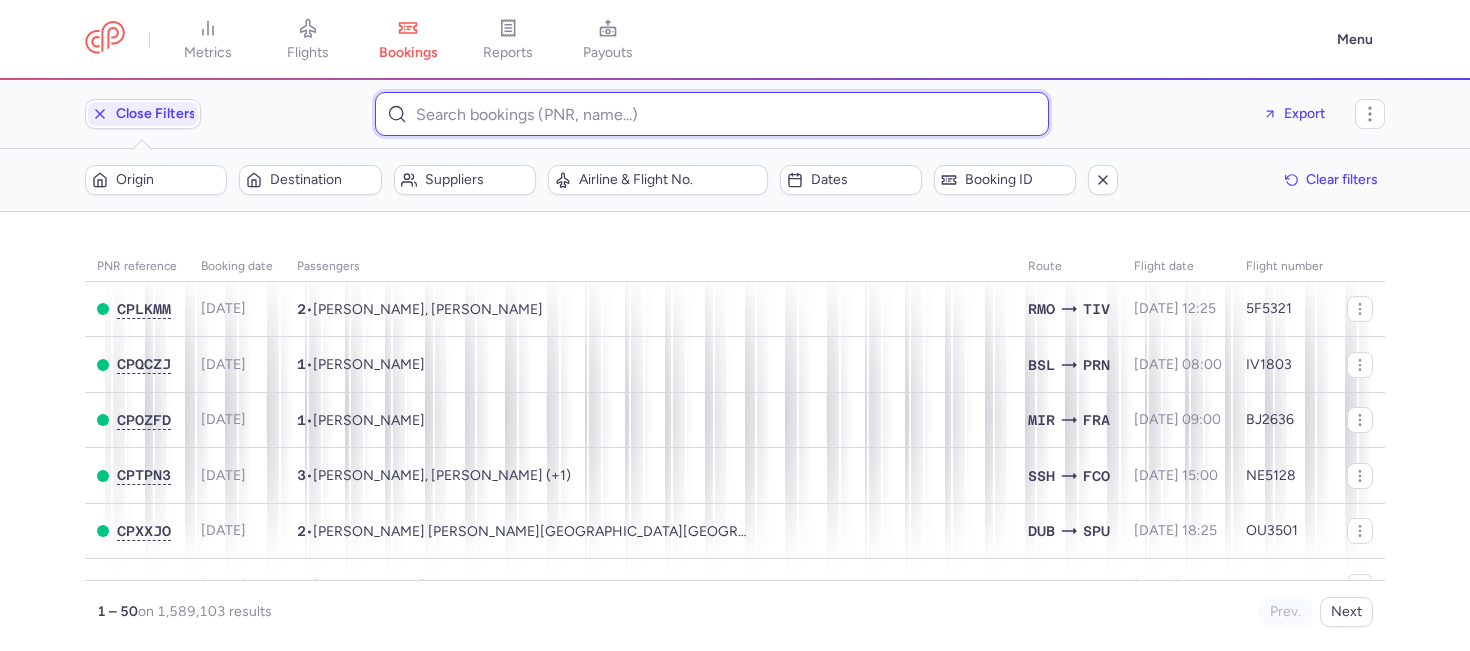 click at bounding box center (712, 114) 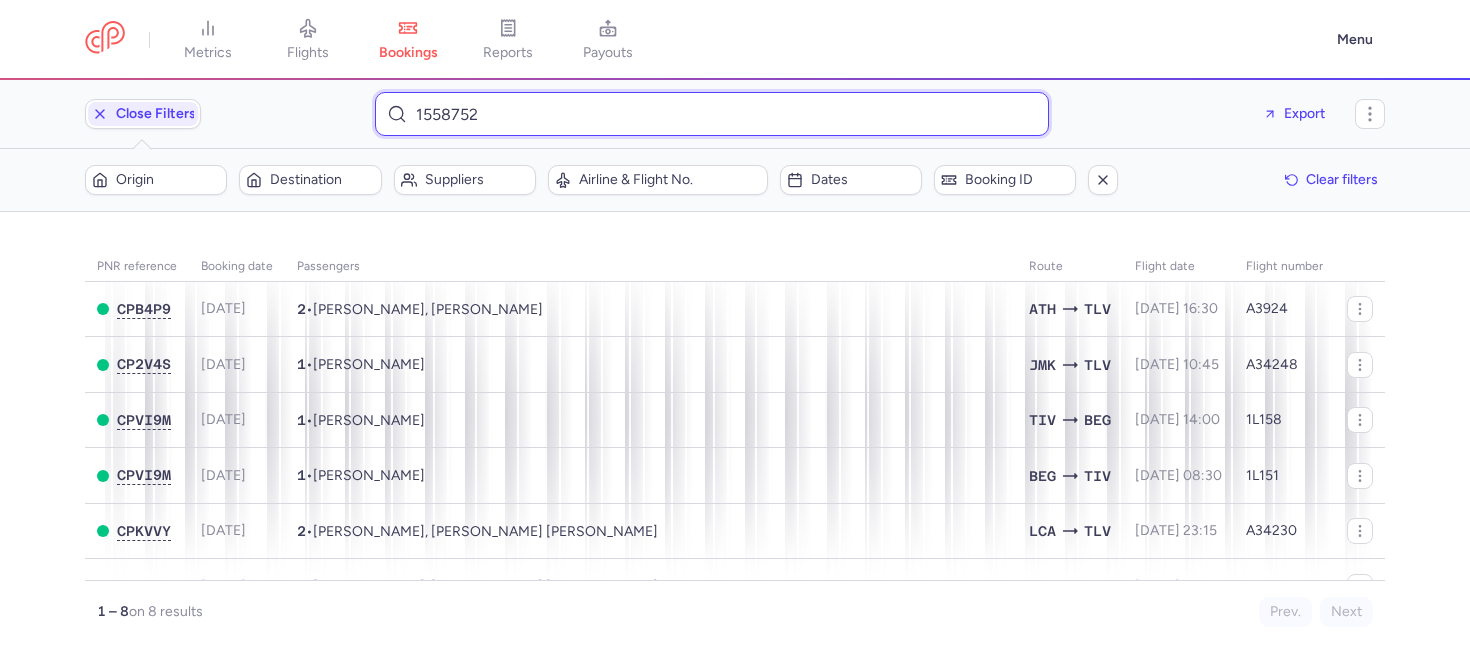 click on "1558752" at bounding box center (712, 114) 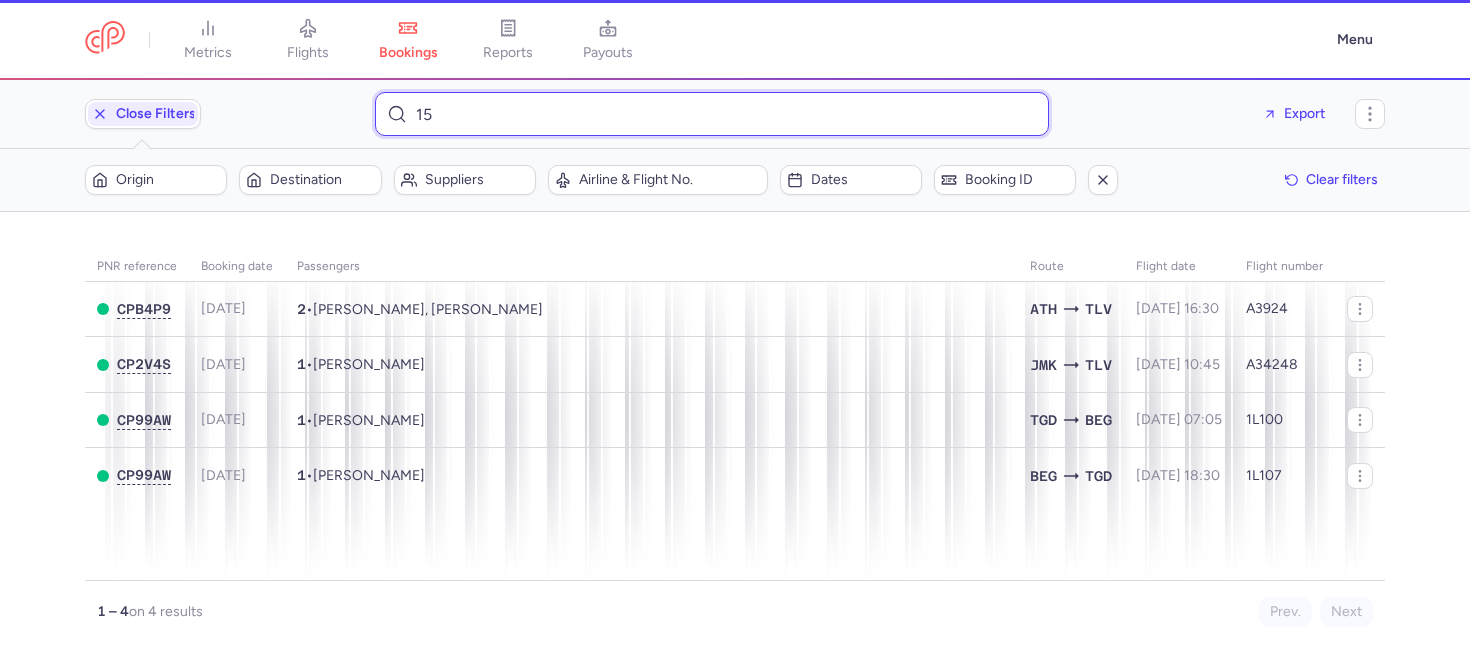 type on "1" 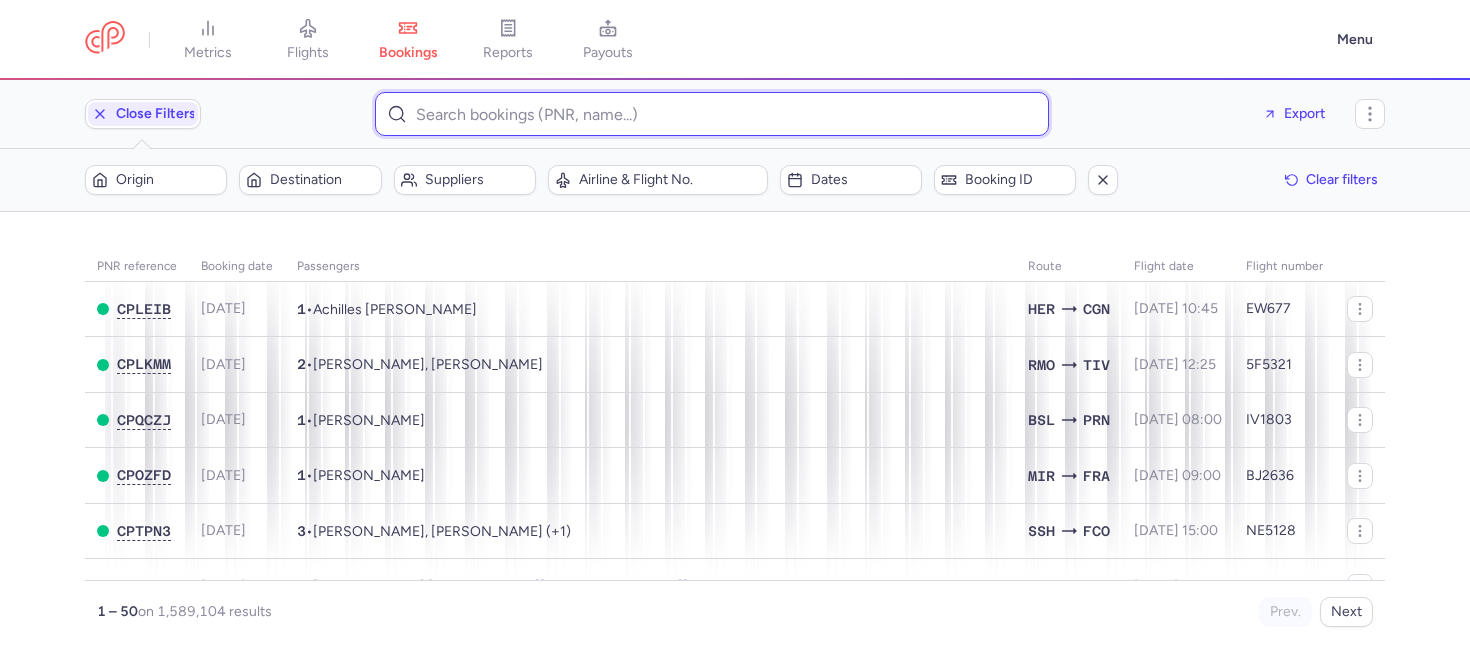 type 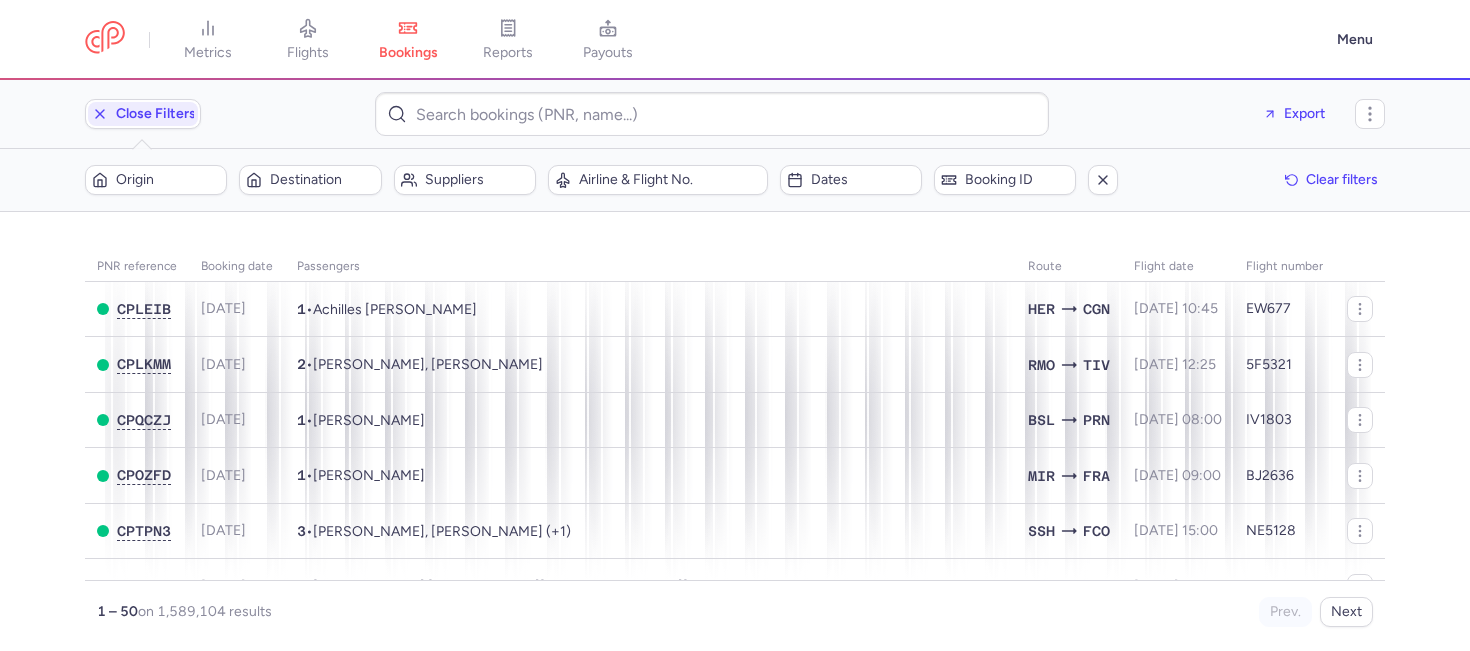 click on "Close filters" at bounding box center (222, 114) 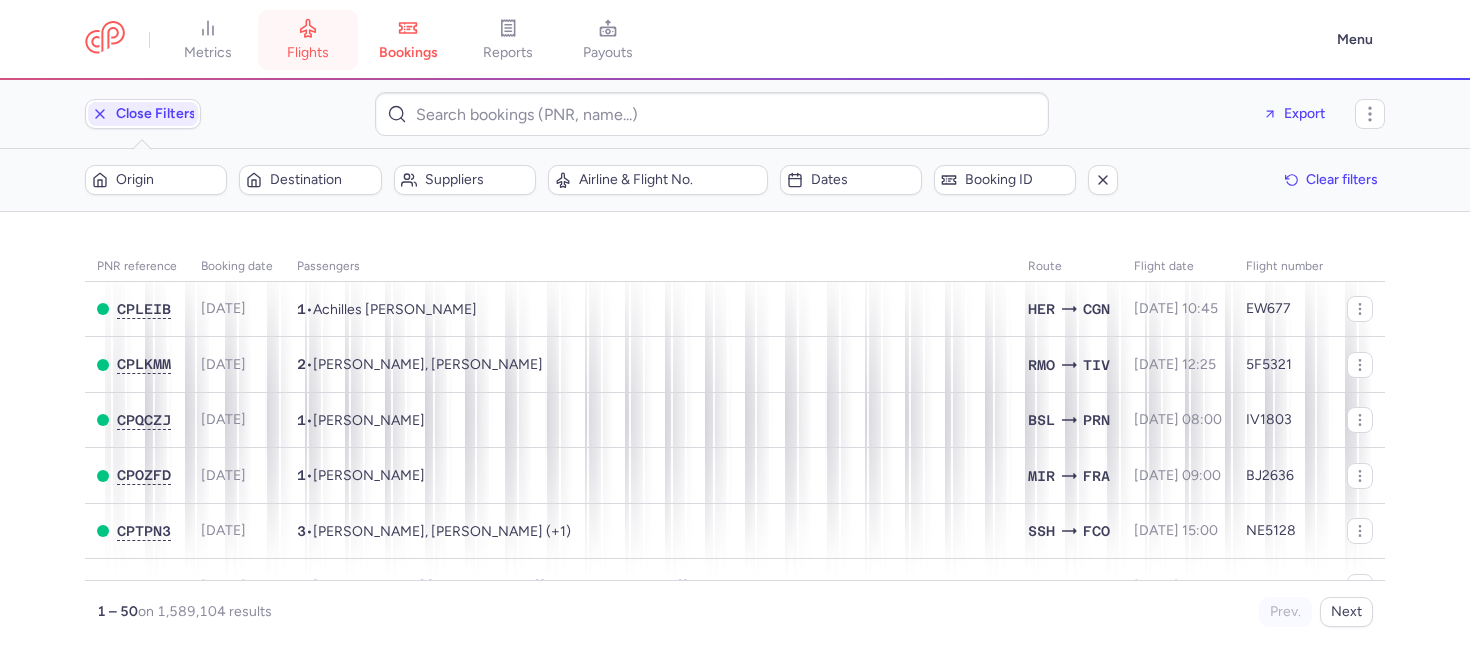 click on "flights" at bounding box center (308, 53) 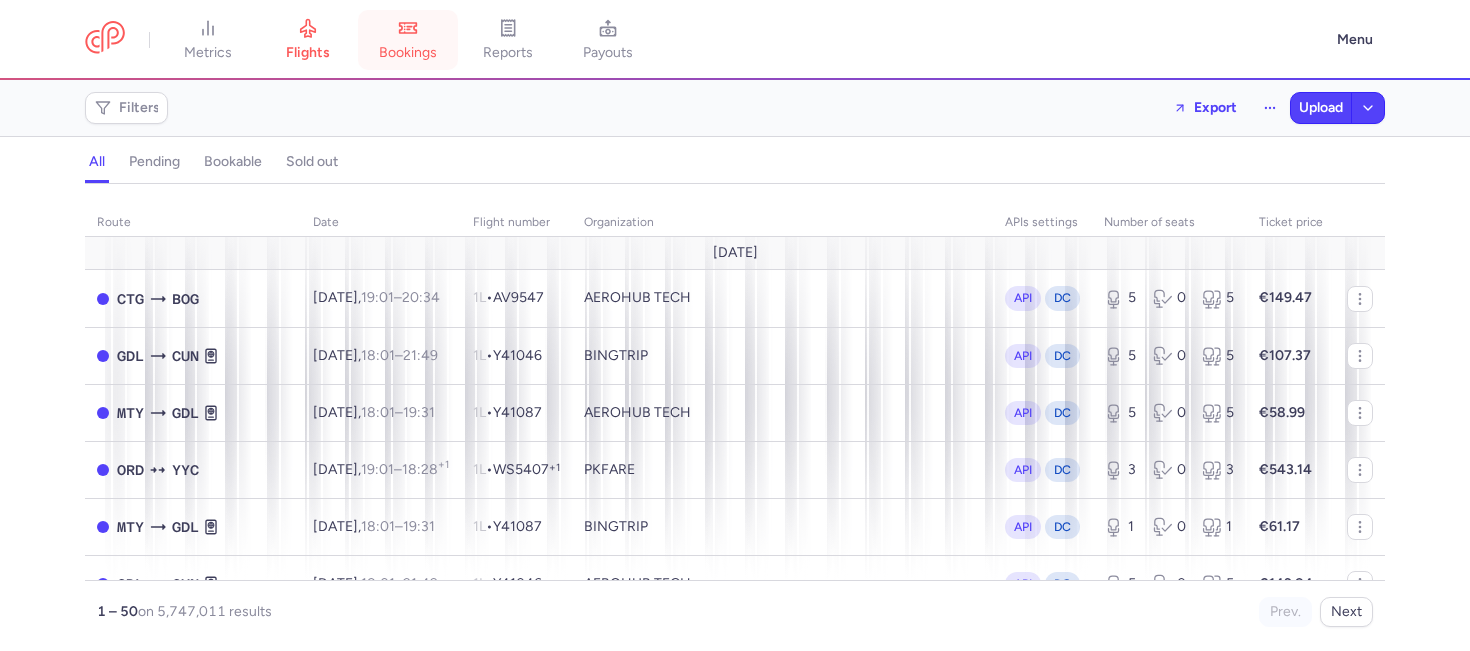 click on "bookings" at bounding box center (408, 53) 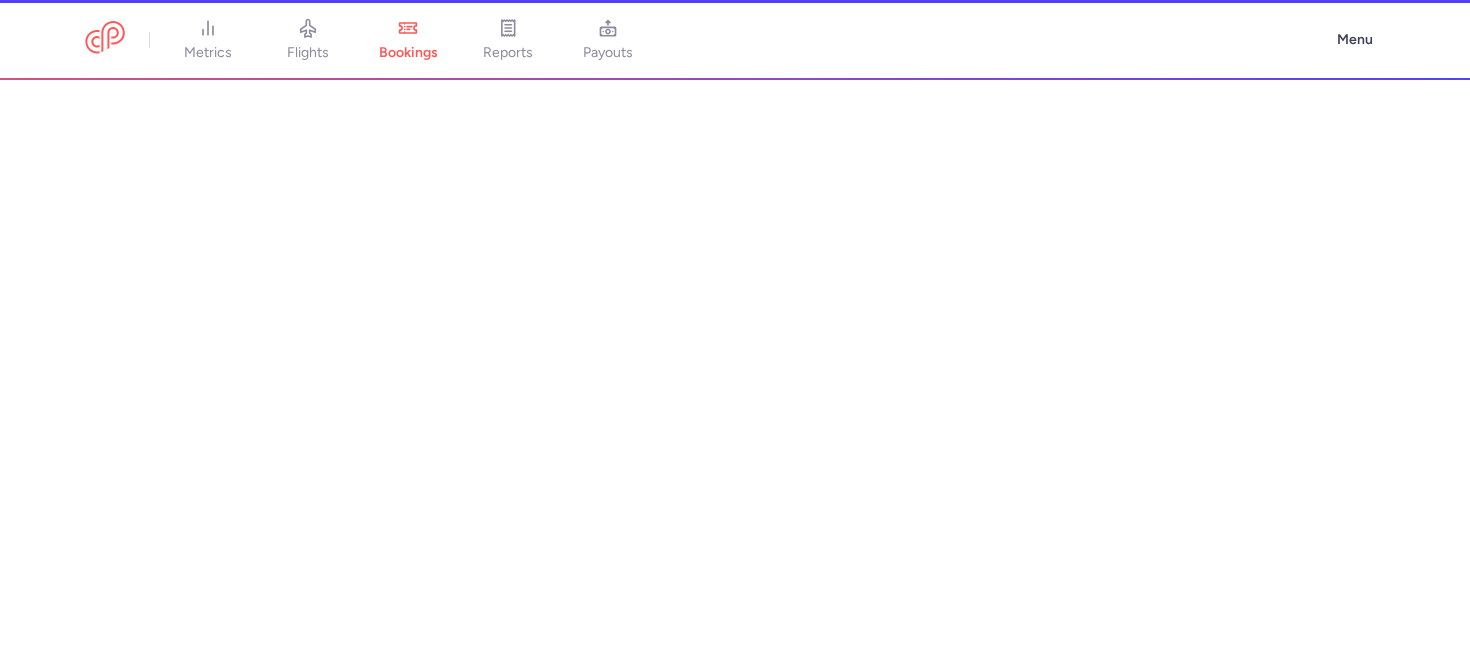 click on "reports" at bounding box center [508, 40] 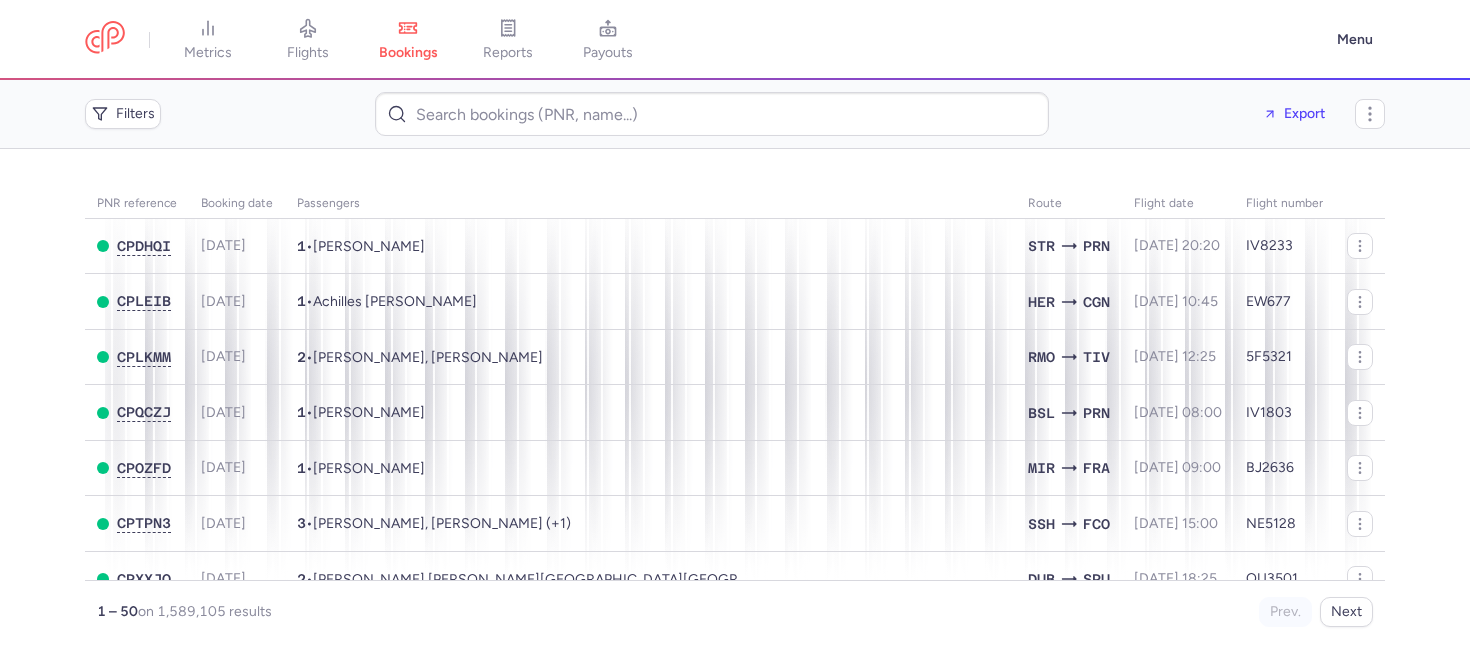 click on "metrics flights bookings reports payouts Menu" at bounding box center [735, 40] 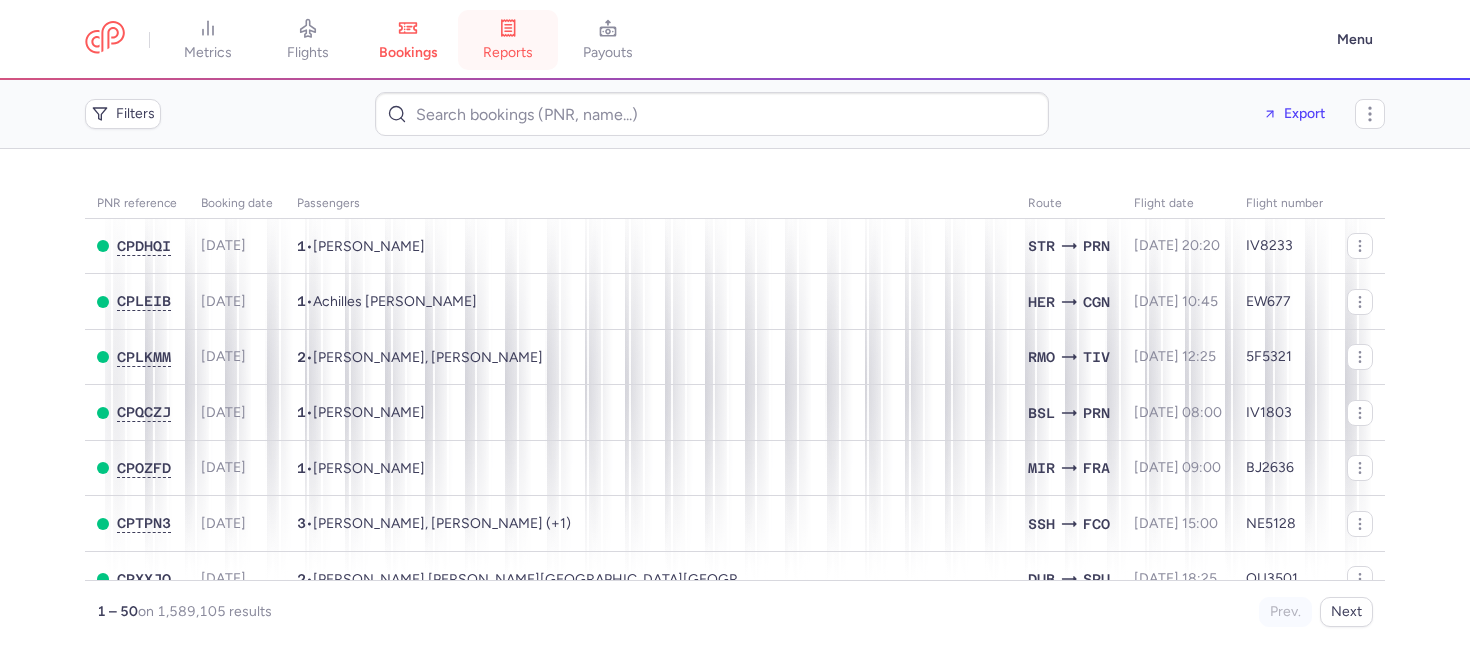 click on "reports" at bounding box center (508, 53) 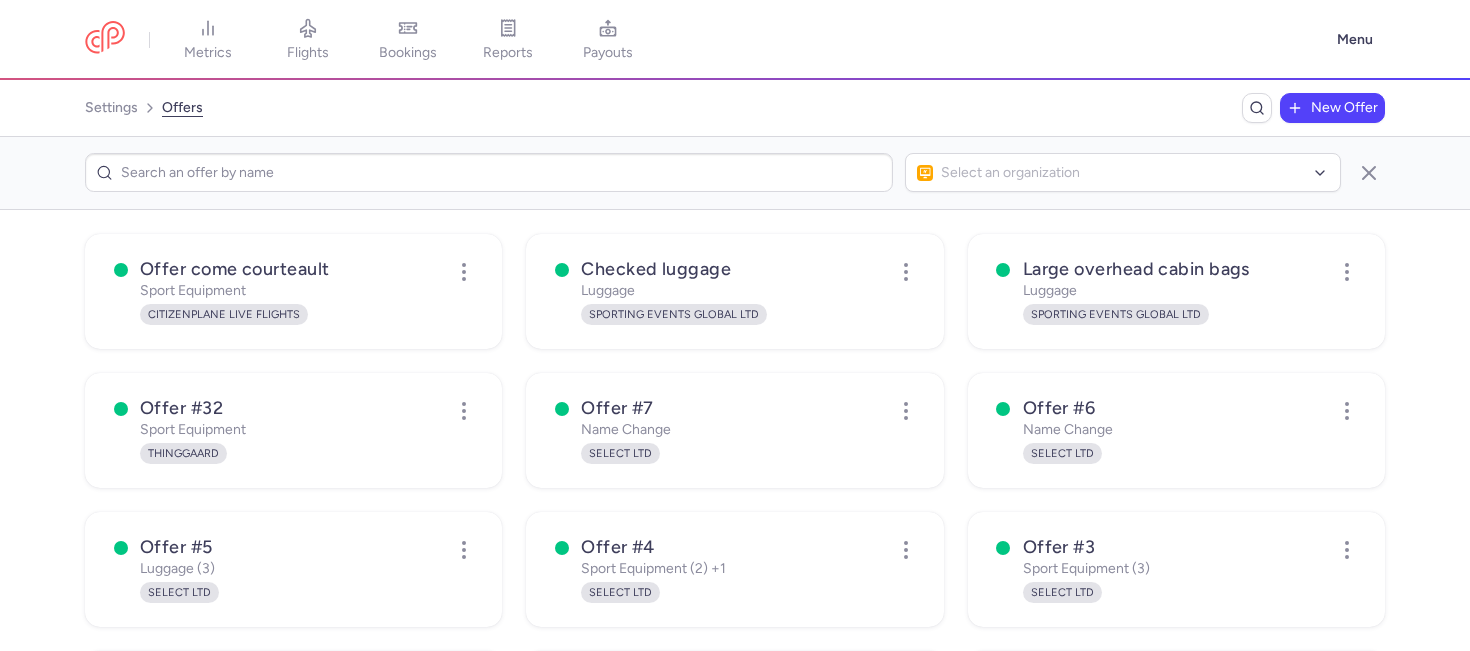 scroll, scrollTop: 0, scrollLeft: 0, axis: both 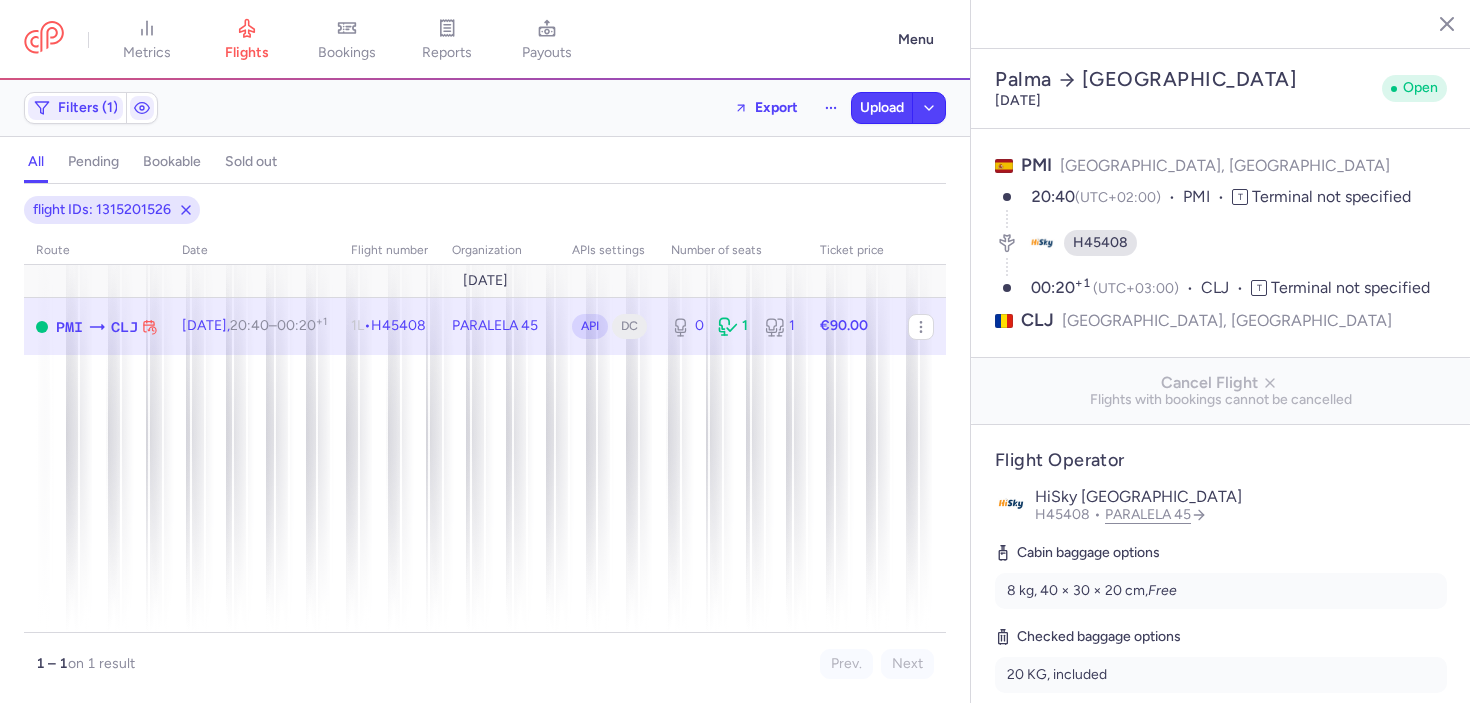 select on "days" 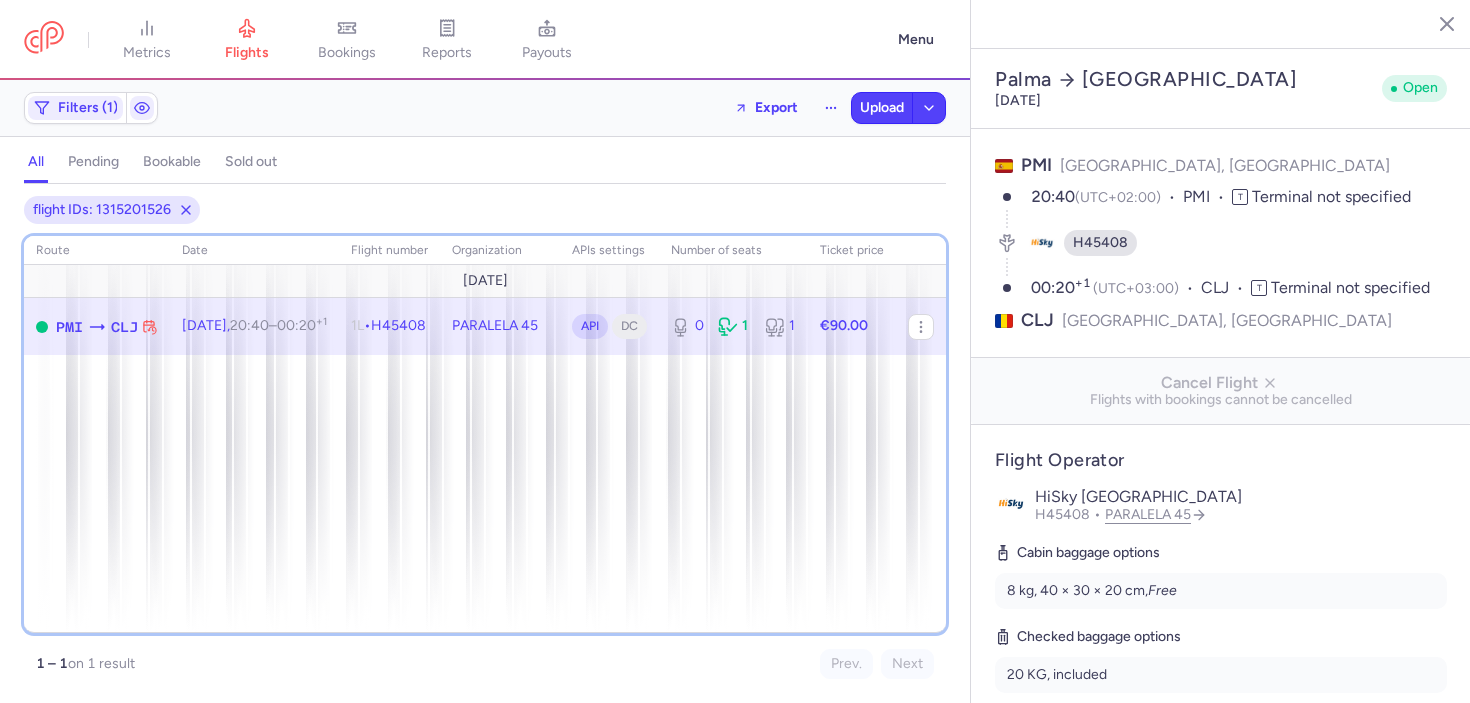 click on "route date Flight number organization APIs settings number of seats Ticket price July 25  PMI  CLJ Thu, 17 Jul,  20:40  –  00:20  +1 1L  •   H45408  PARALELA 45 API DC 0 1 1 €90.00" at bounding box center (485, 434) 